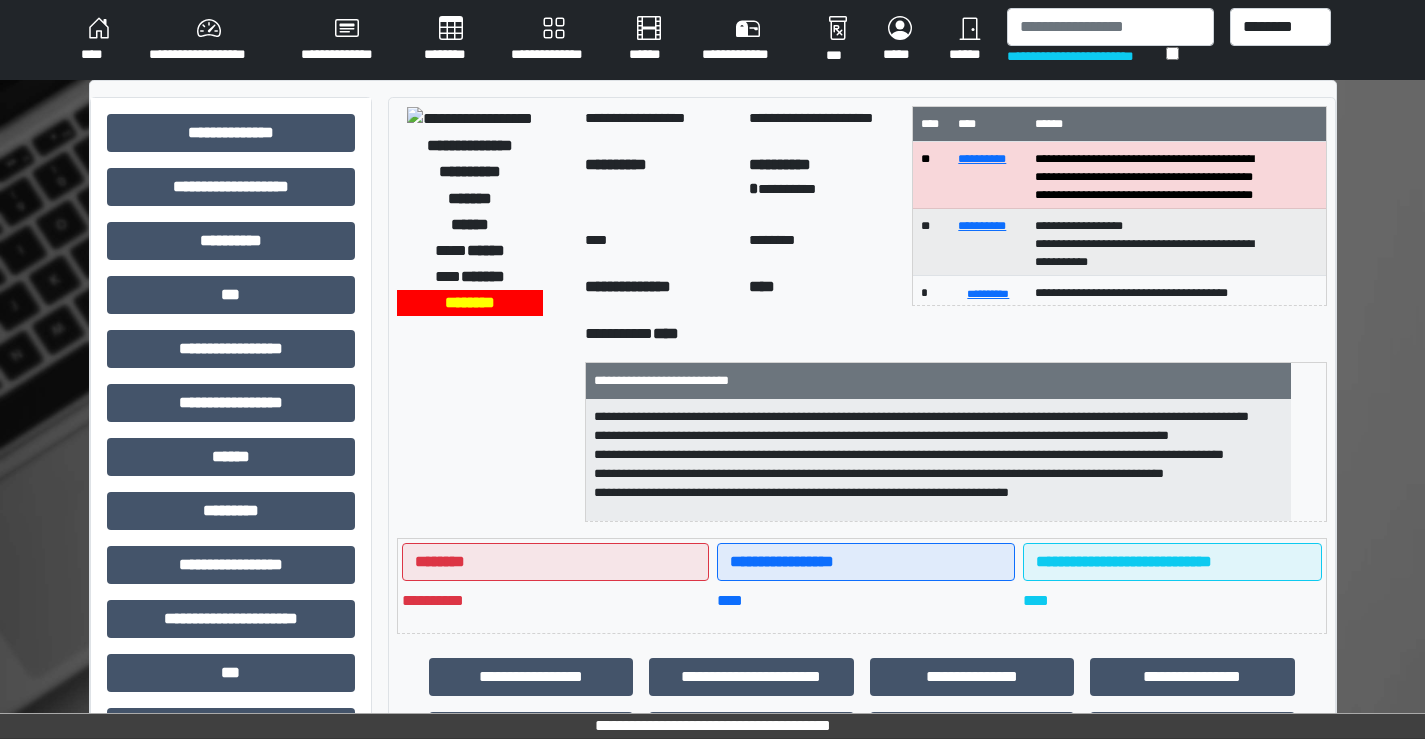 scroll, scrollTop: 1600, scrollLeft: 0, axis: vertical 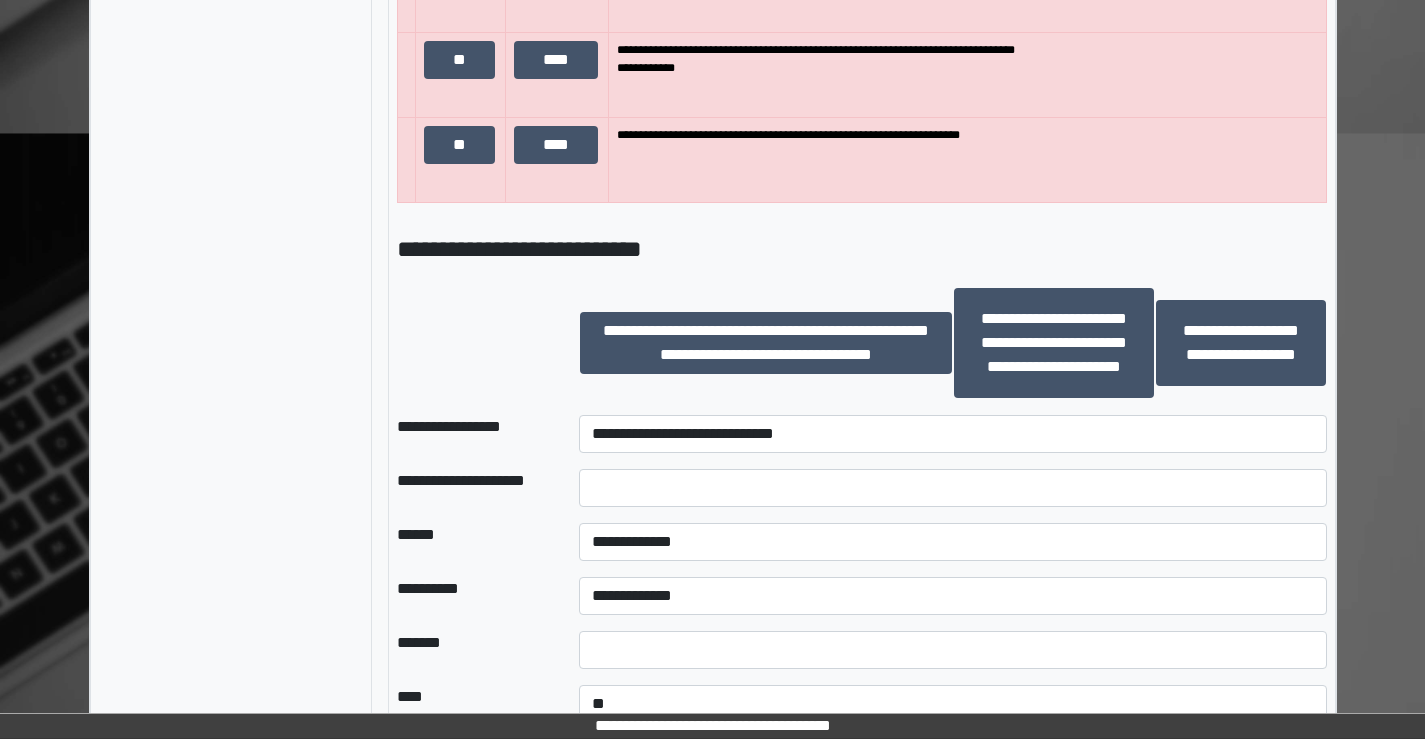 click on "**********" at bounding box center [952, 434] 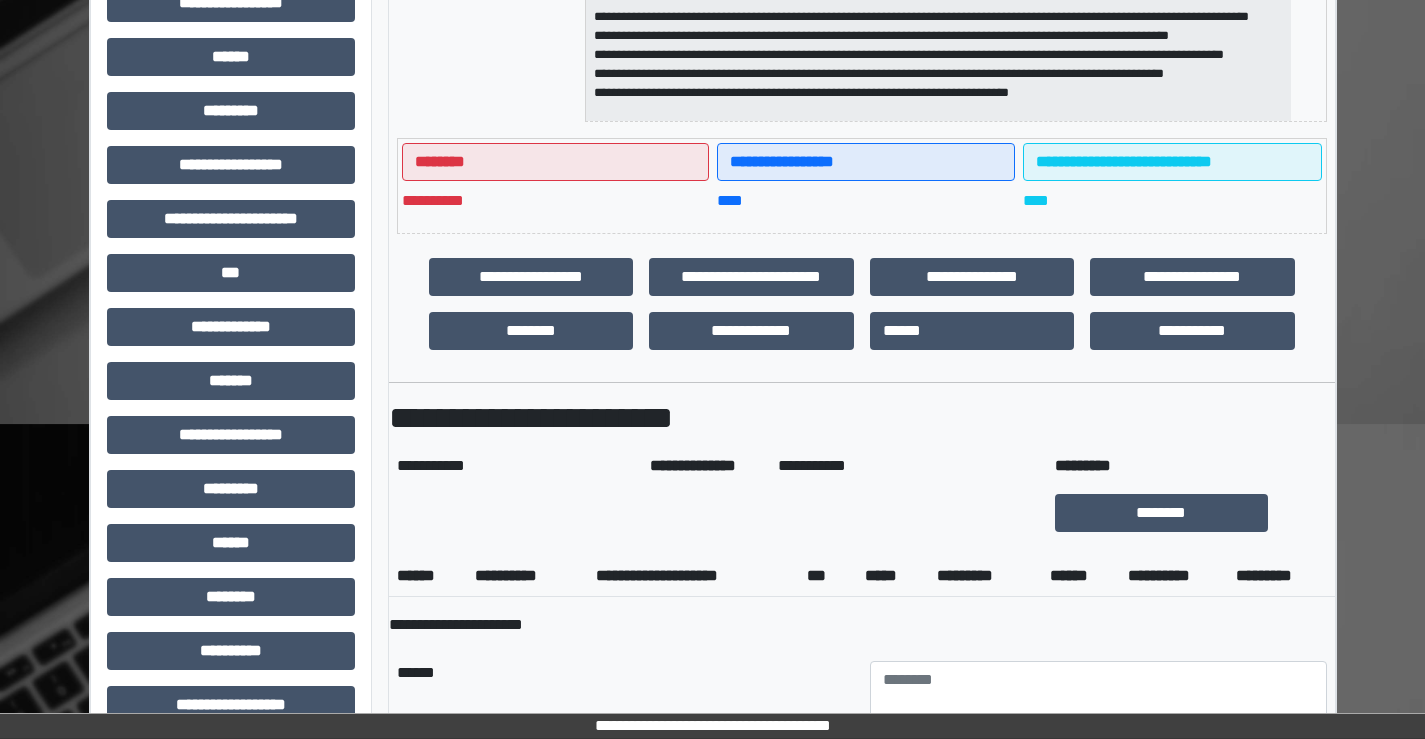 scroll, scrollTop: 0, scrollLeft: 0, axis: both 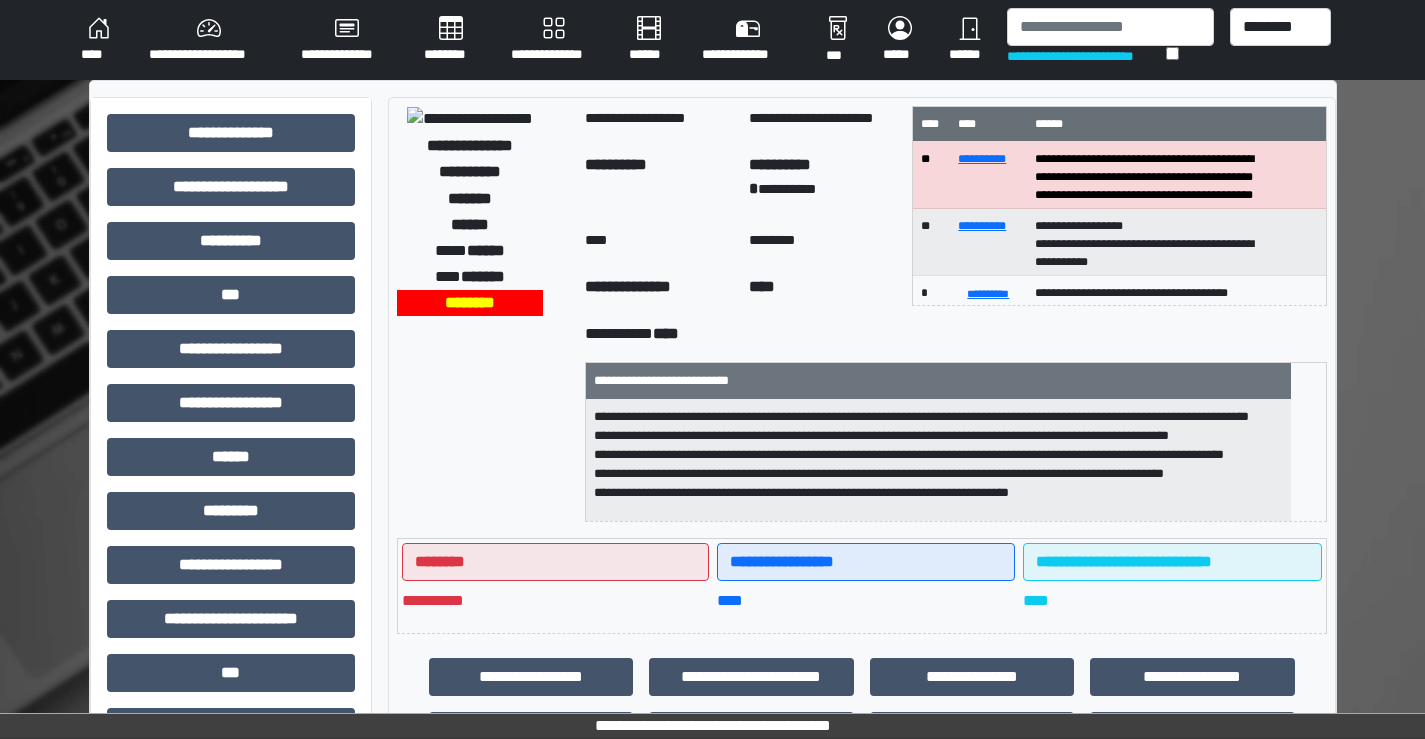 click on "******" at bounding box center (970, 40) 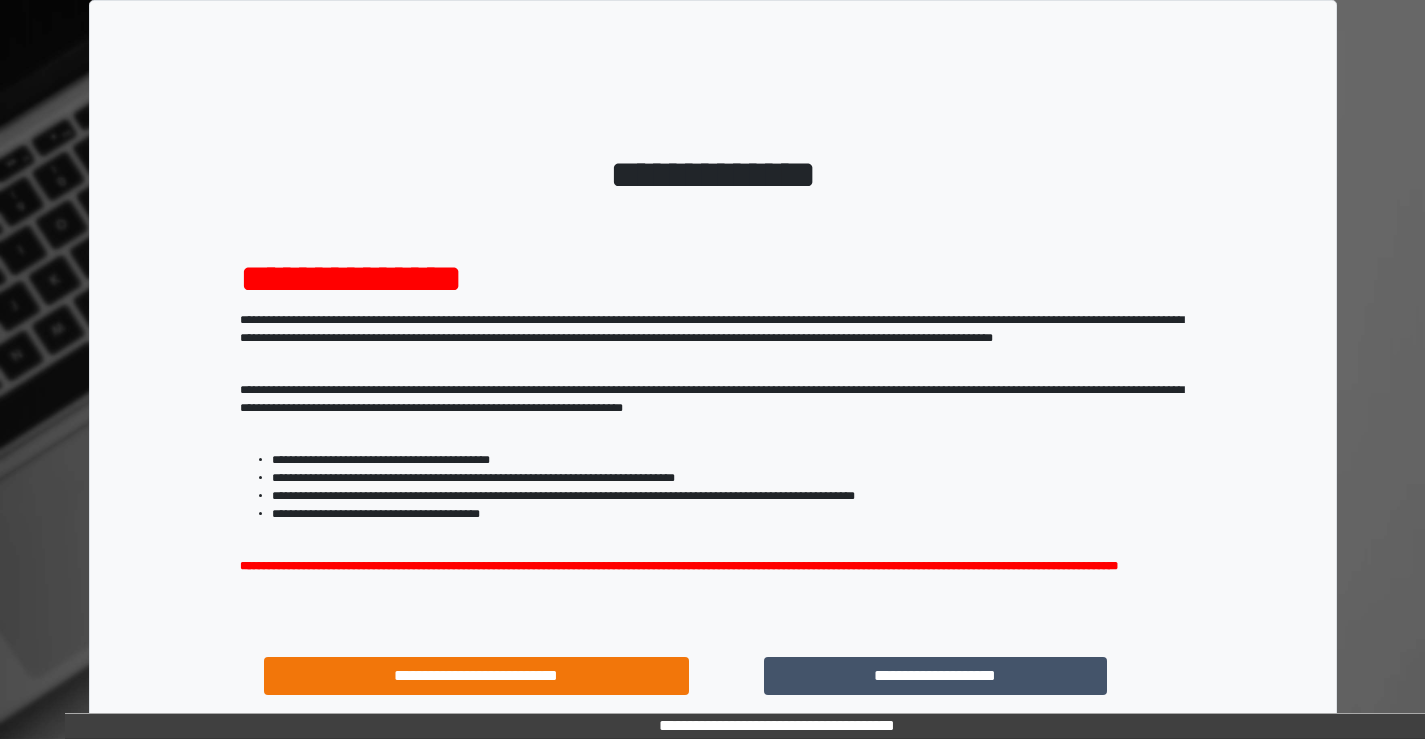 scroll, scrollTop: 0, scrollLeft: 0, axis: both 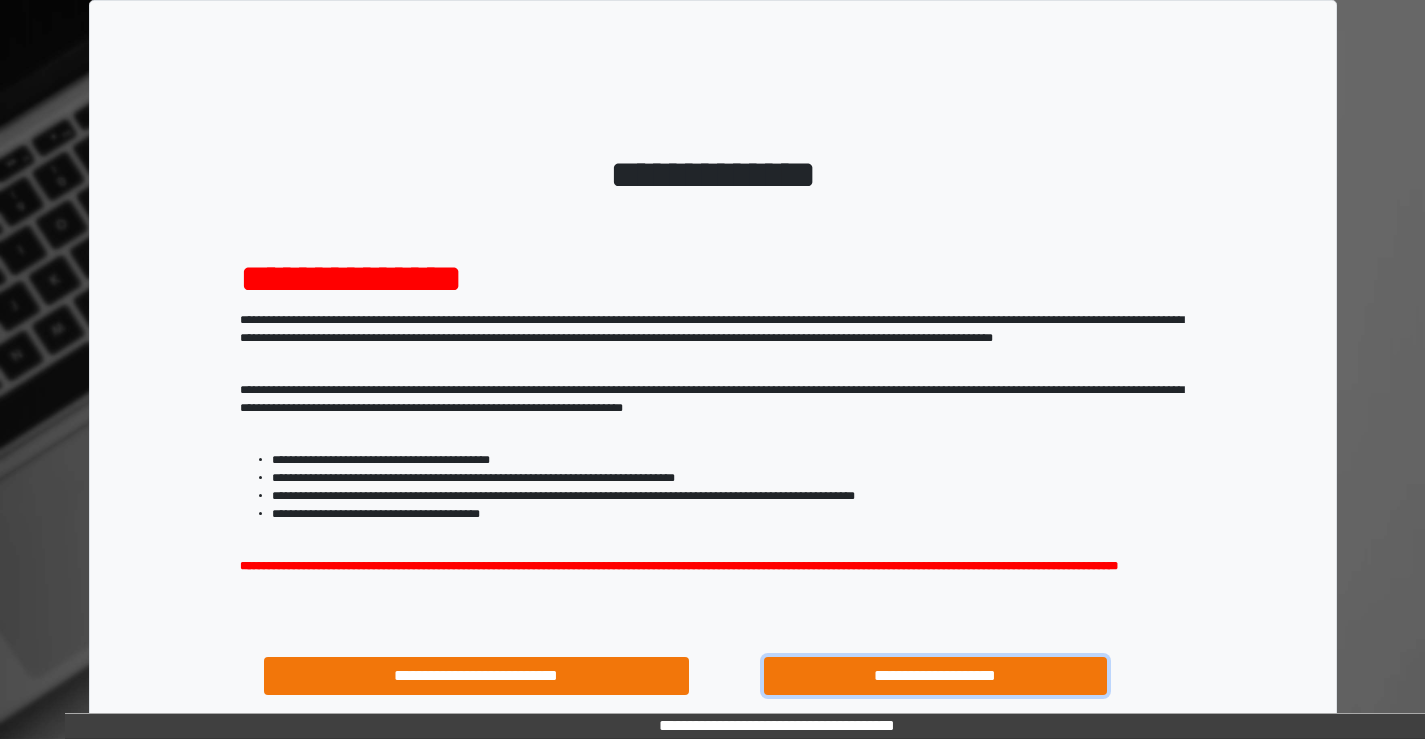 click on "**********" at bounding box center [936, 676] 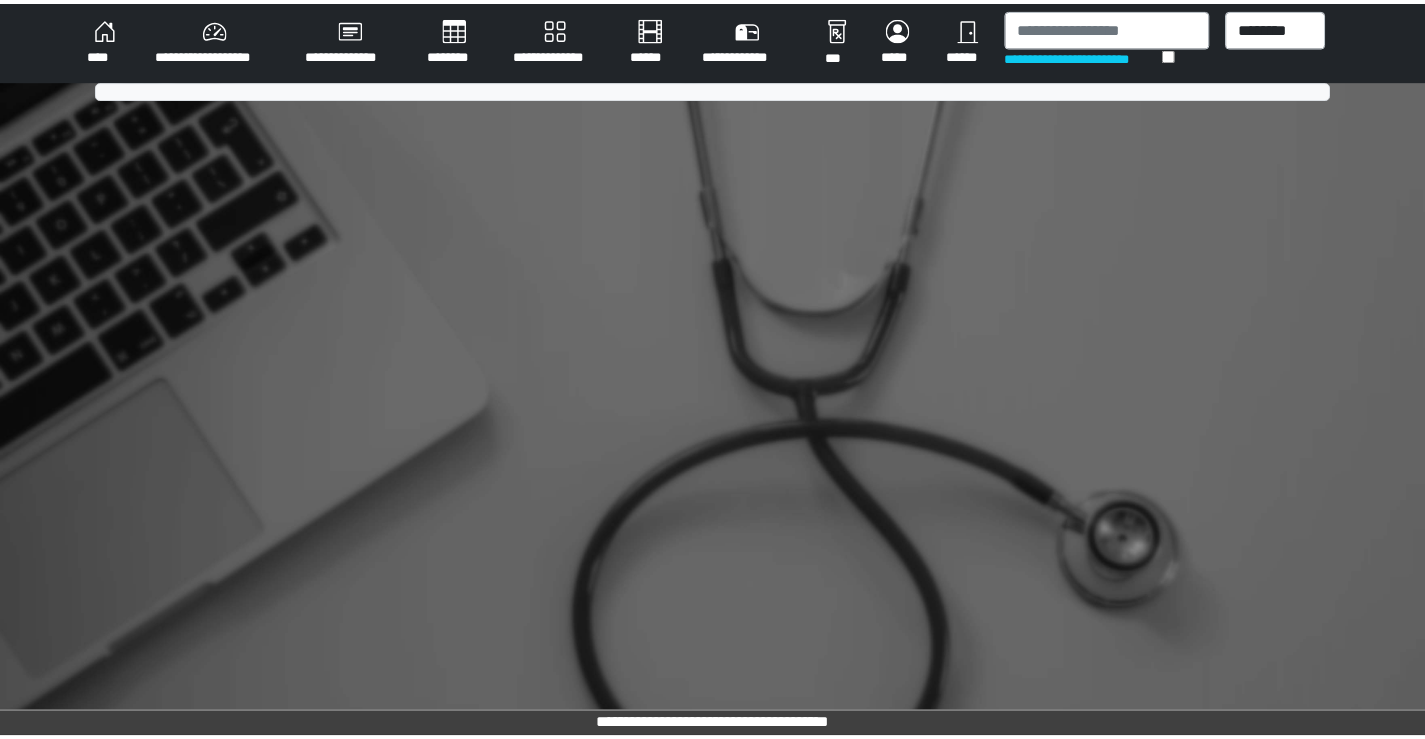 scroll, scrollTop: 0, scrollLeft: 0, axis: both 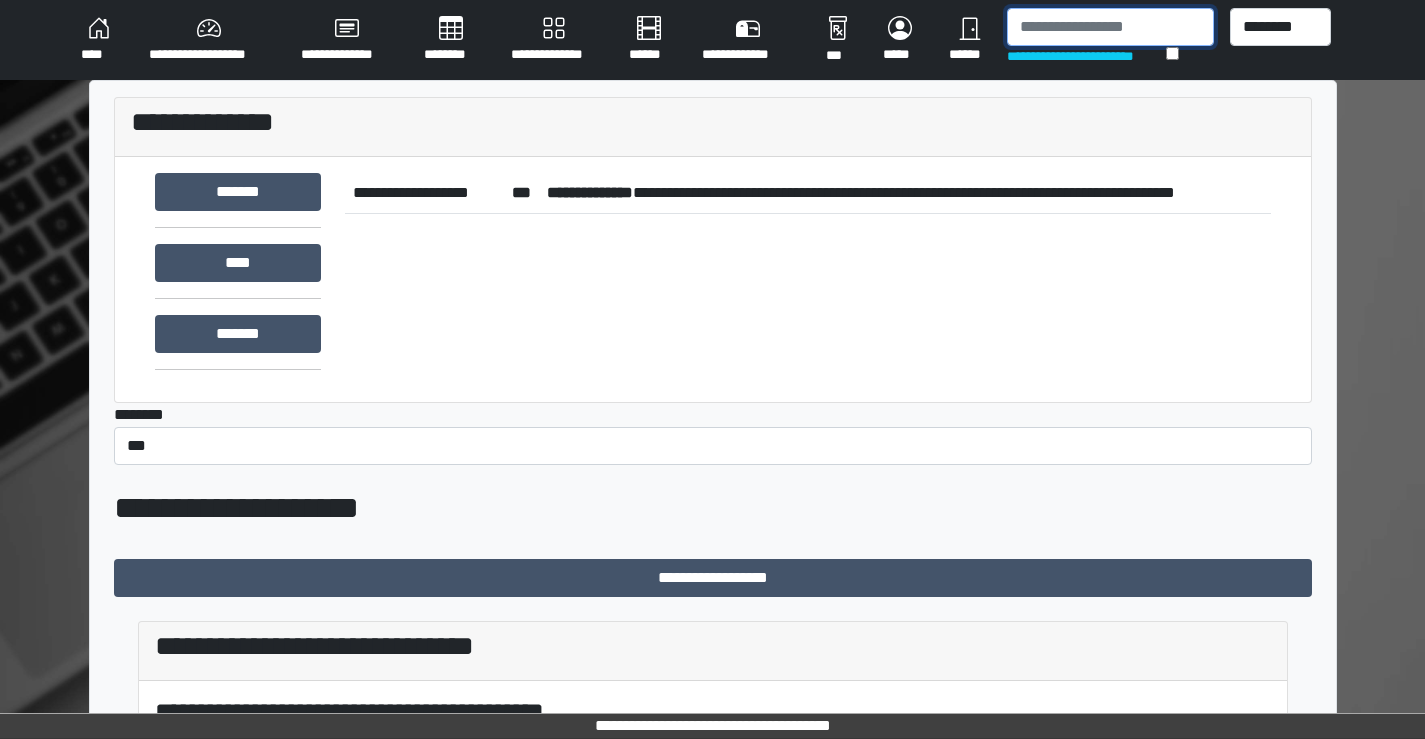 click at bounding box center (1110, 27) 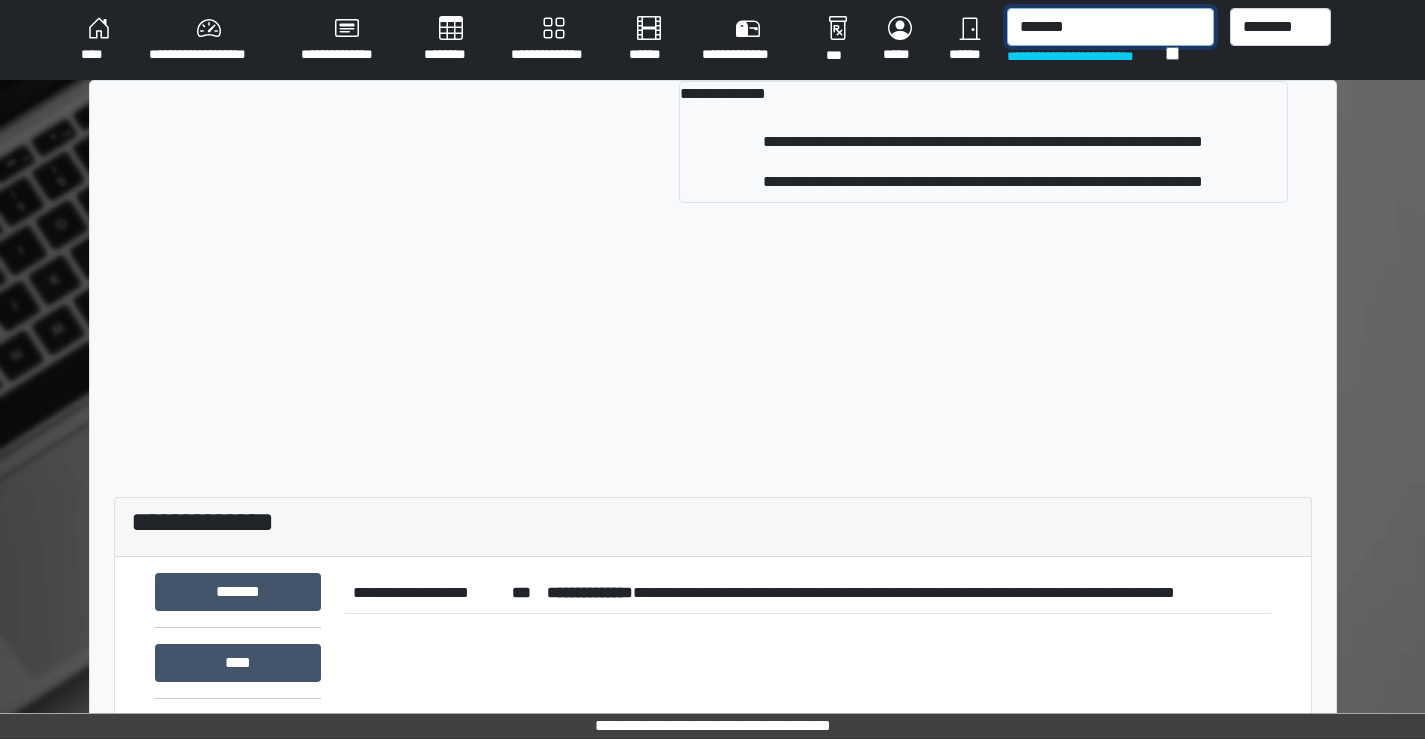 type on "*******" 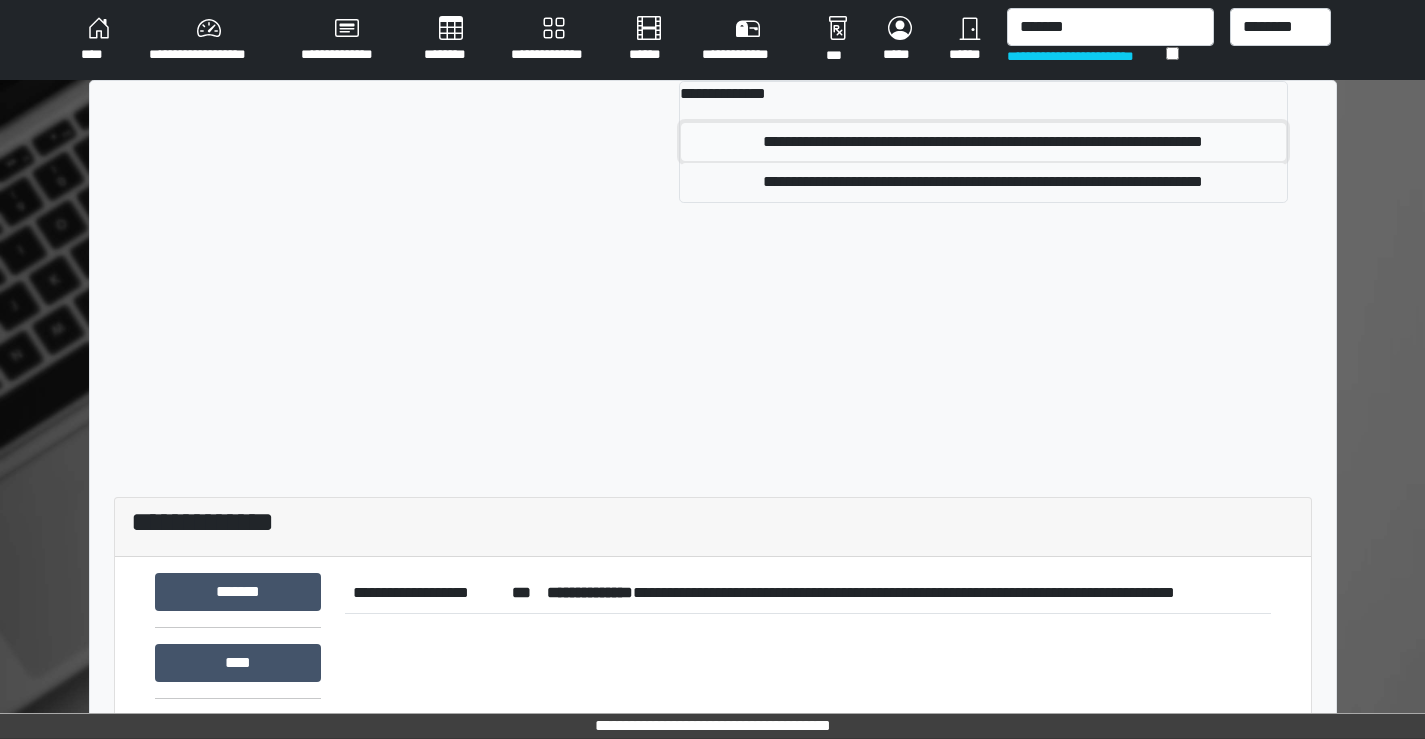 click on "**********" at bounding box center [983, 142] 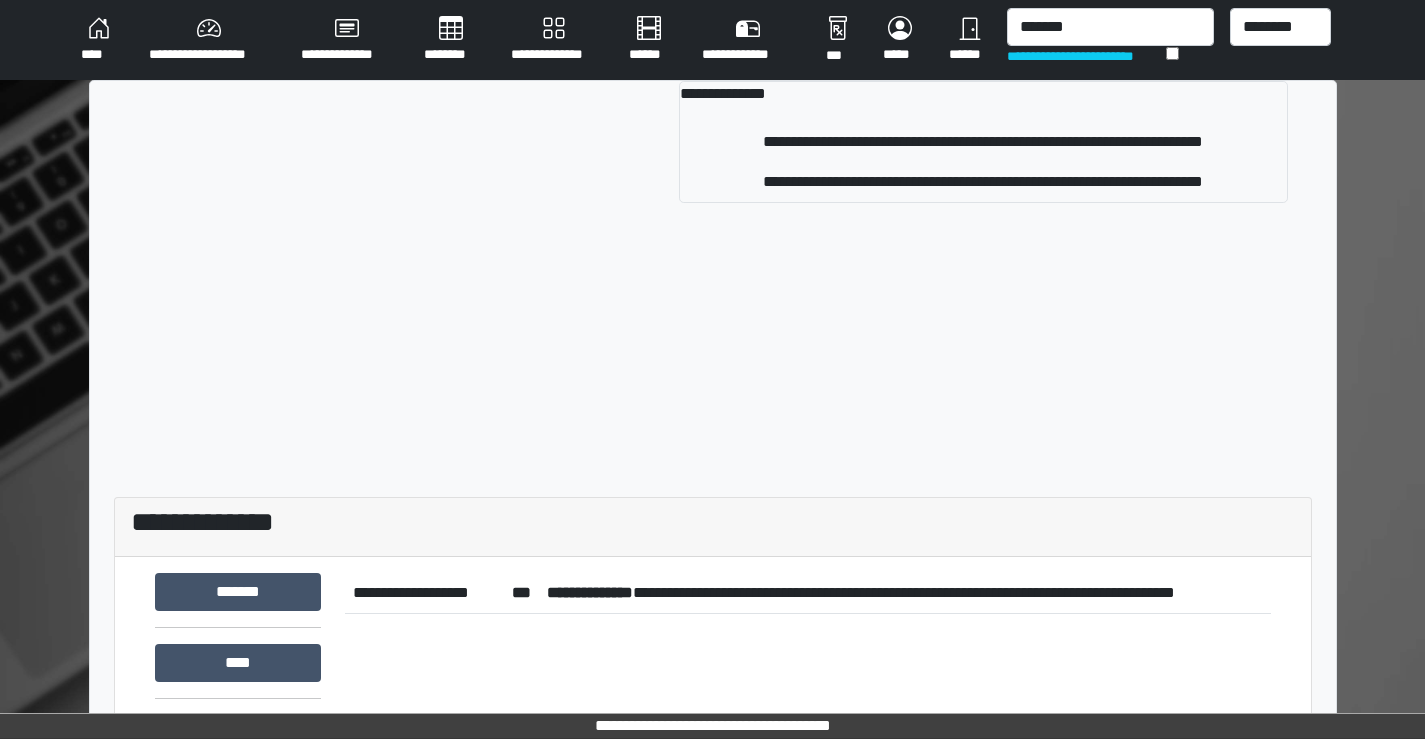 type 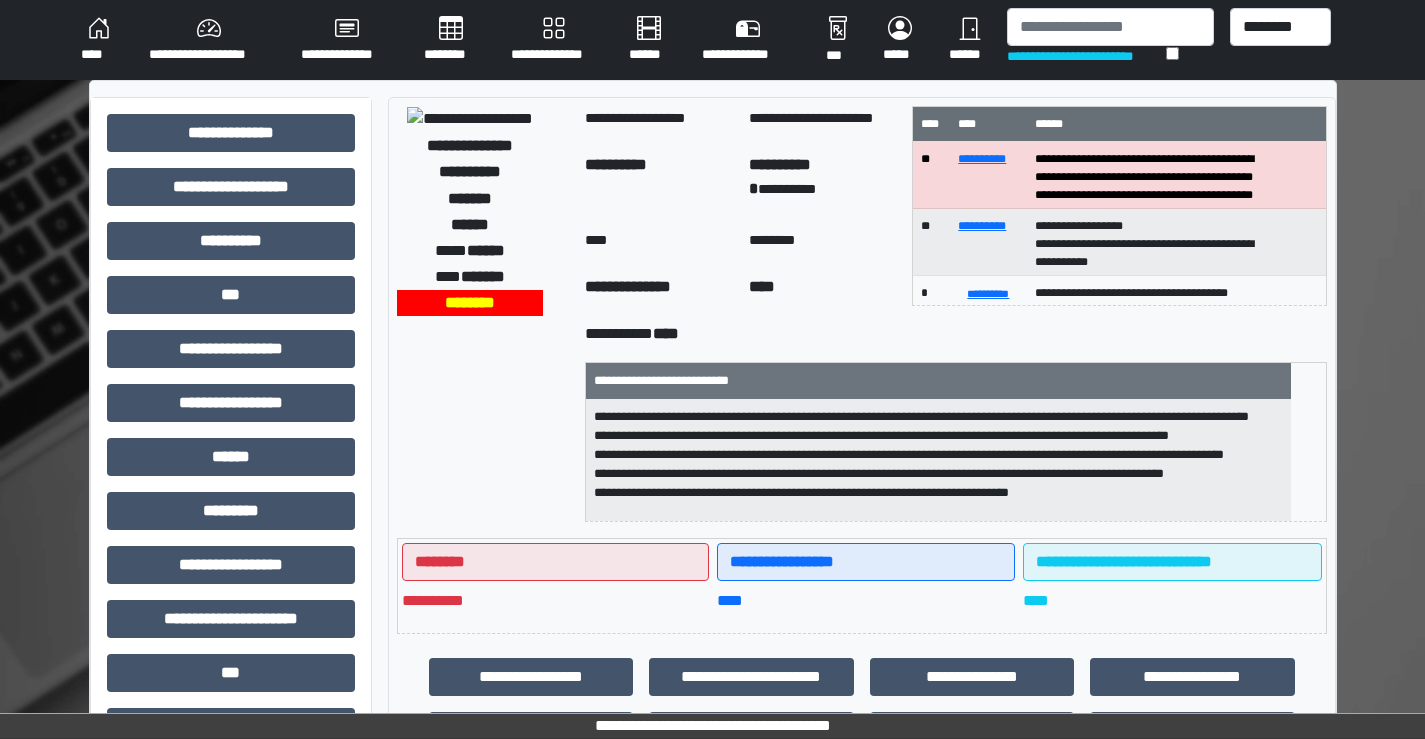 scroll, scrollTop: 44, scrollLeft: 0, axis: vertical 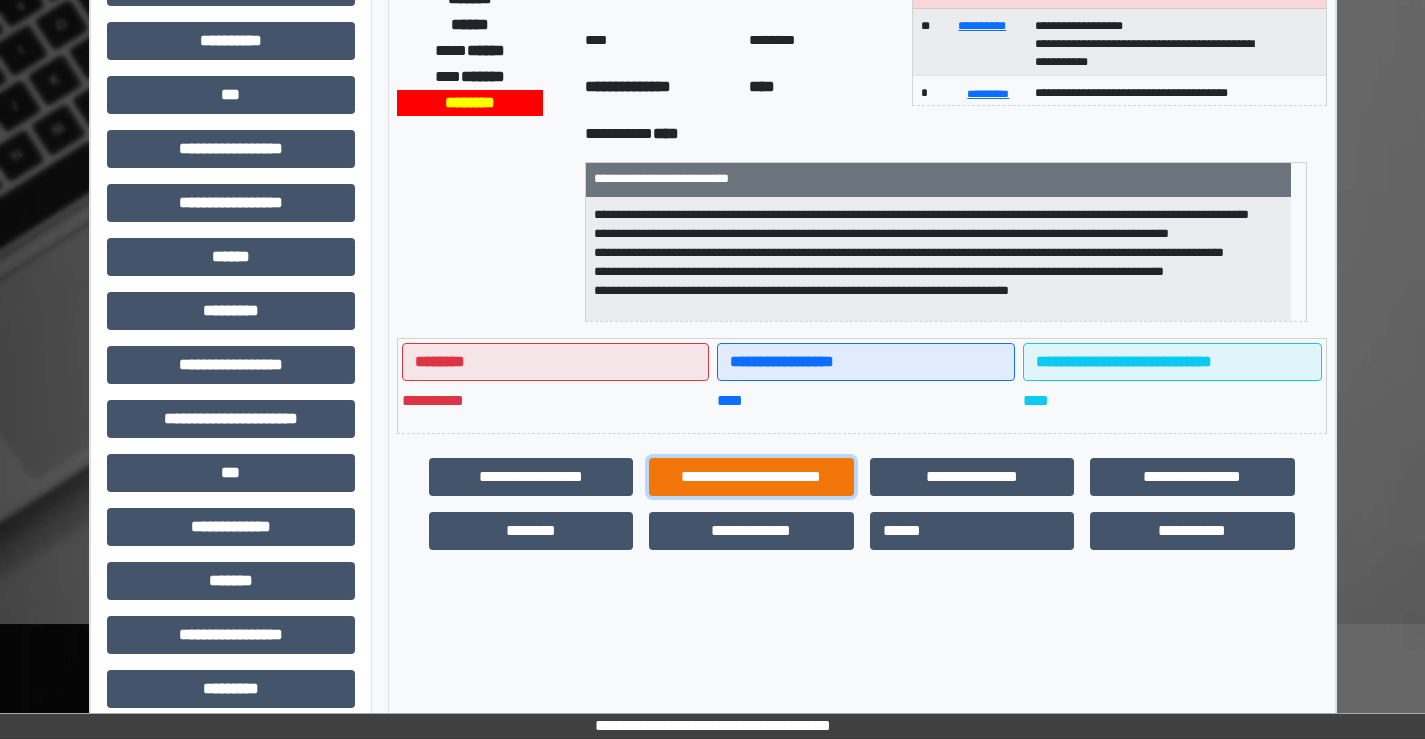 click on "**********" at bounding box center (751, 477) 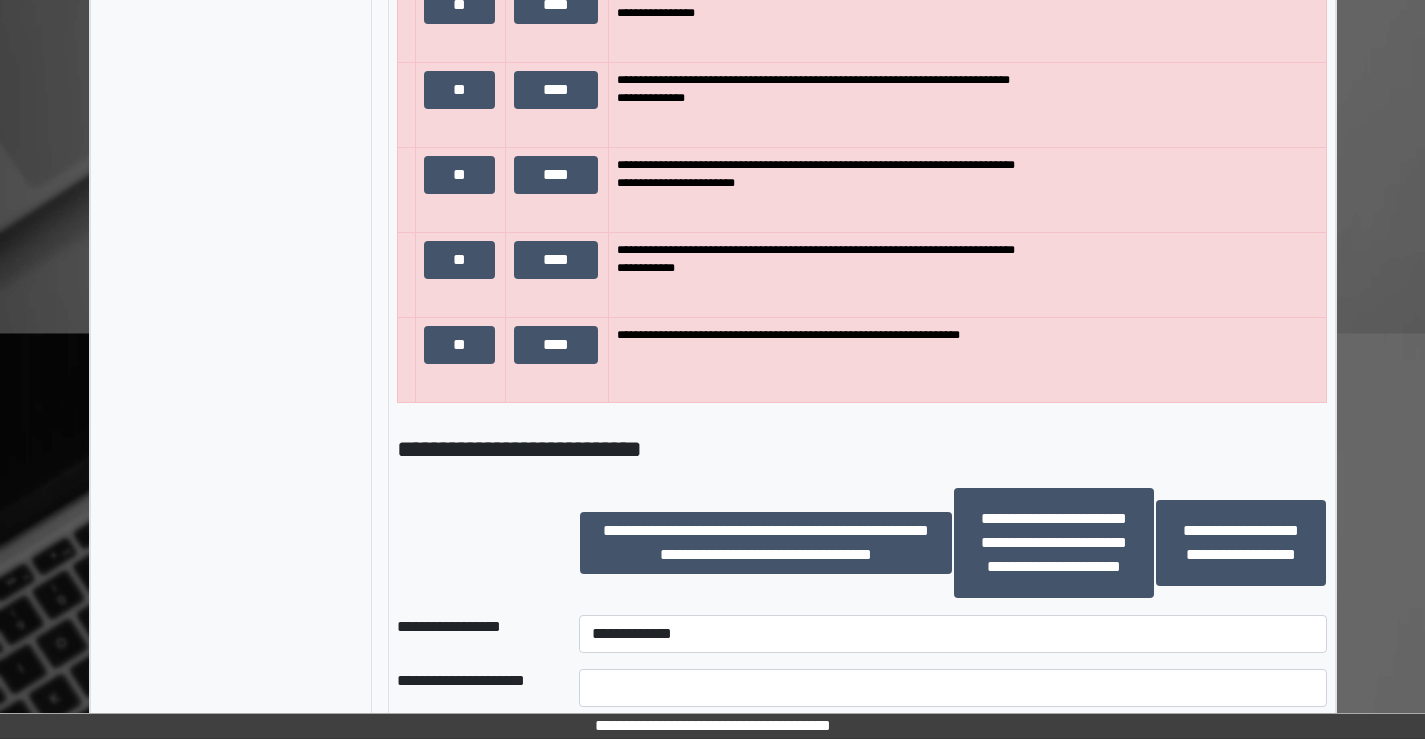 scroll, scrollTop: 1896, scrollLeft: 0, axis: vertical 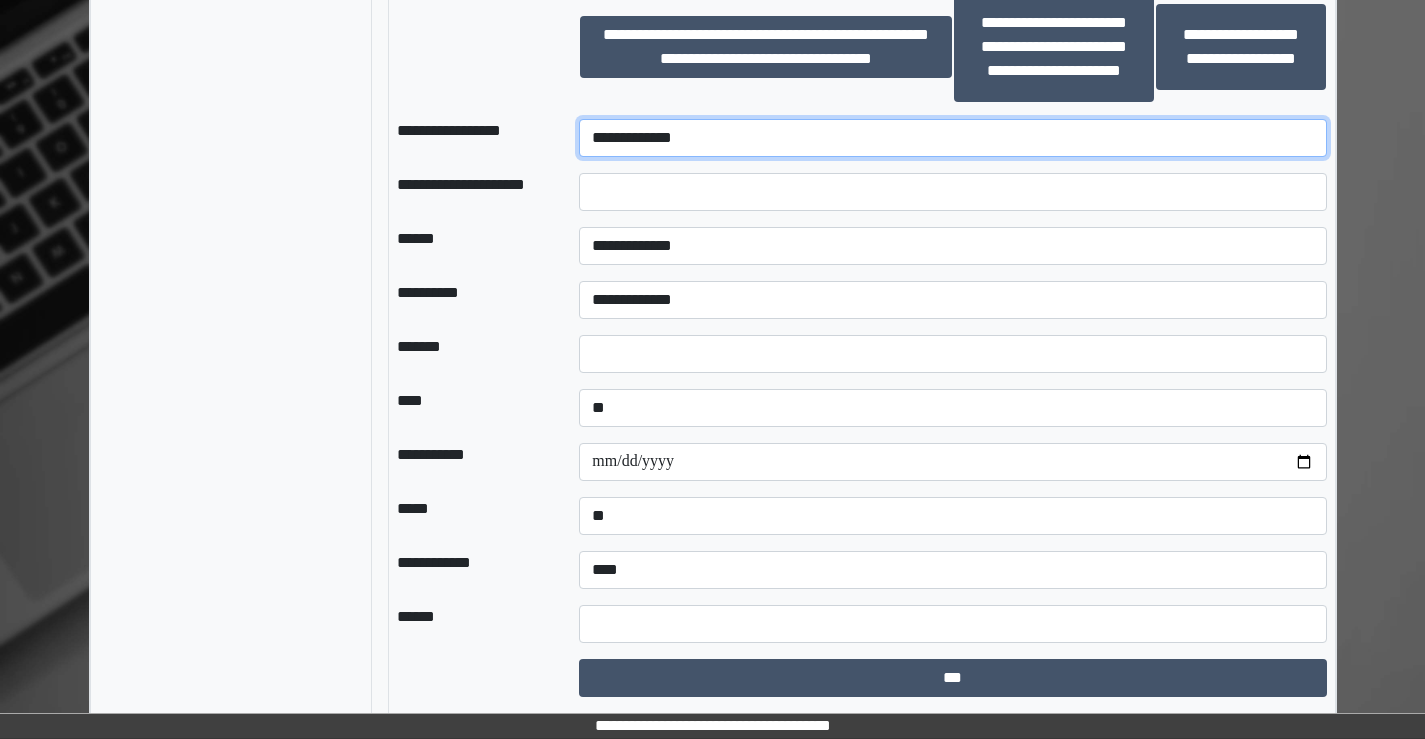 click on "**********" at bounding box center (952, 138) 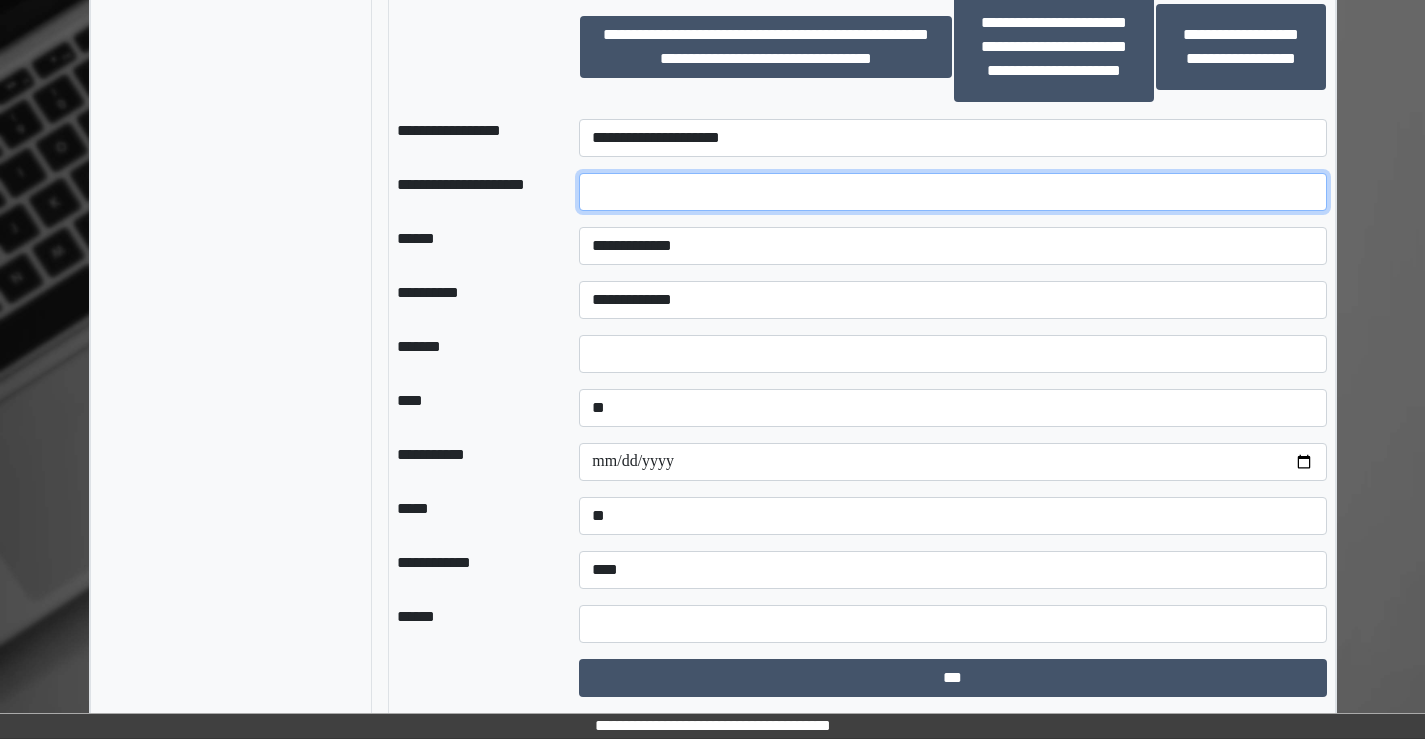 click at bounding box center [952, 192] 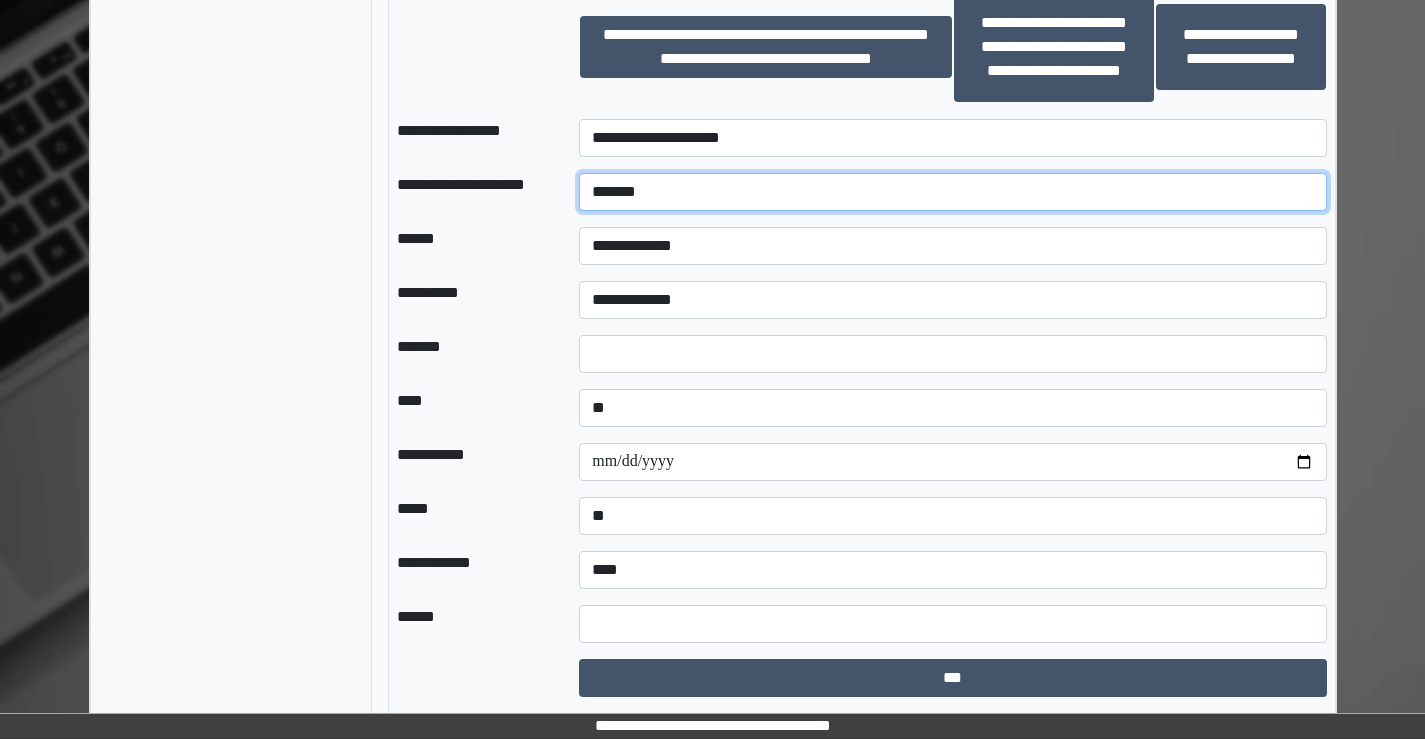 type on "*******" 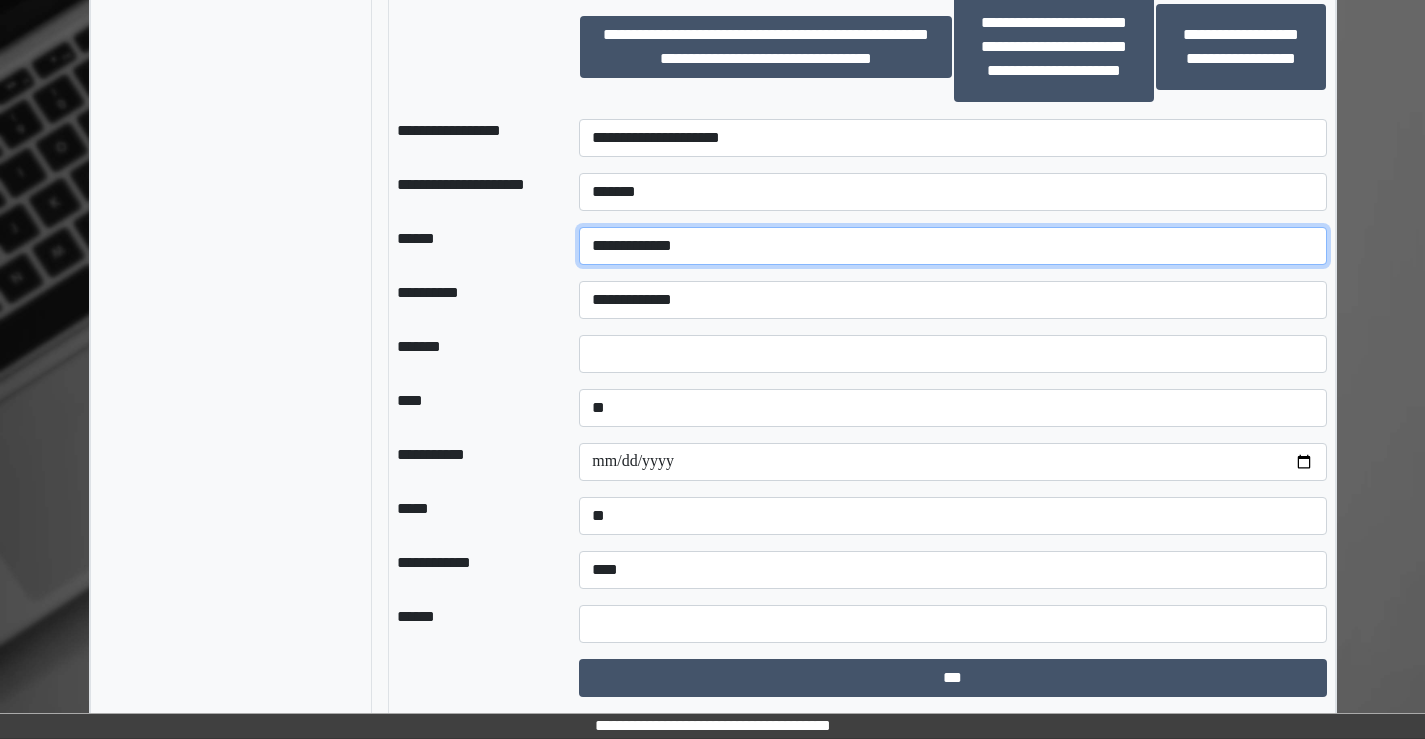 click on "**********" at bounding box center (952, 246) 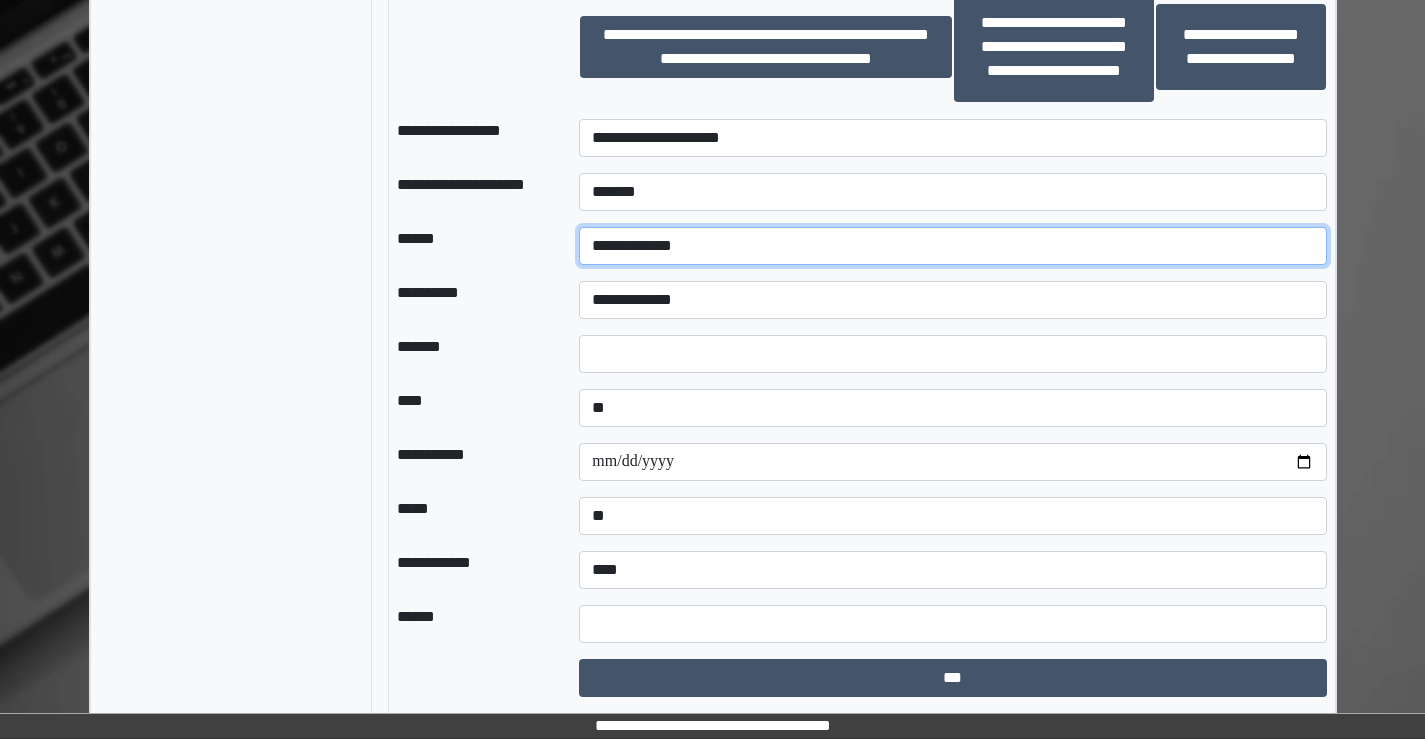 select on "*" 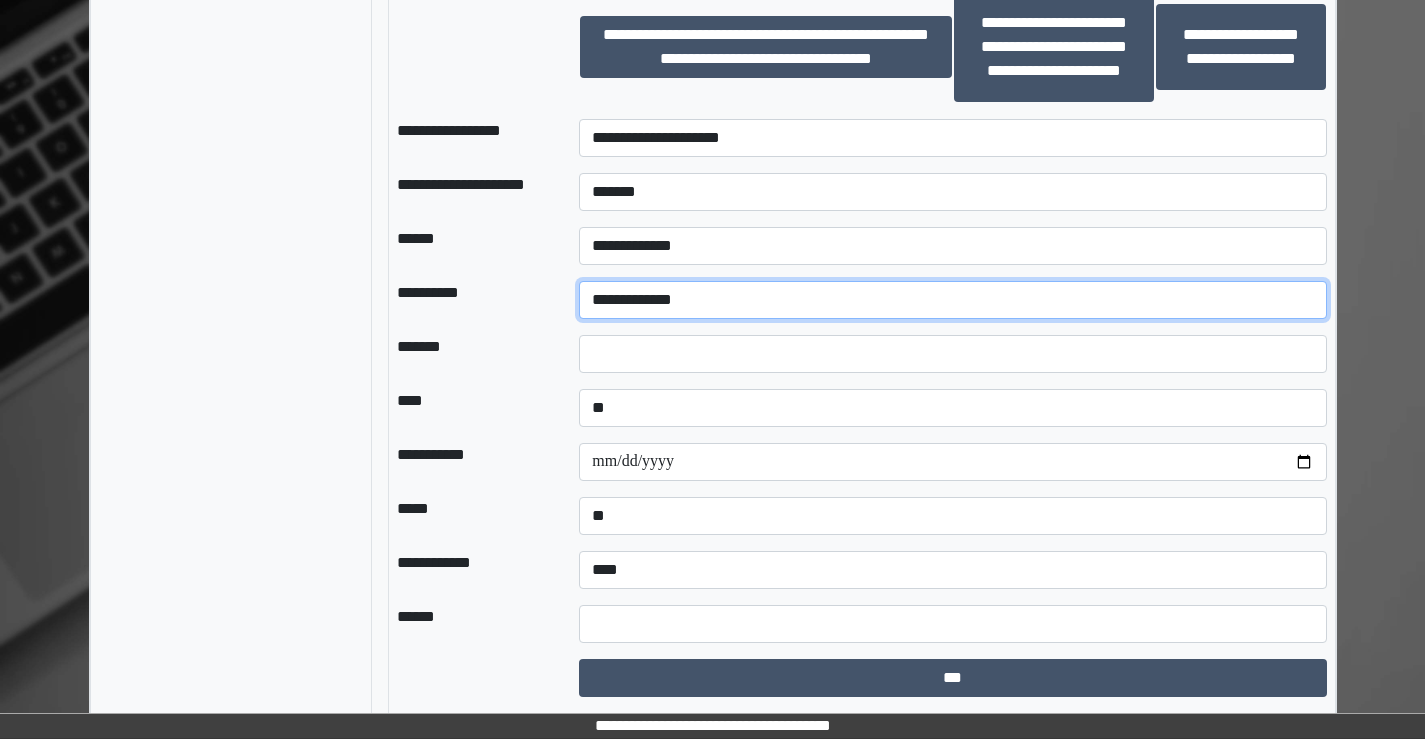 click on "**********" at bounding box center [952, 300] 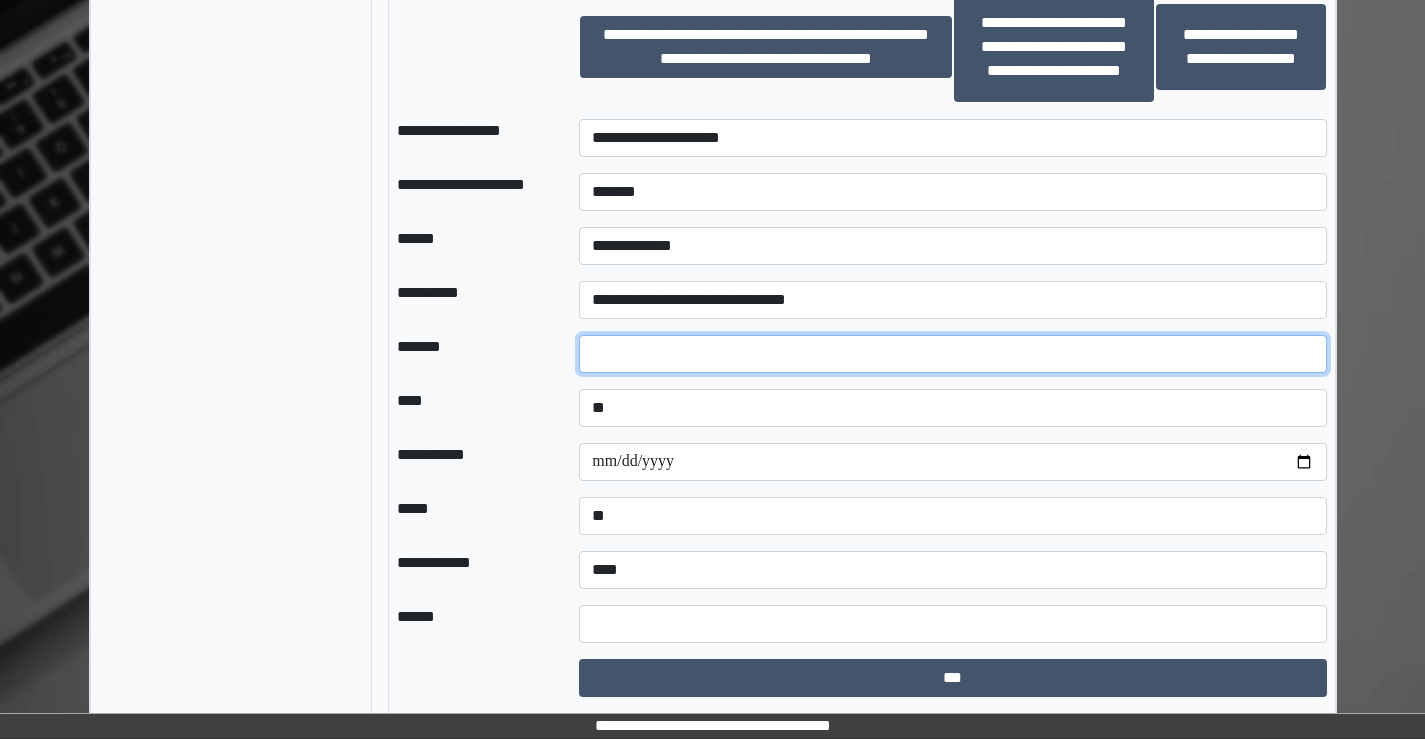click at bounding box center (952, 354) 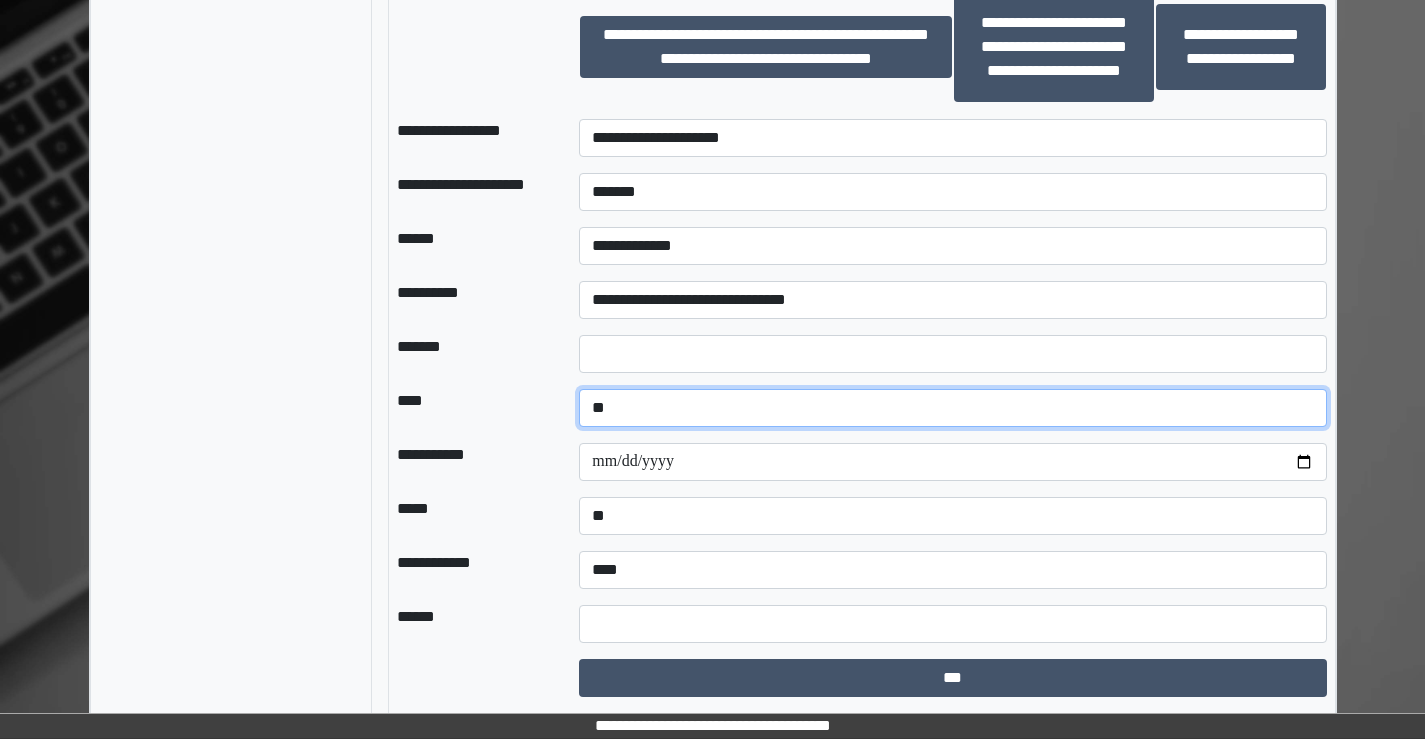 click on "**********" at bounding box center (952, 408) 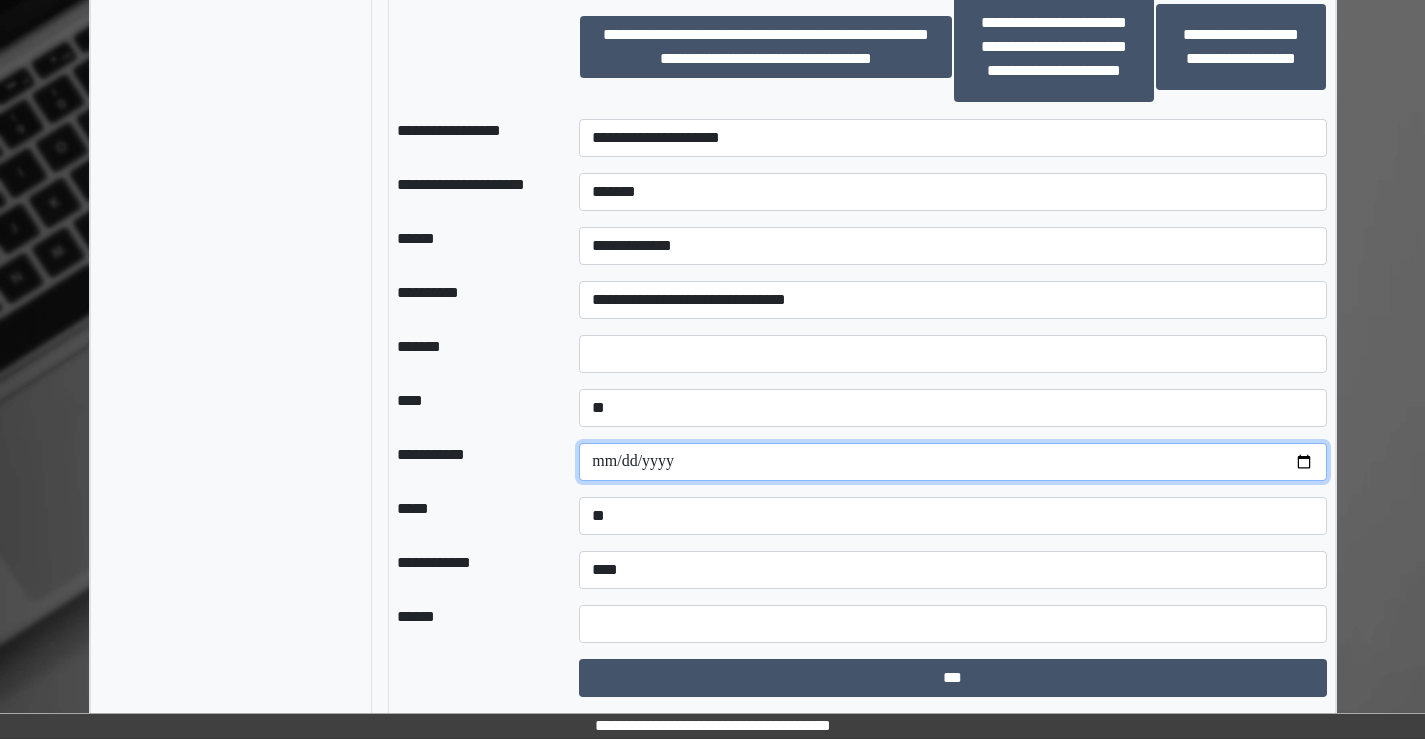 click at bounding box center (952, 462) 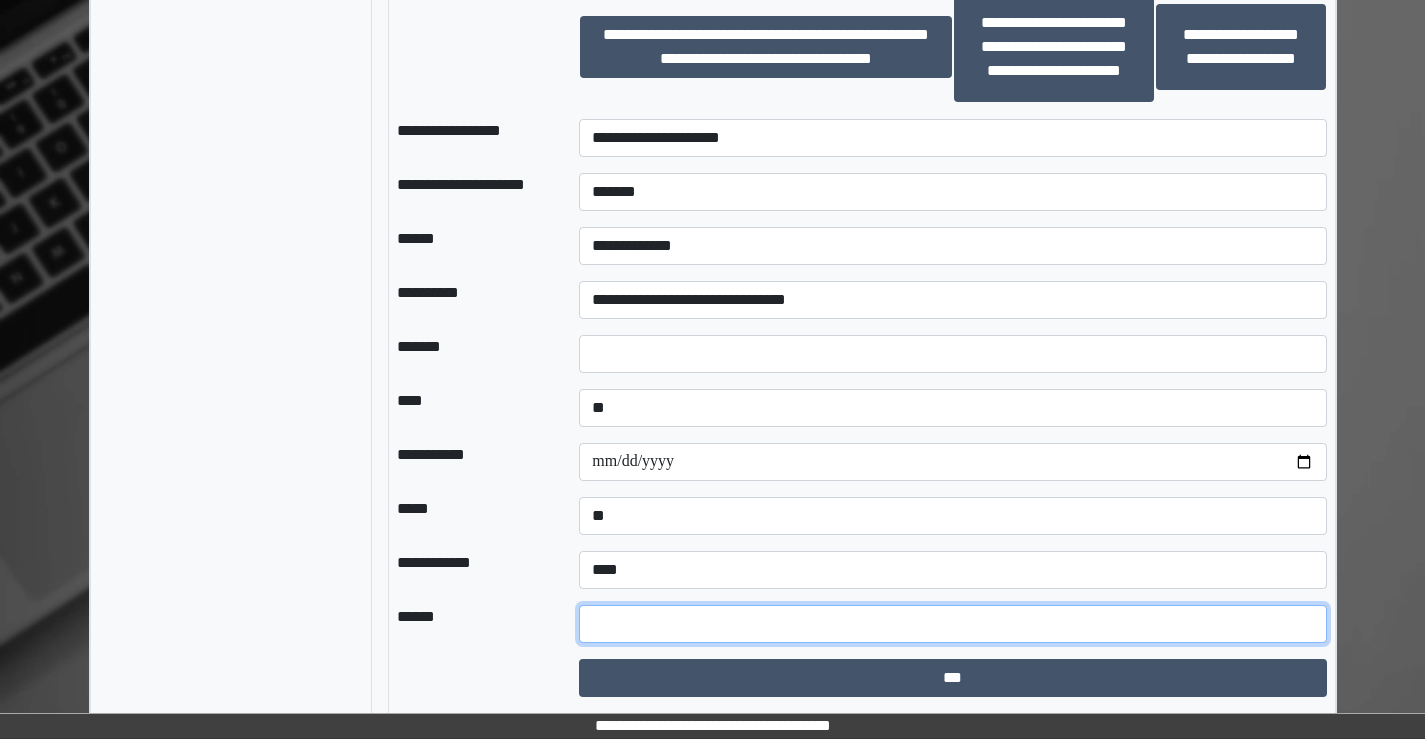 click at bounding box center [952, 624] 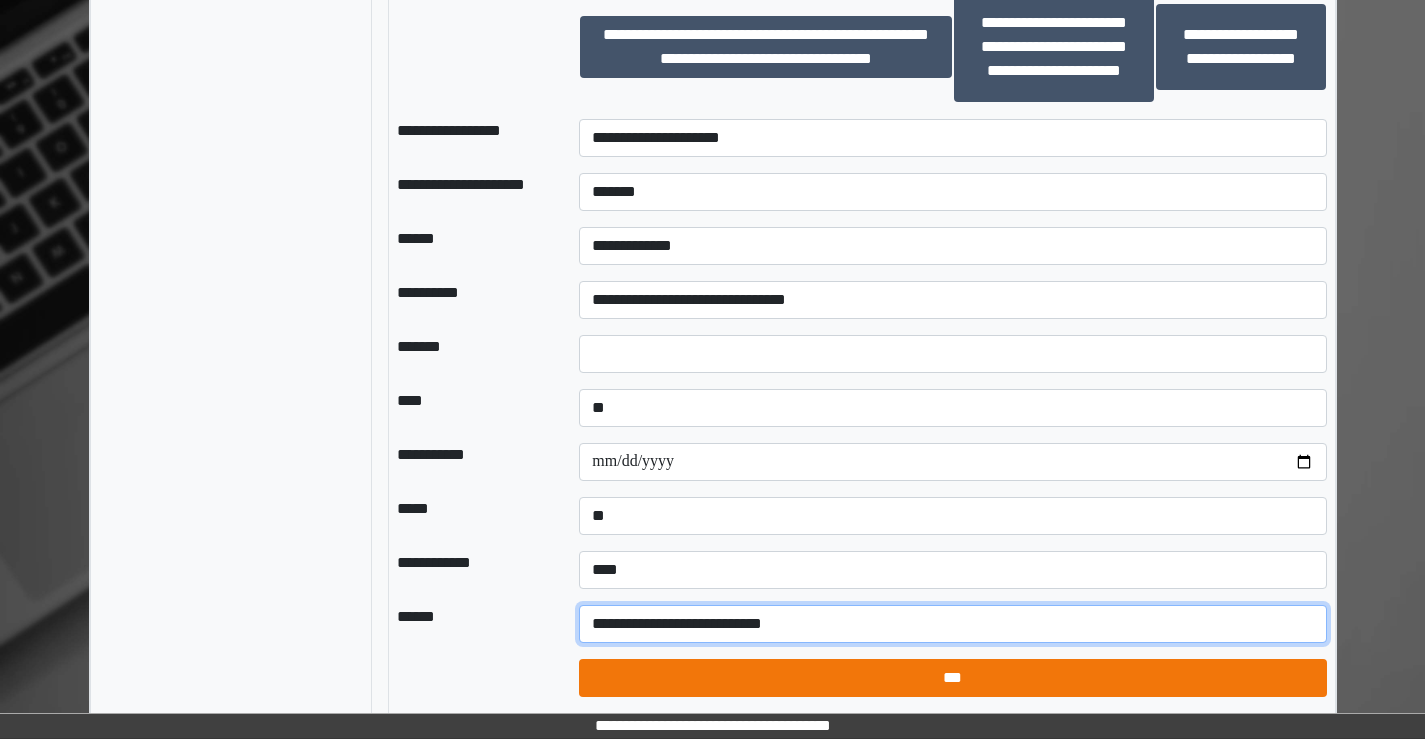 type on "**********" 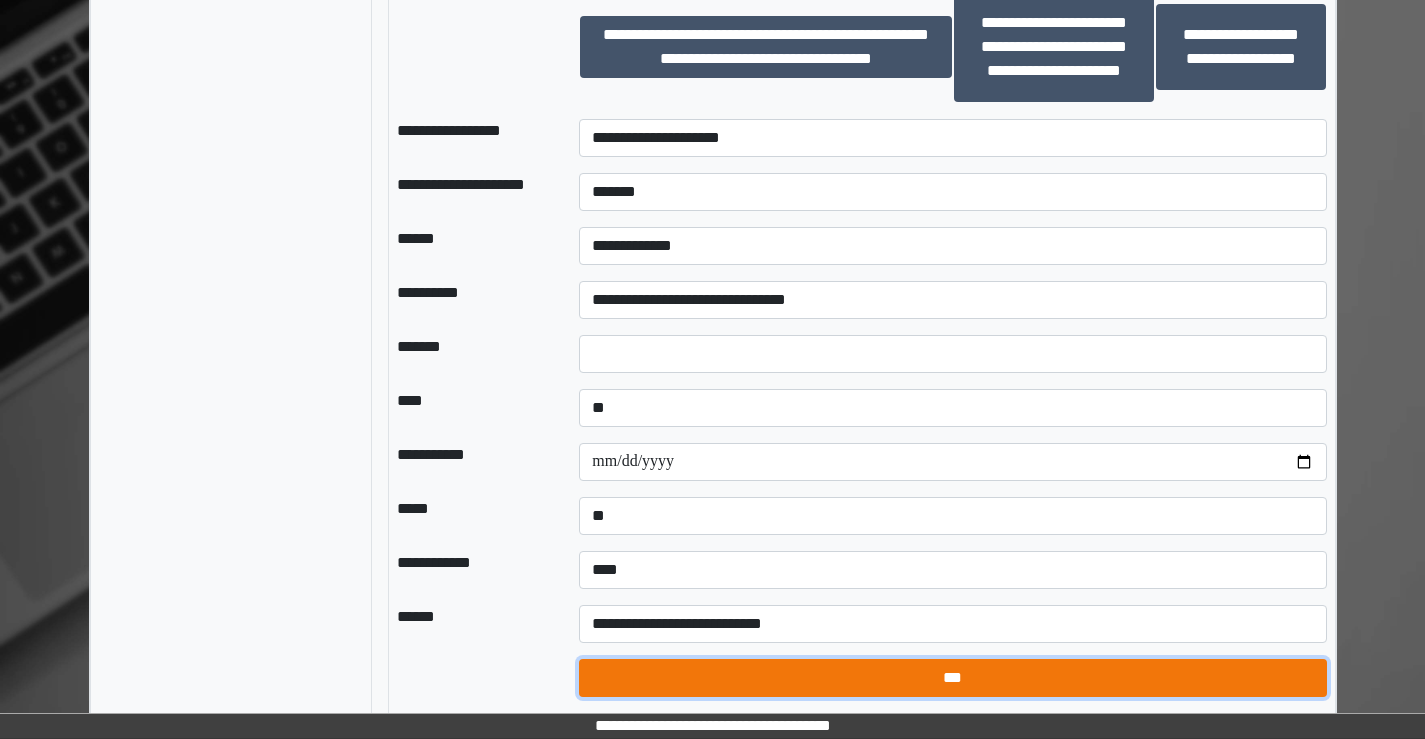 click on "***" at bounding box center (952, 678) 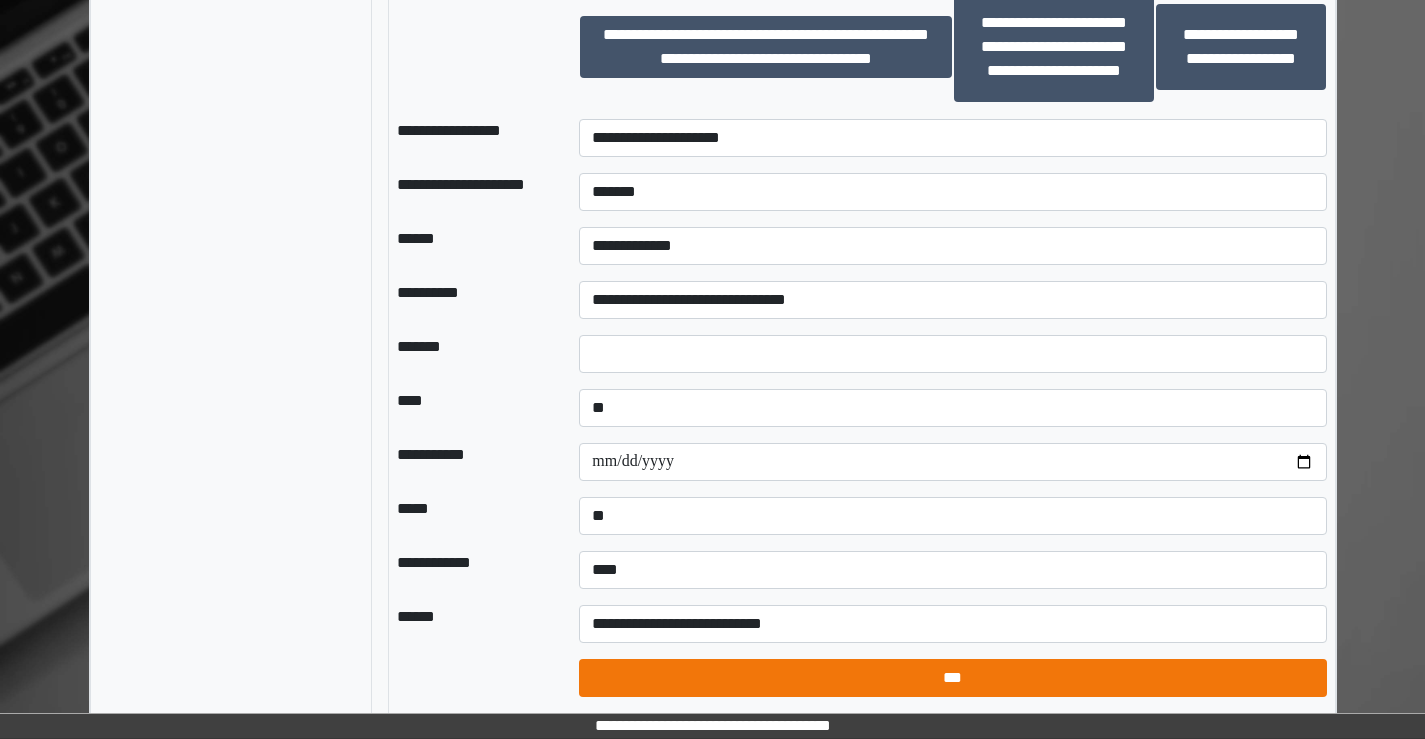 select on "*" 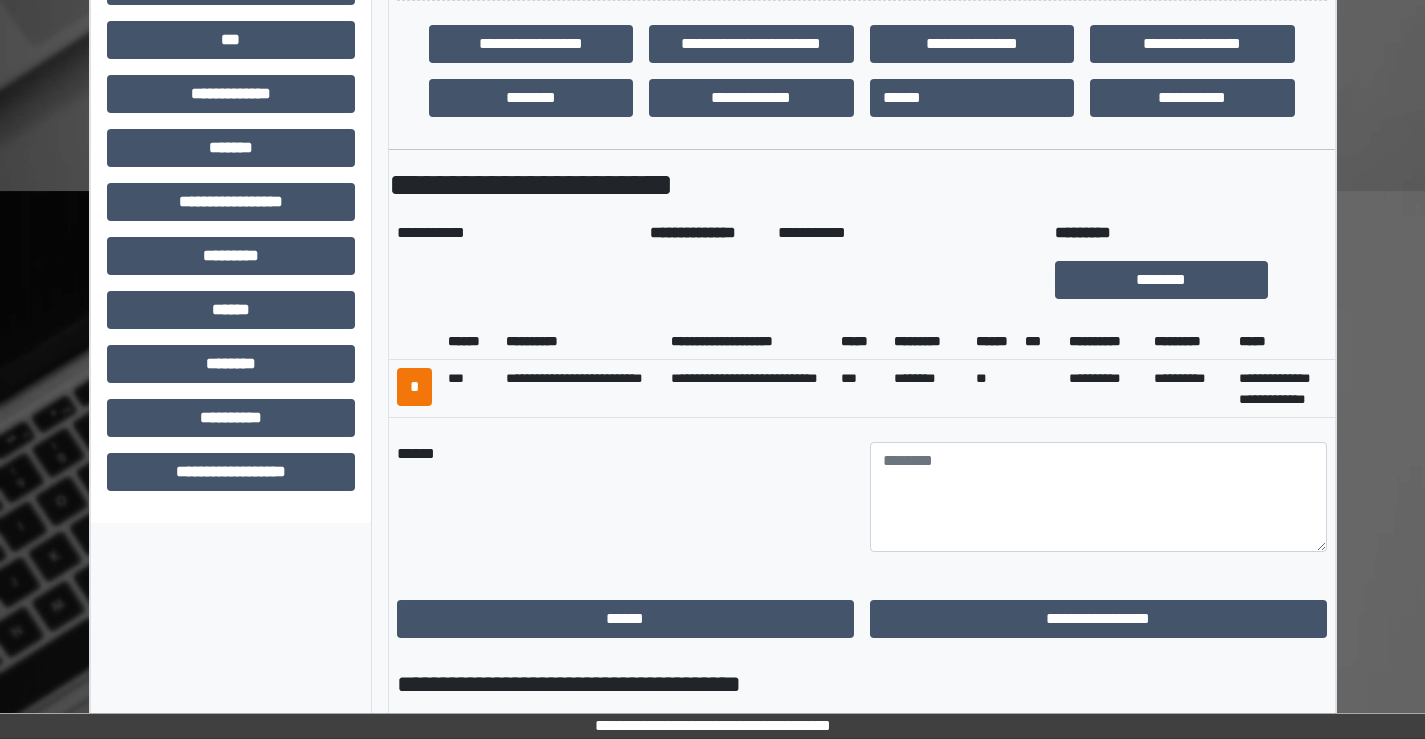 scroll, scrollTop: 631, scrollLeft: 0, axis: vertical 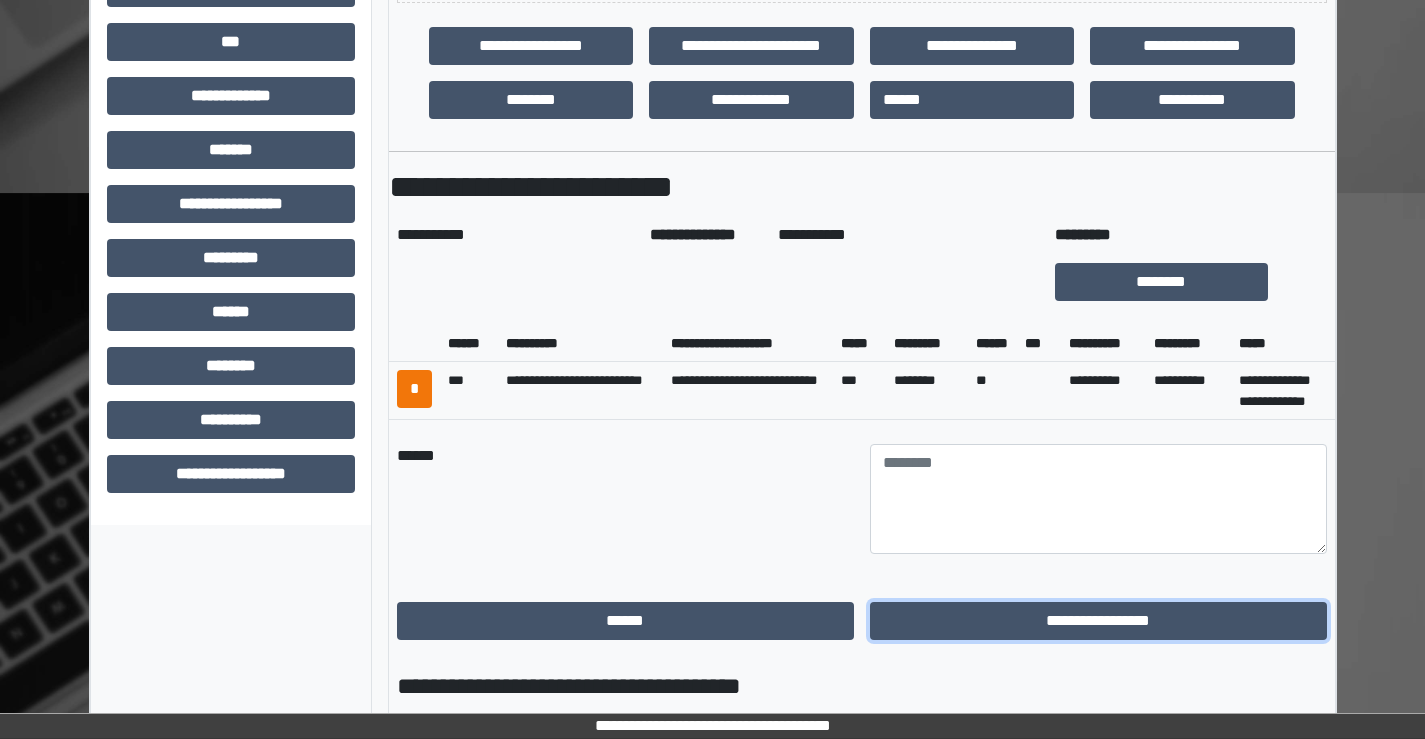 drag, startPoint x: 994, startPoint y: 645, endPoint x: 982, endPoint y: 640, distance: 13 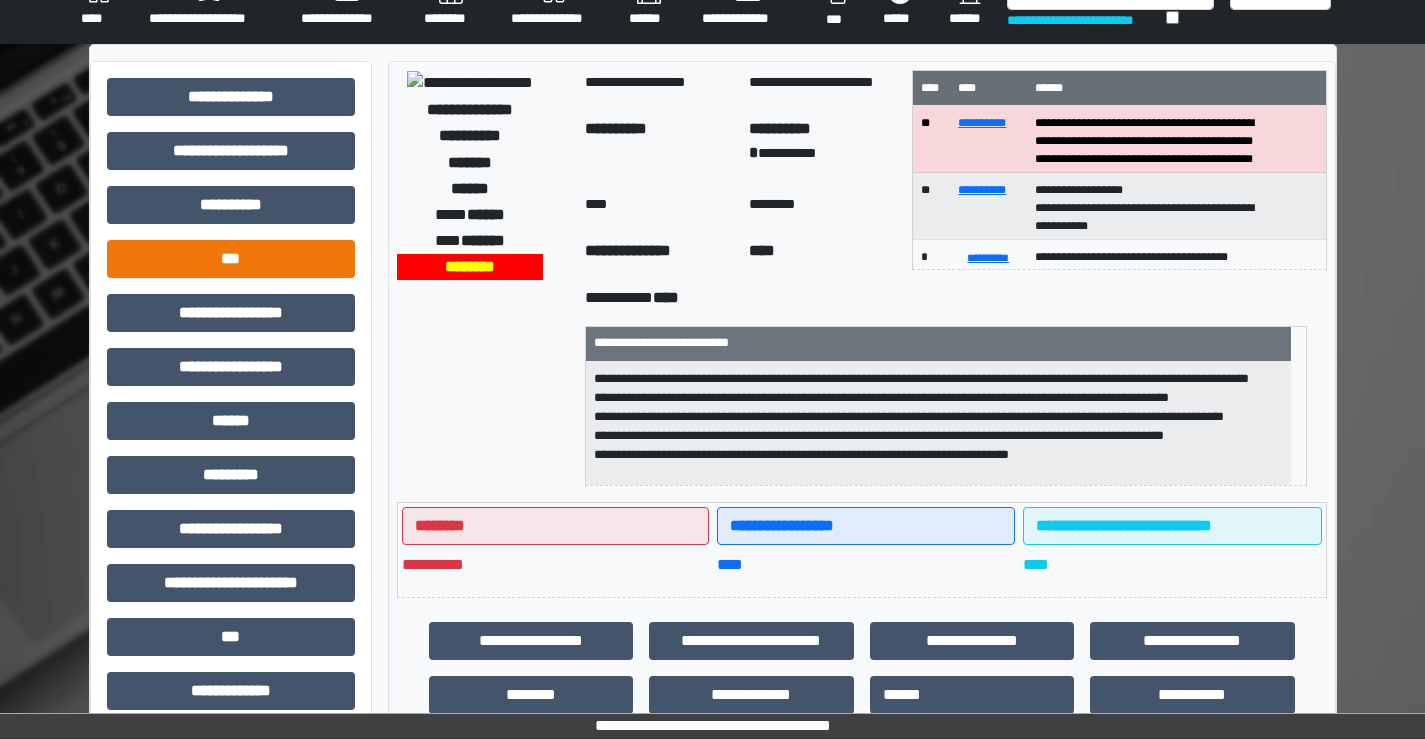 scroll, scrollTop: 35, scrollLeft: 0, axis: vertical 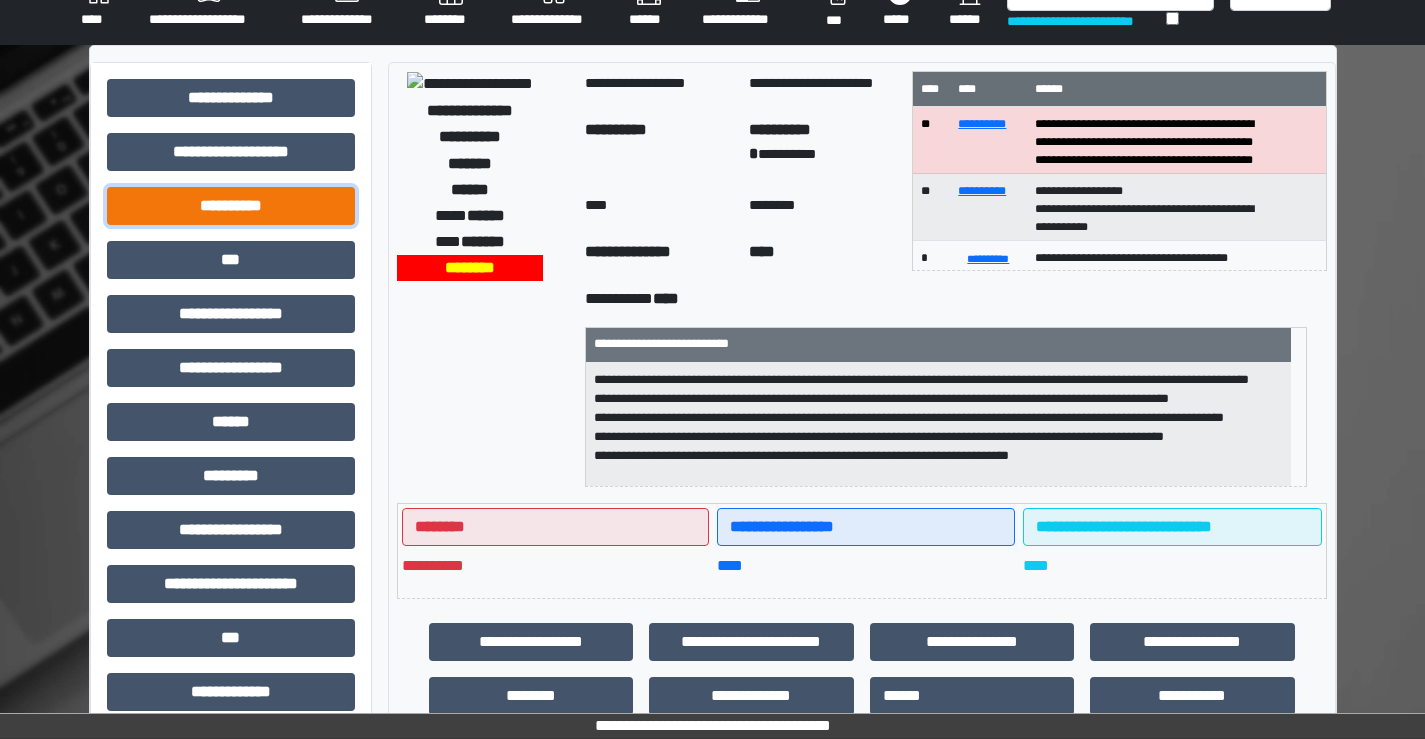 click on "**********" at bounding box center [231, 206] 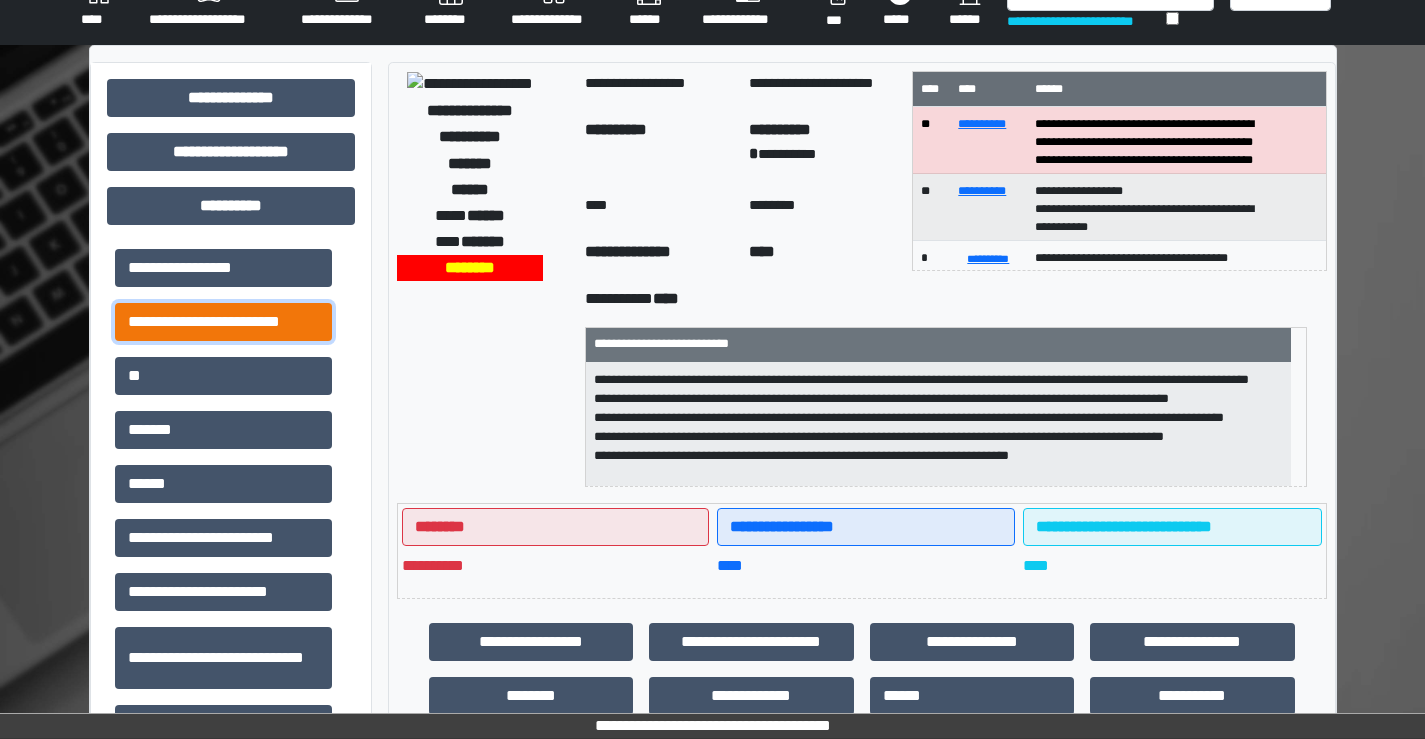 click on "**********" at bounding box center [223, 322] 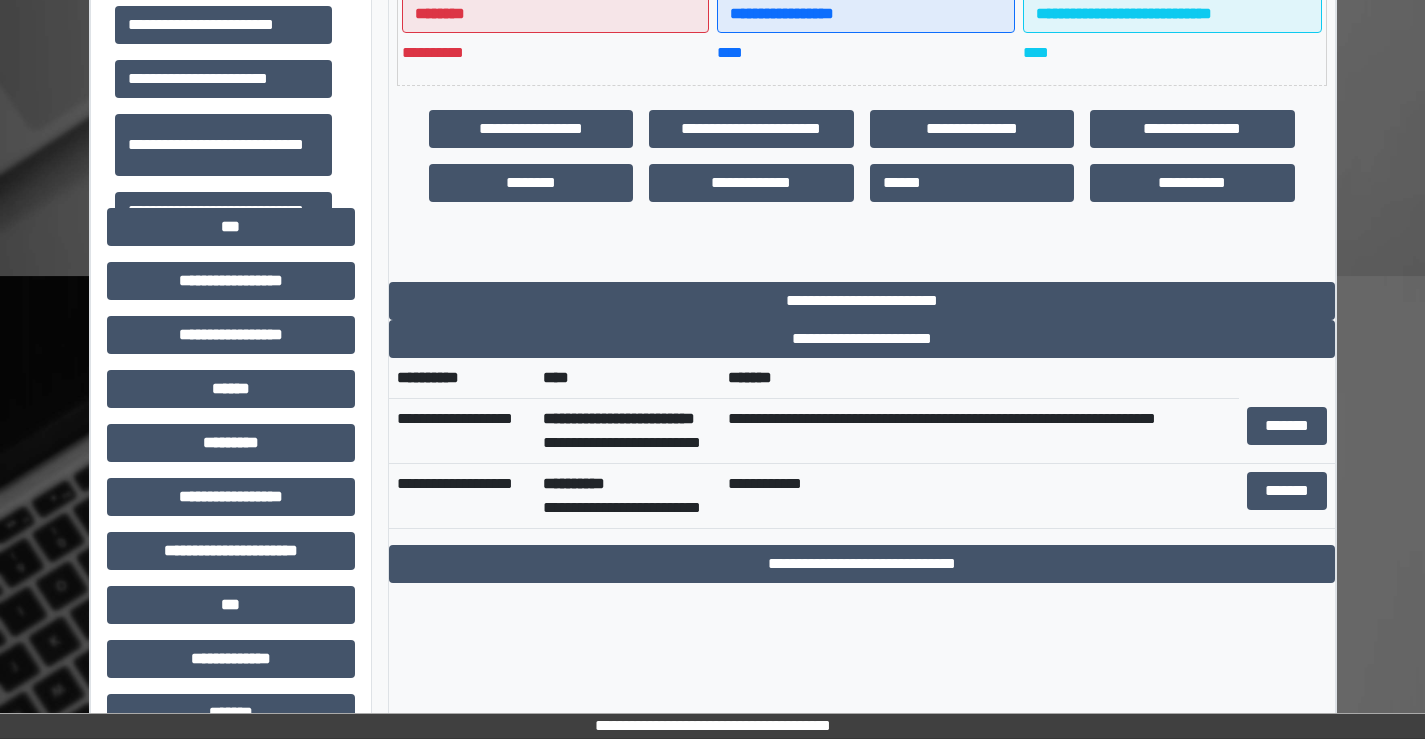 scroll, scrollTop: 535, scrollLeft: 0, axis: vertical 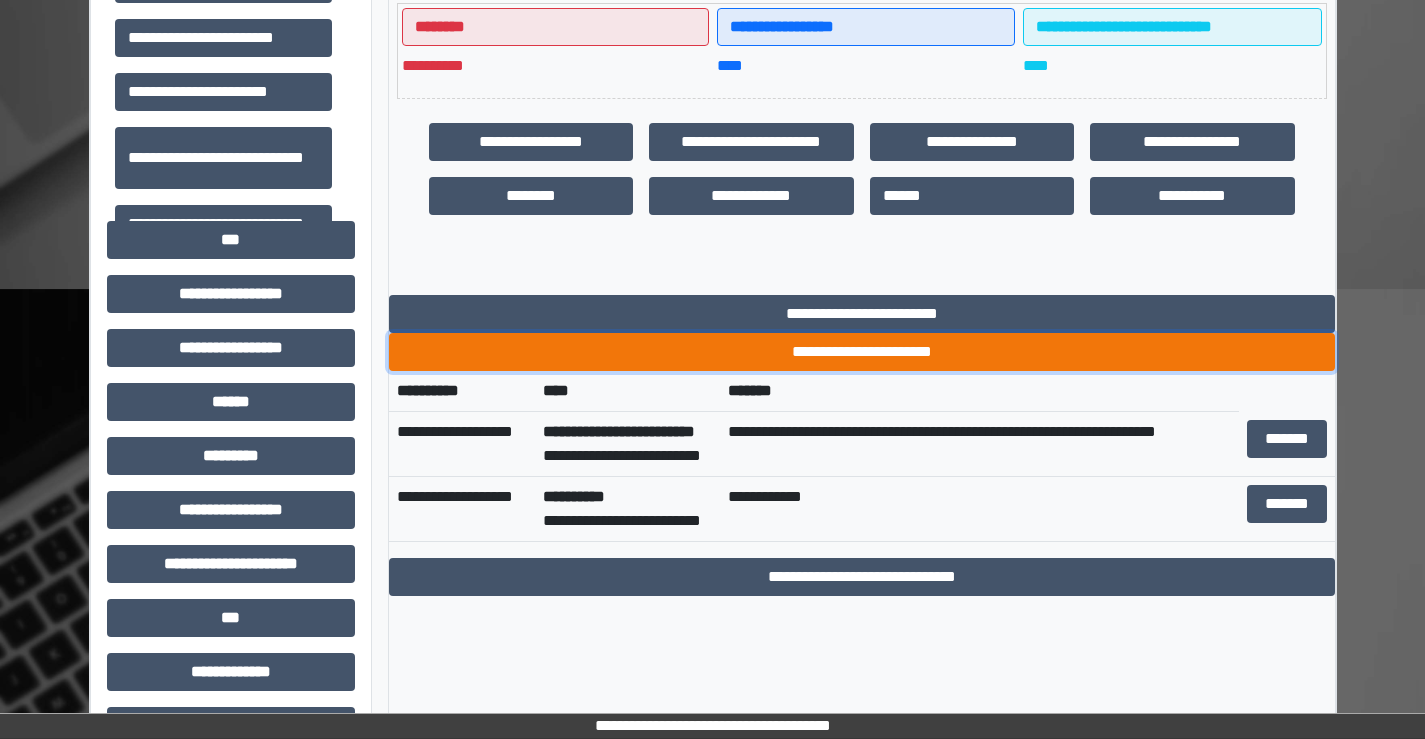 click on "**********" at bounding box center (862, 352) 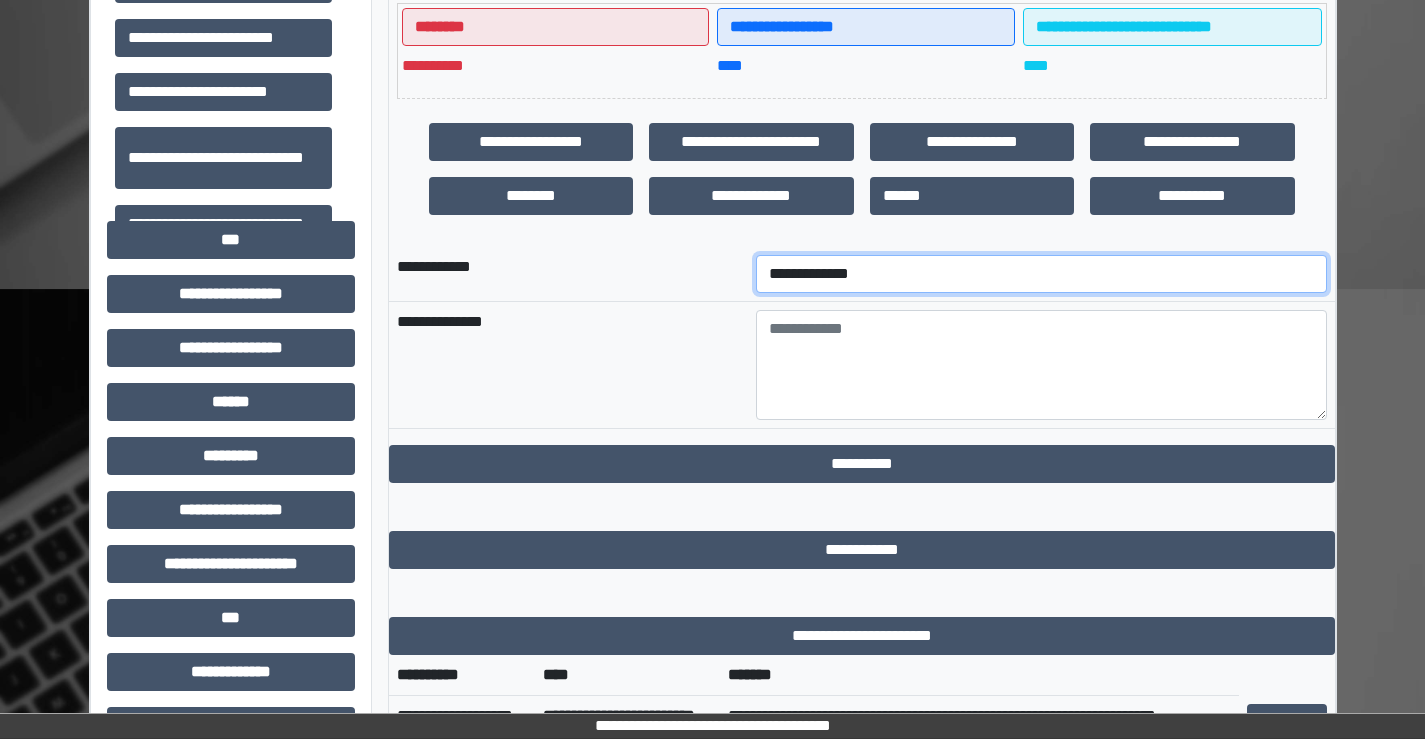click on "**********" at bounding box center (1041, 274) 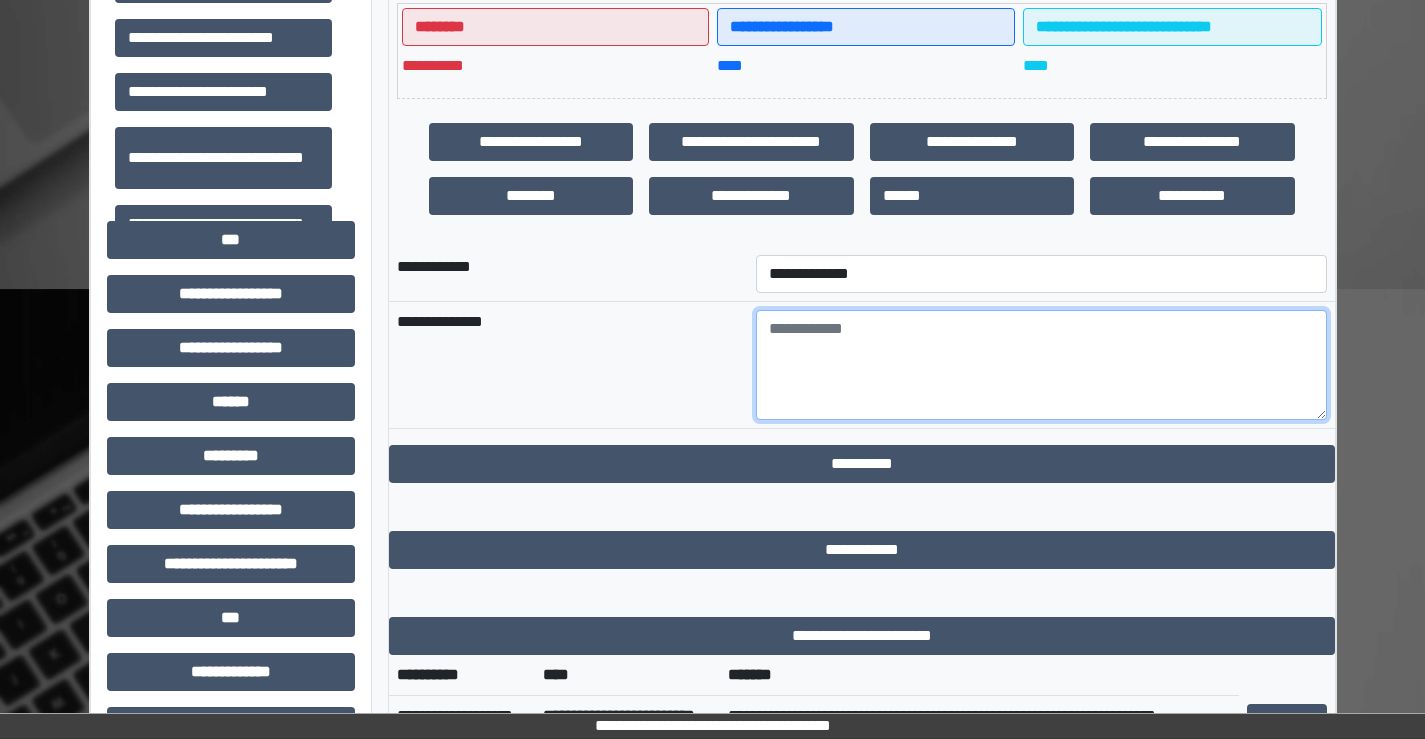 click at bounding box center (1041, 365) 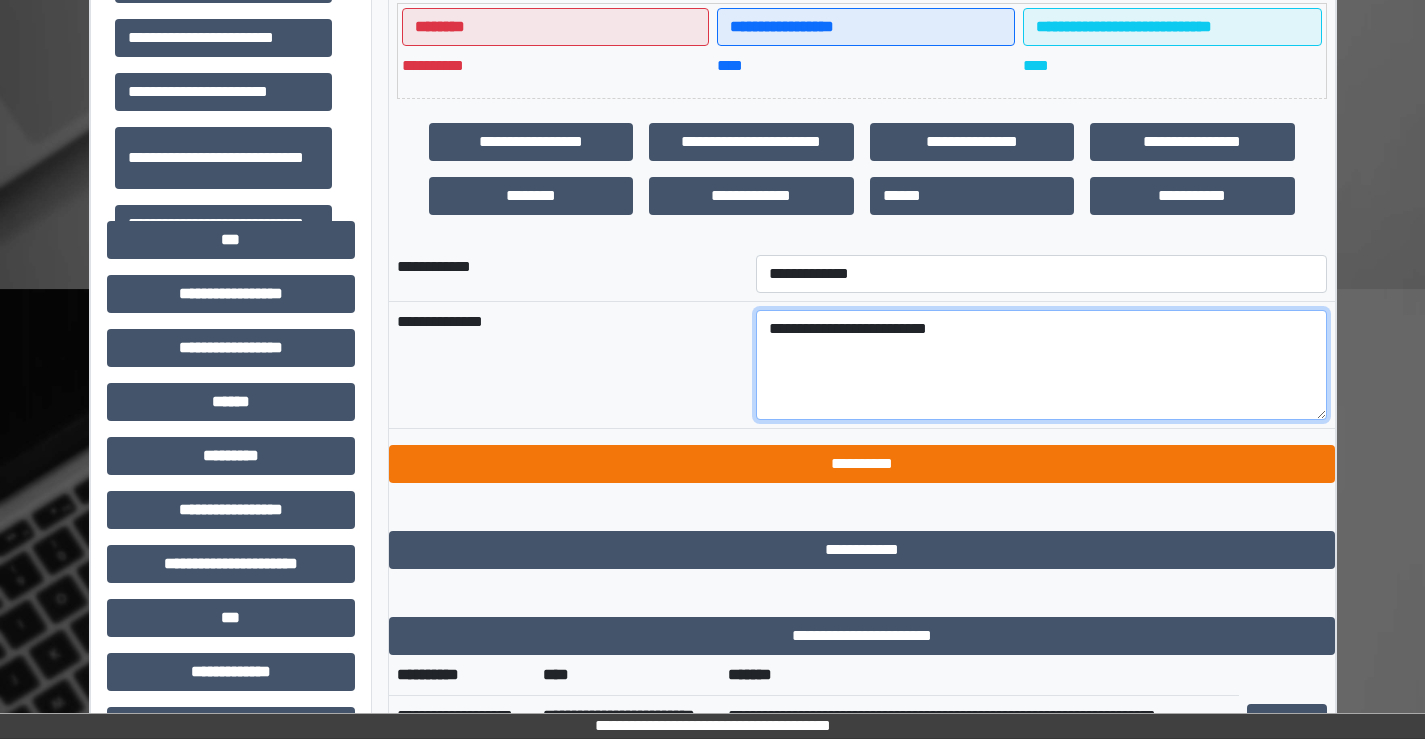 type on "**********" 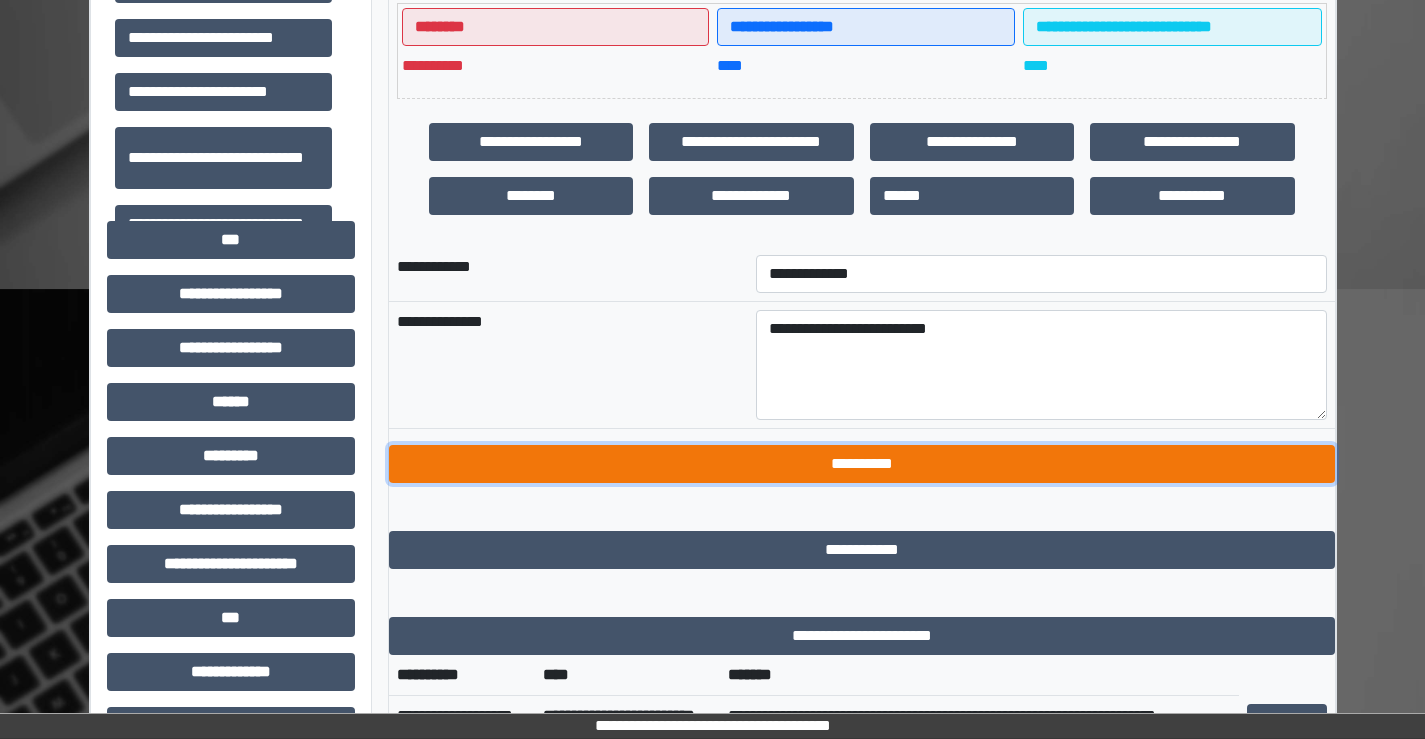 click on "**********" at bounding box center (862, 464) 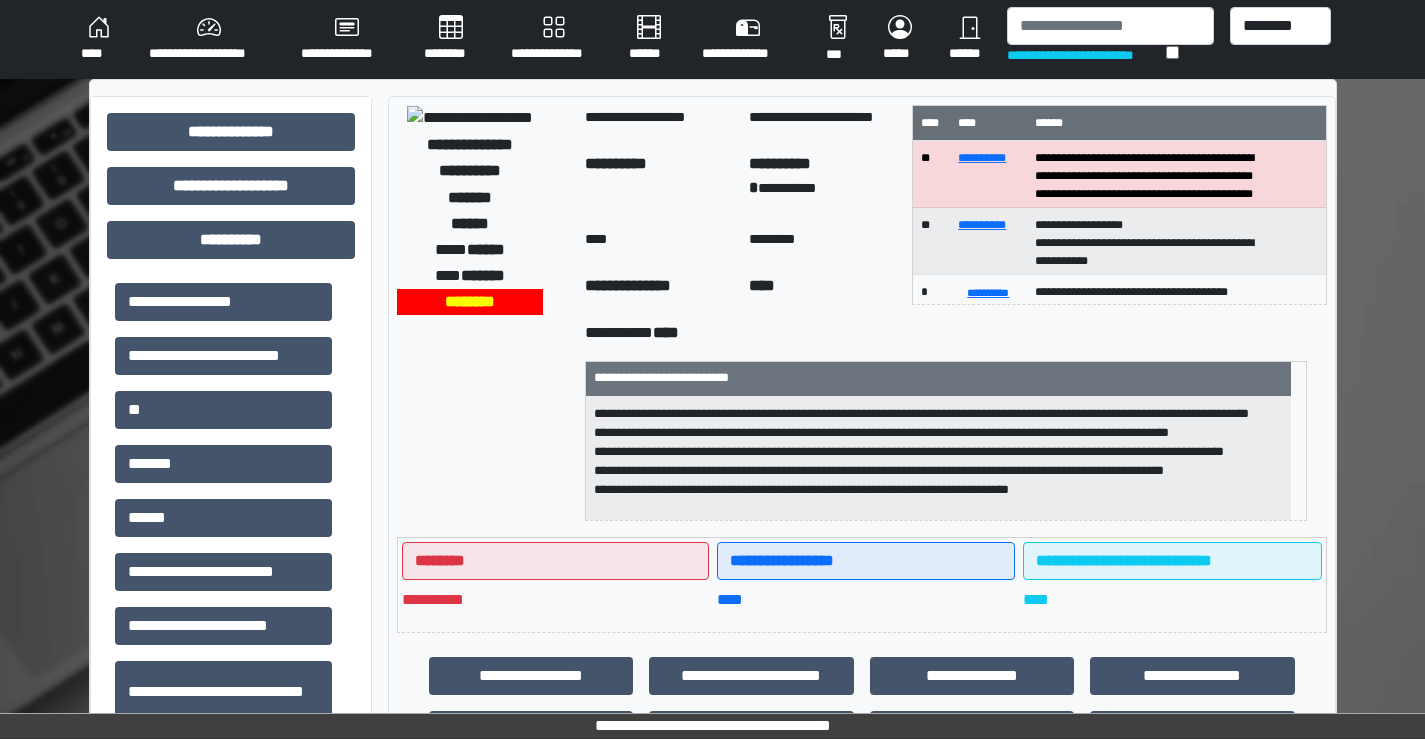 scroll, scrollTop: 0, scrollLeft: 0, axis: both 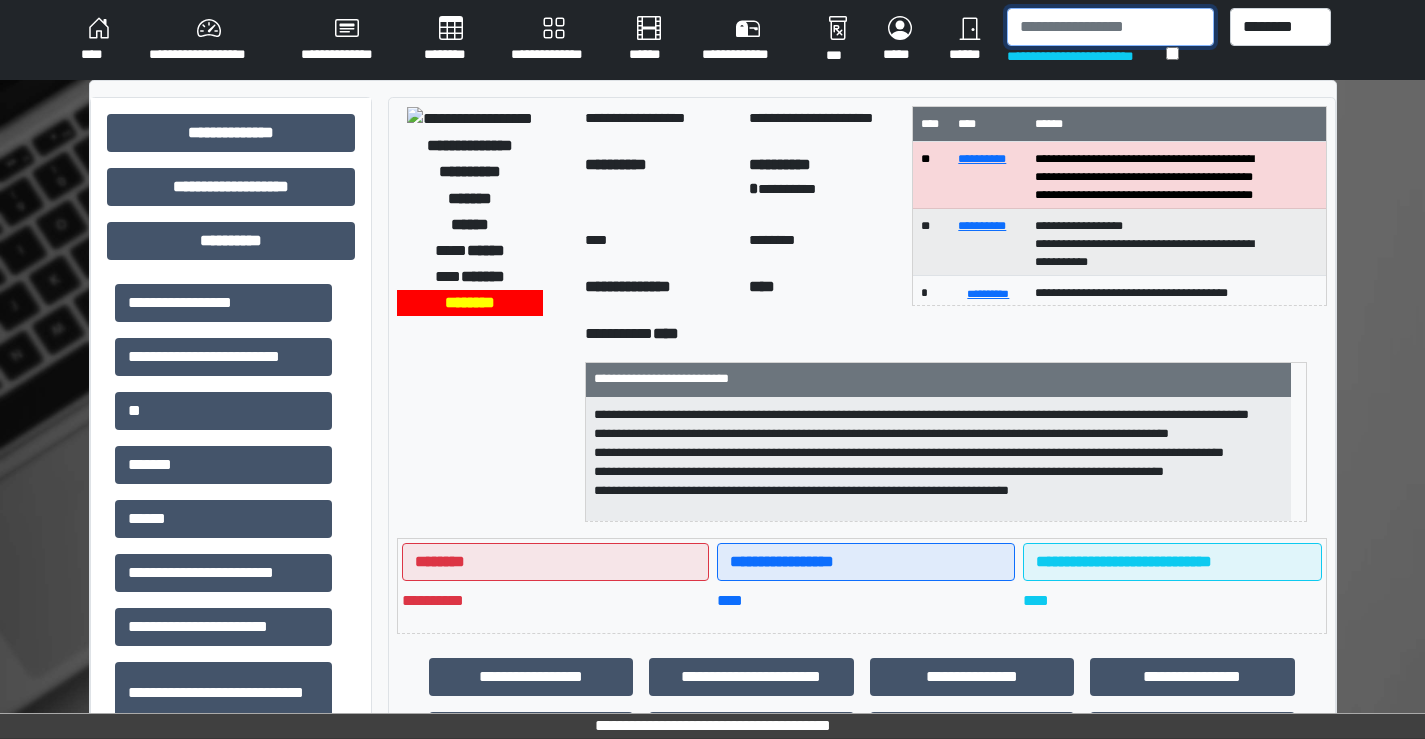 click at bounding box center [1110, 27] 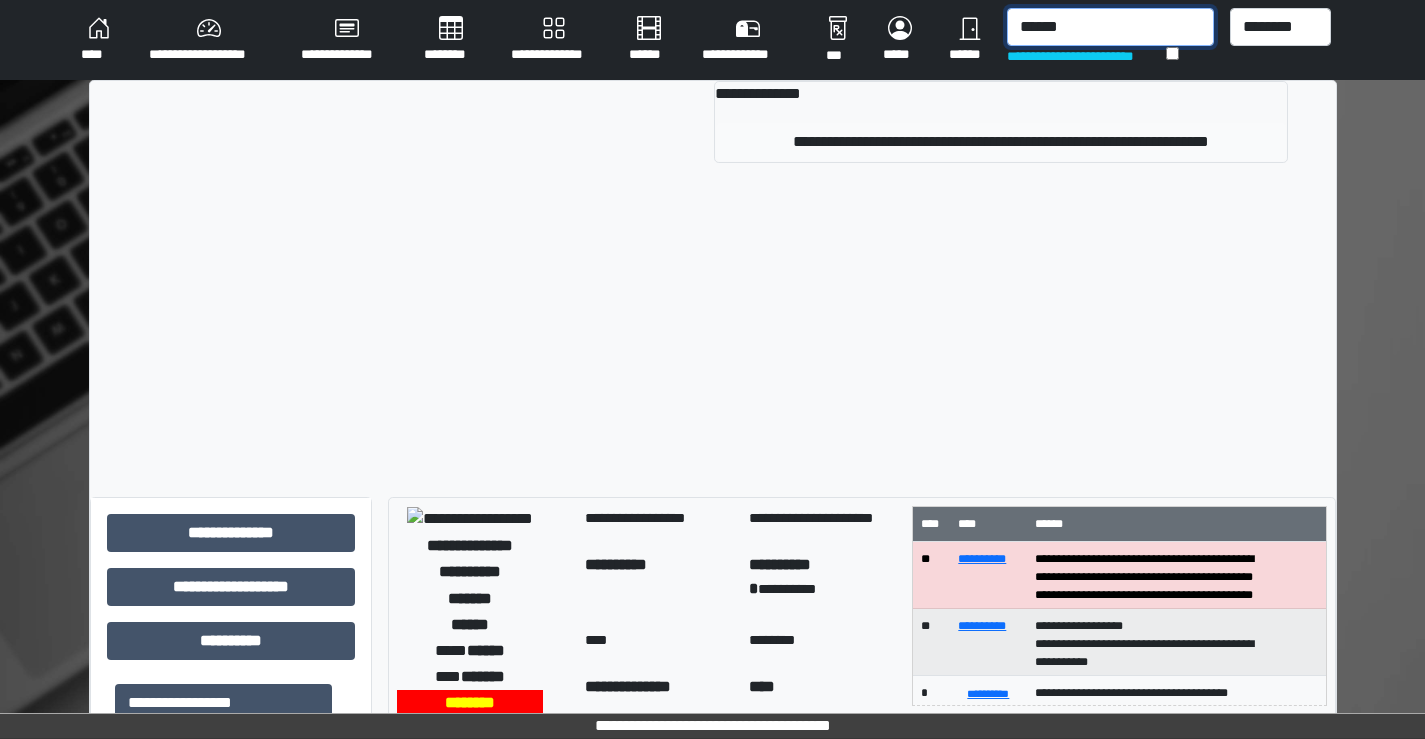 type on "******" 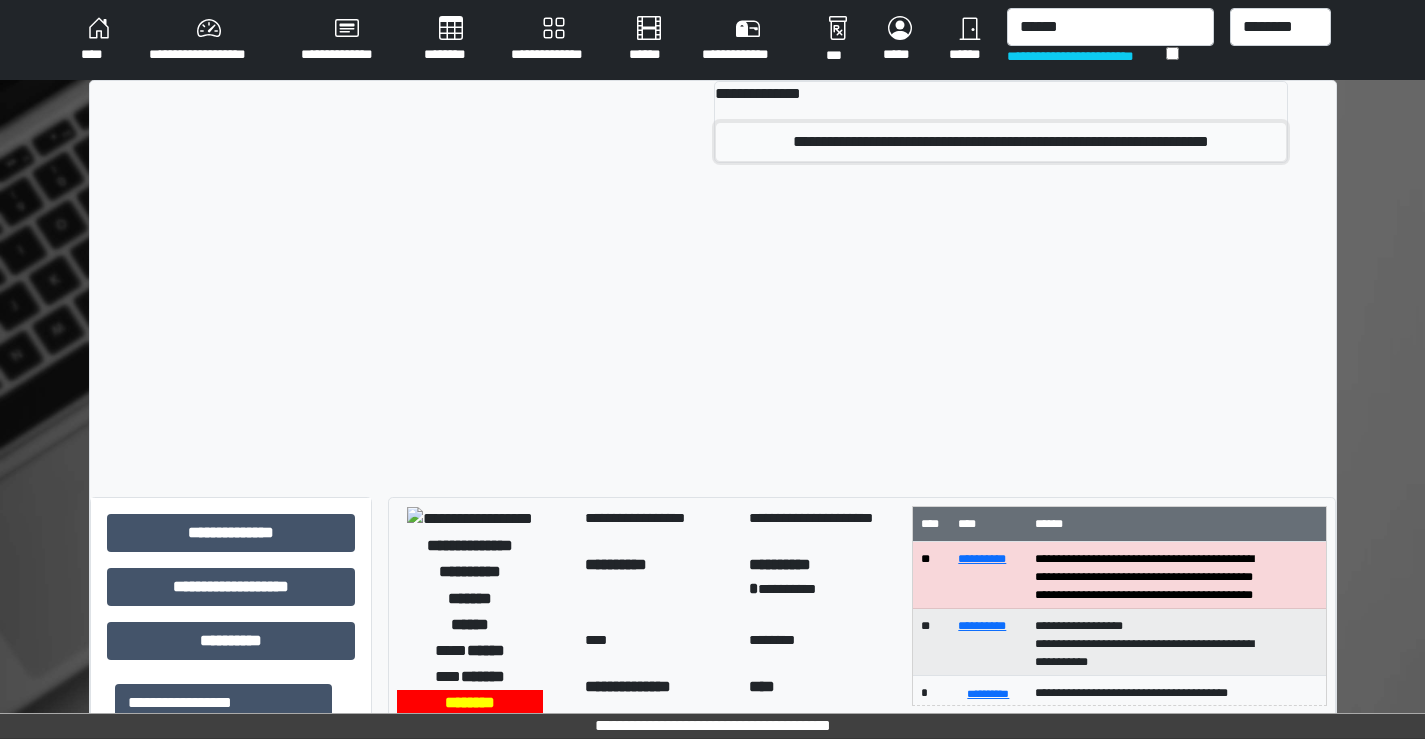 click on "**********" at bounding box center (1001, 142) 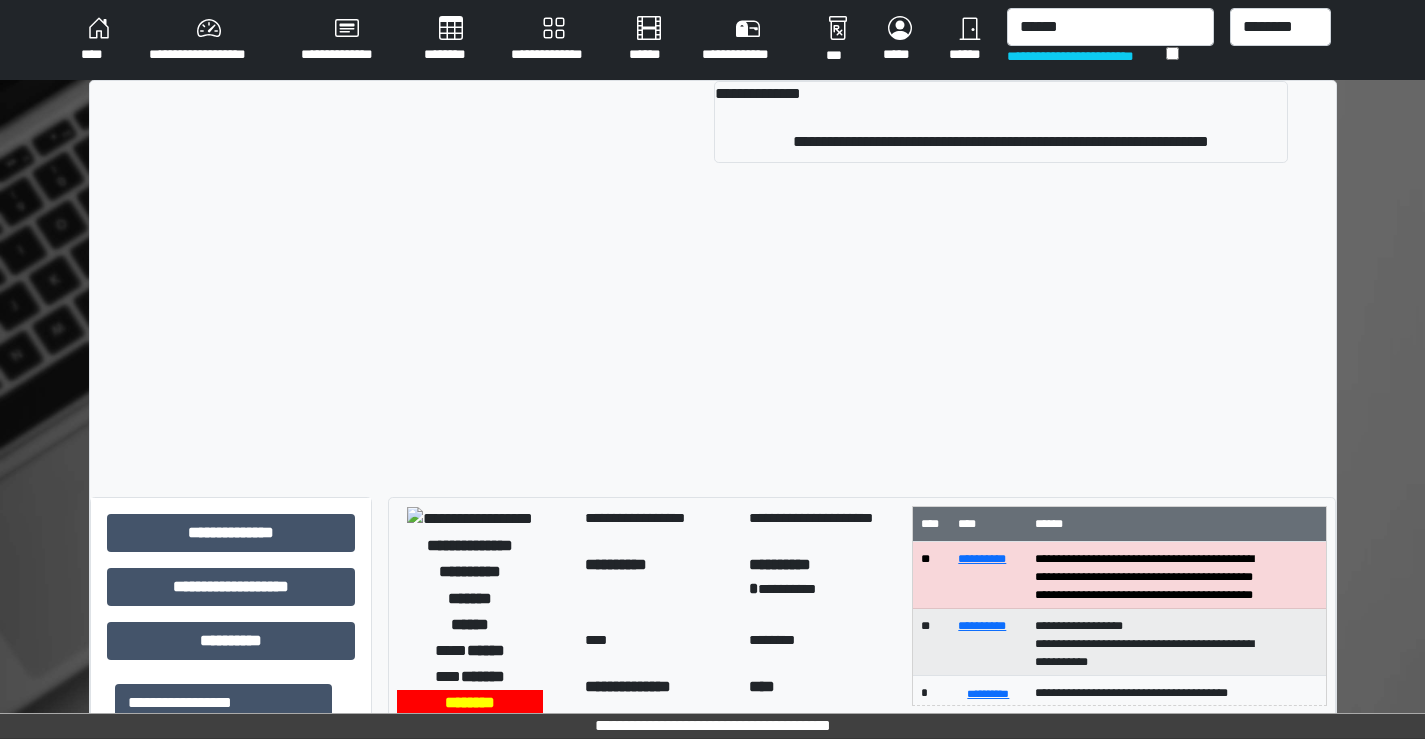 type 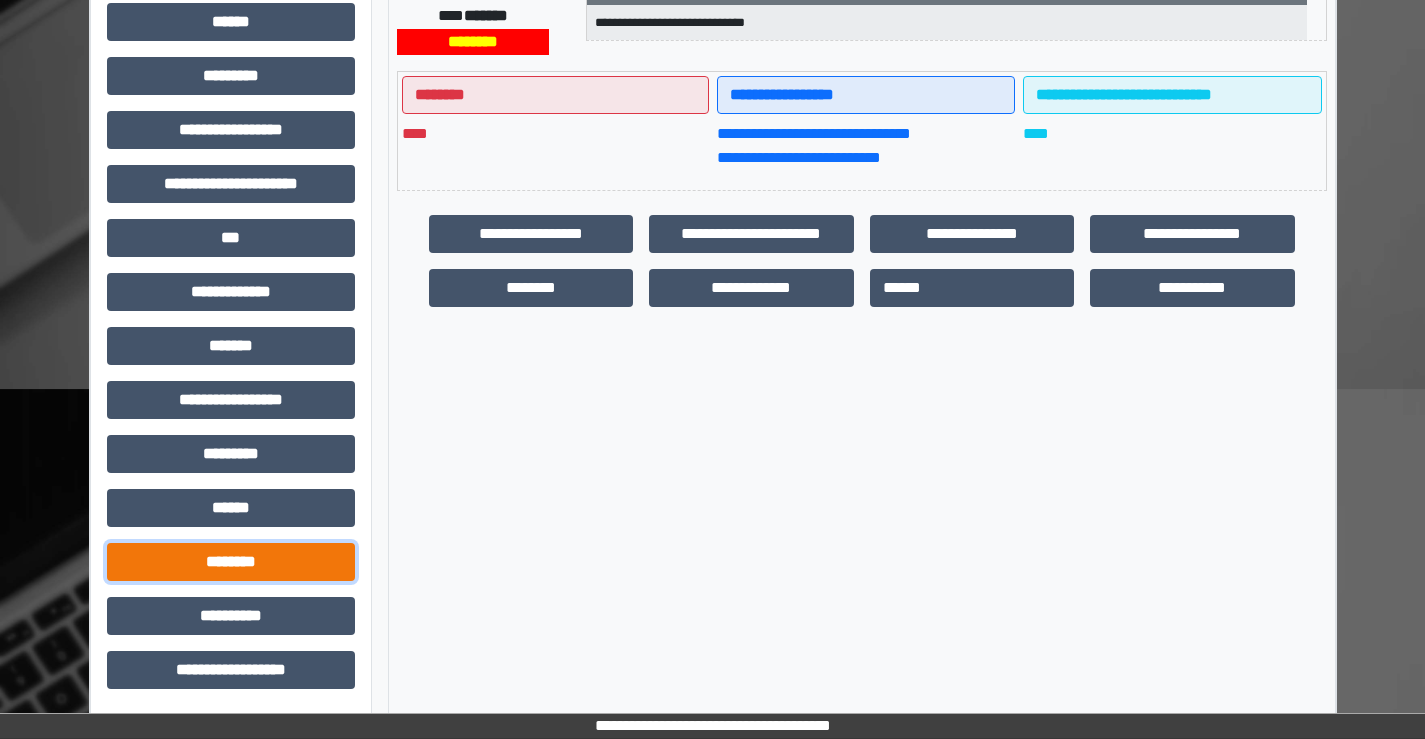 click on "********" at bounding box center [231, 562] 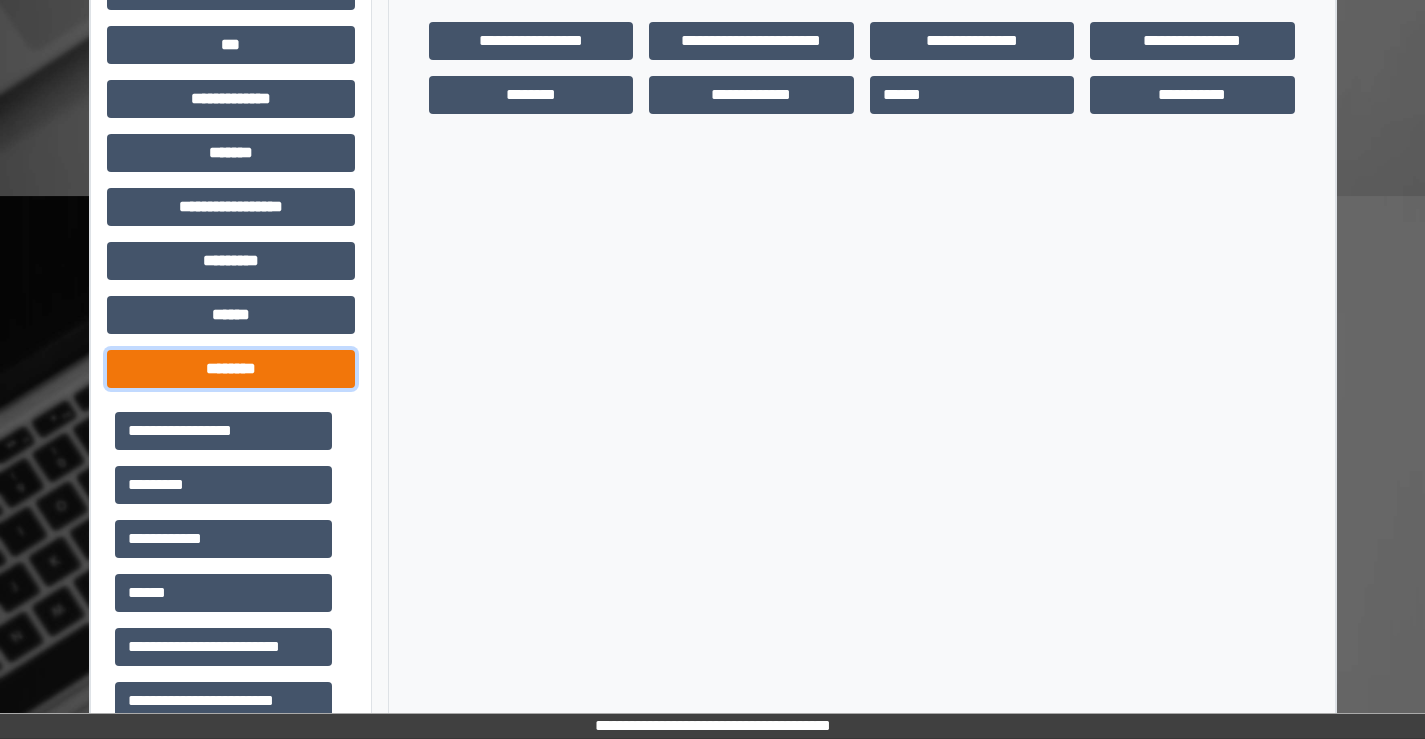 scroll, scrollTop: 635, scrollLeft: 0, axis: vertical 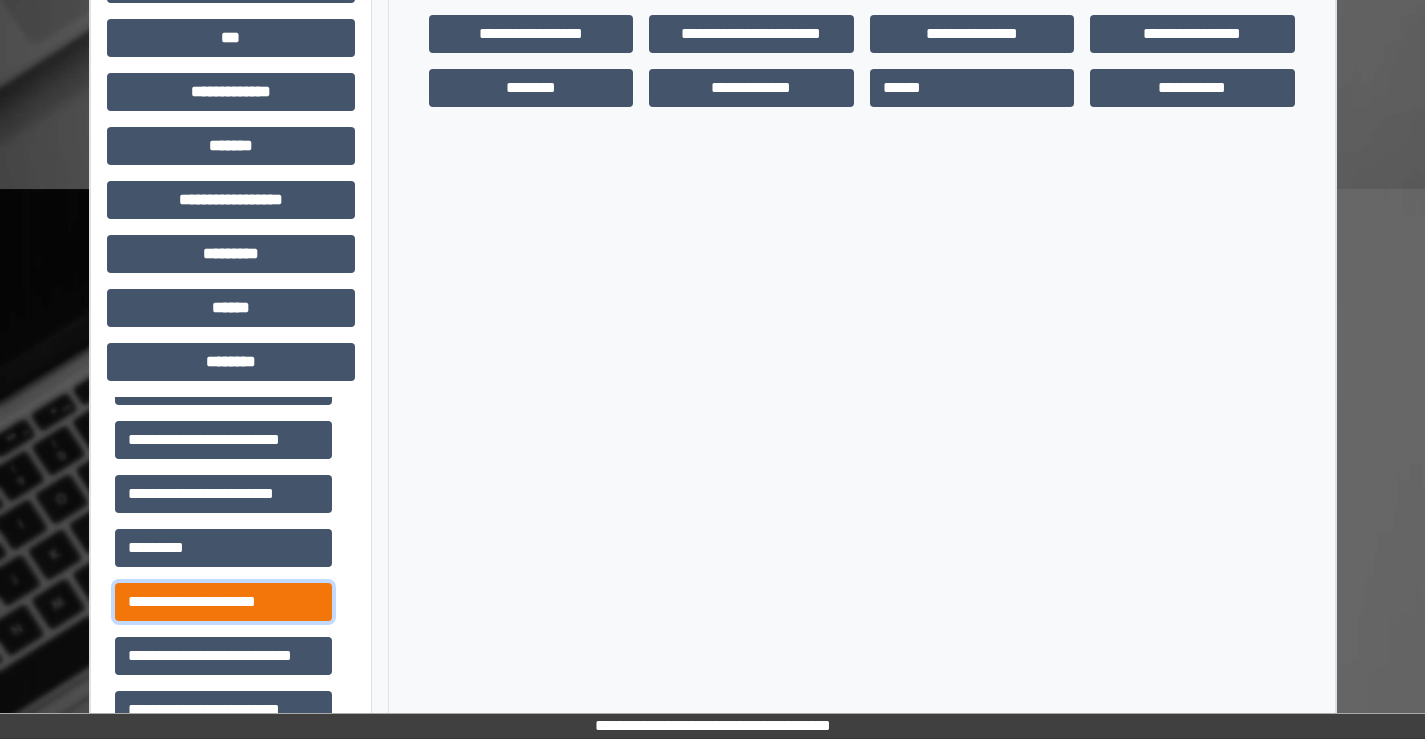 drag, startPoint x: 225, startPoint y: 599, endPoint x: 239, endPoint y: 589, distance: 17.20465 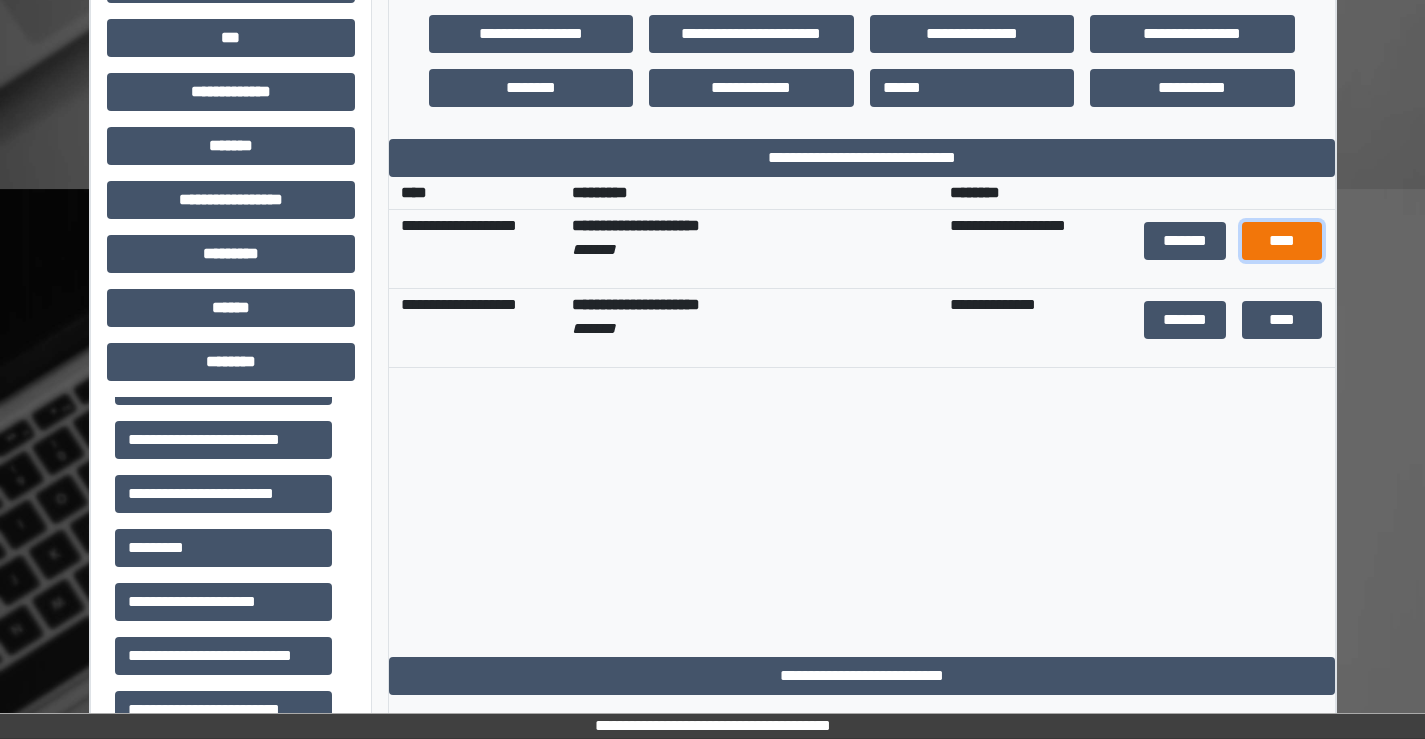 click on "****" at bounding box center [1282, 241] 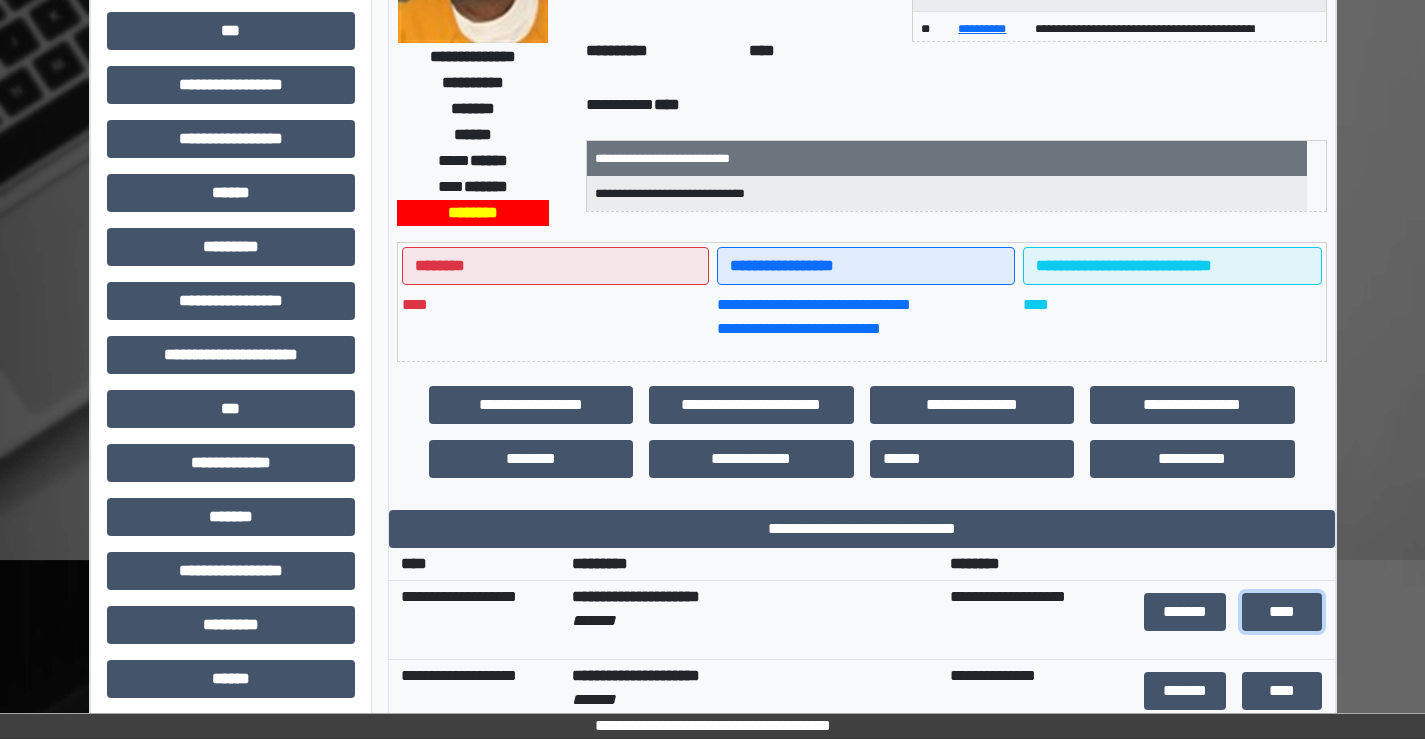 scroll, scrollTop: 135, scrollLeft: 0, axis: vertical 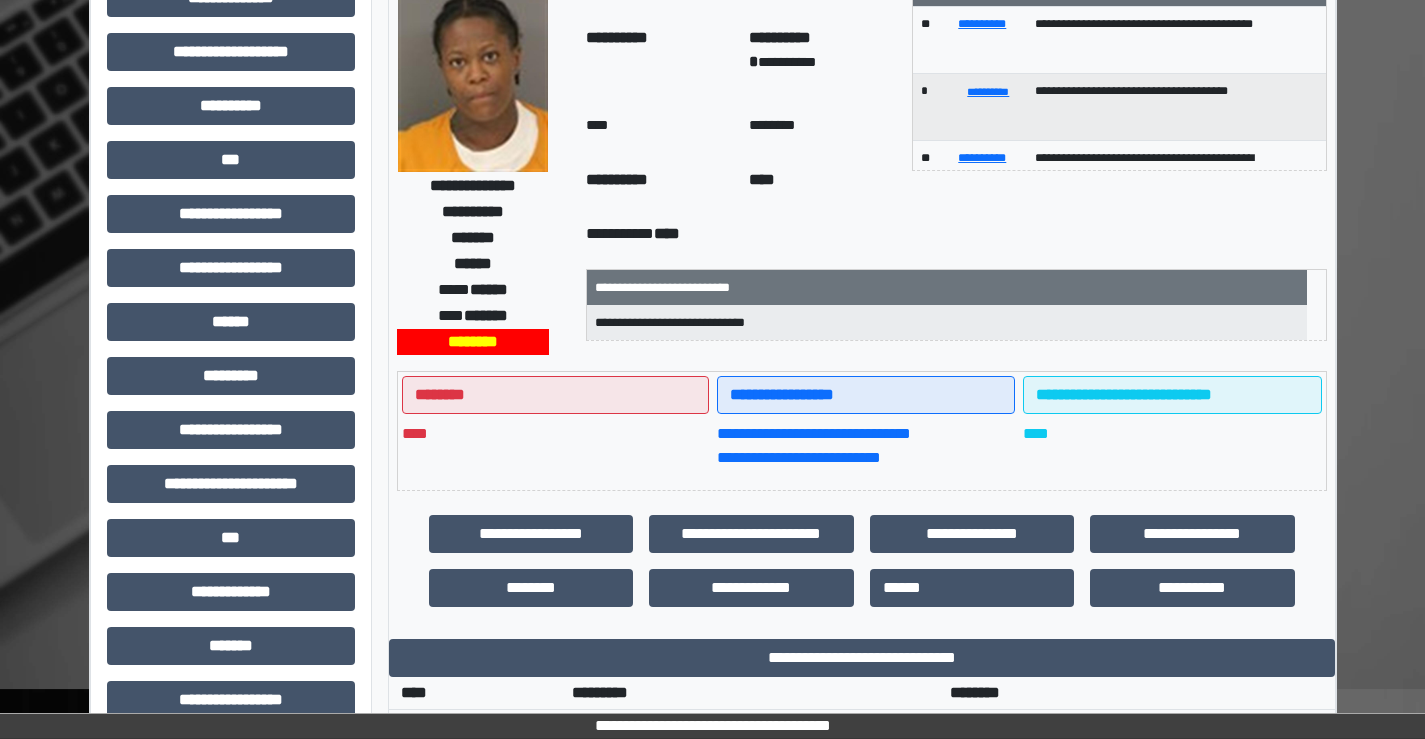 click on "**********" at bounding box center [988, 40] 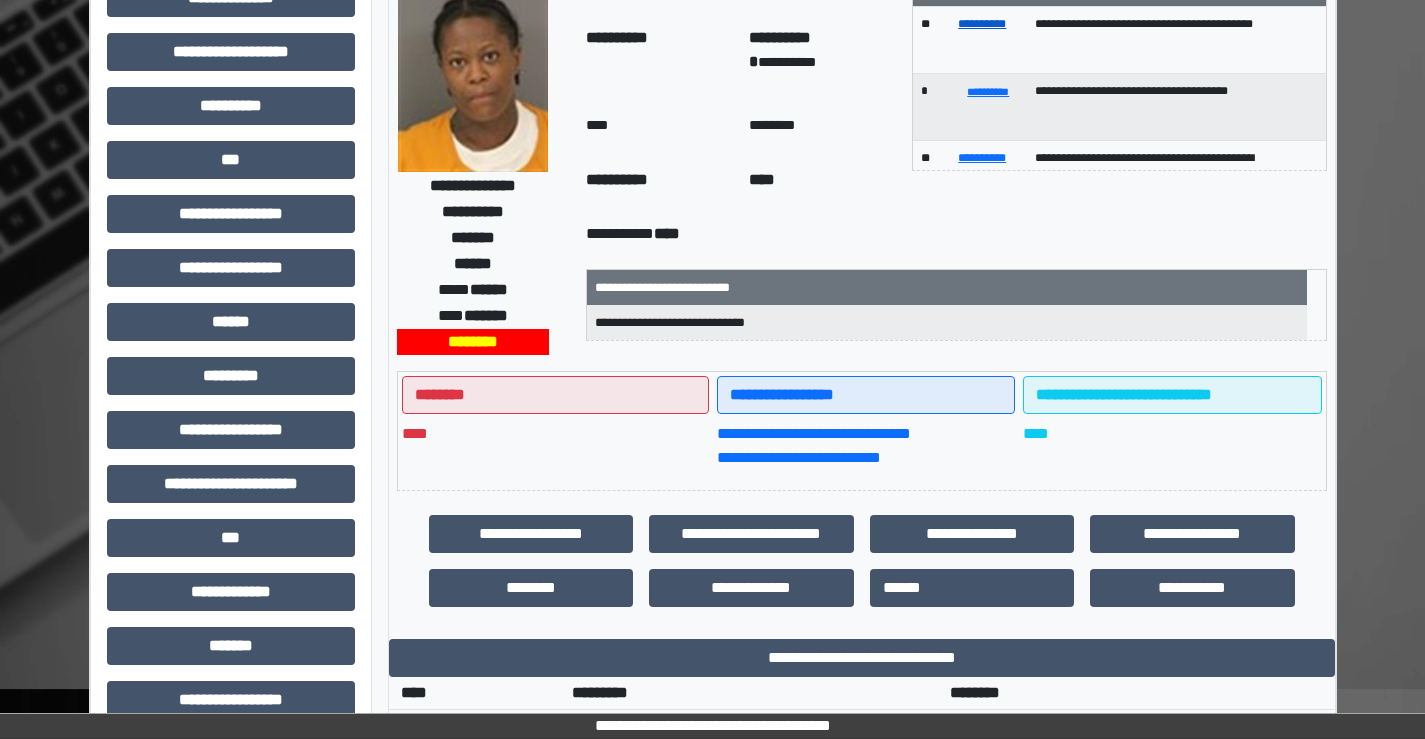 click on "**********" at bounding box center (982, 24) 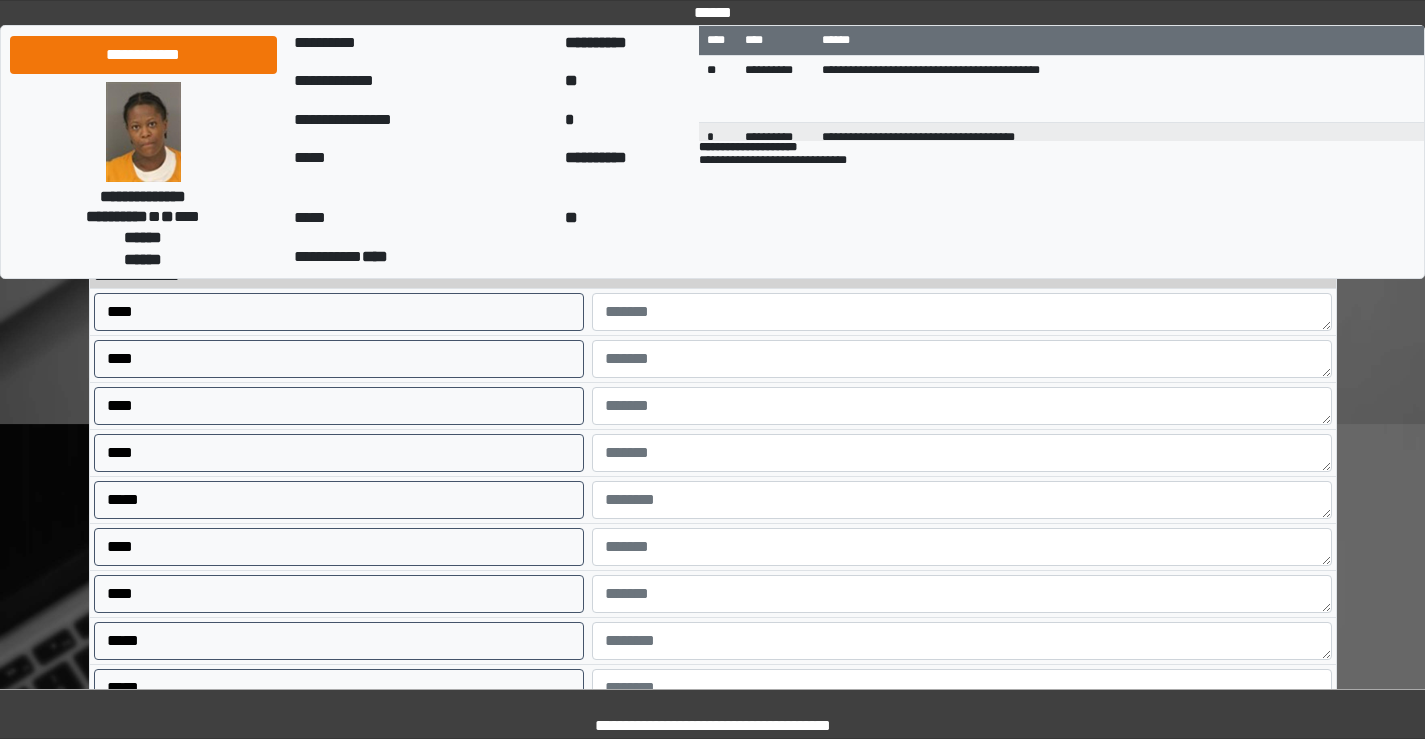 scroll, scrollTop: 0, scrollLeft: 0, axis: both 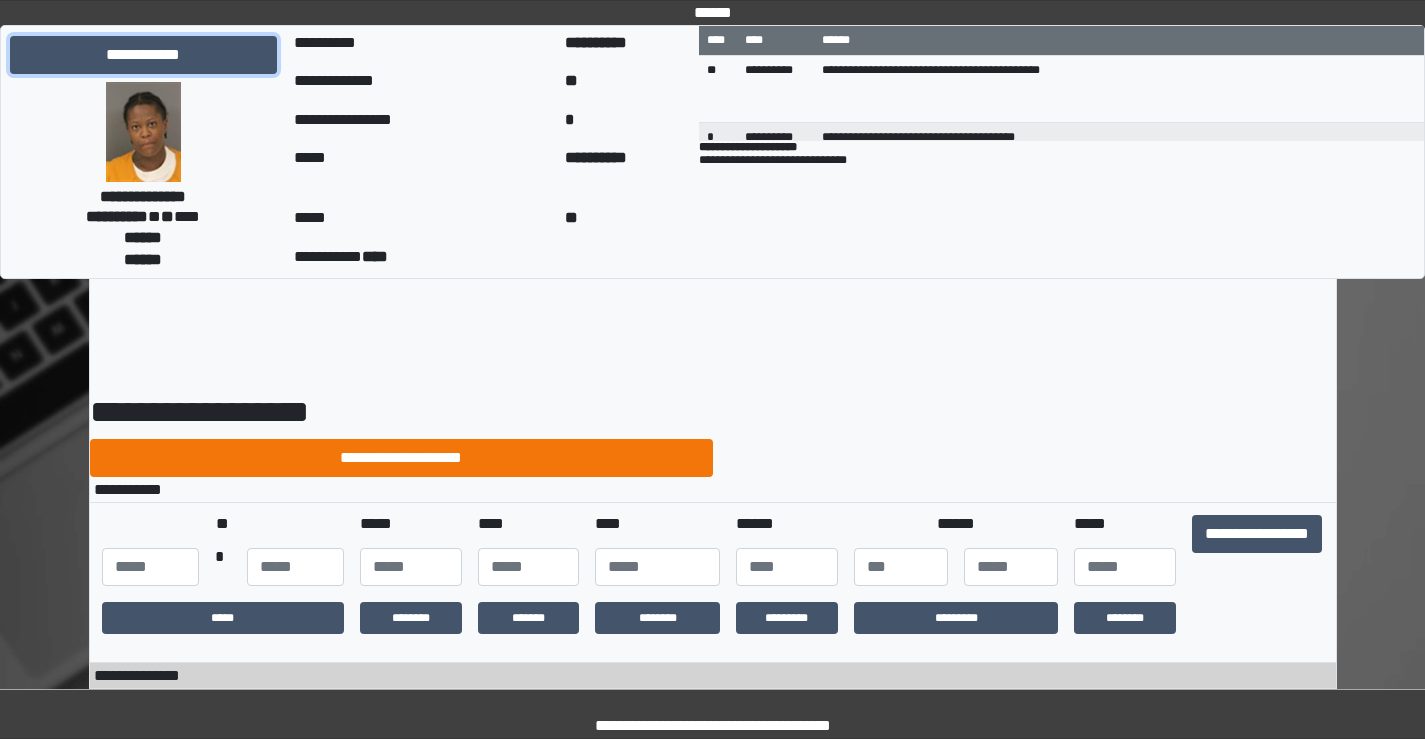 click on "**********" at bounding box center (143, 55) 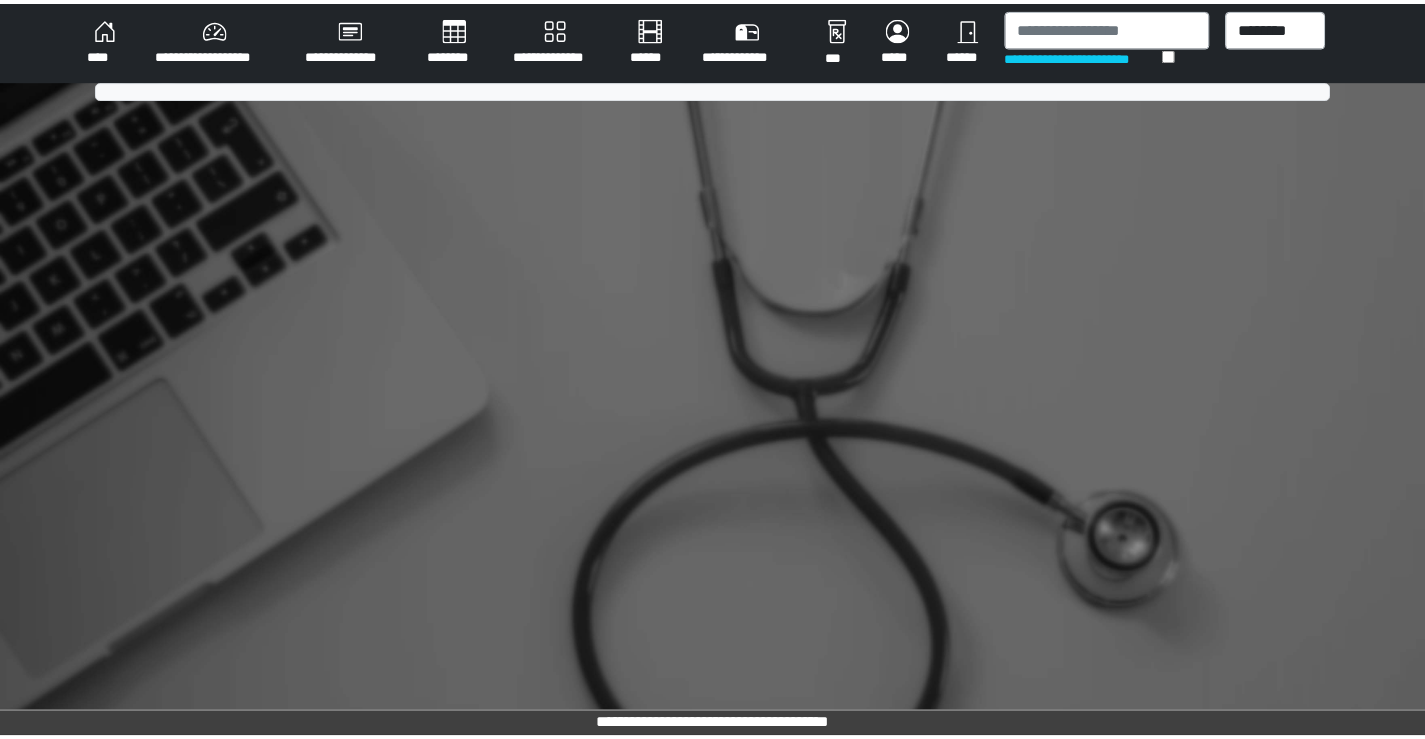 scroll, scrollTop: 0, scrollLeft: 0, axis: both 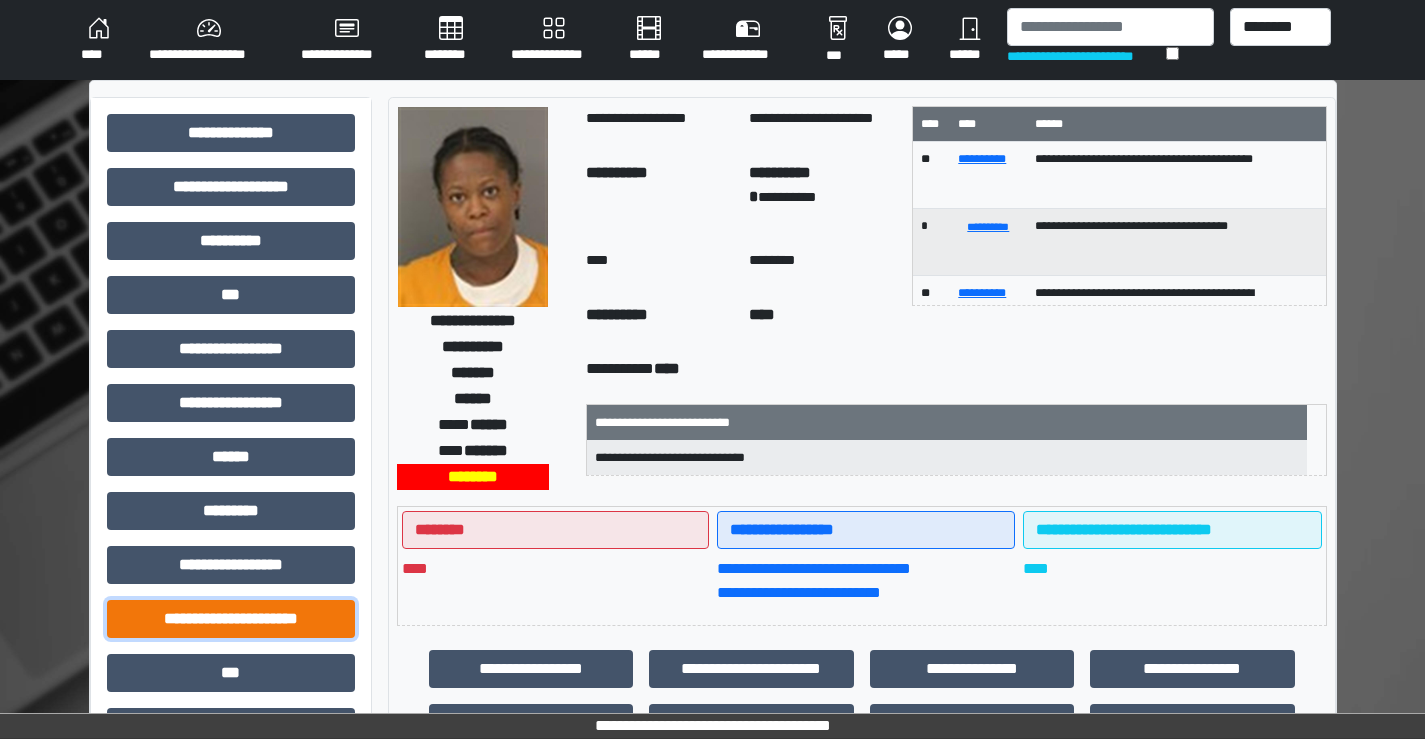 click on "**********" at bounding box center (231, 619) 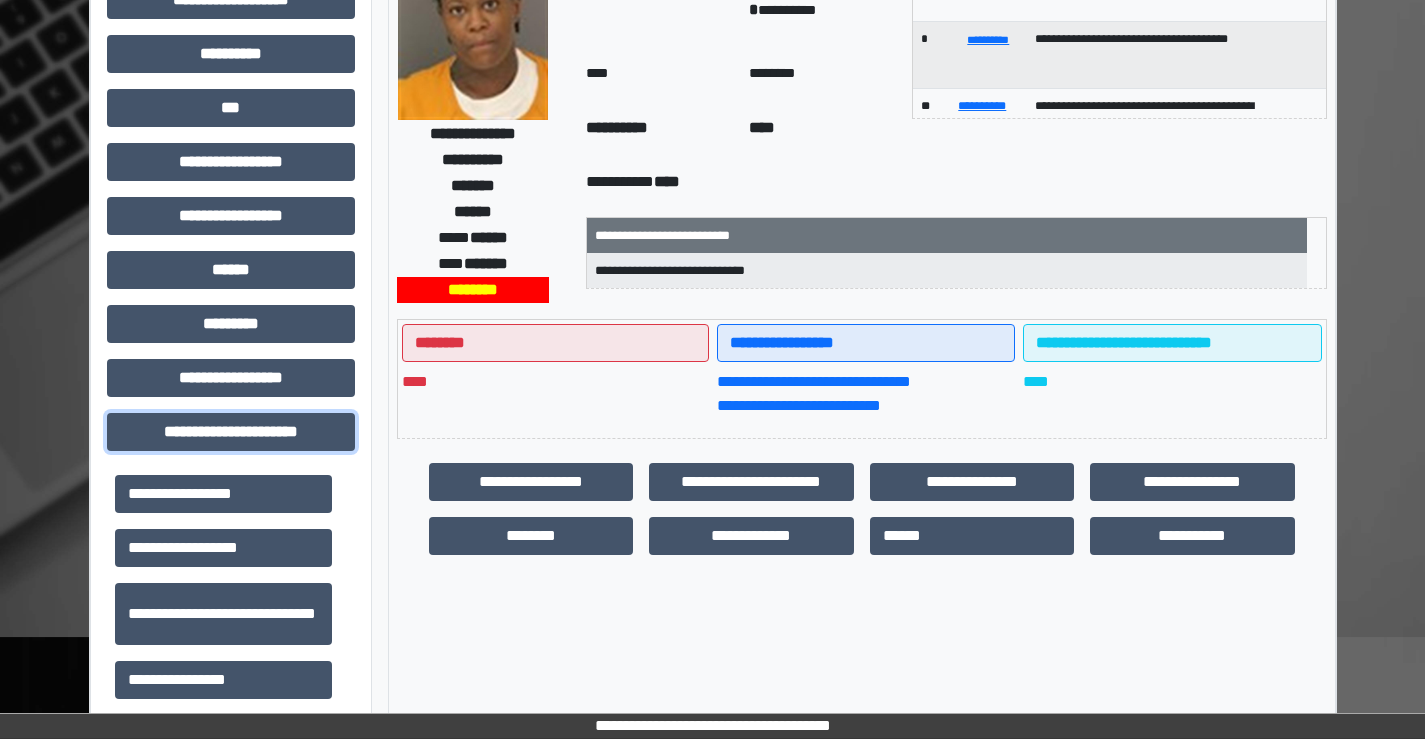 scroll, scrollTop: 400, scrollLeft: 0, axis: vertical 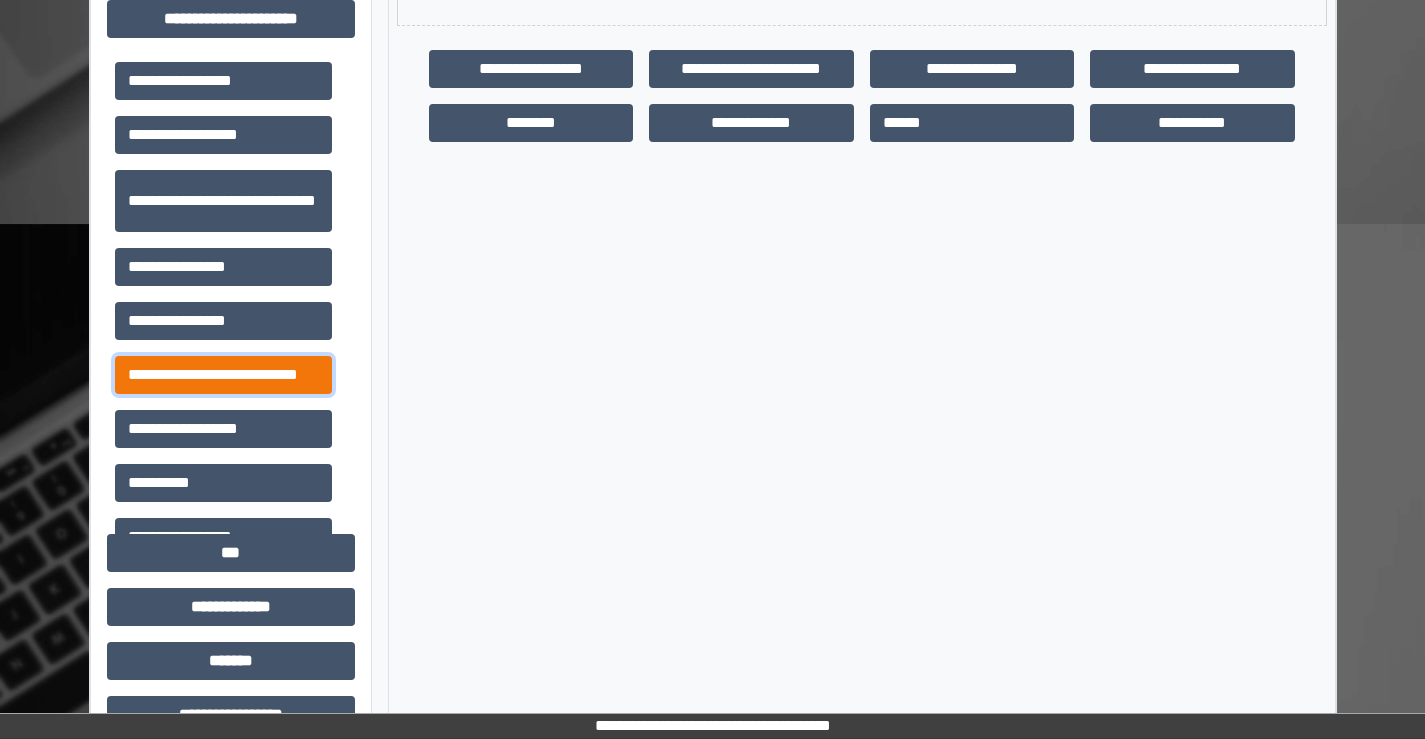 click on "**********" at bounding box center [223, 375] 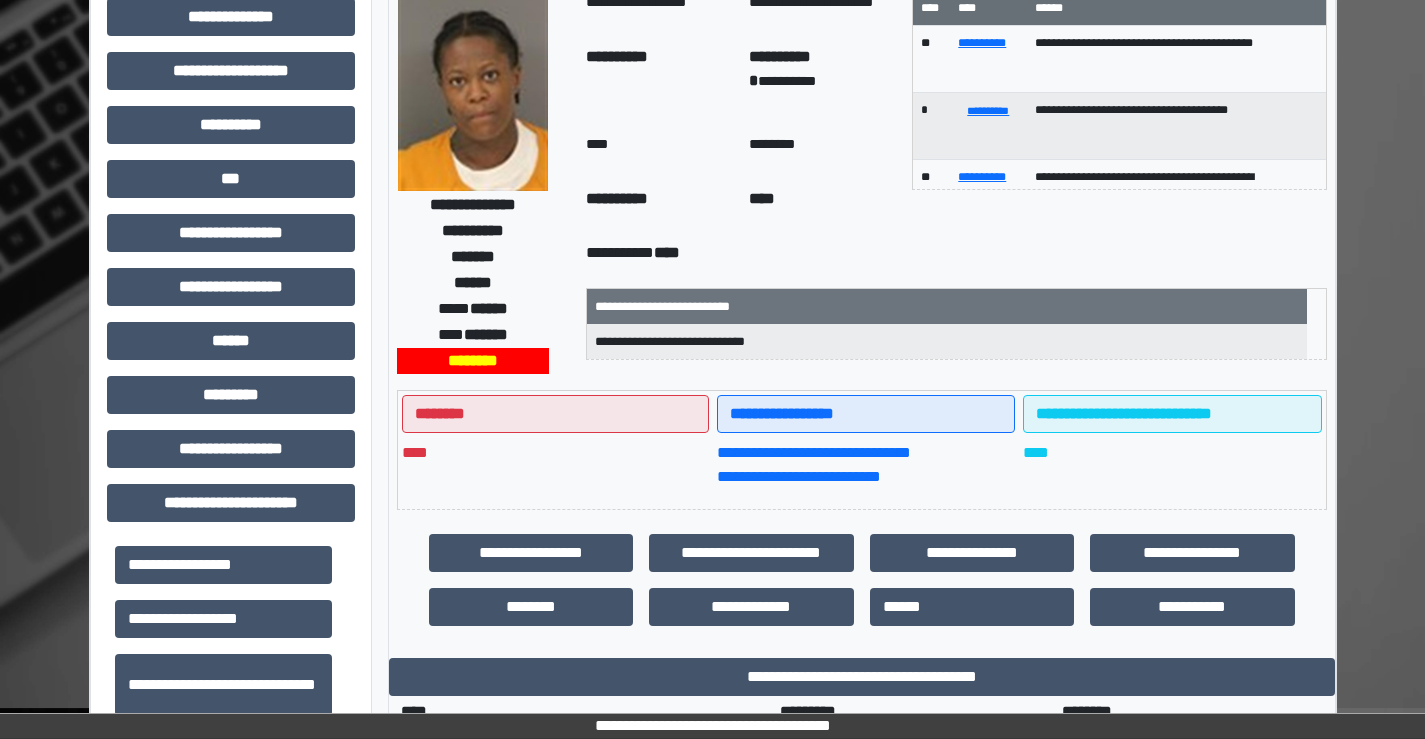 scroll, scrollTop: 0, scrollLeft: 0, axis: both 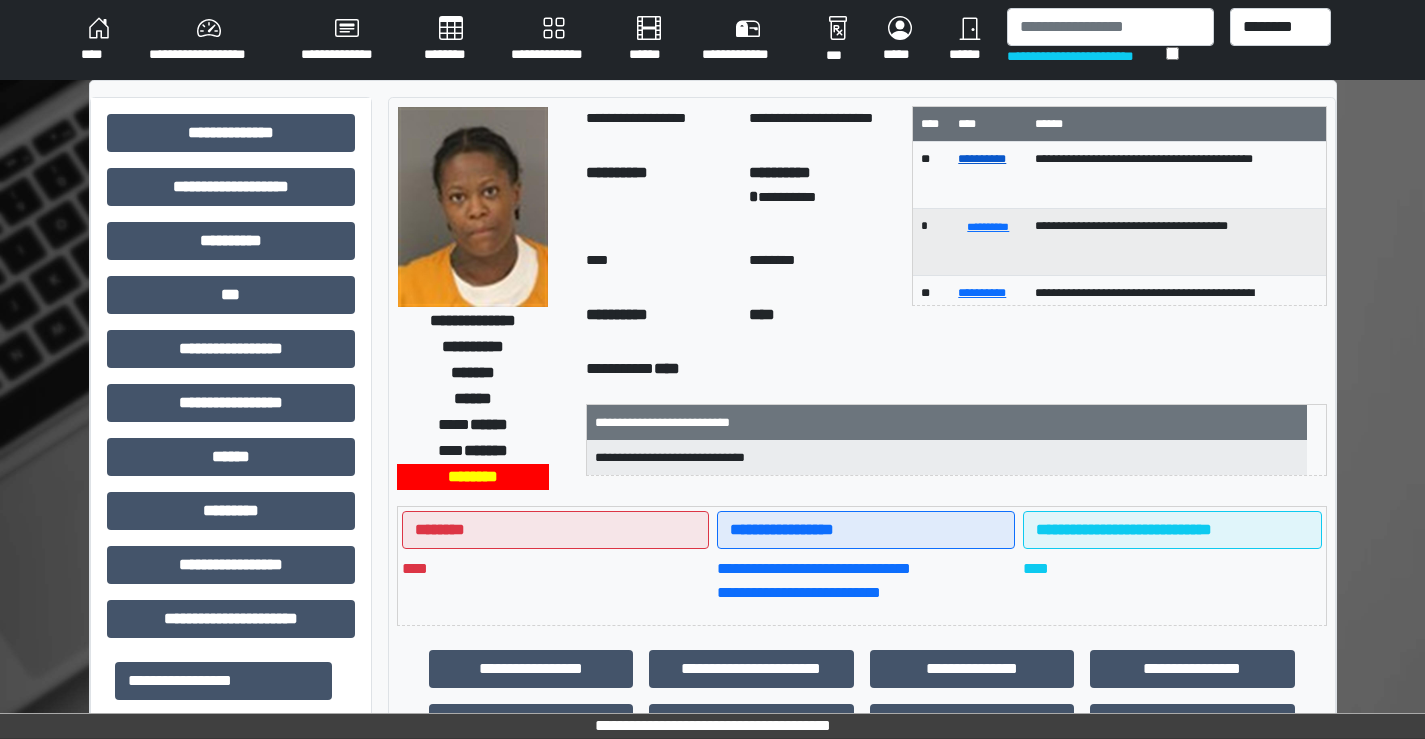click on "**********" at bounding box center [982, 159] 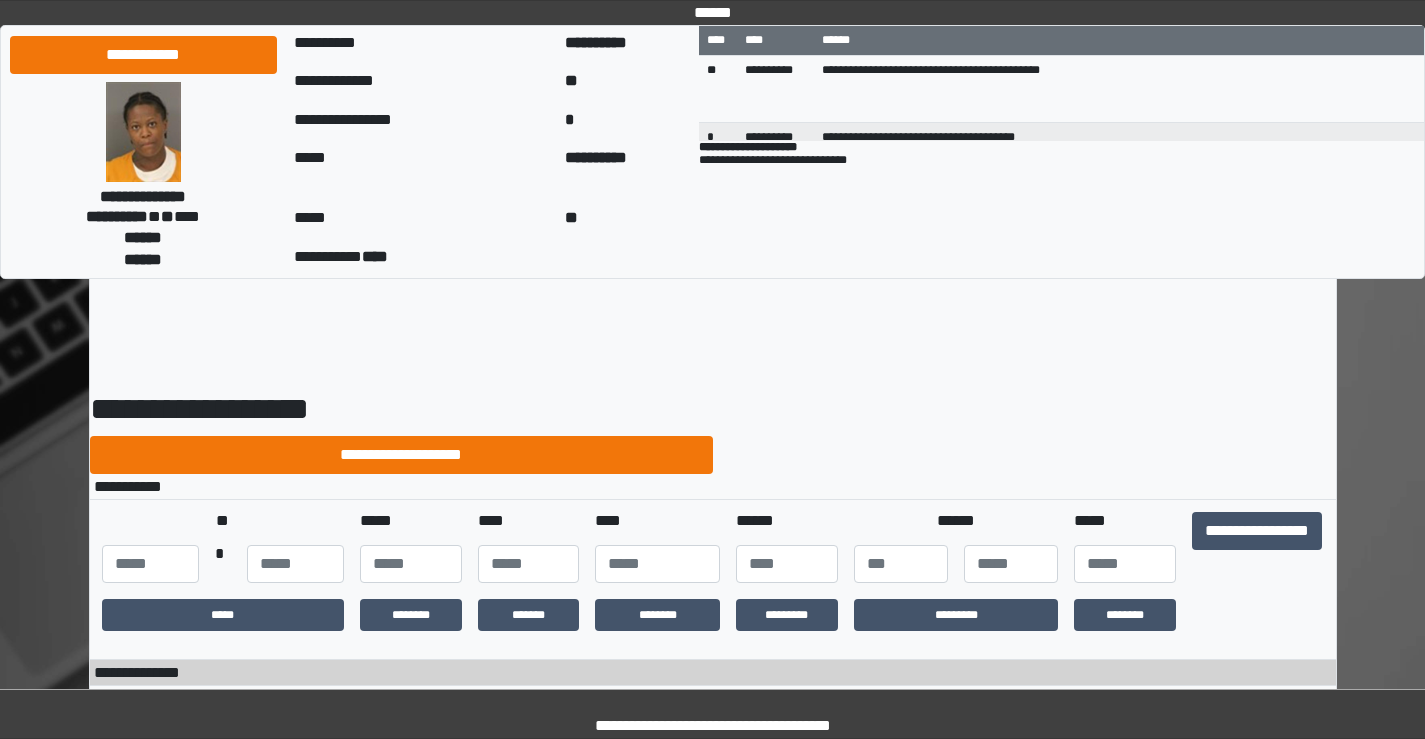 scroll, scrollTop: 0, scrollLeft: 0, axis: both 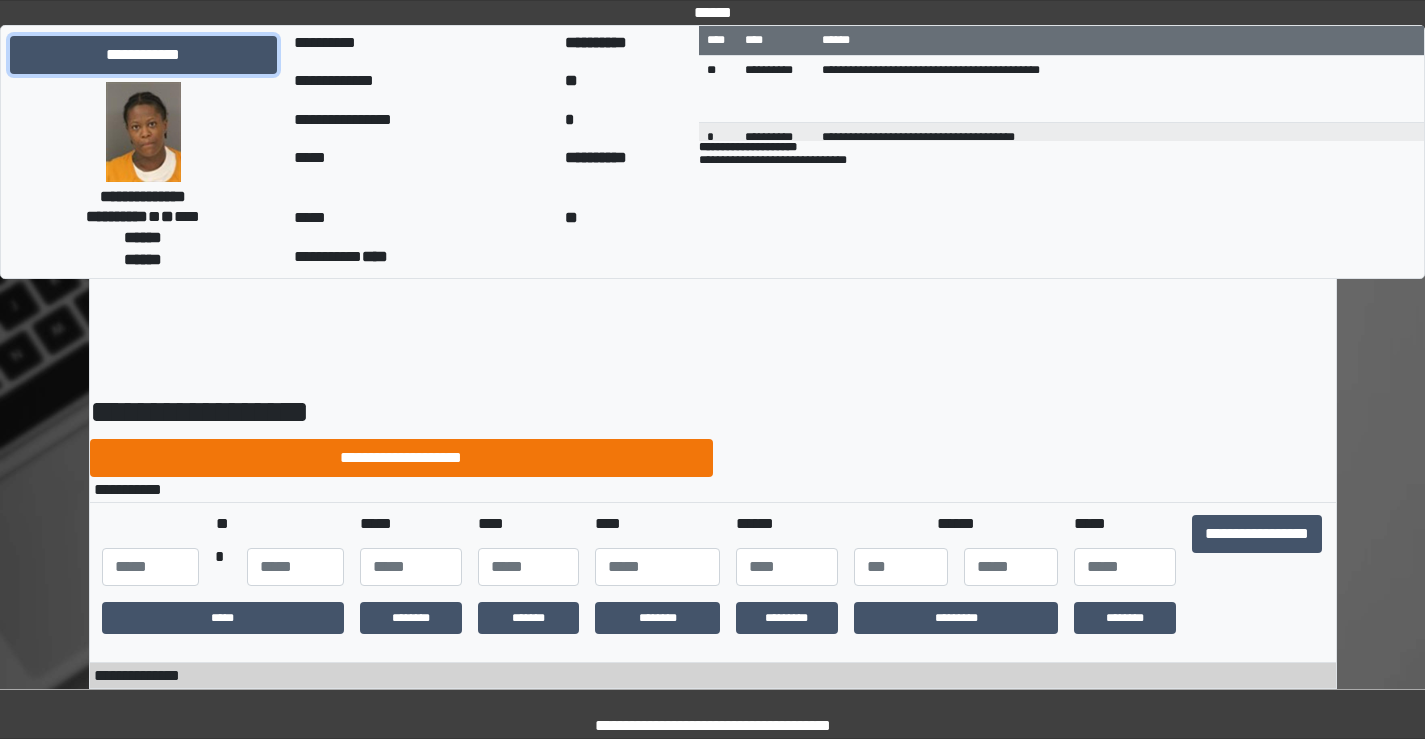 click on "**********" at bounding box center (143, 55) 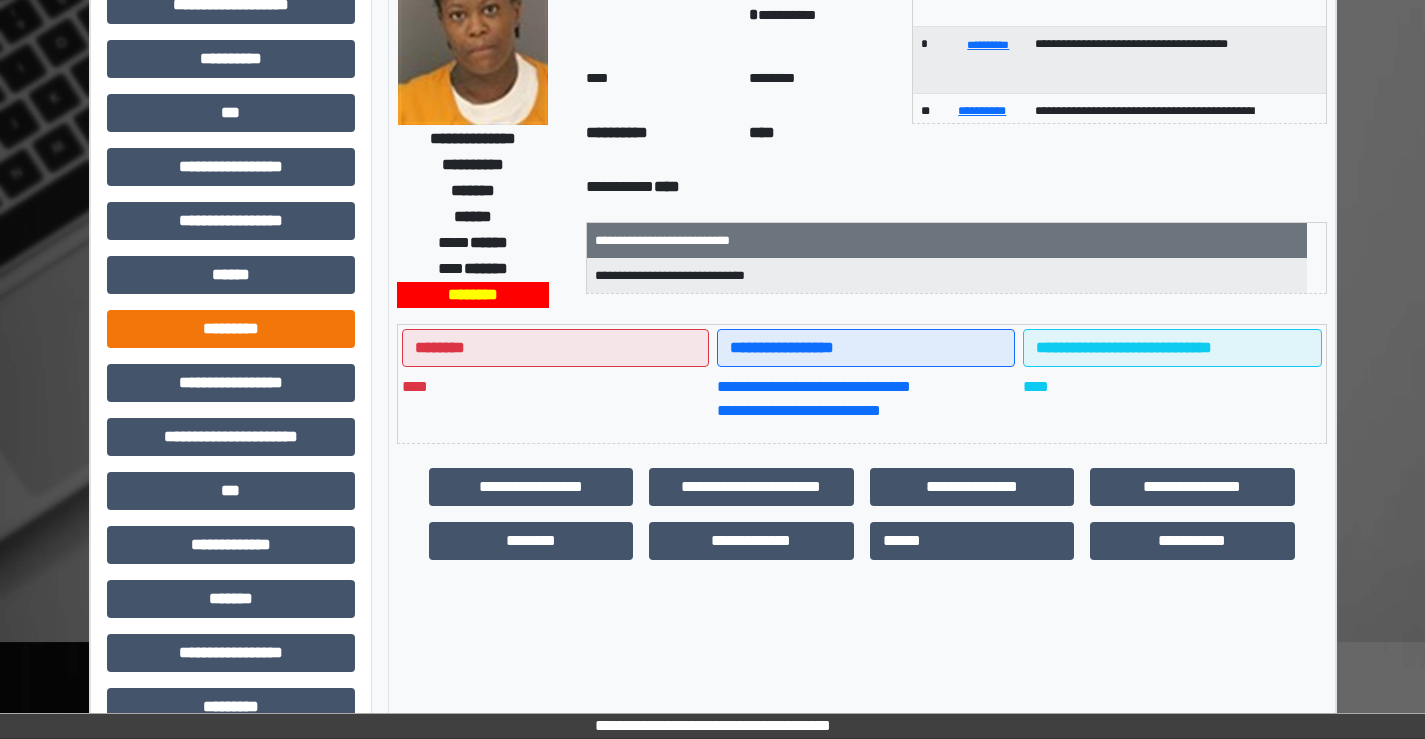 scroll, scrollTop: 200, scrollLeft: 0, axis: vertical 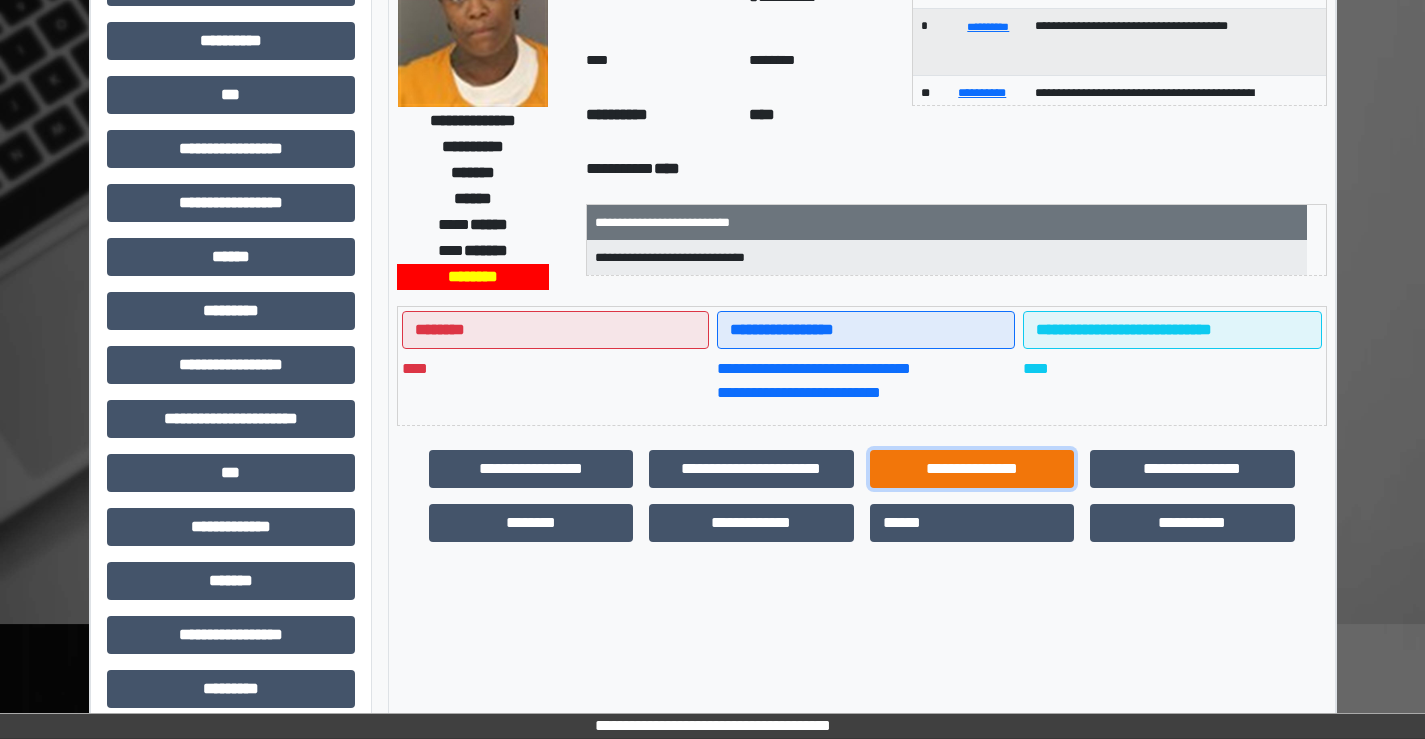 click on "**********" at bounding box center (972, 469) 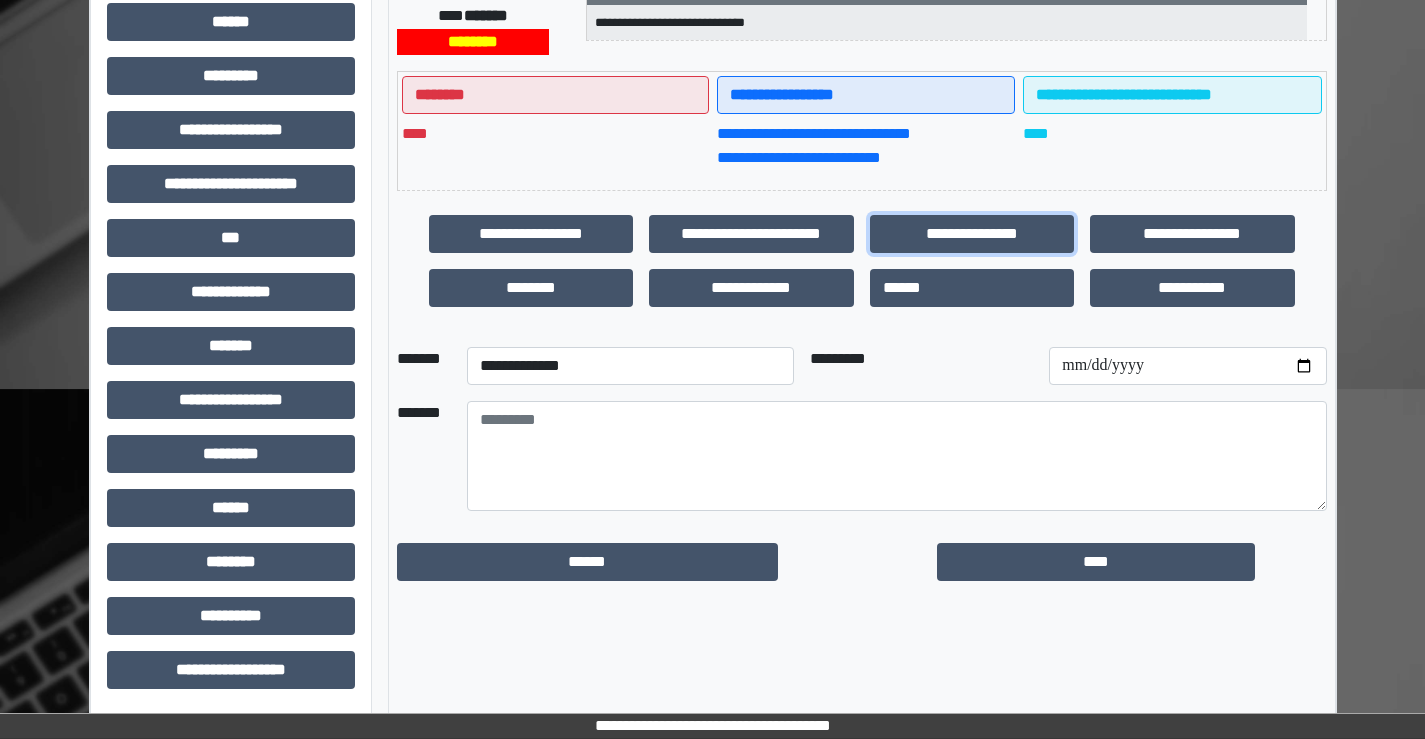 scroll, scrollTop: 135, scrollLeft: 0, axis: vertical 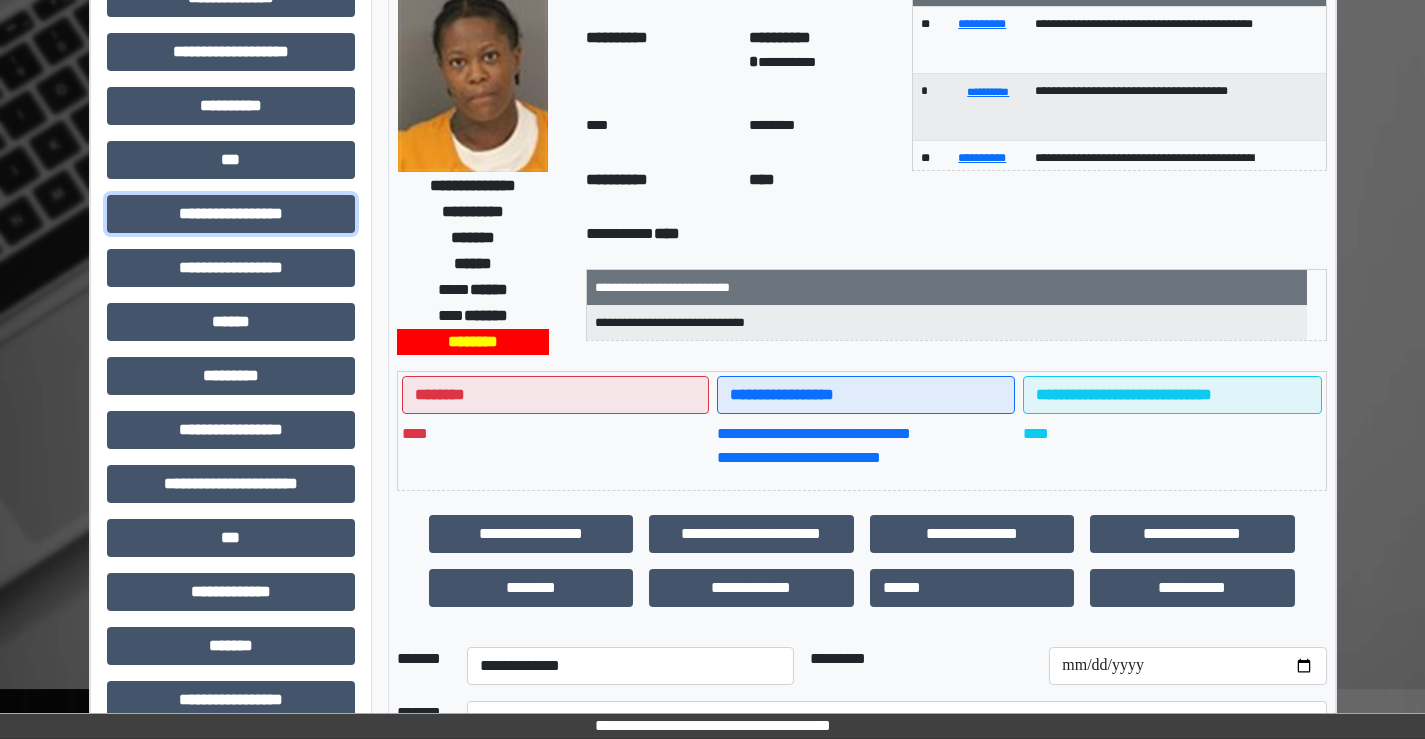 click on "**********" at bounding box center [231, 214] 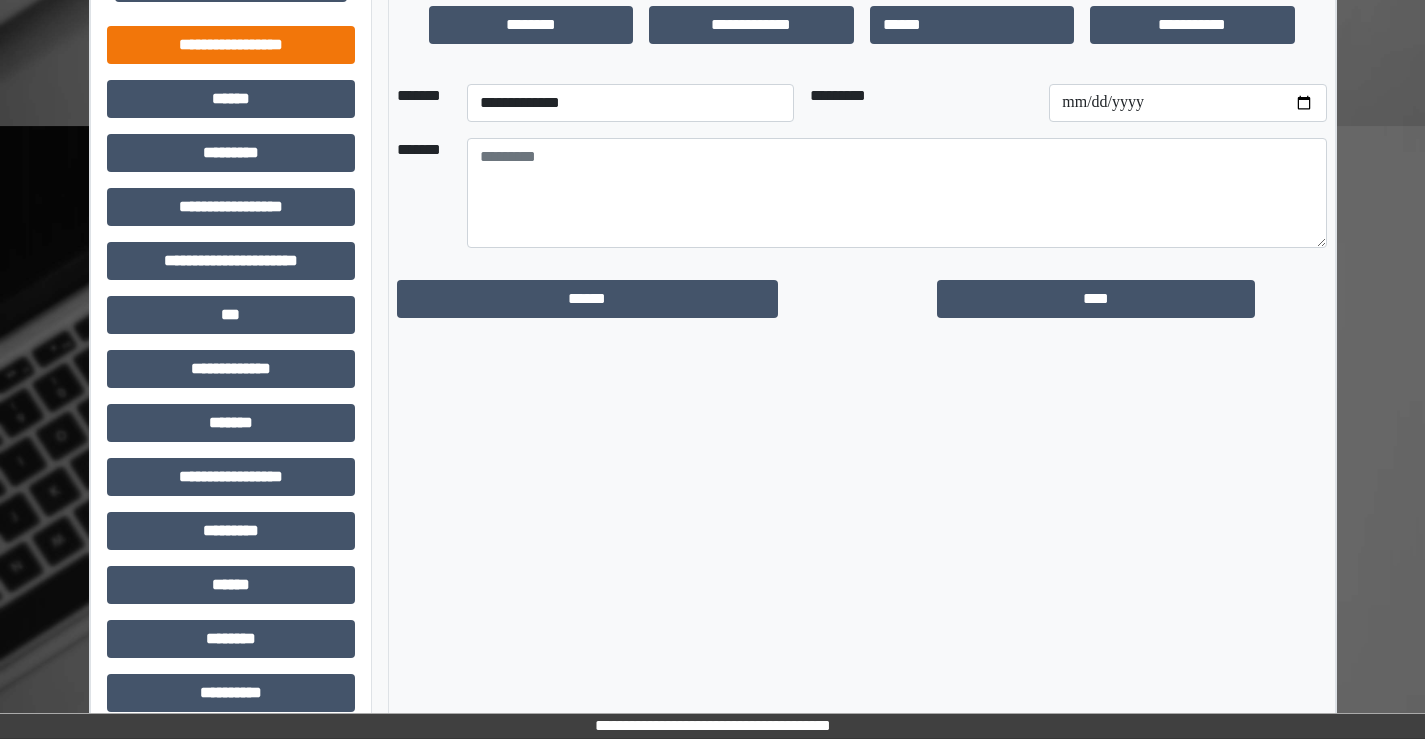 scroll, scrollTop: 775, scrollLeft: 0, axis: vertical 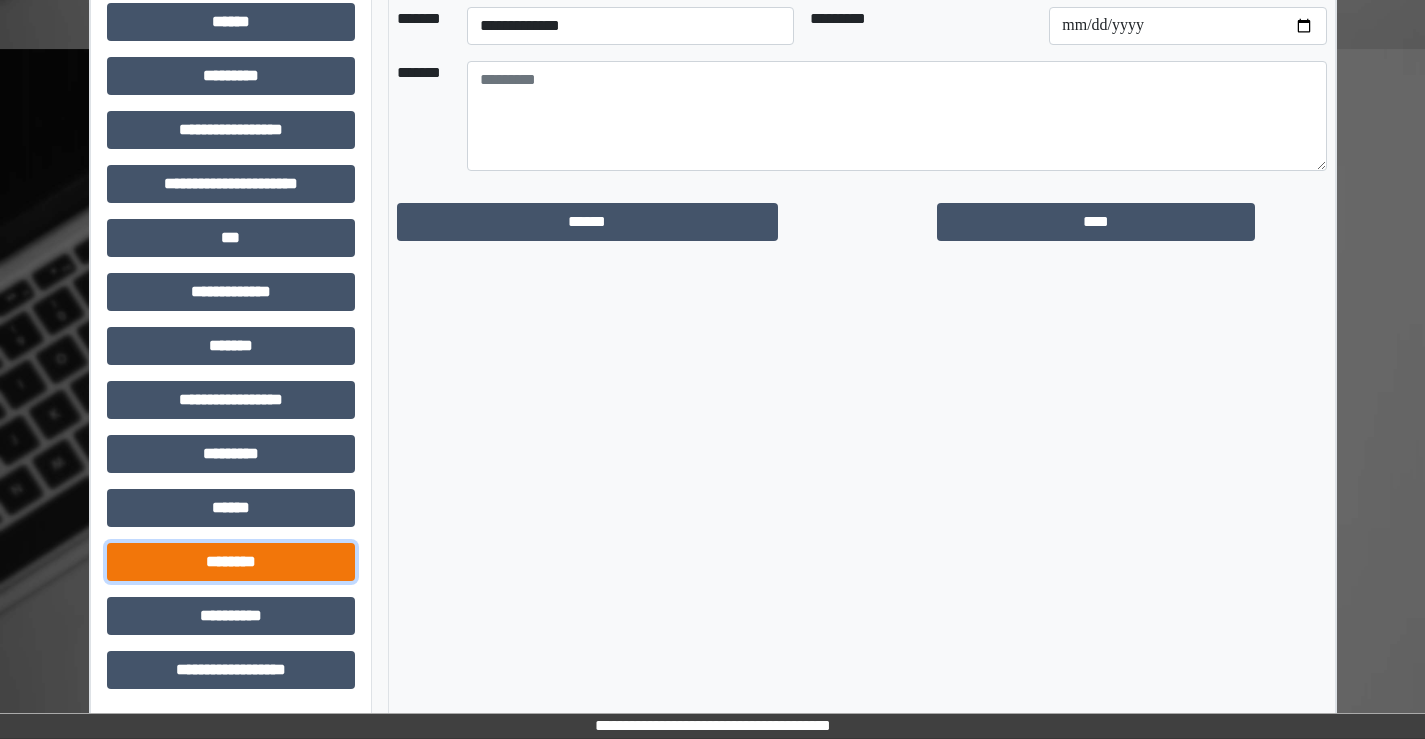 click on "********" at bounding box center (231, 562) 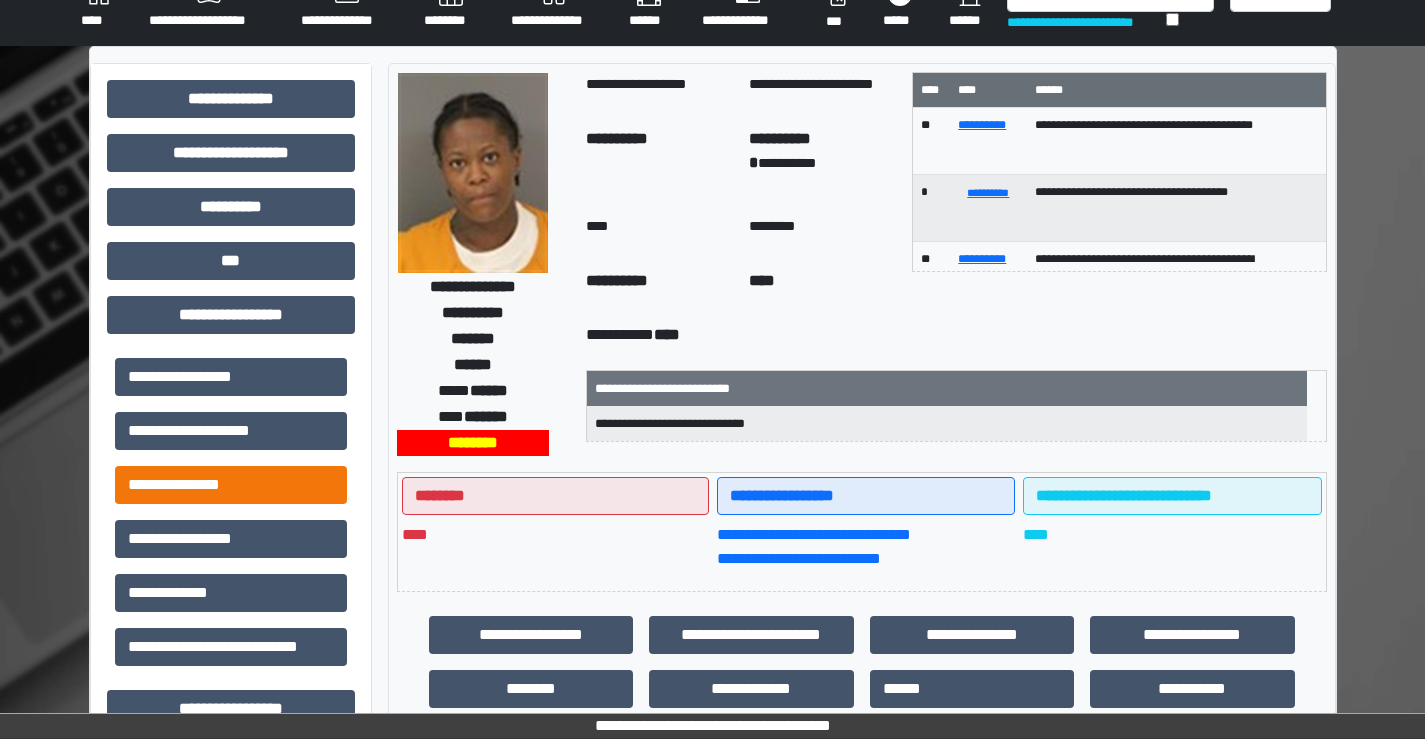 scroll, scrollTop: 0, scrollLeft: 0, axis: both 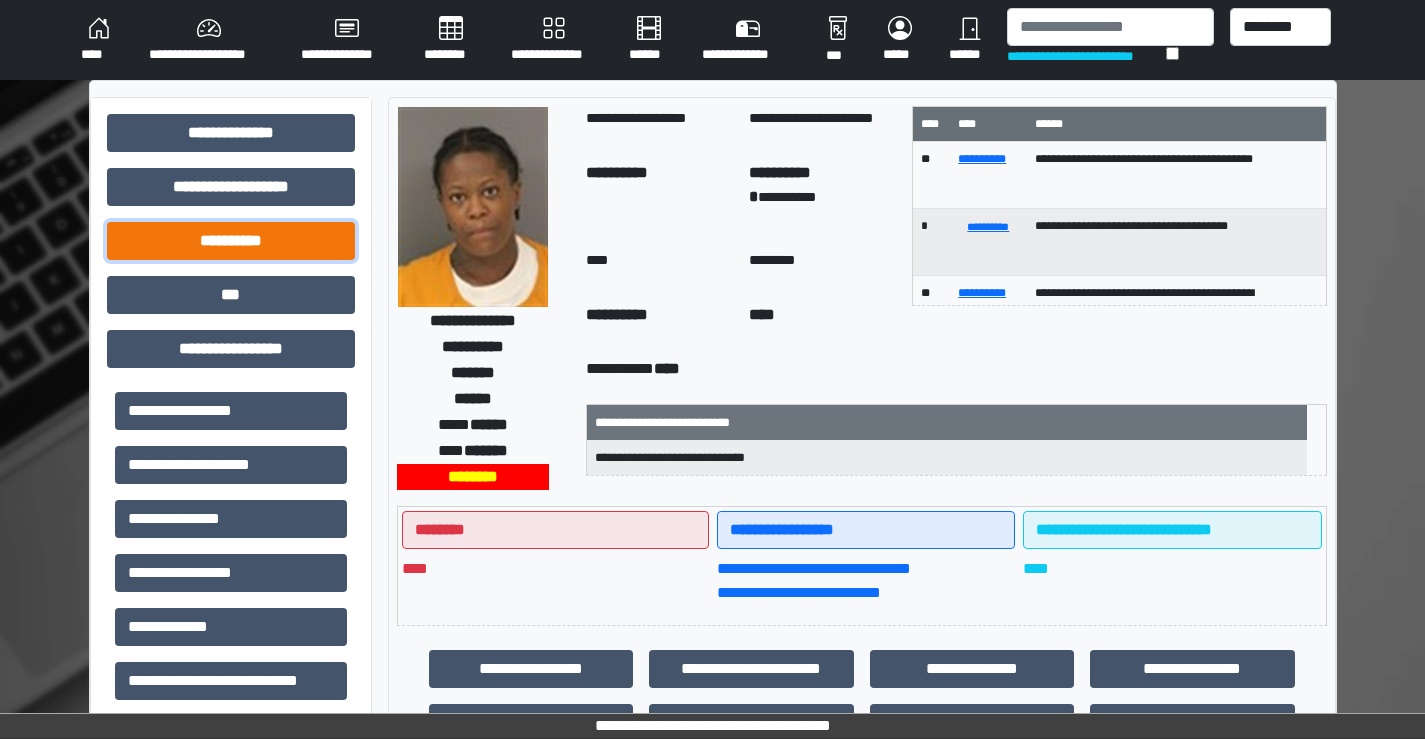 click on "**********" at bounding box center (231, 241) 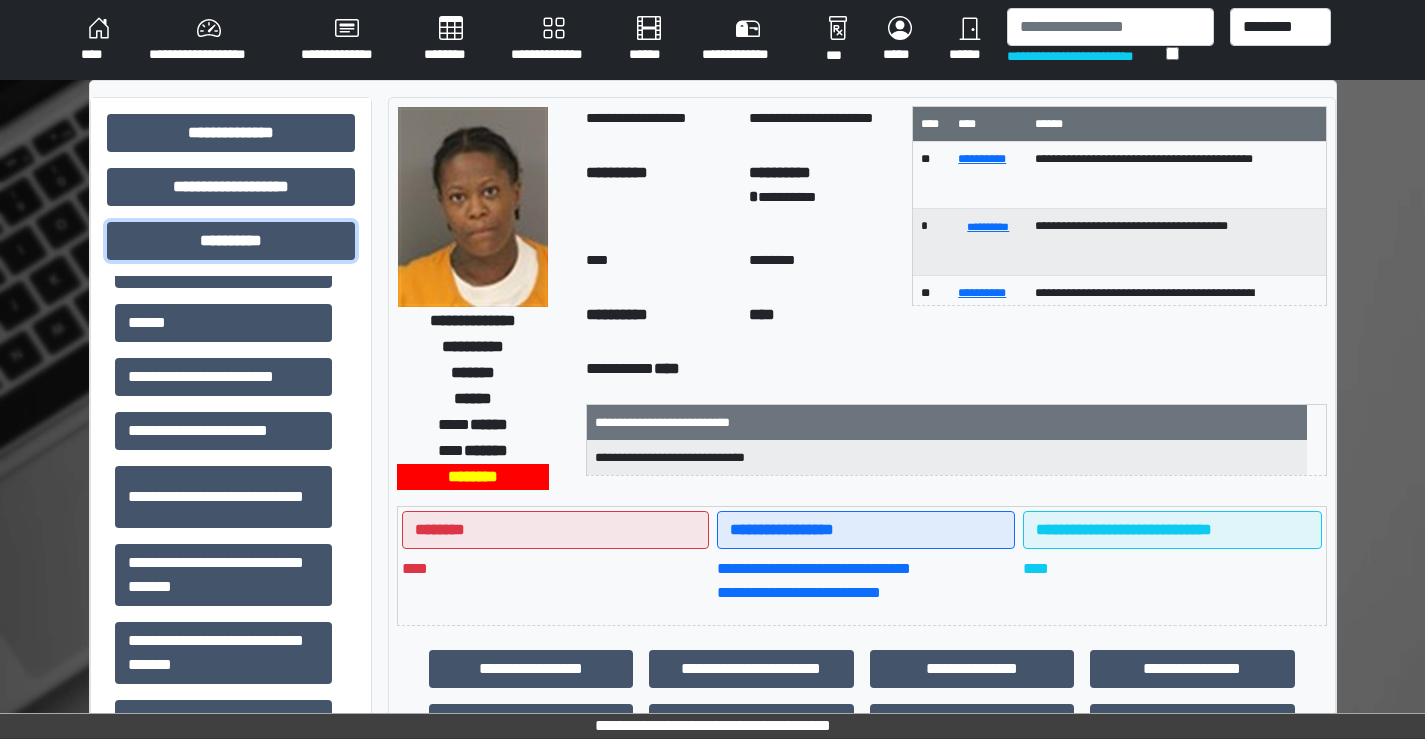 scroll, scrollTop: 202, scrollLeft: 0, axis: vertical 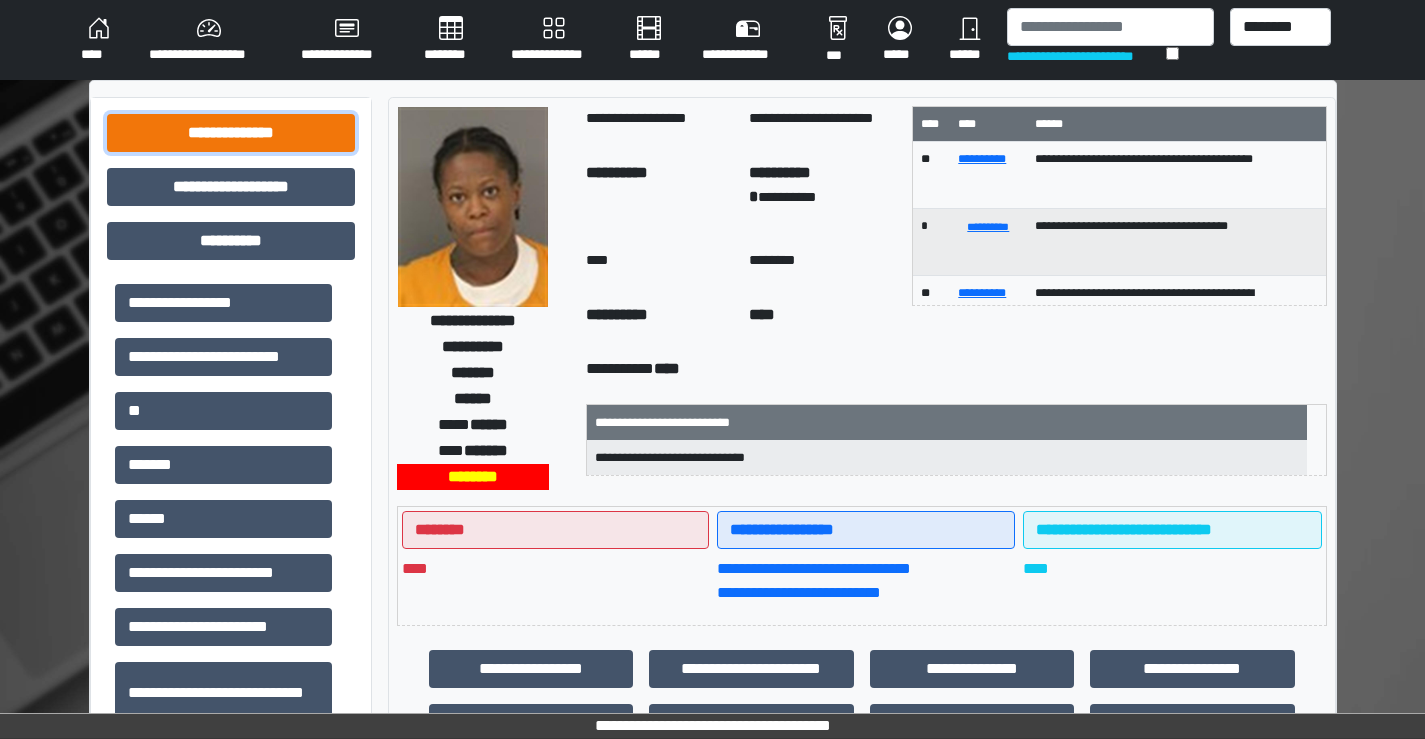 click on "**********" at bounding box center (231, 133) 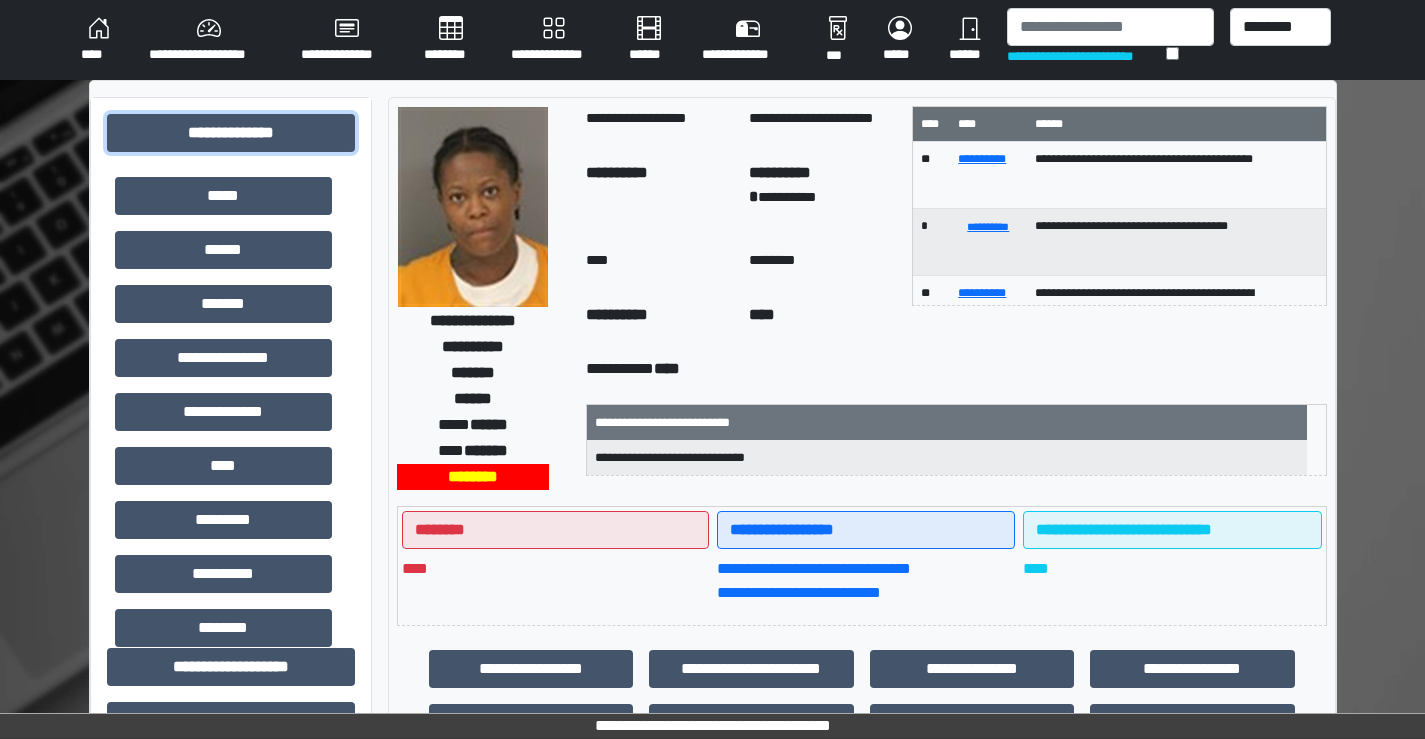 scroll, scrollTop: 580, scrollLeft: 0, axis: vertical 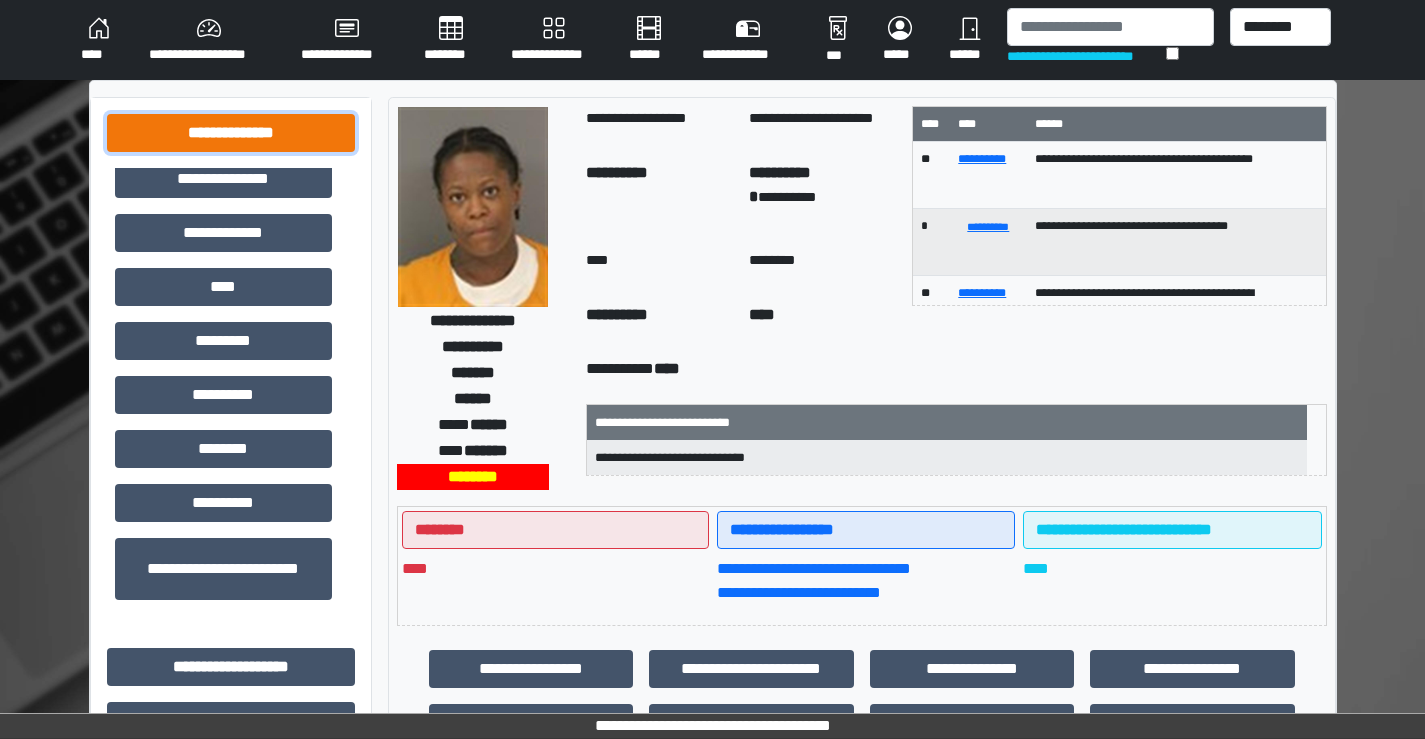 click on "**********" at bounding box center [231, 133] 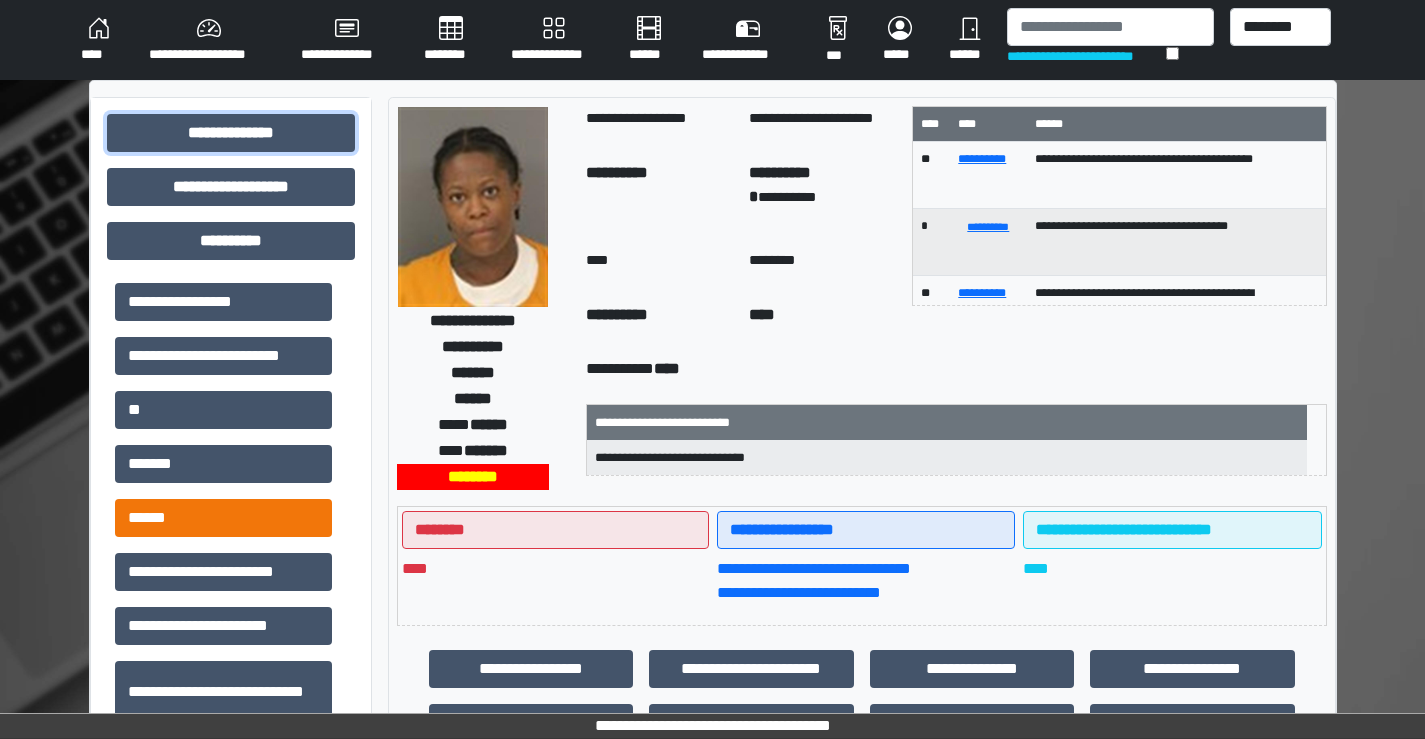 scroll, scrollTop: 0, scrollLeft: 0, axis: both 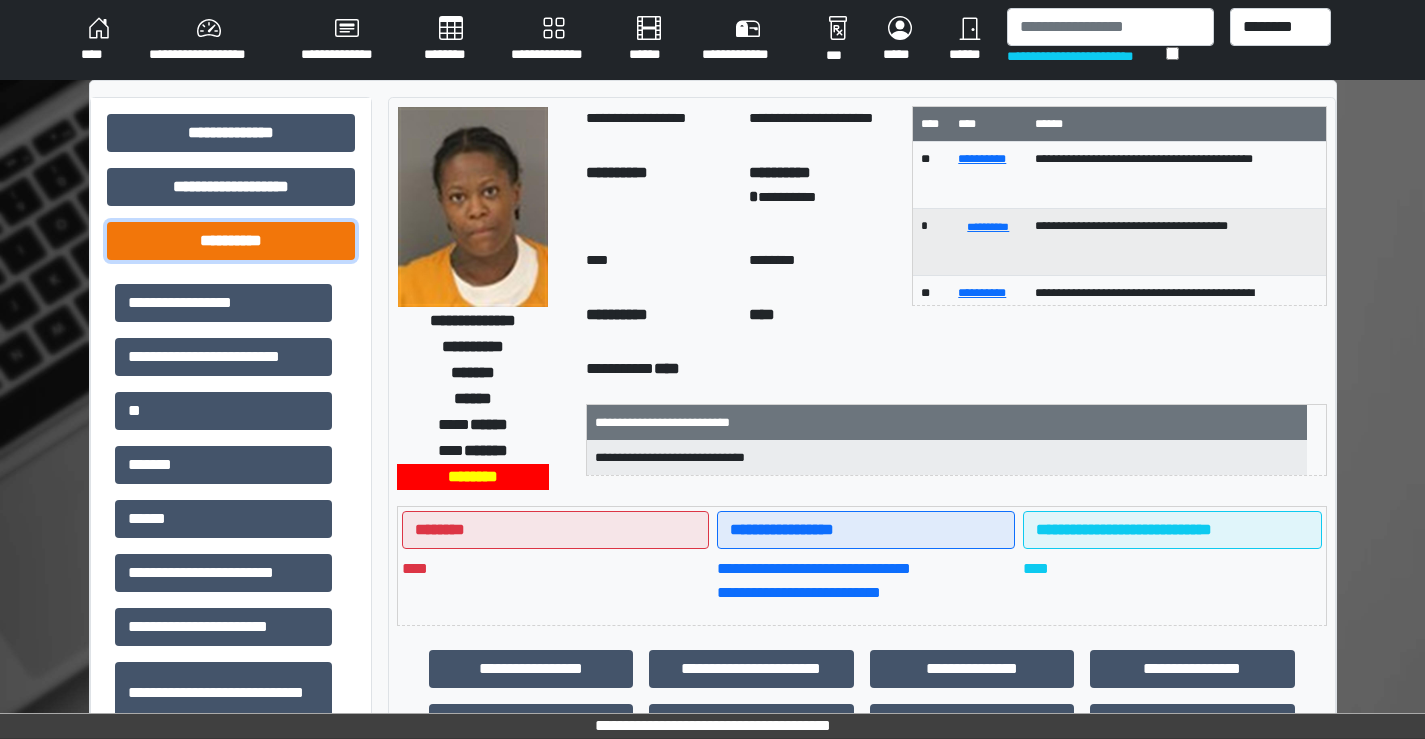 click on "**********" at bounding box center (231, 241) 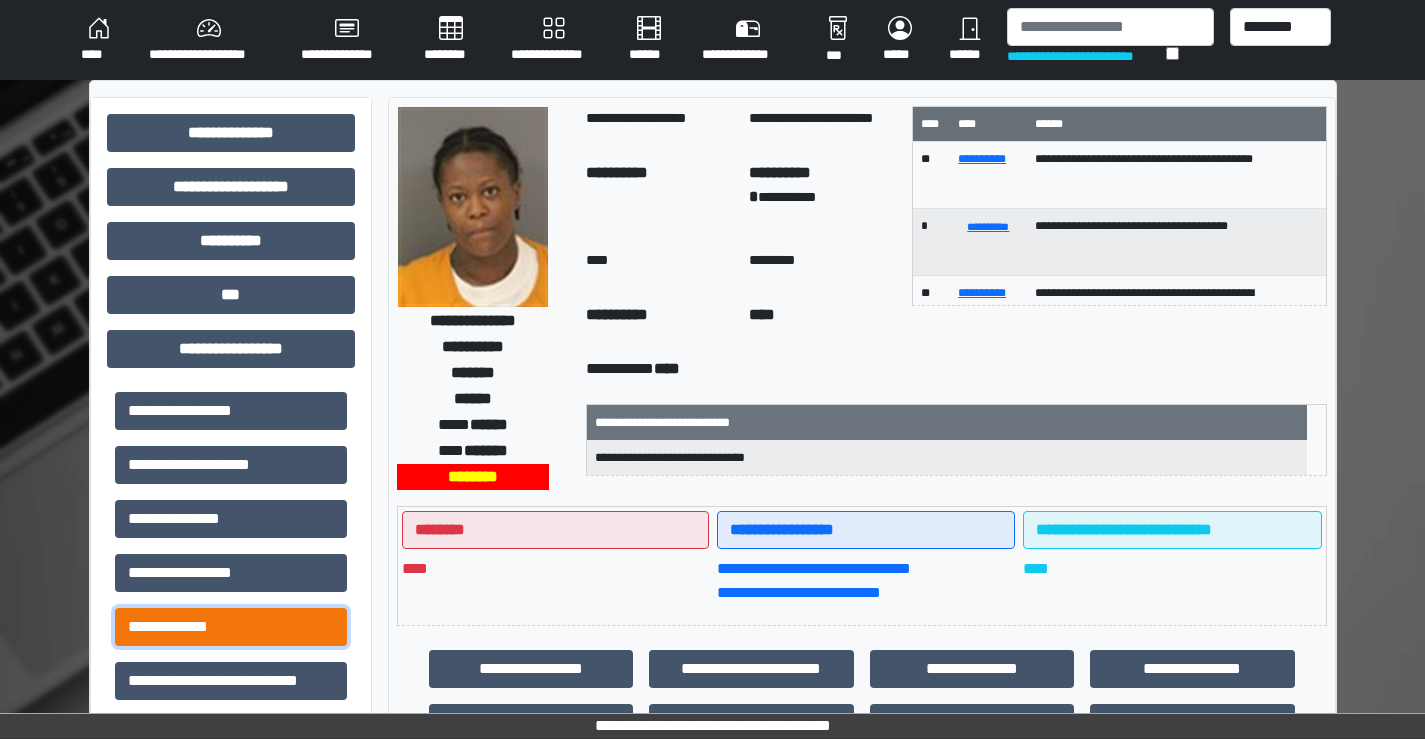 click on "**********" at bounding box center [231, 627] 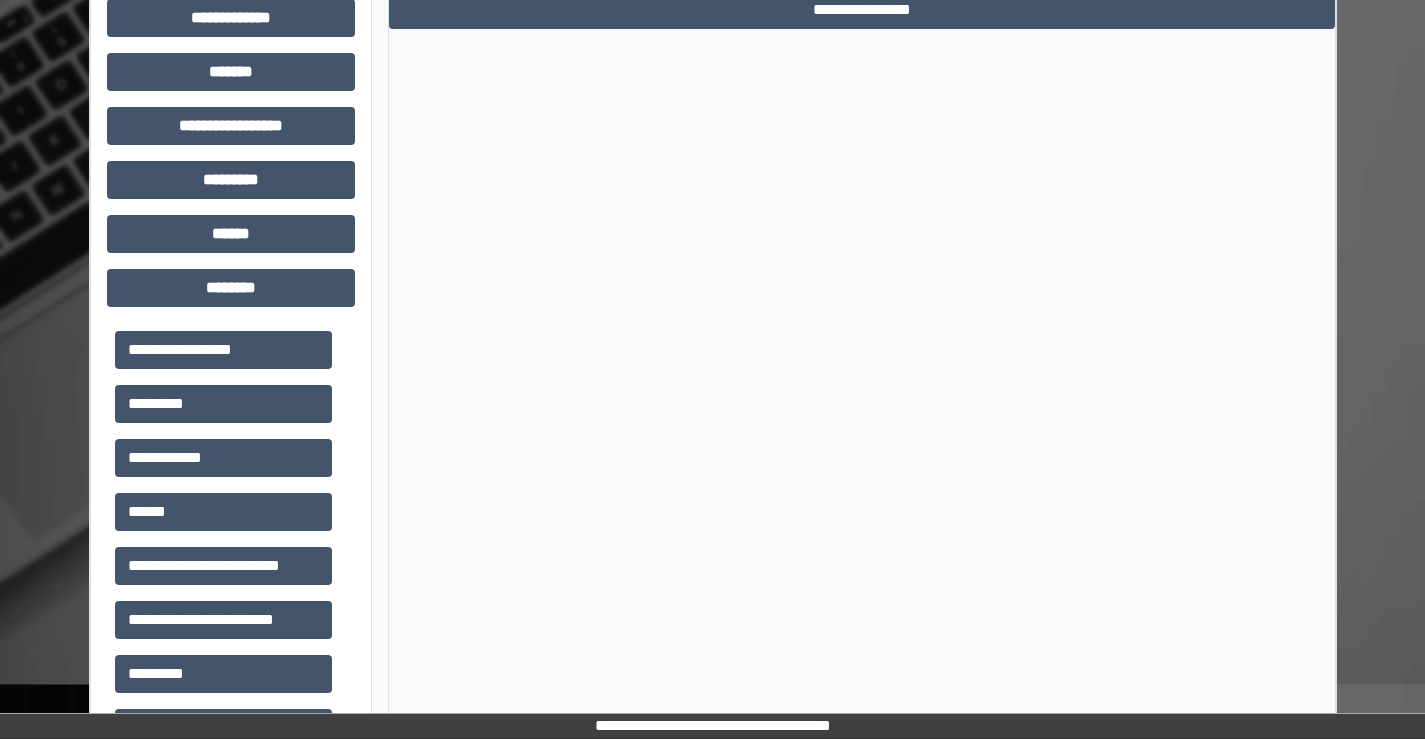 scroll, scrollTop: 855, scrollLeft: 0, axis: vertical 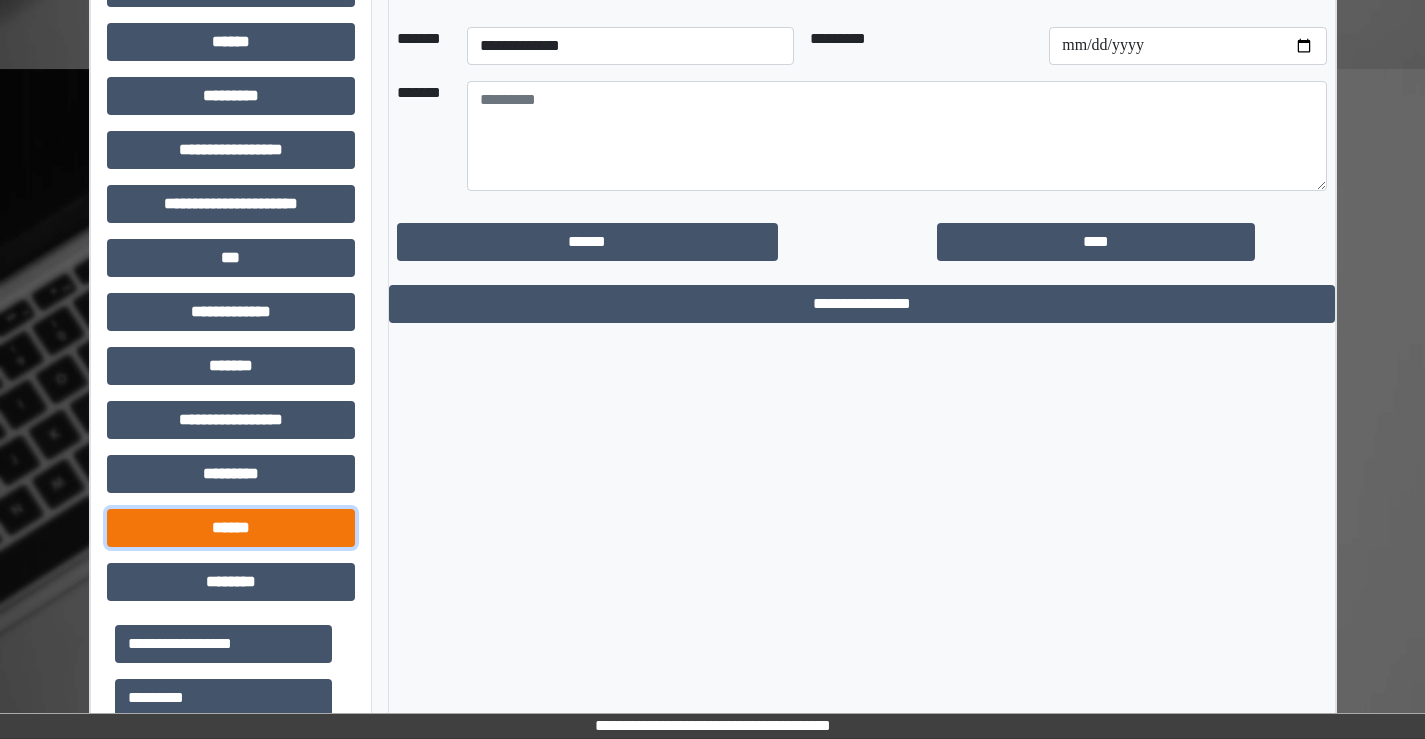 drag, startPoint x: 231, startPoint y: 523, endPoint x: 256, endPoint y: 518, distance: 25.495098 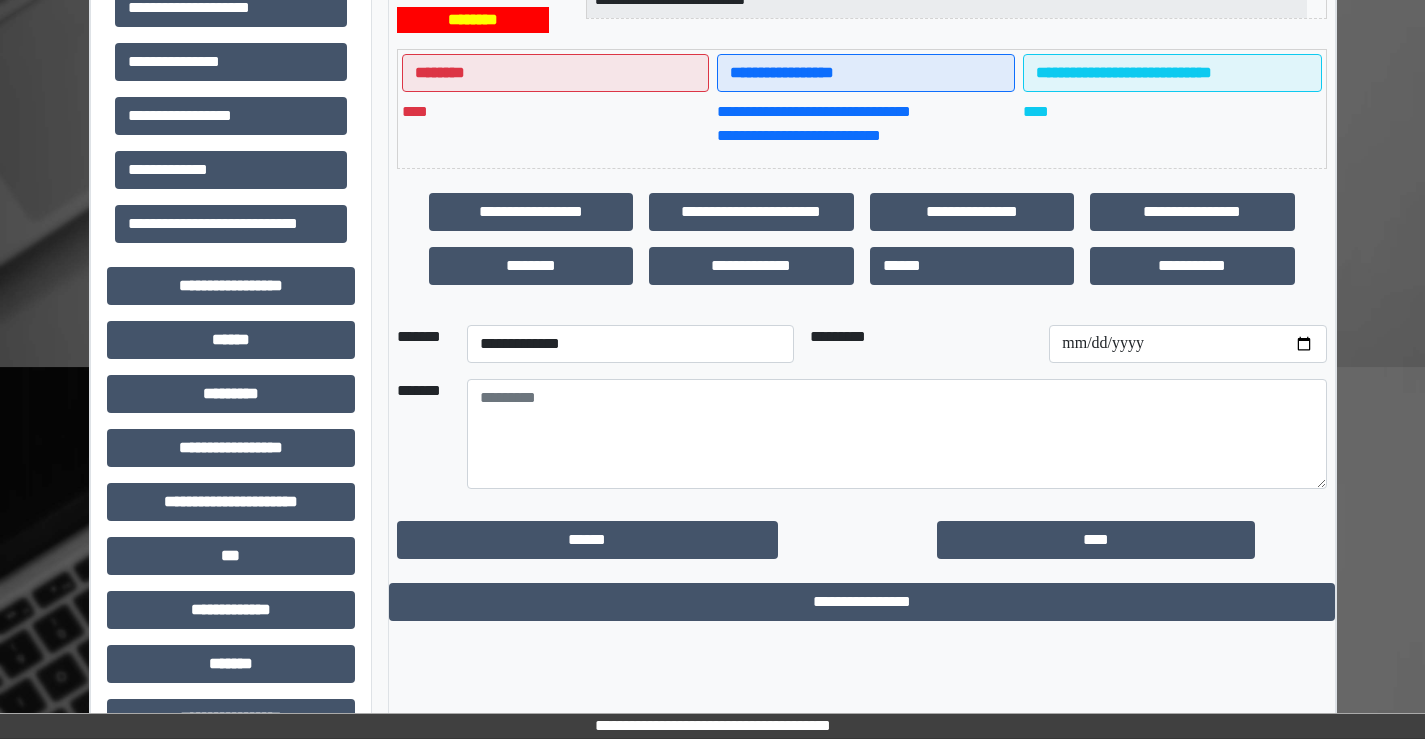scroll, scrollTop: 455, scrollLeft: 0, axis: vertical 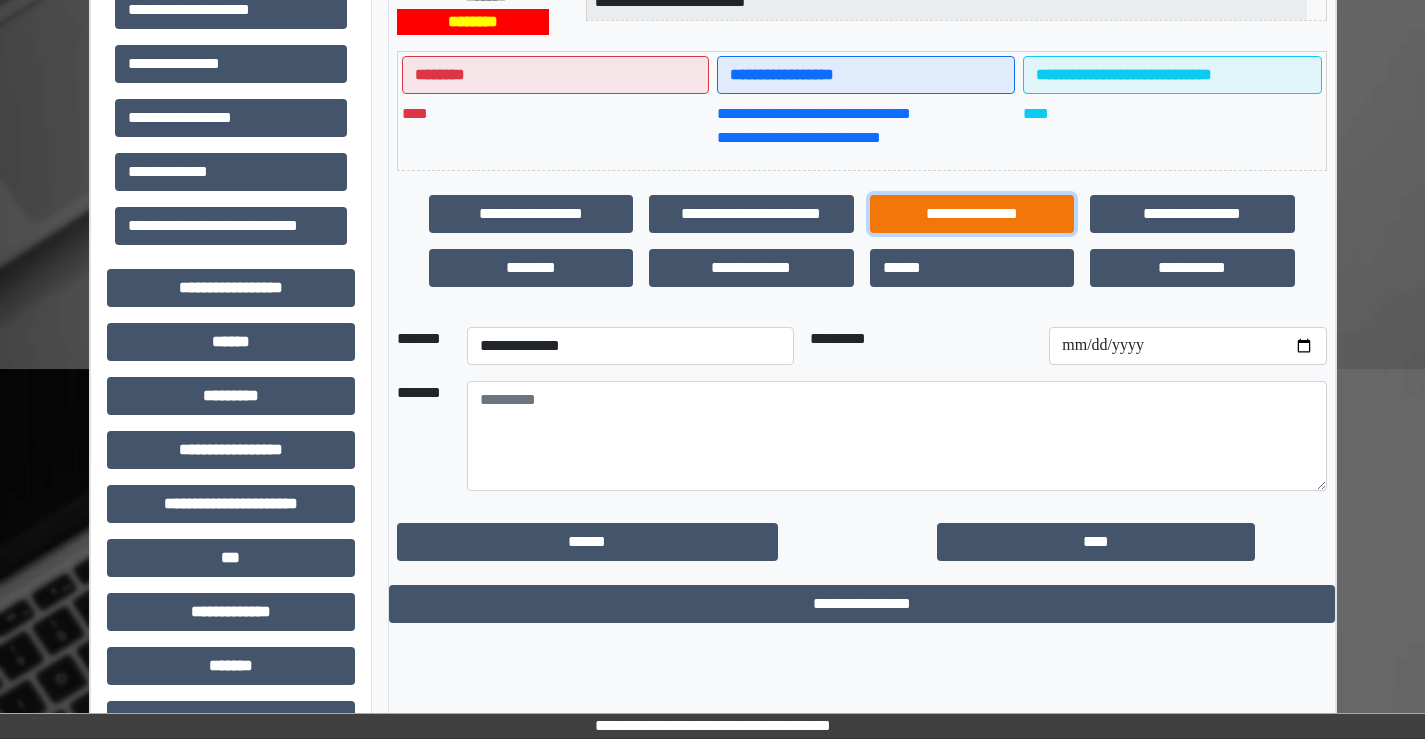 click on "**********" at bounding box center [972, 214] 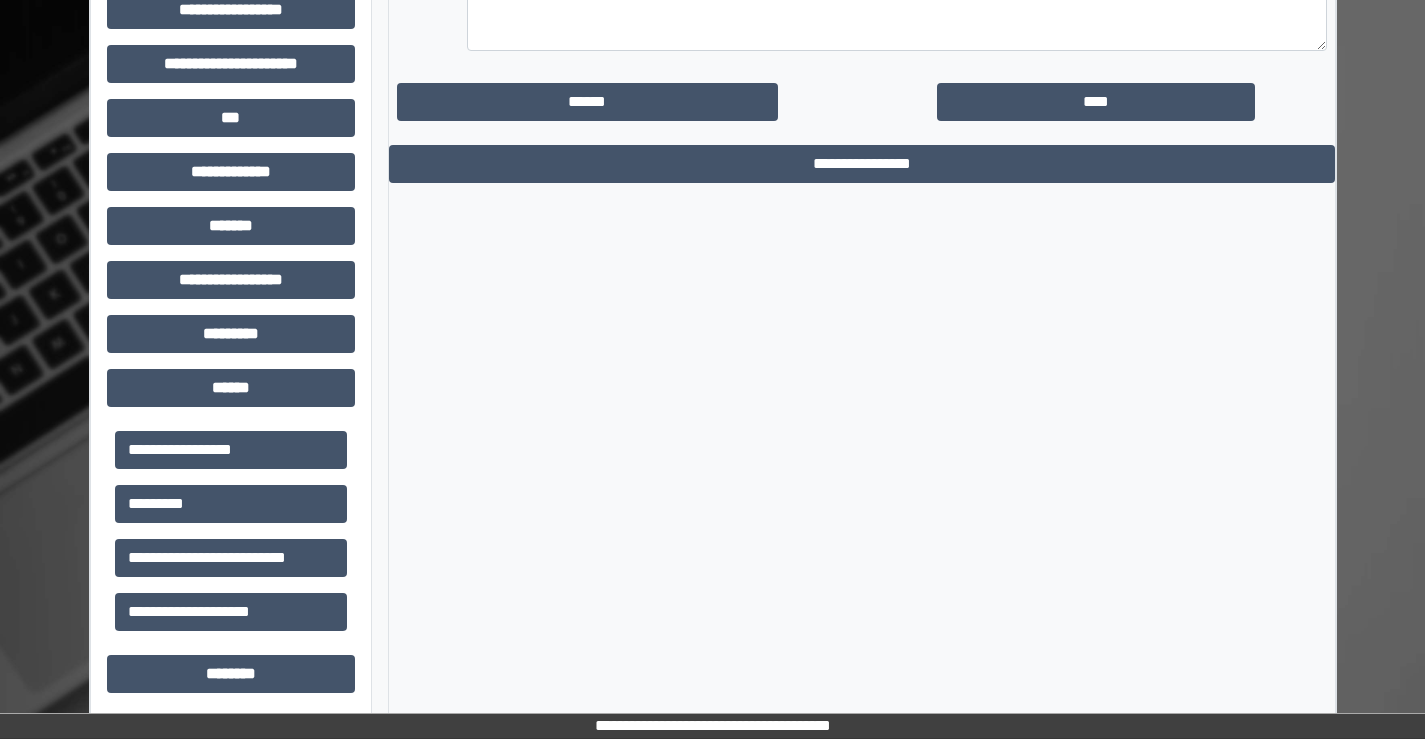 scroll, scrollTop: 887, scrollLeft: 0, axis: vertical 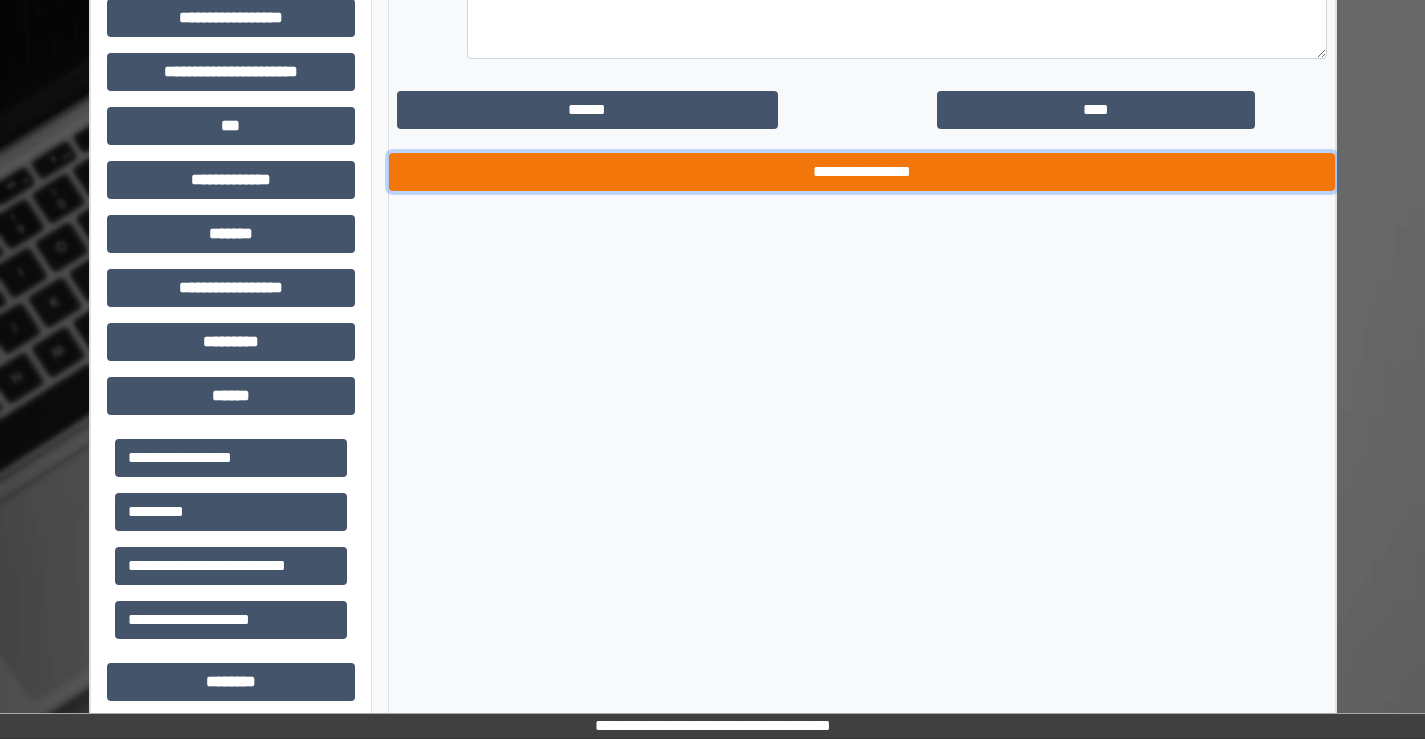 click on "**********" at bounding box center [862, 172] 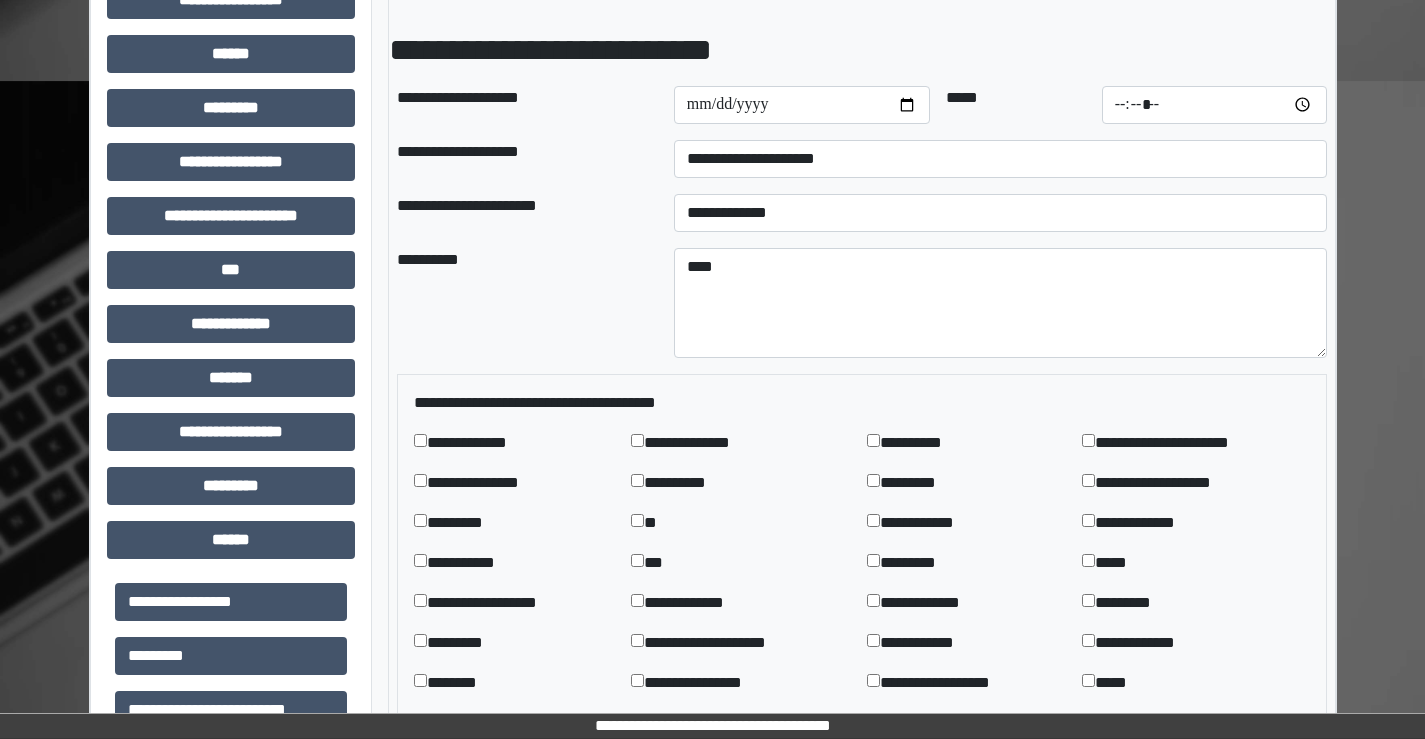 scroll, scrollTop: 487, scrollLeft: 0, axis: vertical 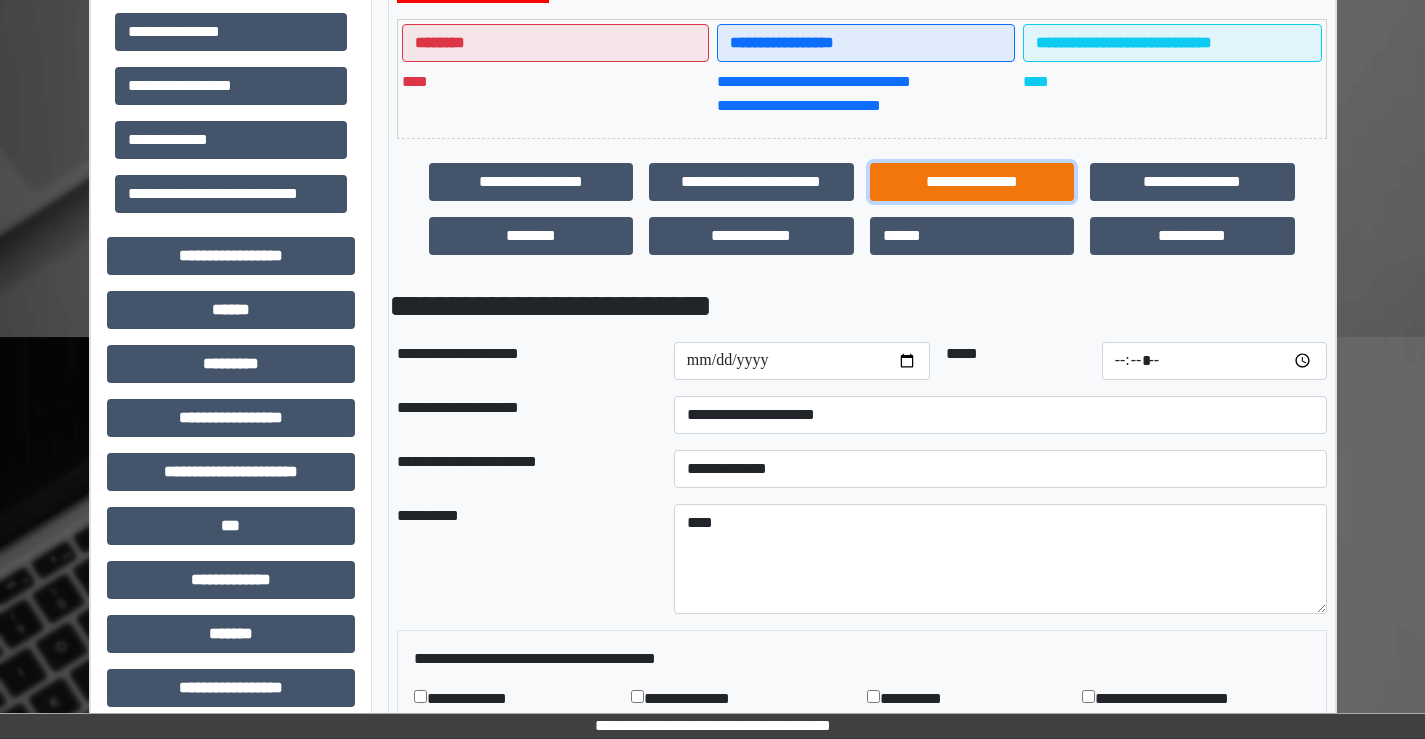 click on "**********" at bounding box center [972, 182] 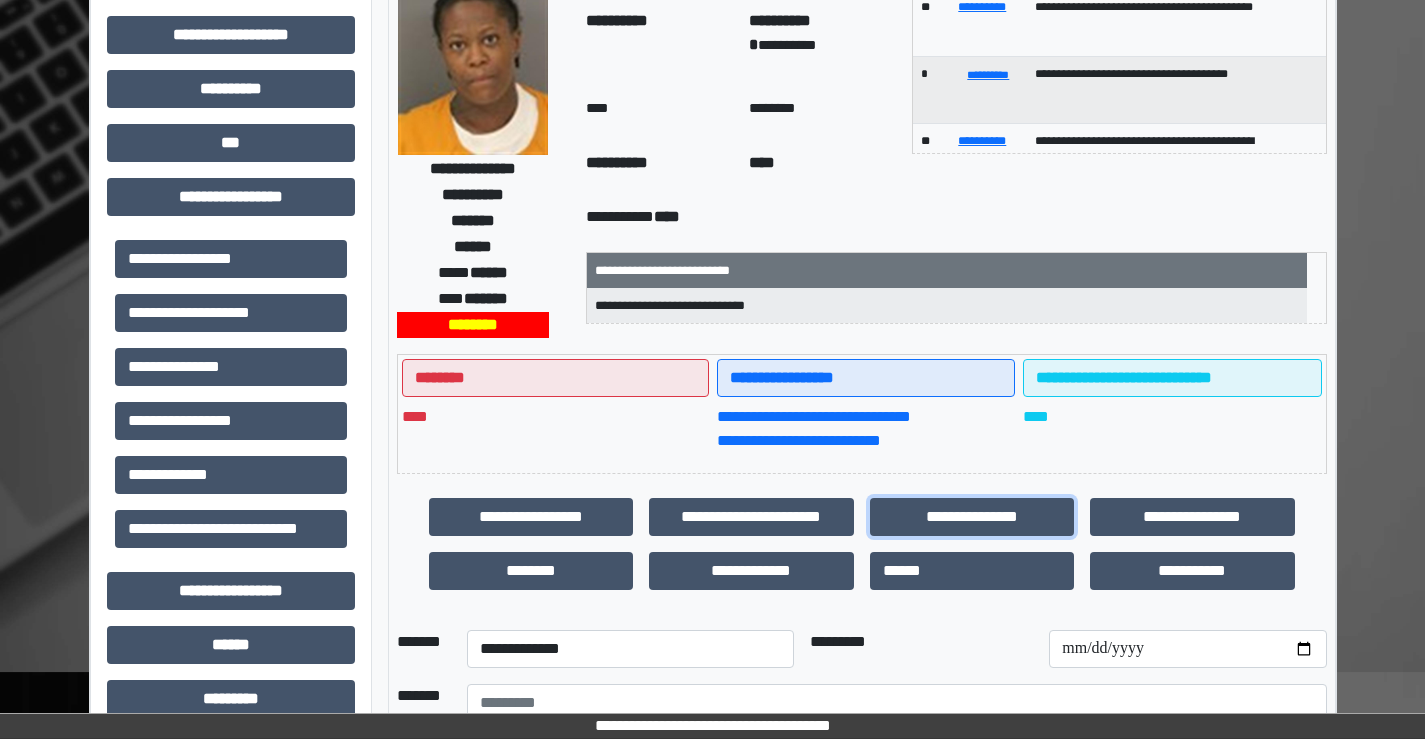 scroll, scrollTop: 187, scrollLeft: 0, axis: vertical 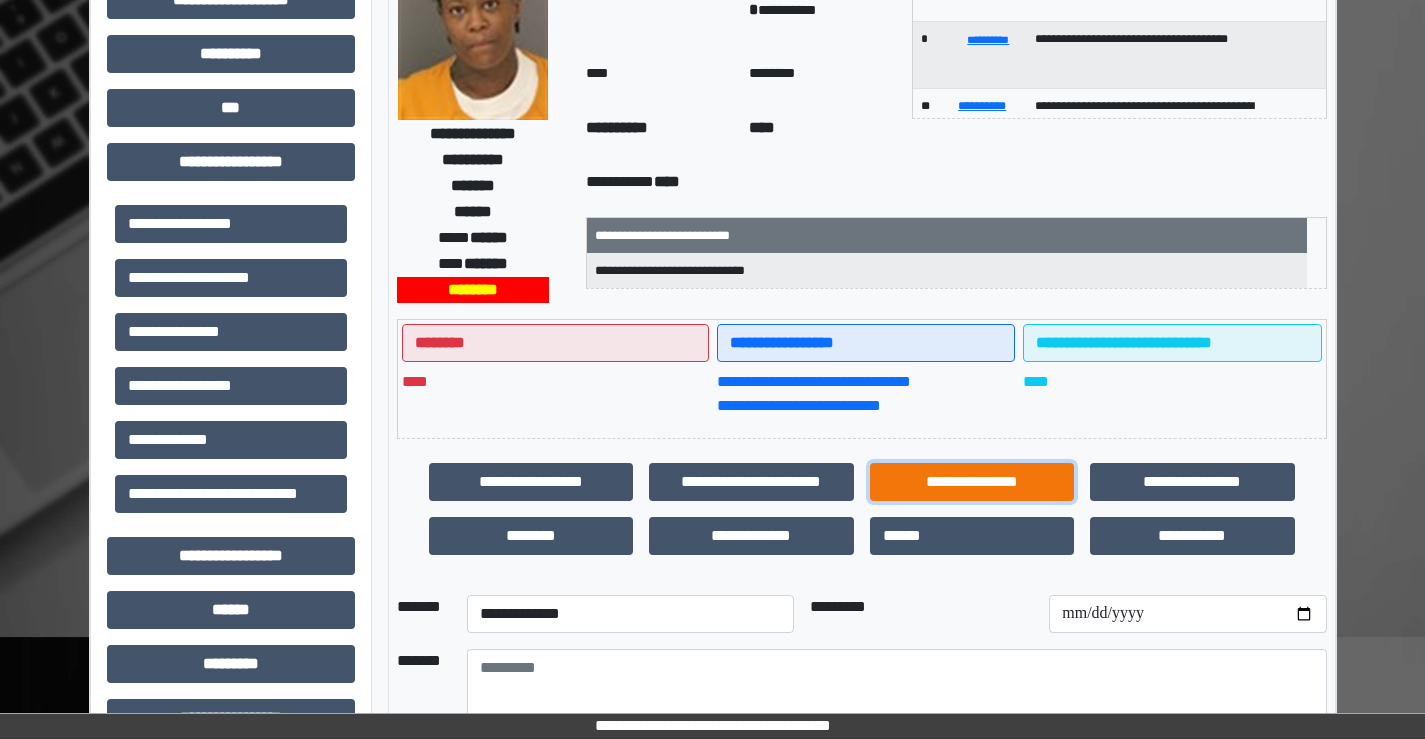 click on "**********" at bounding box center (972, 482) 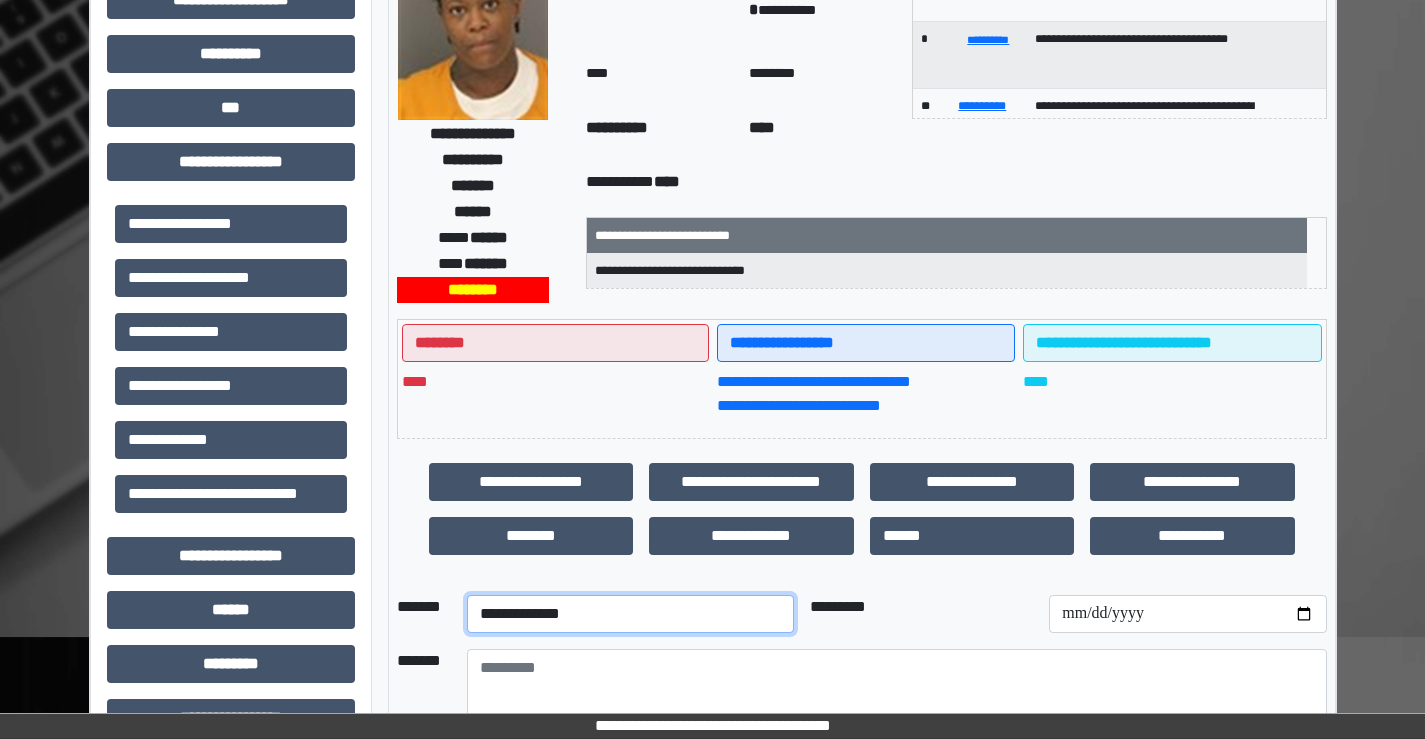 click on "**********" at bounding box center [630, 614] 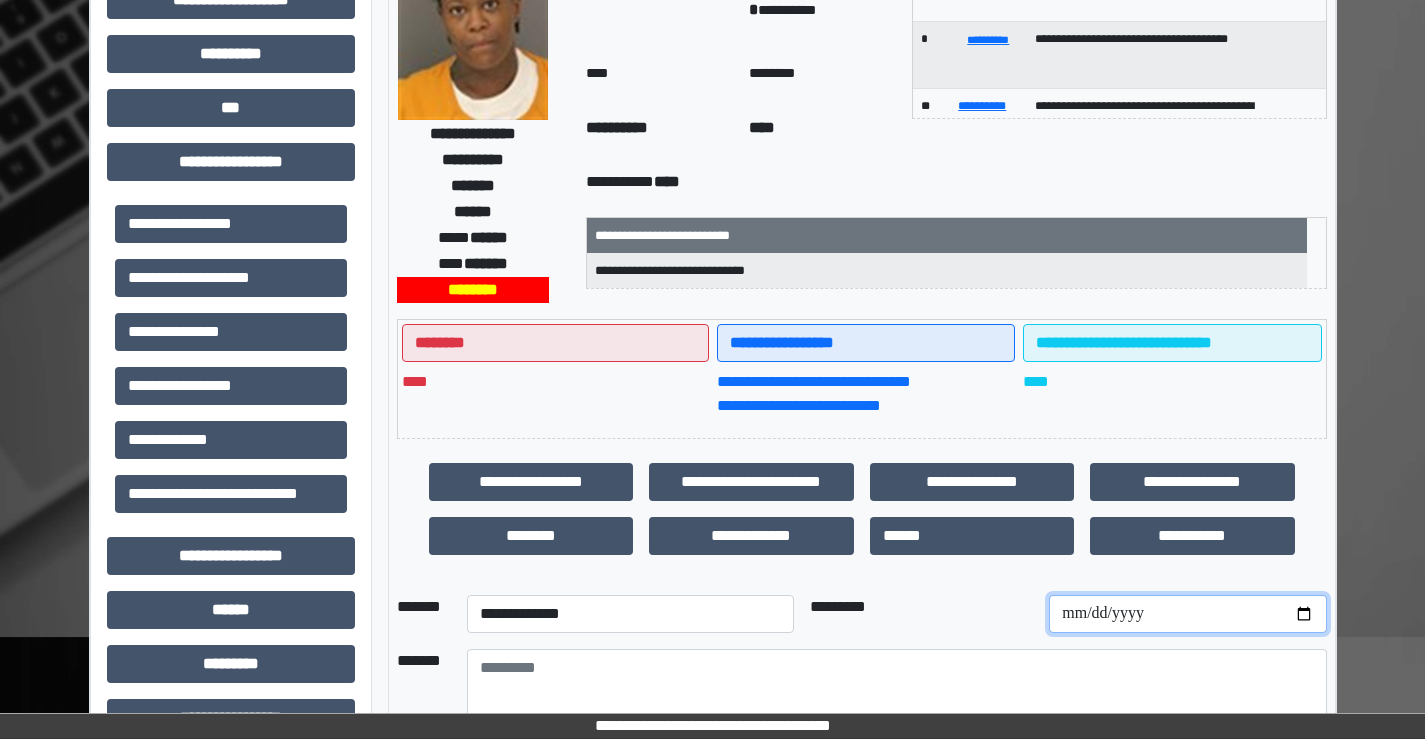 click at bounding box center (1187, 614) 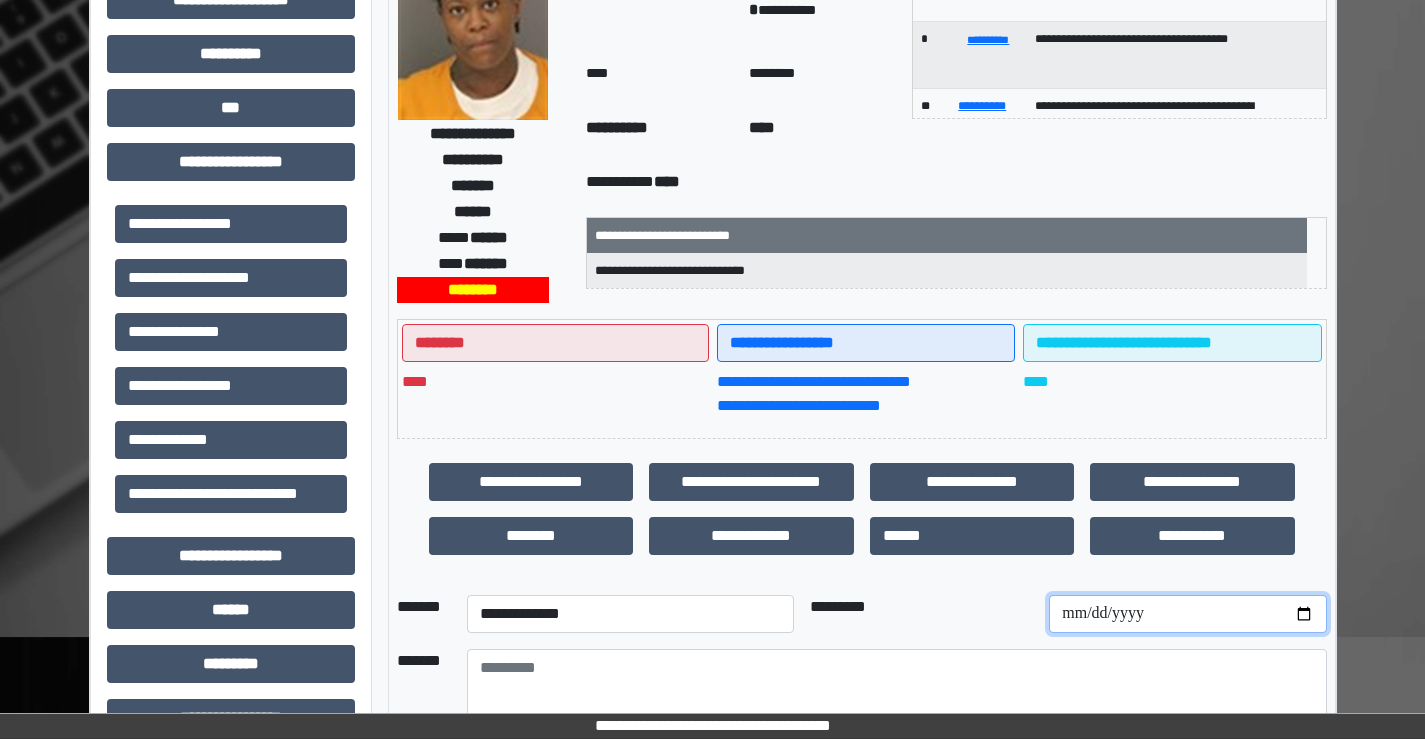 type on "**********" 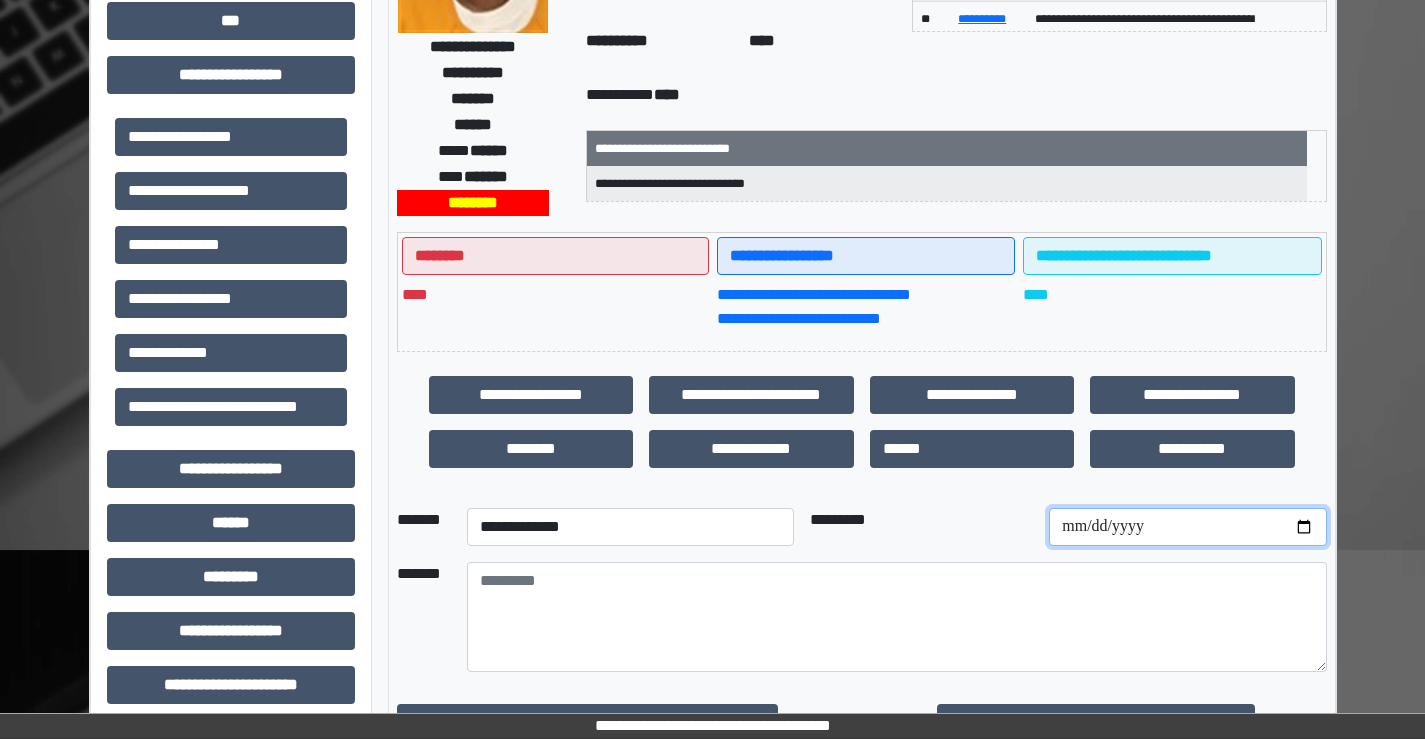 scroll, scrollTop: 387, scrollLeft: 0, axis: vertical 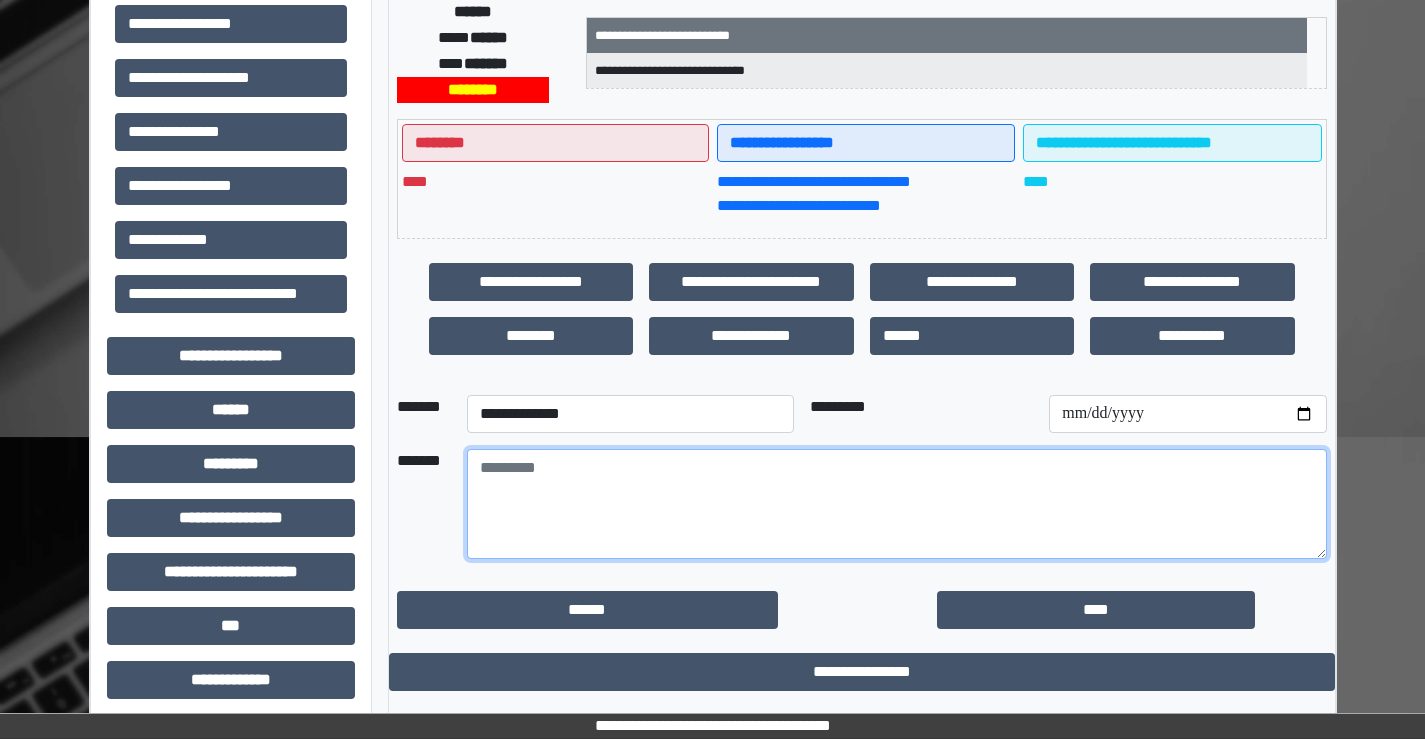 click at bounding box center (897, 504) 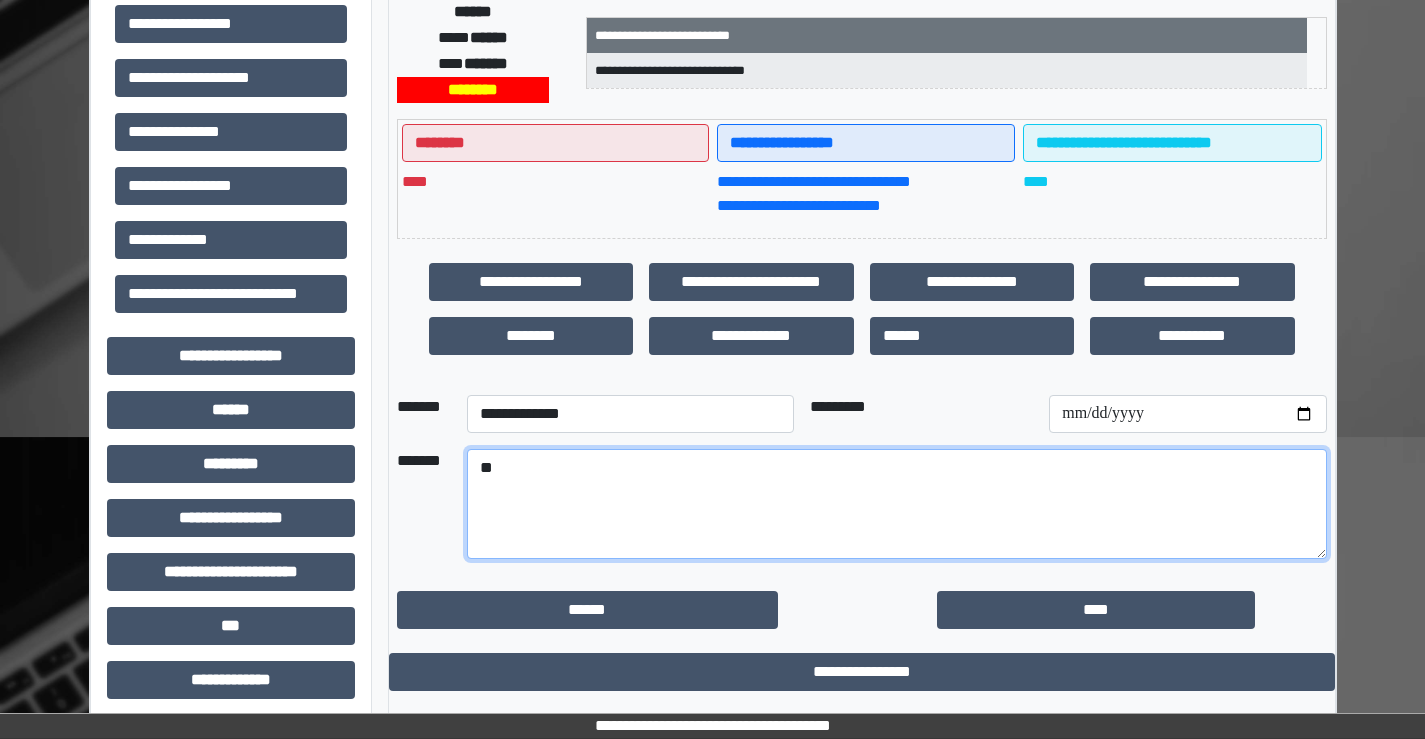 type on "*" 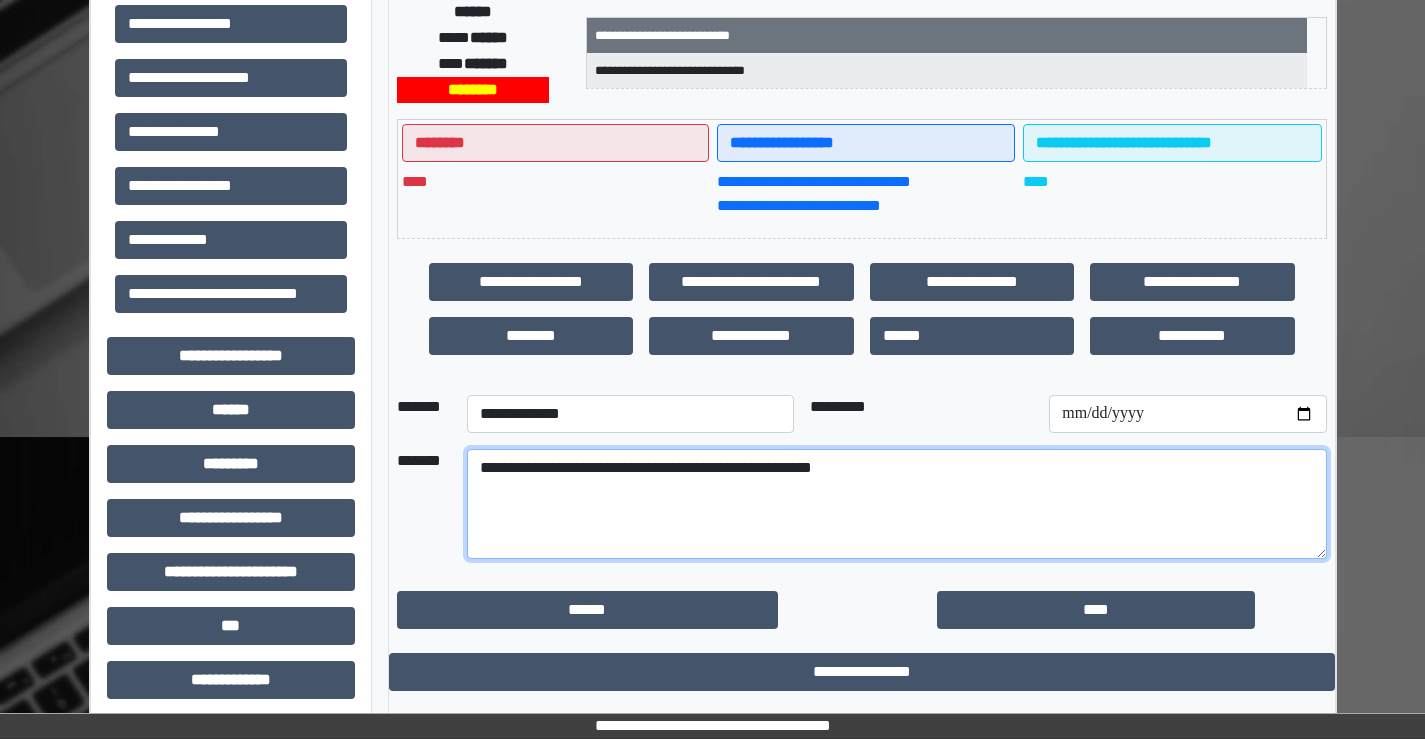 click on "**********" at bounding box center (897, 504) 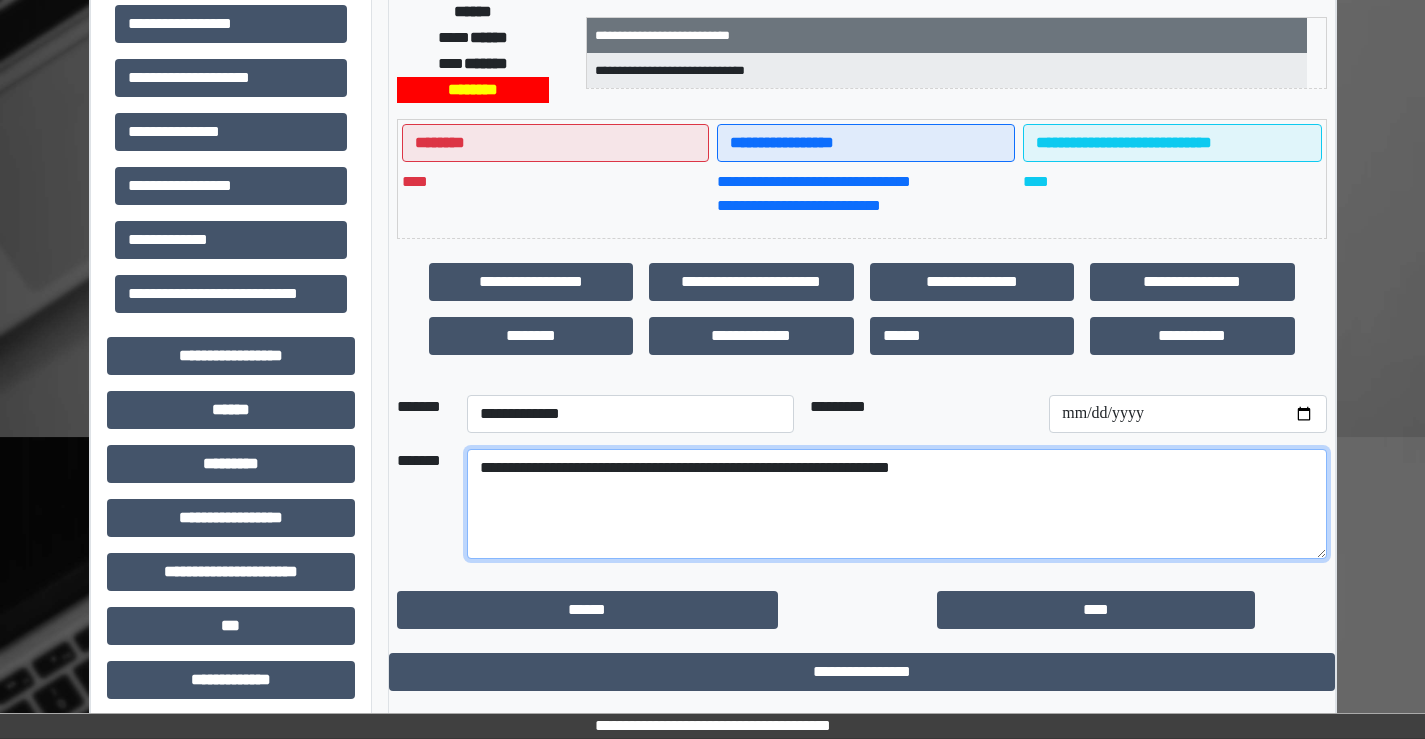 click on "**********" at bounding box center [897, 504] 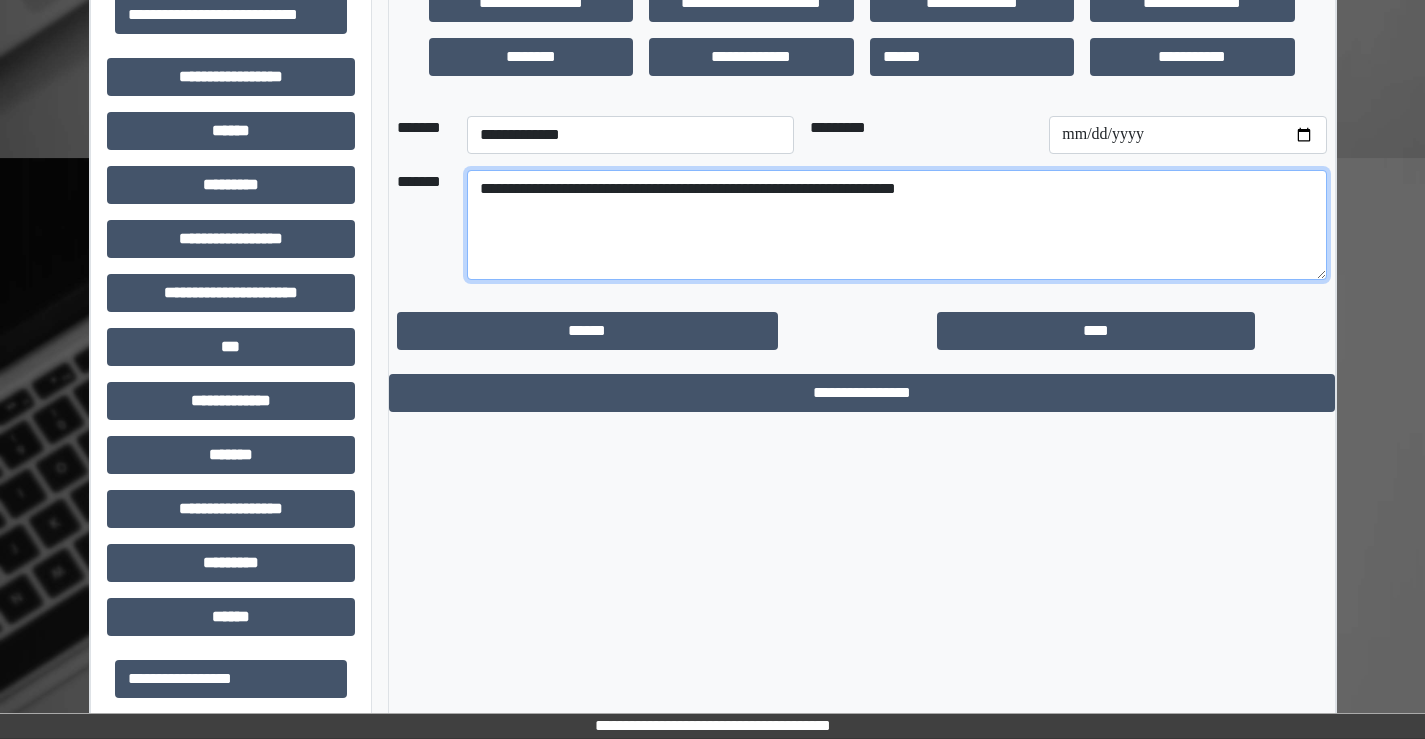 scroll, scrollTop: 687, scrollLeft: 0, axis: vertical 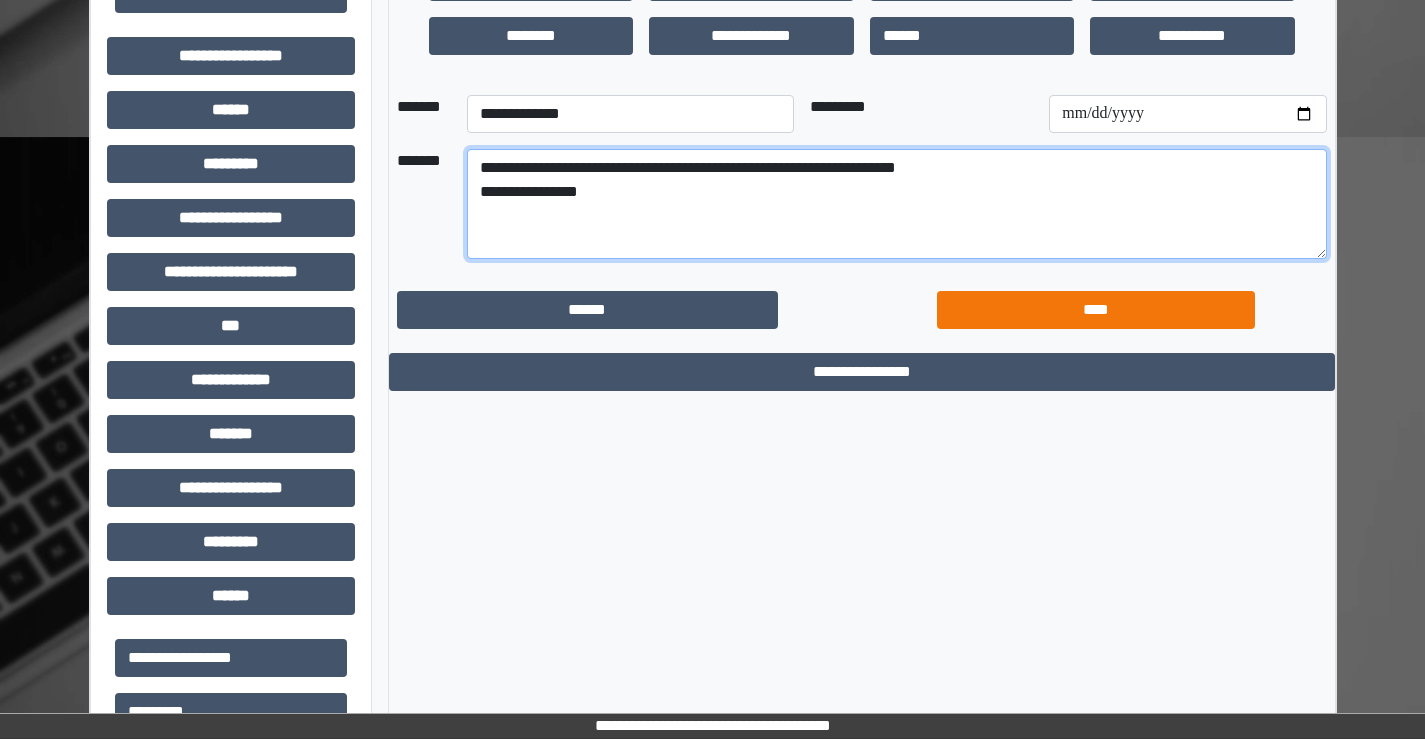type on "**********" 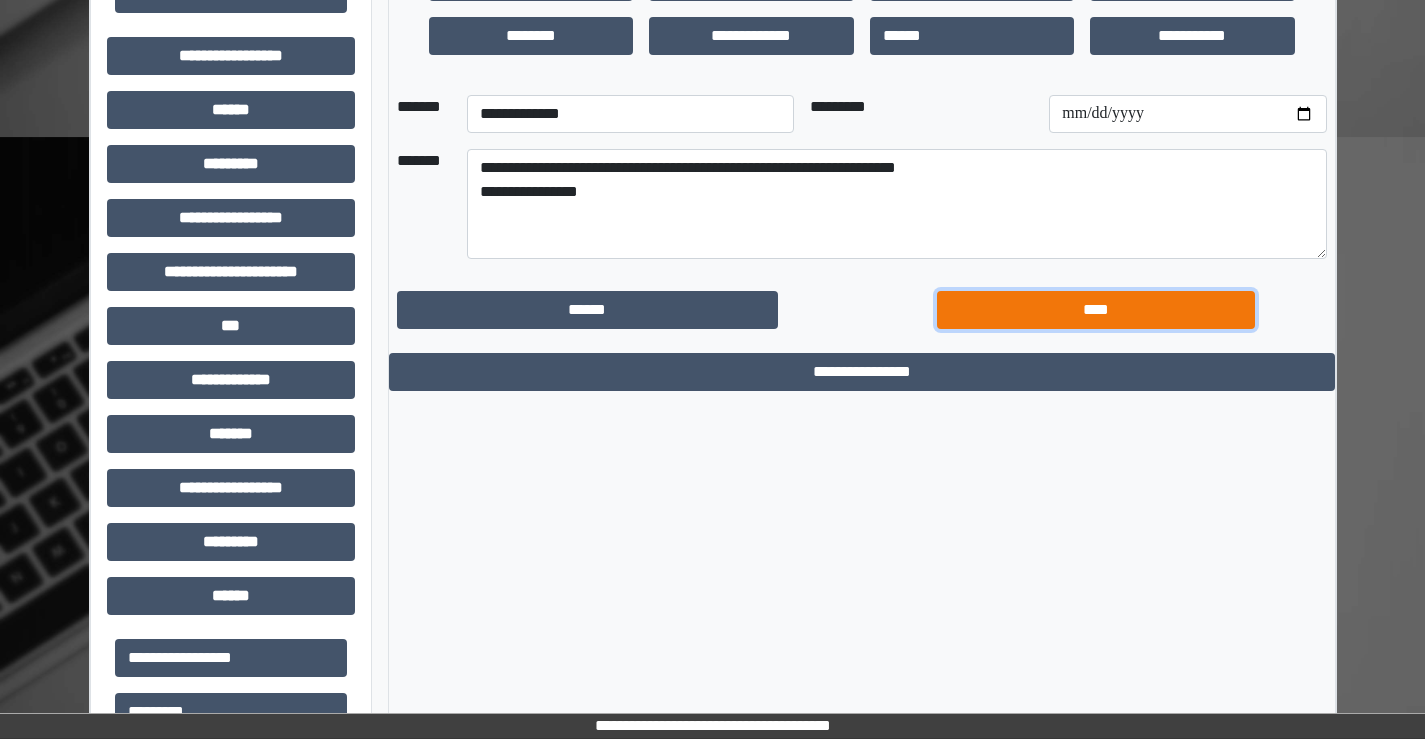 click on "****" at bounding box center [1096, 310] 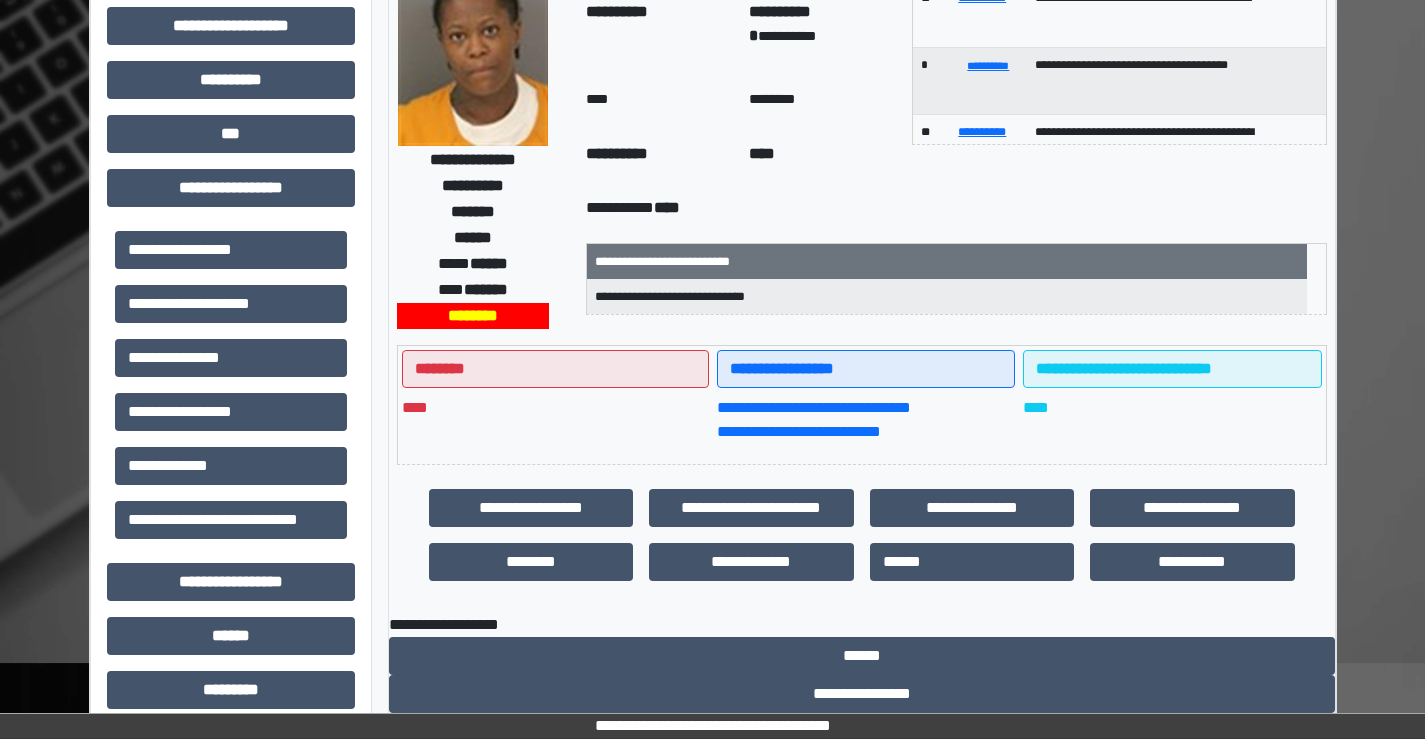 scroll, scrollTop: 0, scrollLeft: 0, axis: both 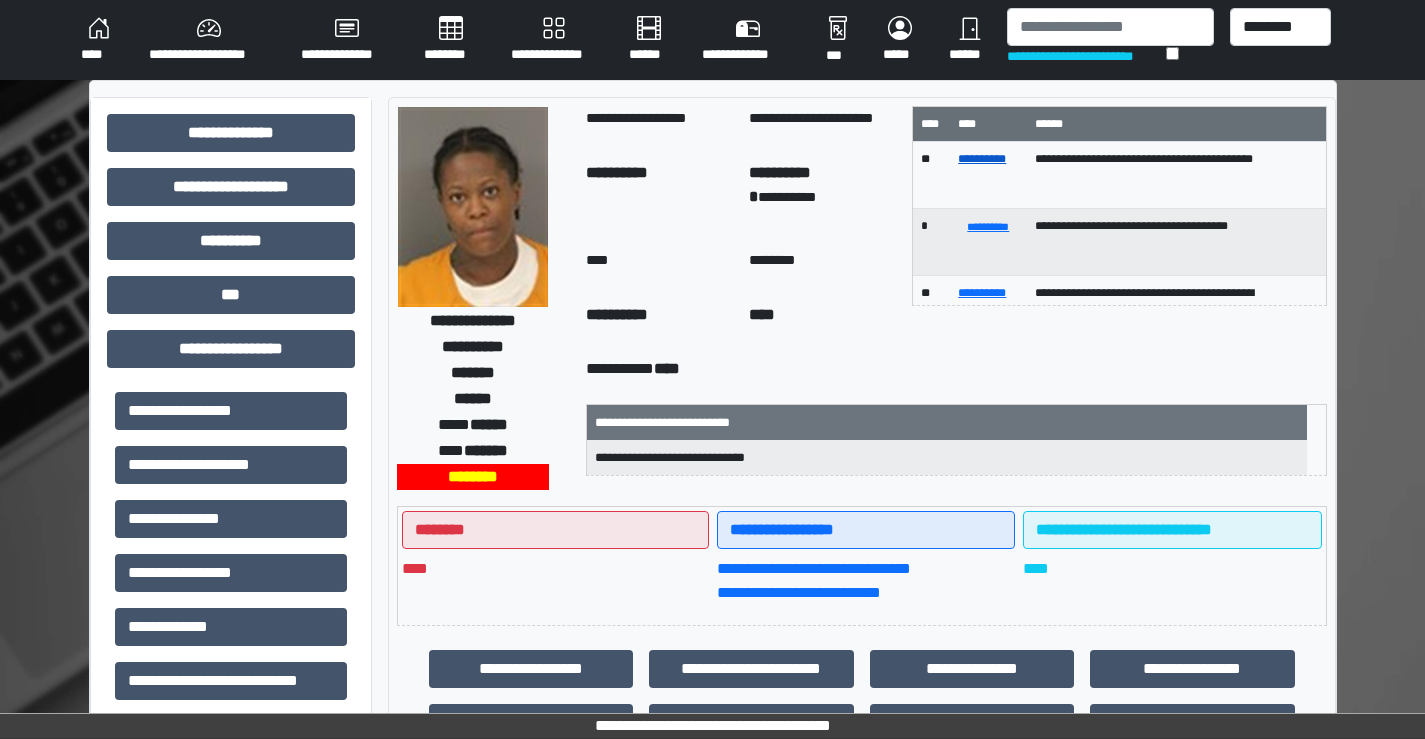 click on "**********" at bounding box center (982, 159) 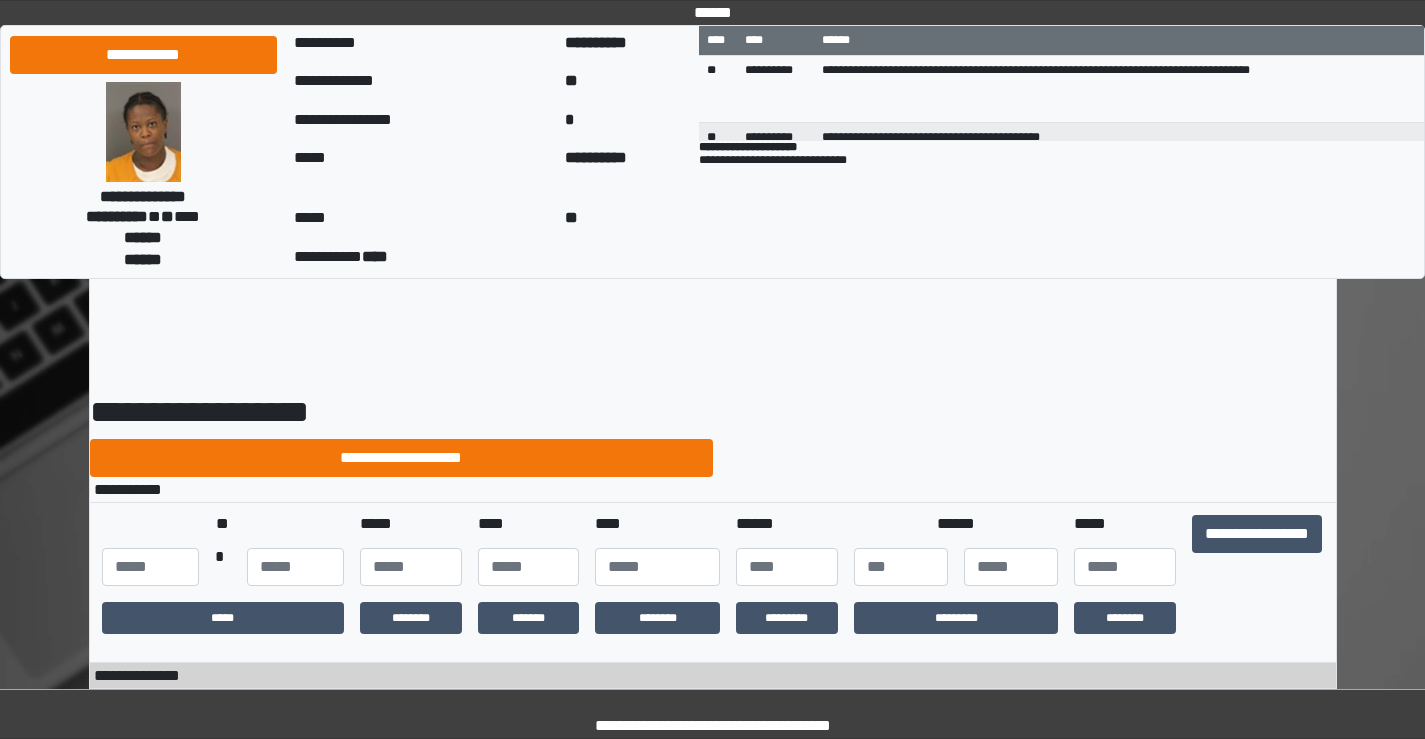 scroll, scrollTop: 200, scrollLeft: 0, axis: vertical 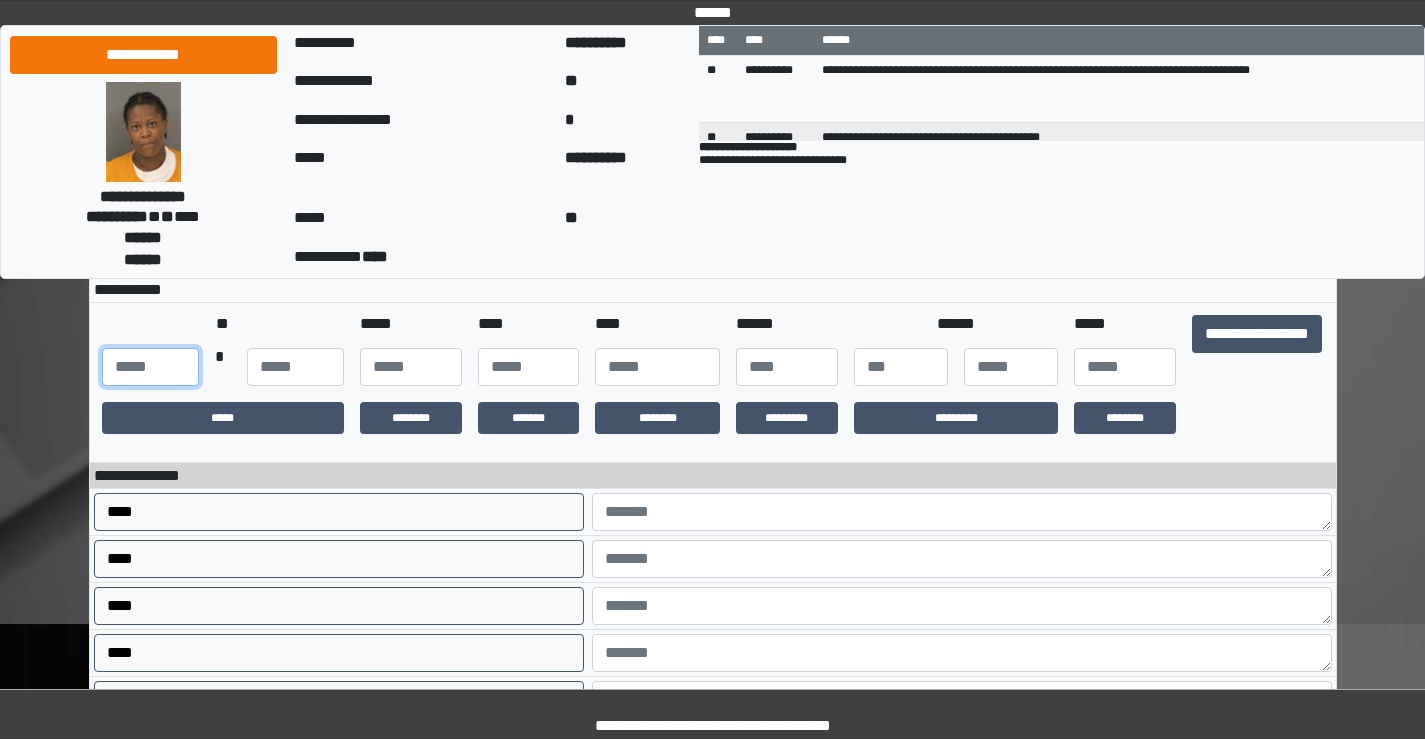 click at bounding box center [150, 367] 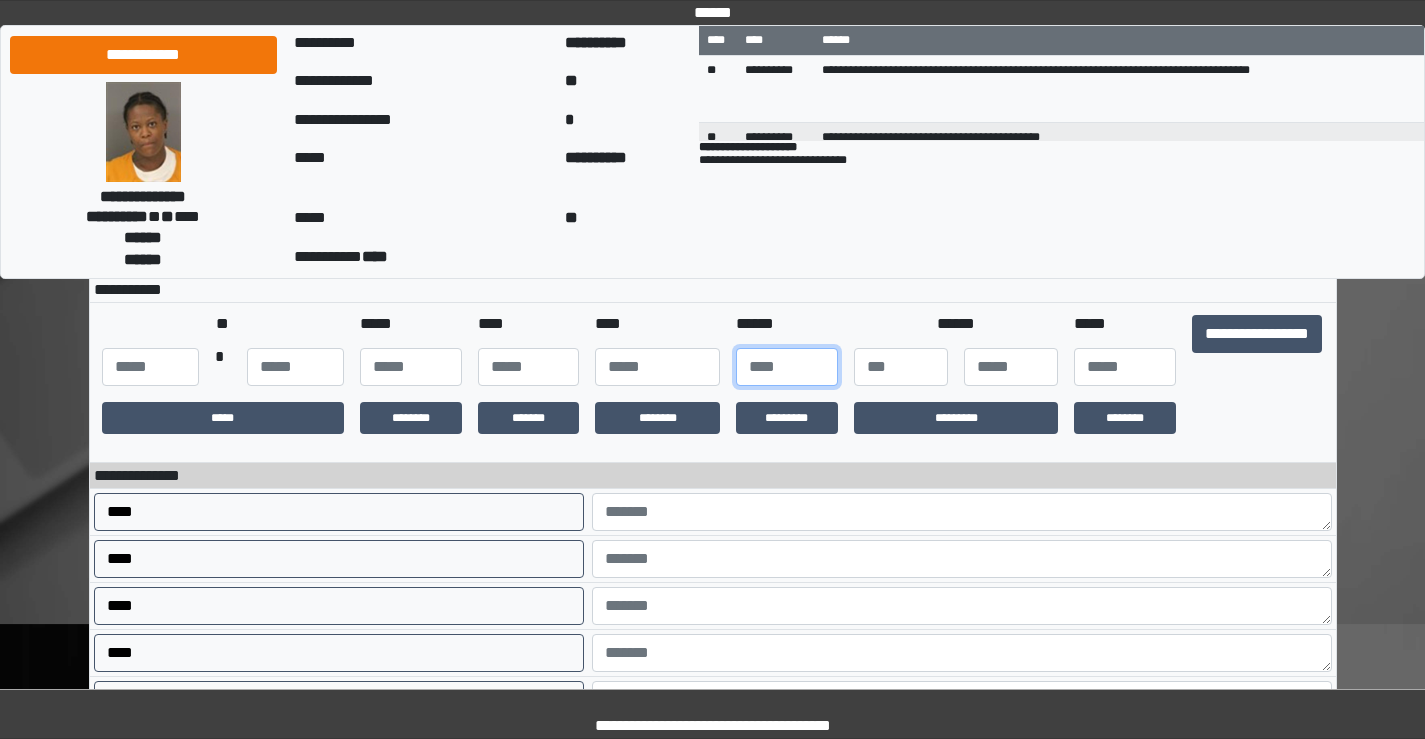 click at bounding box center (787, 367) 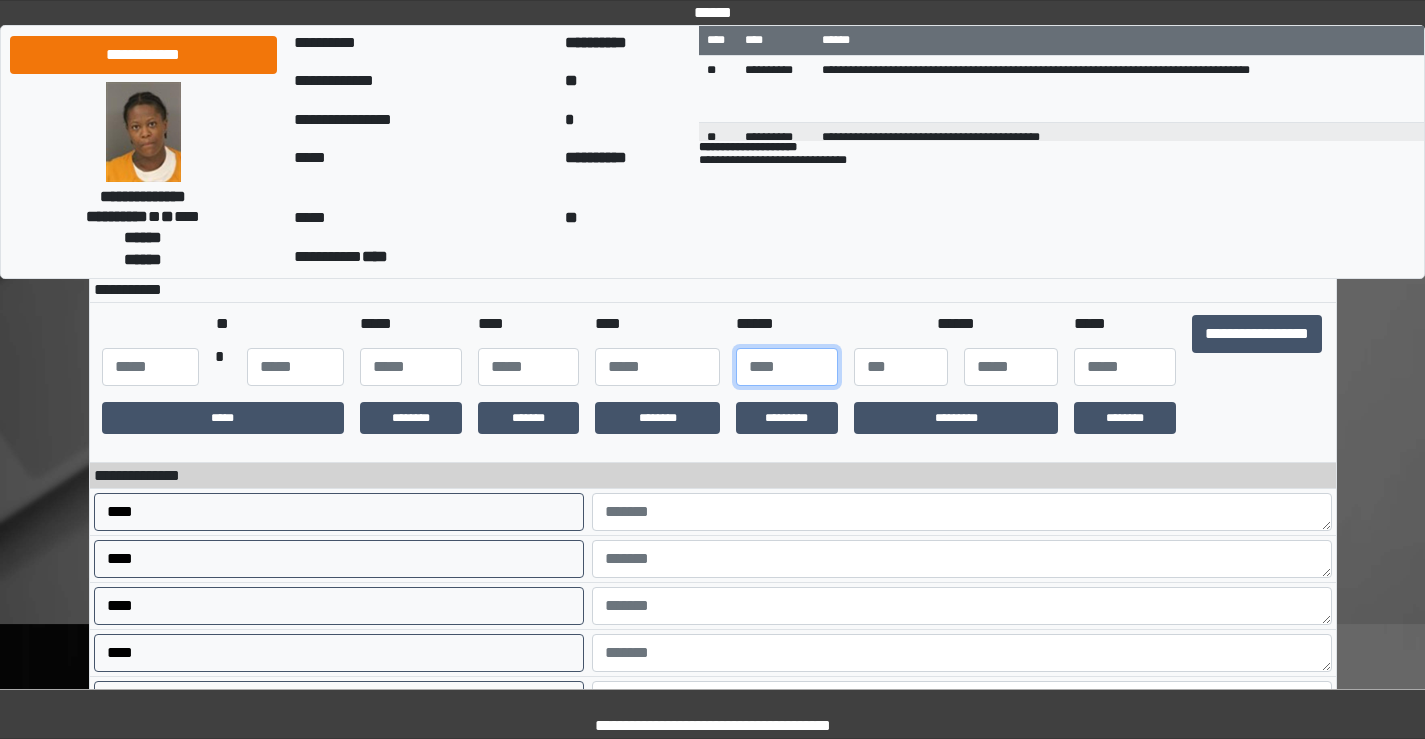 type on "***" 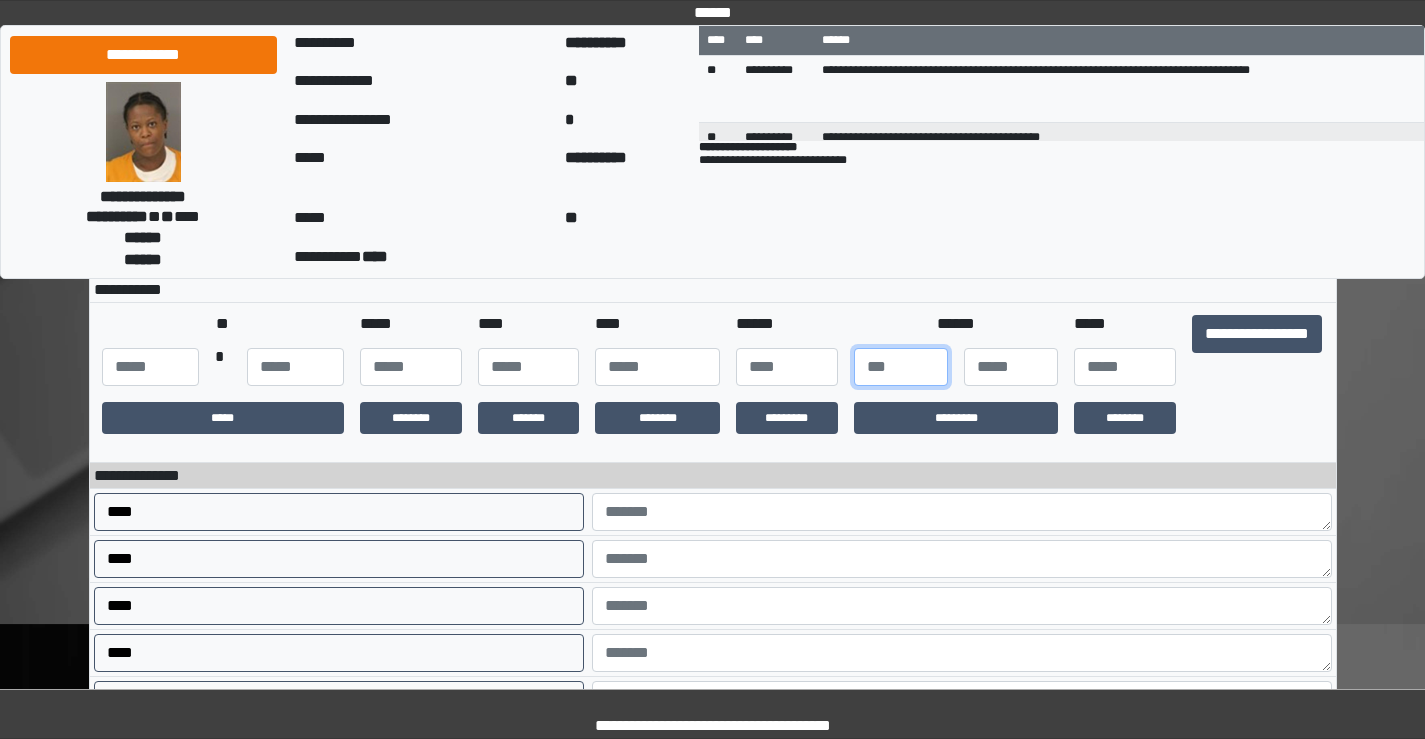 click at bounding box center [901, 367] 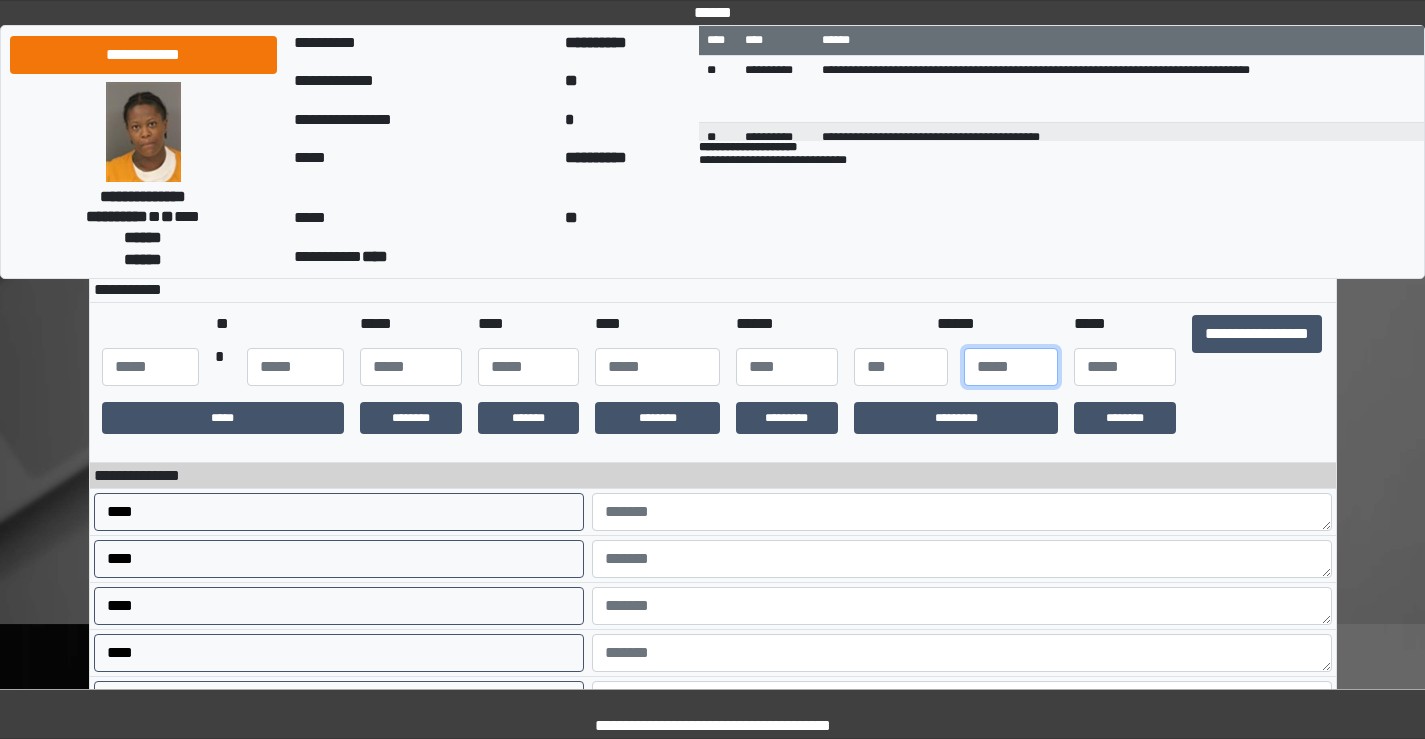 click at bounding box center (1011, 367) 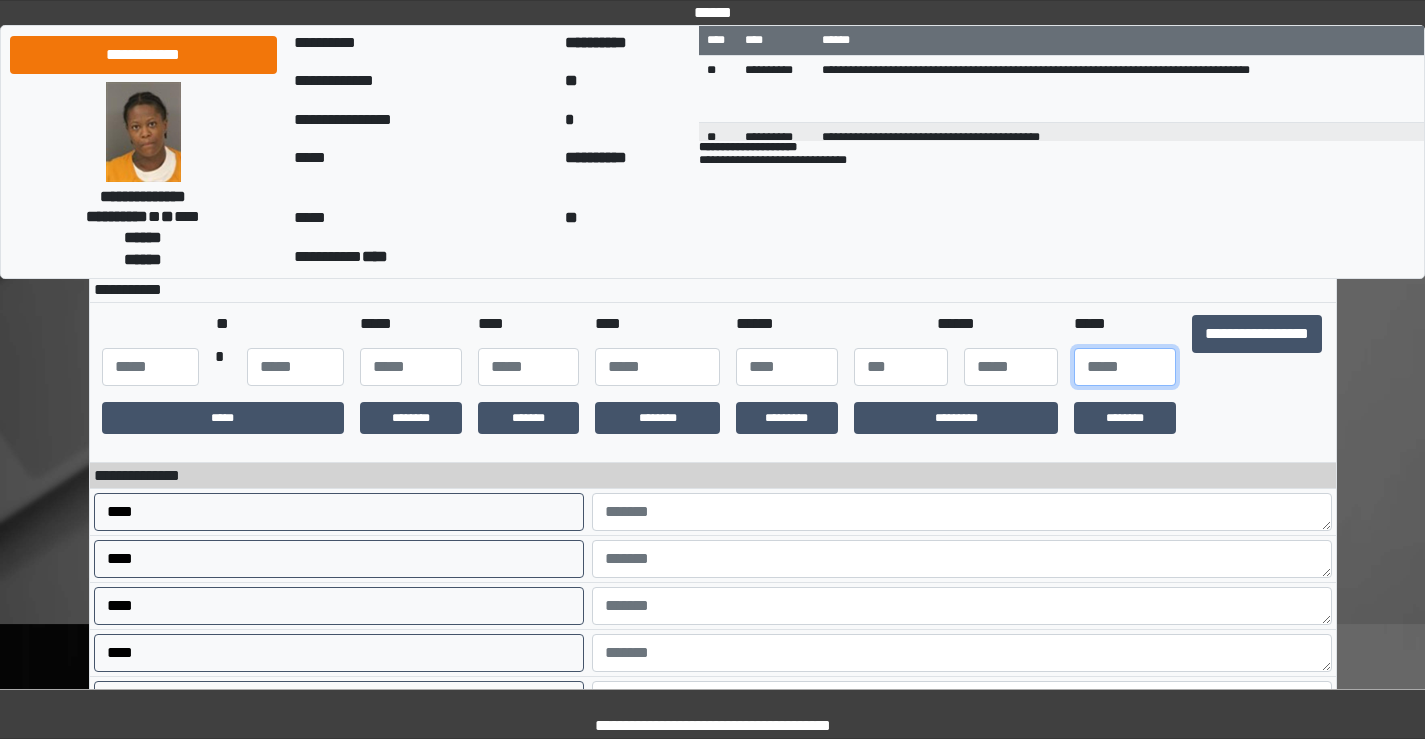 click at bounding box center [1125, 367] 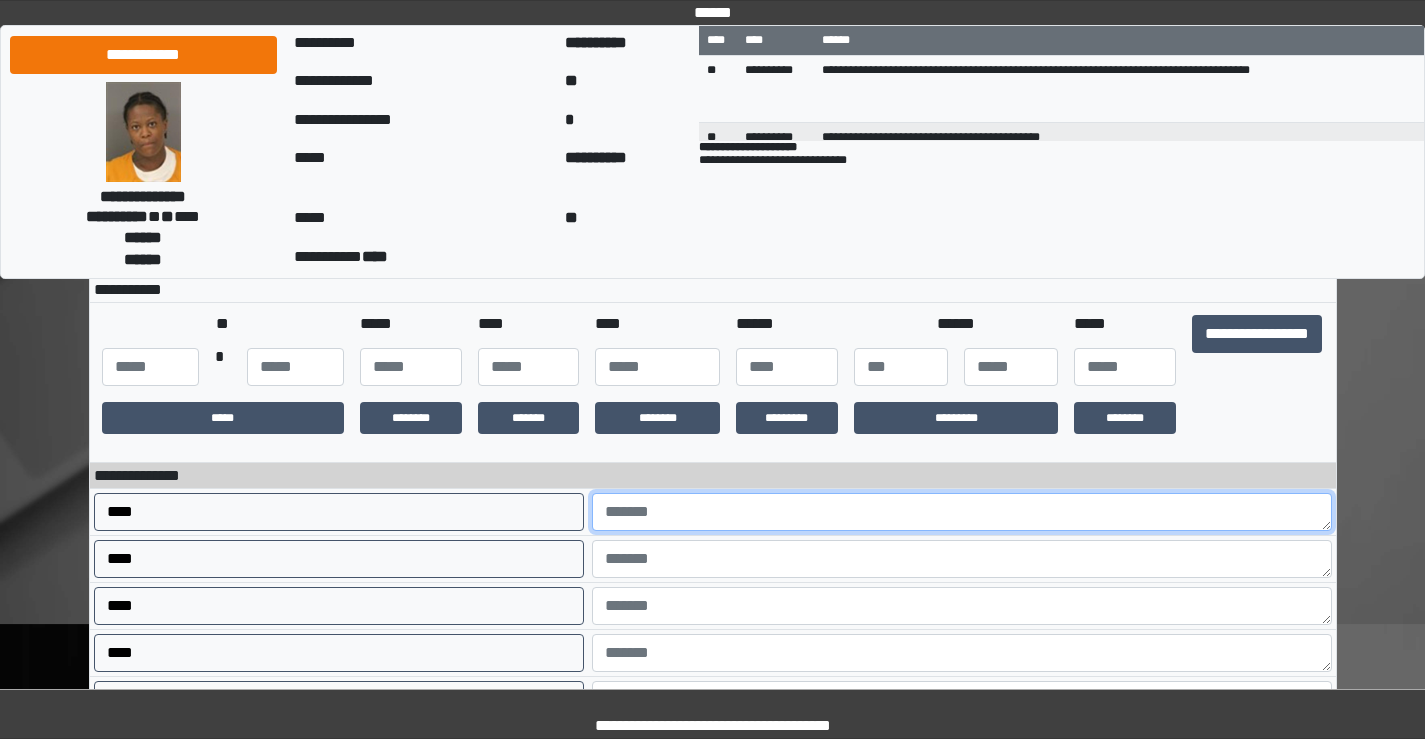 click at bounding box center (962, 512) 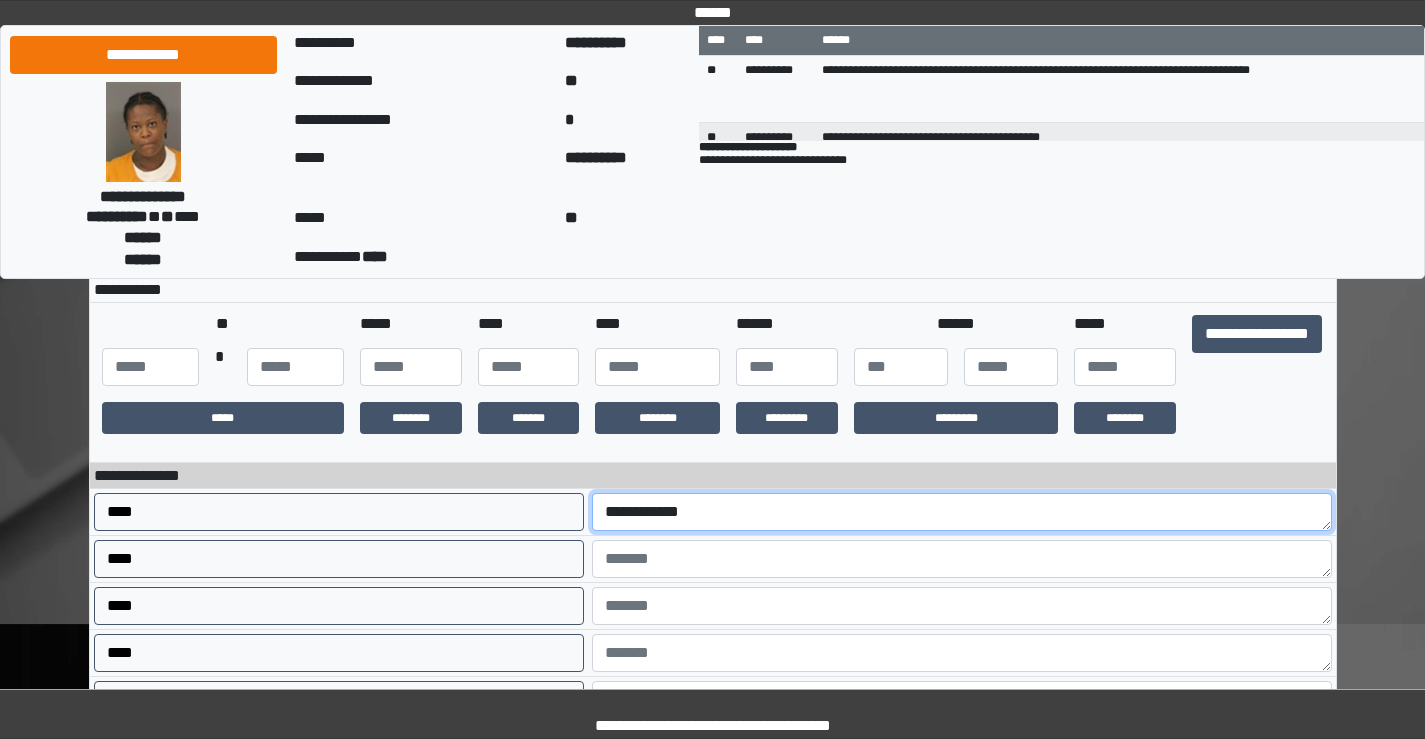 type on "**********" 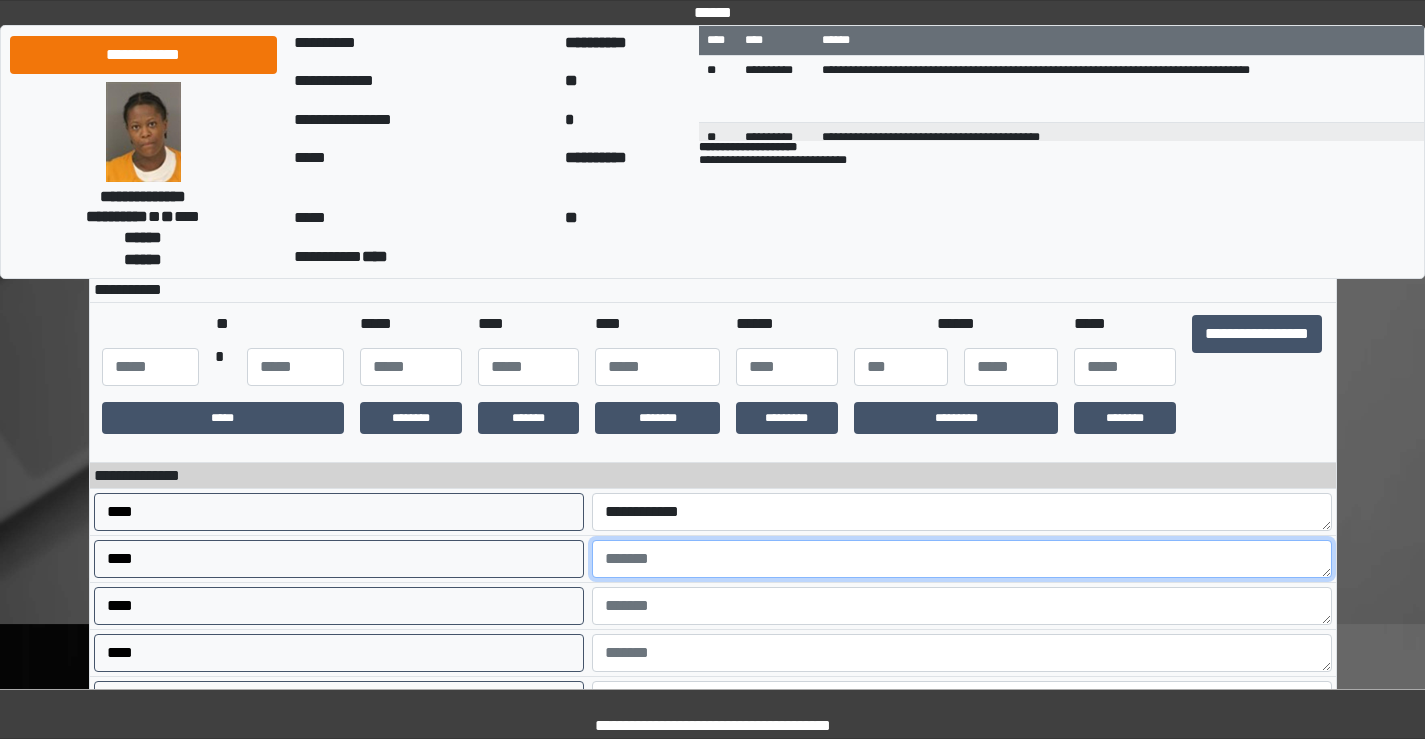 click at bounding box center (962, 559) 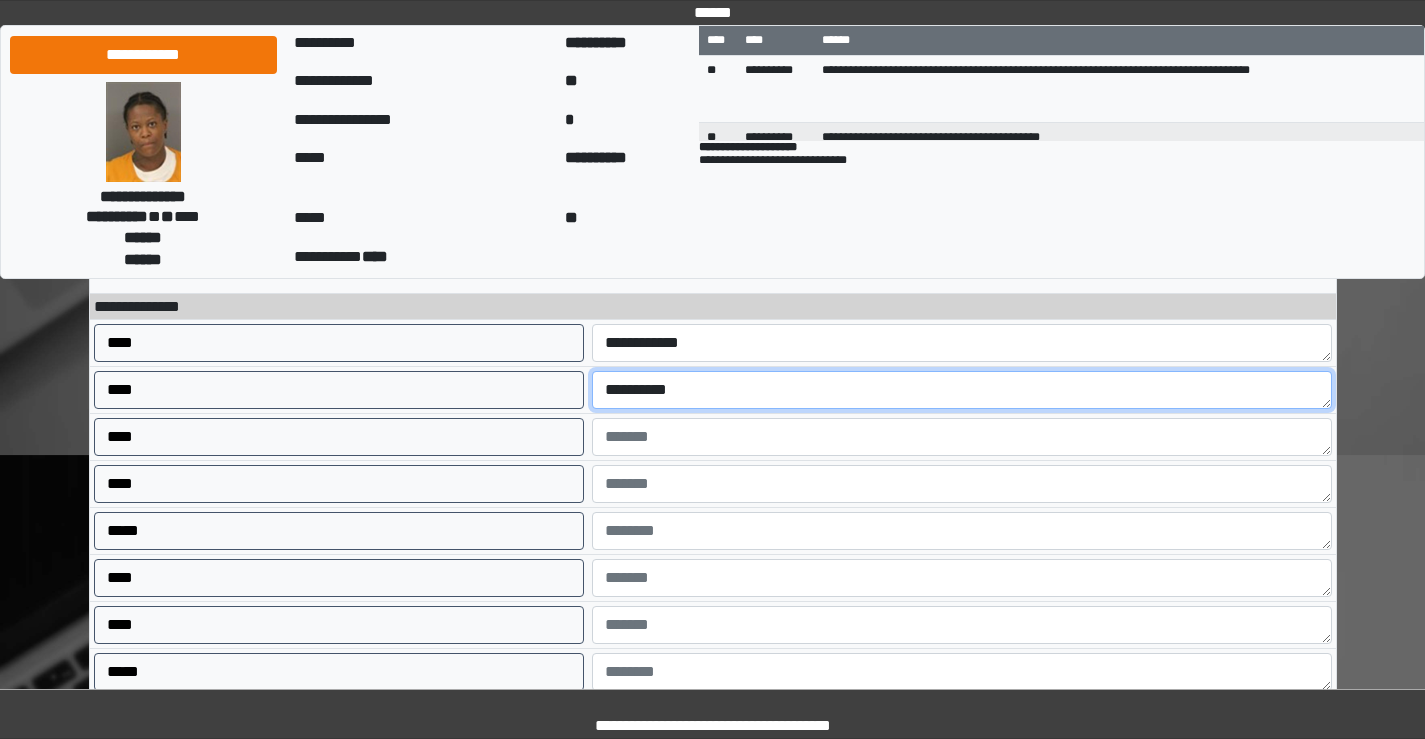 scroll, scrollTop: 400, scrollLeft: 0, axis: vertical 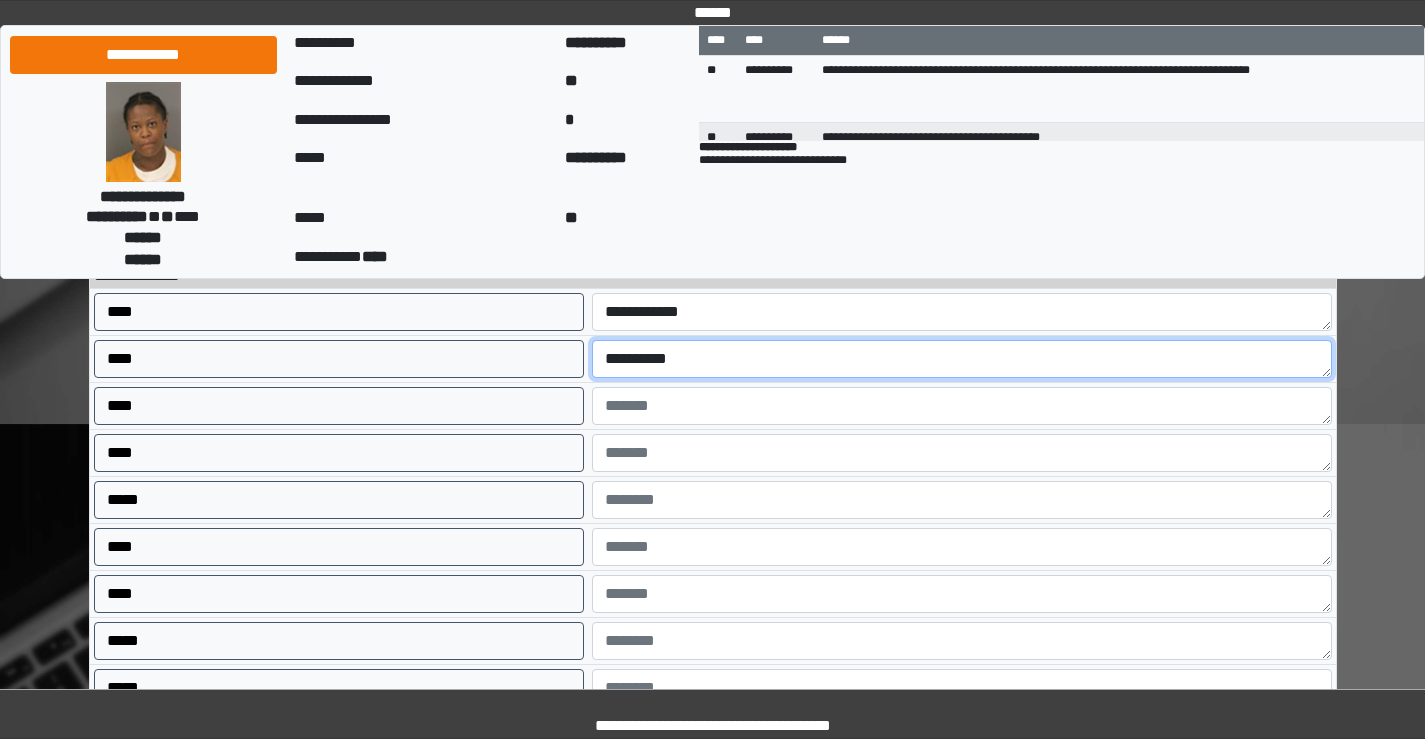 type on "**********" 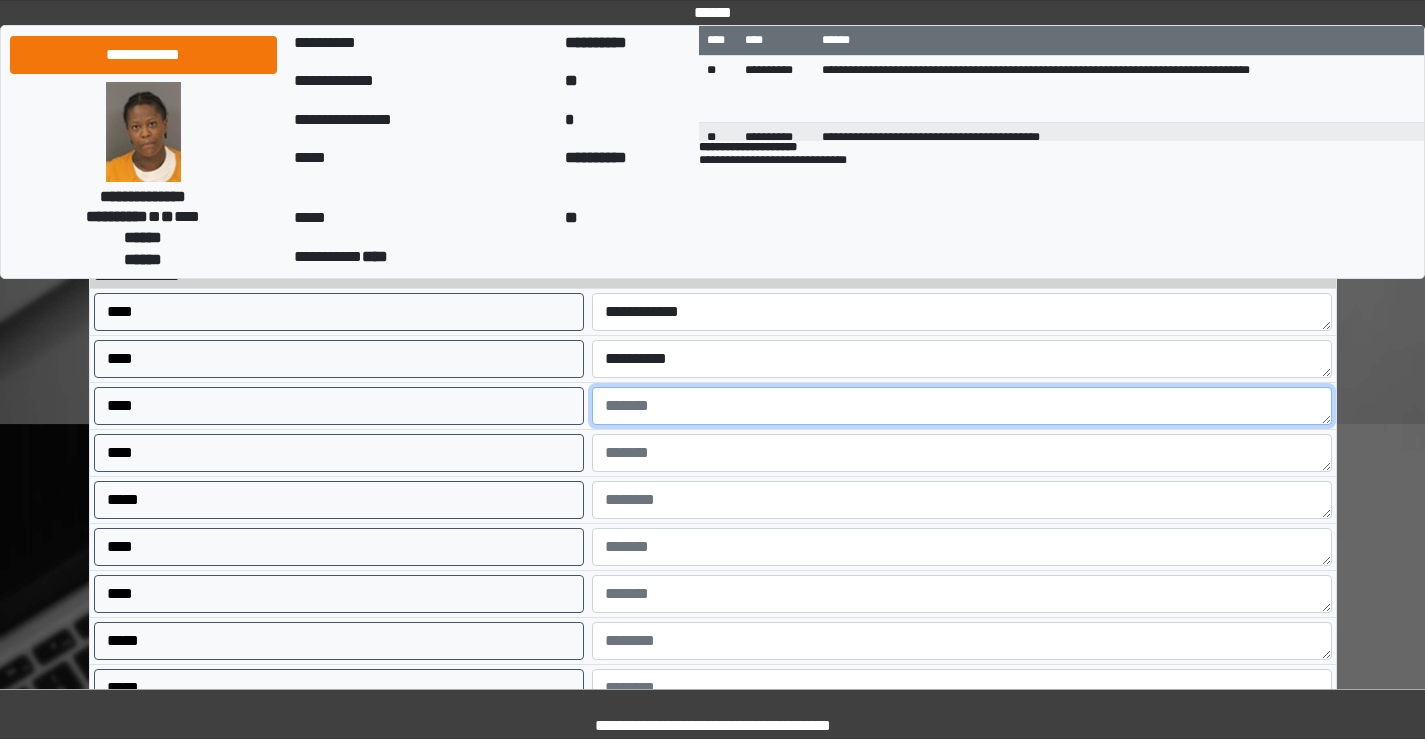 click at bounding box center [962, 406] 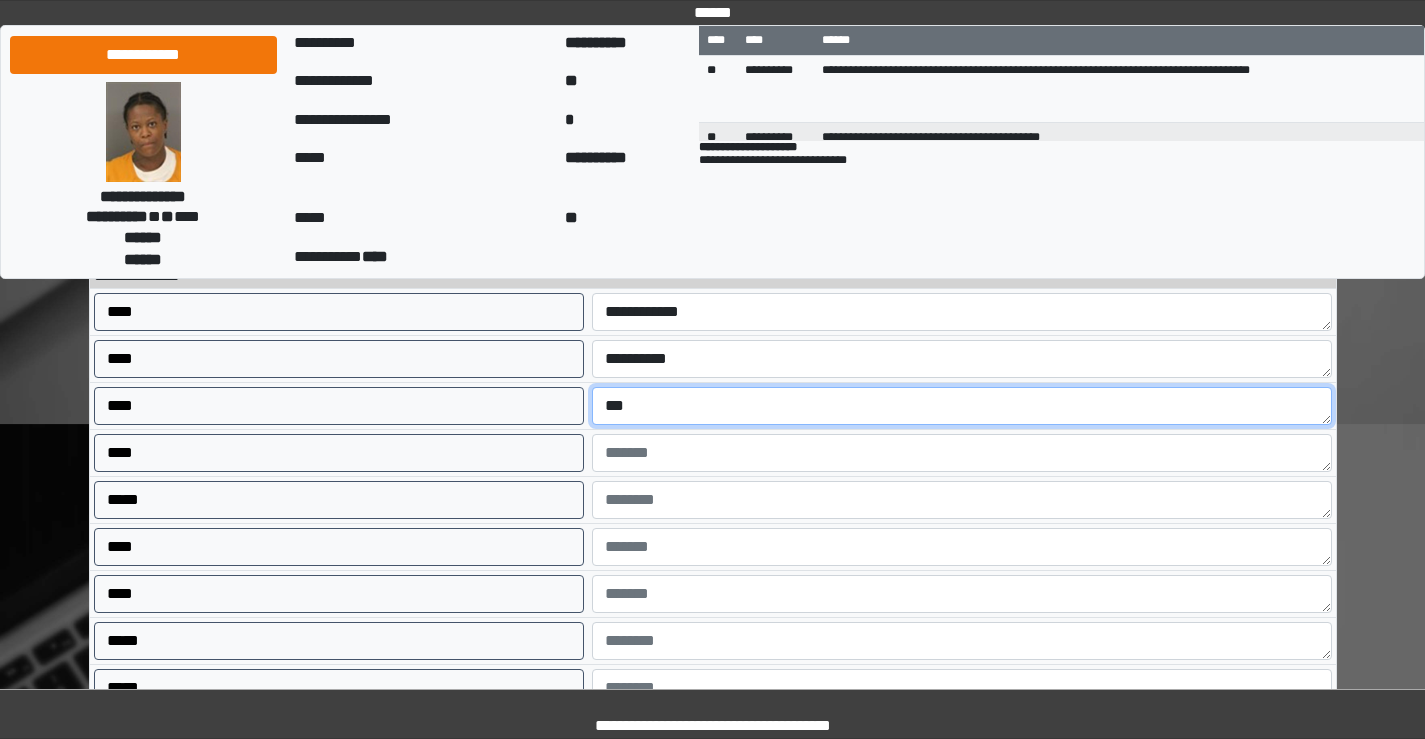 type on "***" 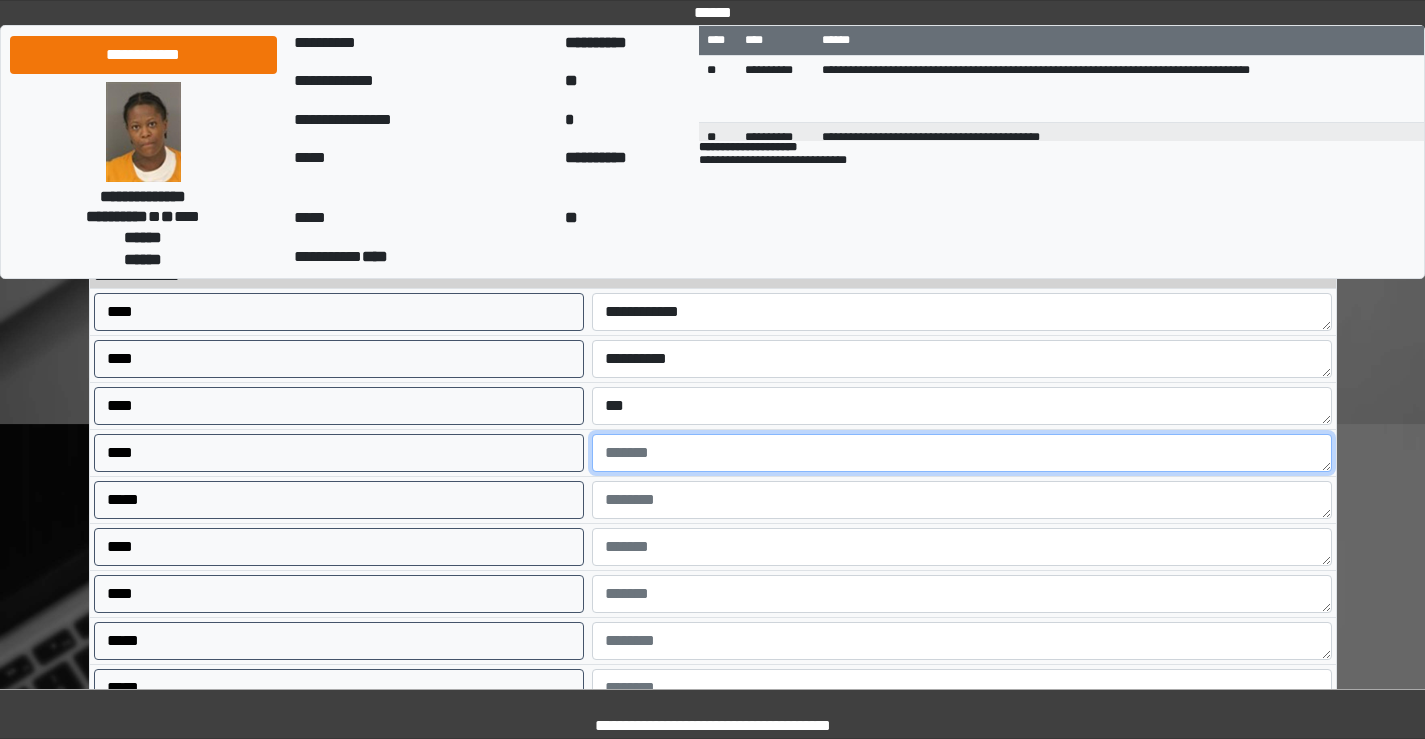 click at bounding box center [962, 453] 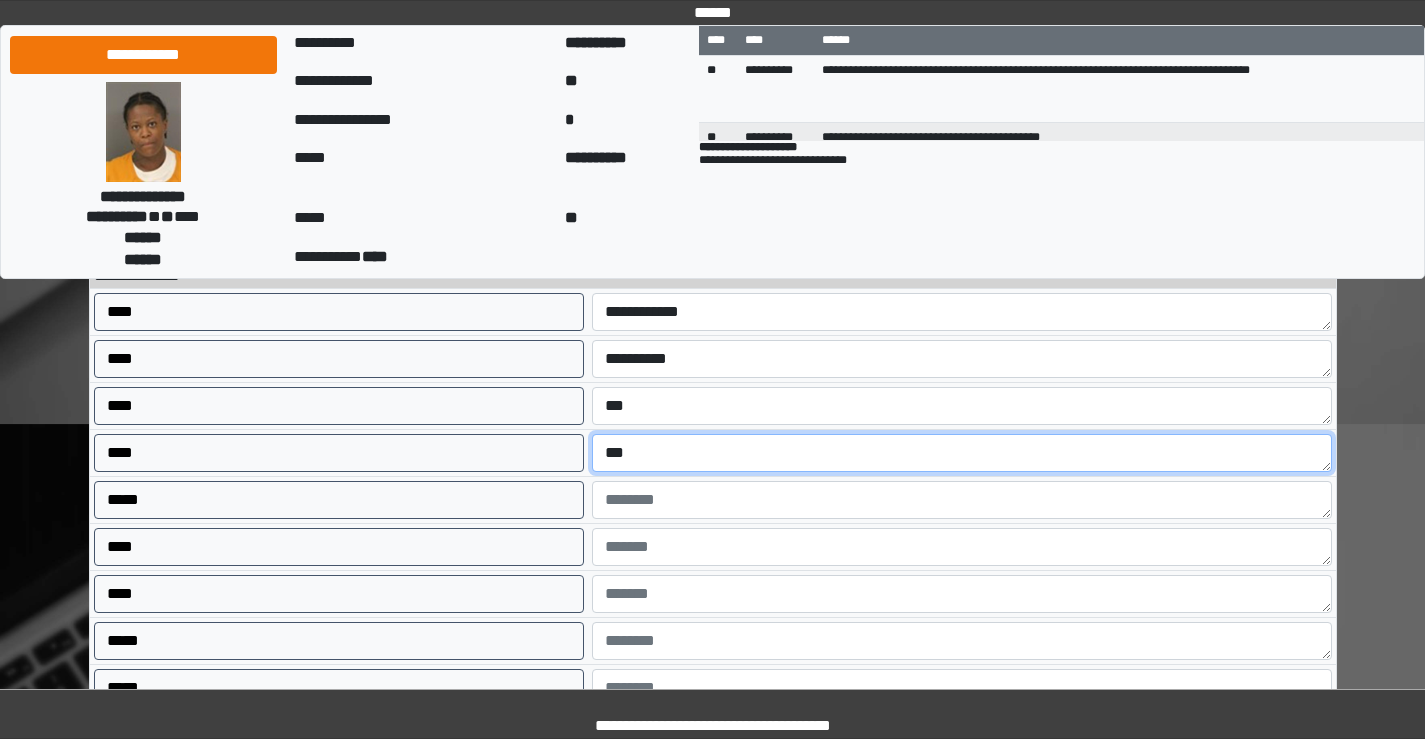 type on "***" 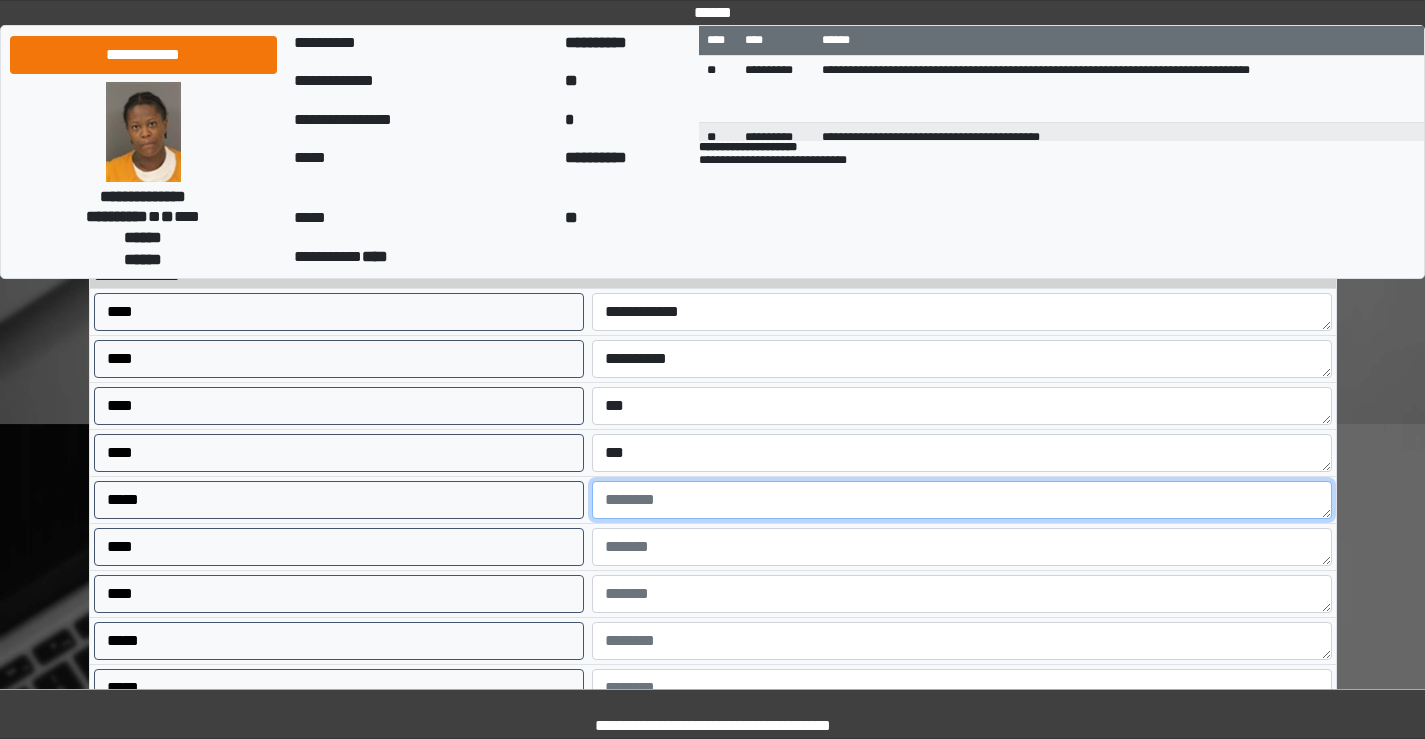 click at bounding box center (962, 500) 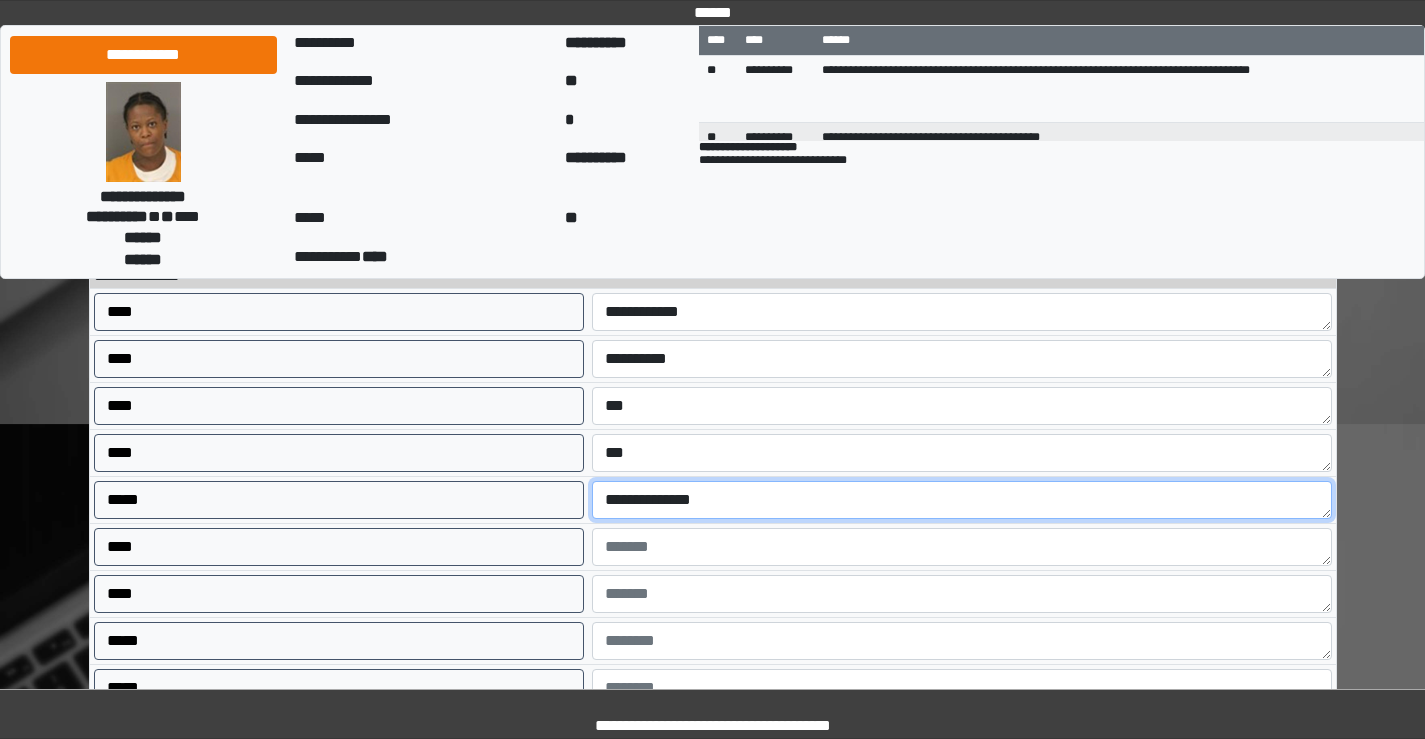 type on "**********" 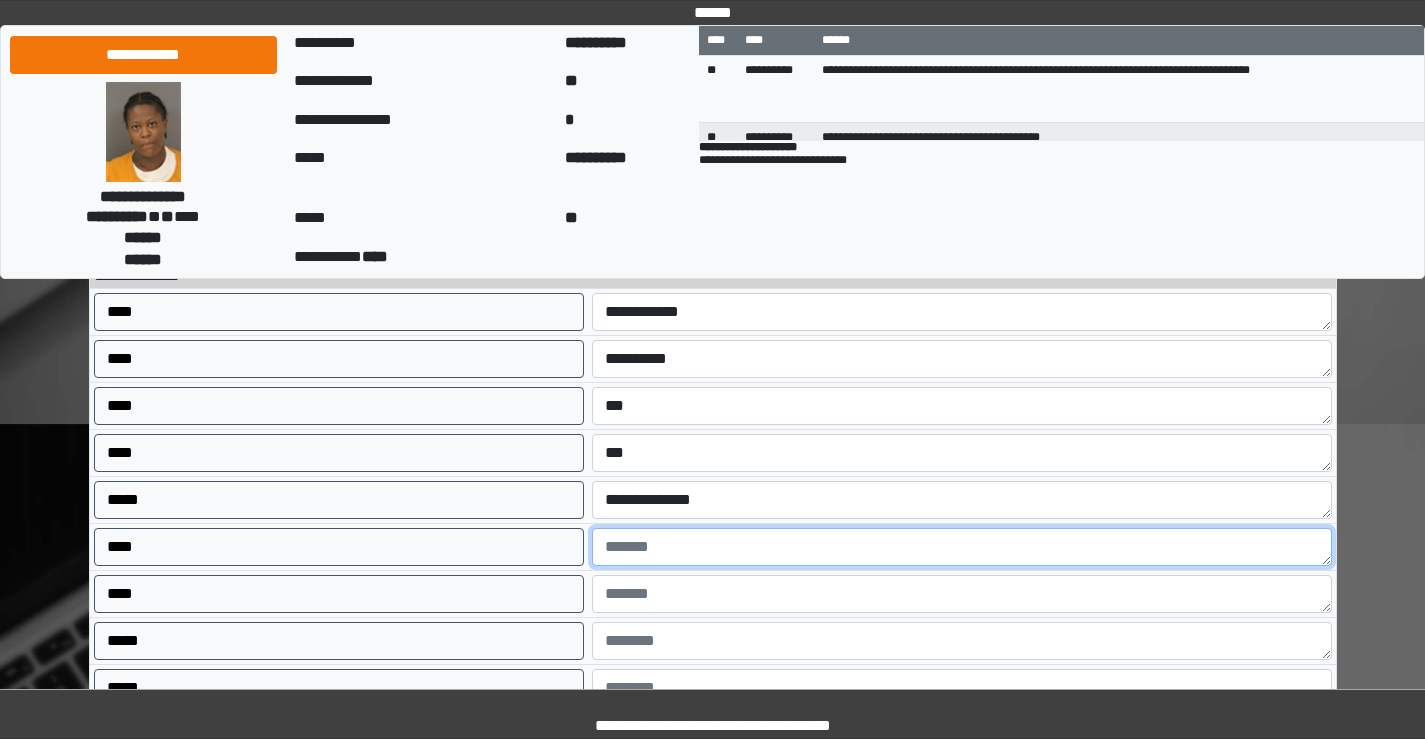 click at bounding box center (962, 547) 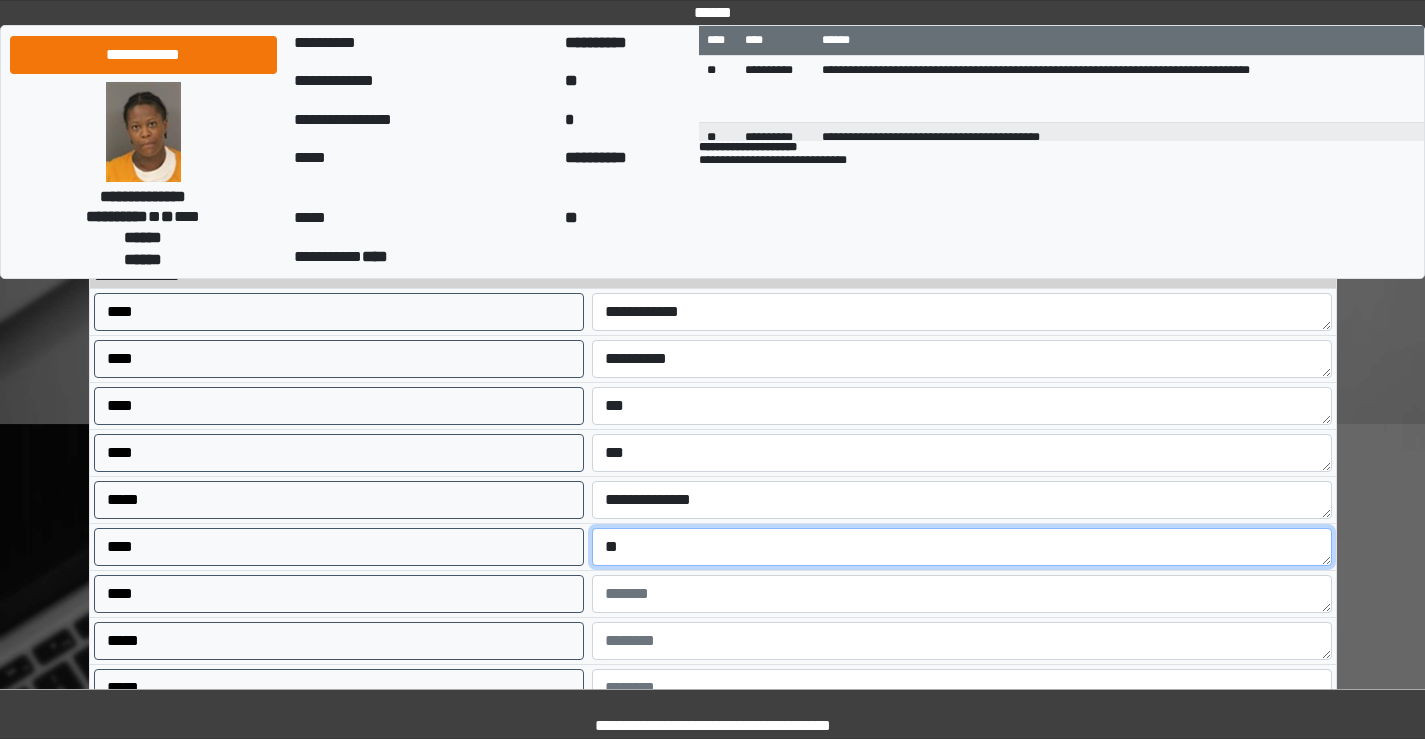 type on "*" 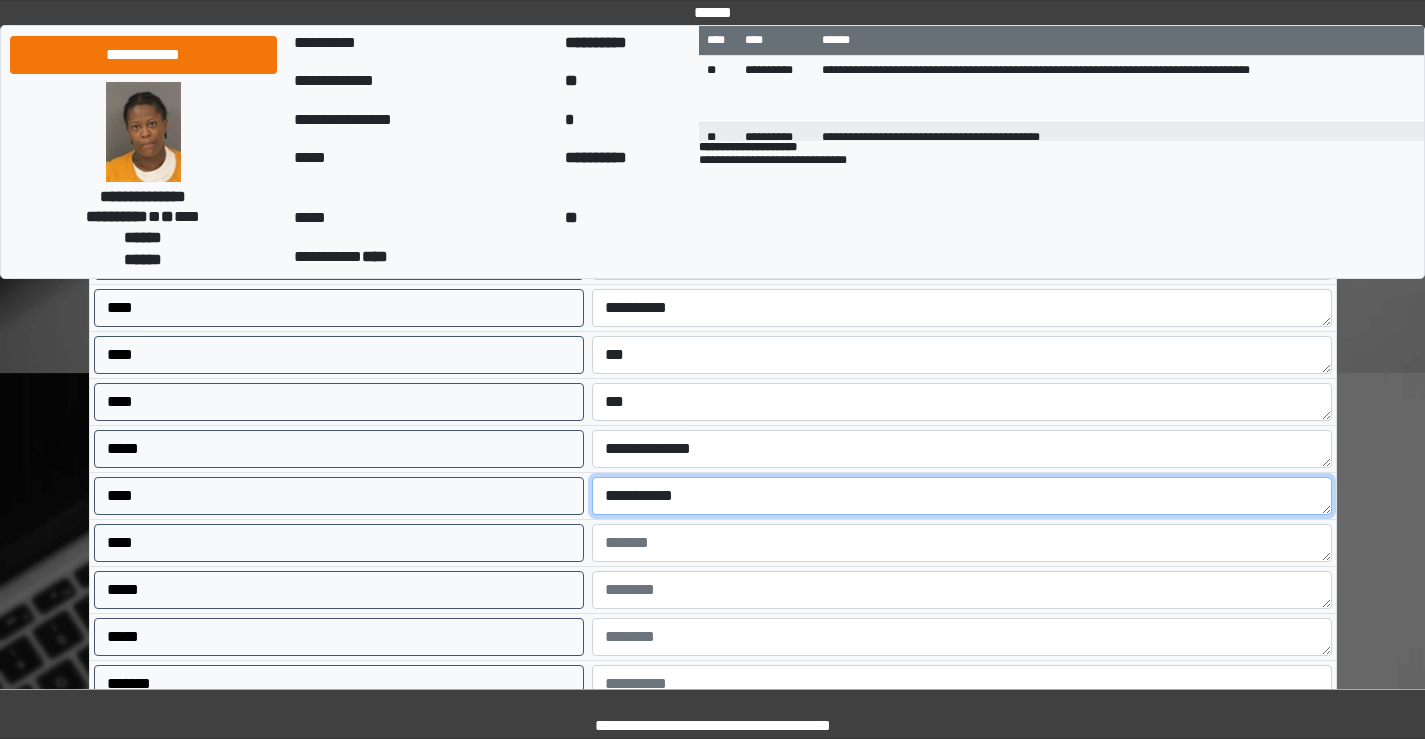 scroll, scrollTop: 500, scrollLeft: 0, axis: vertical 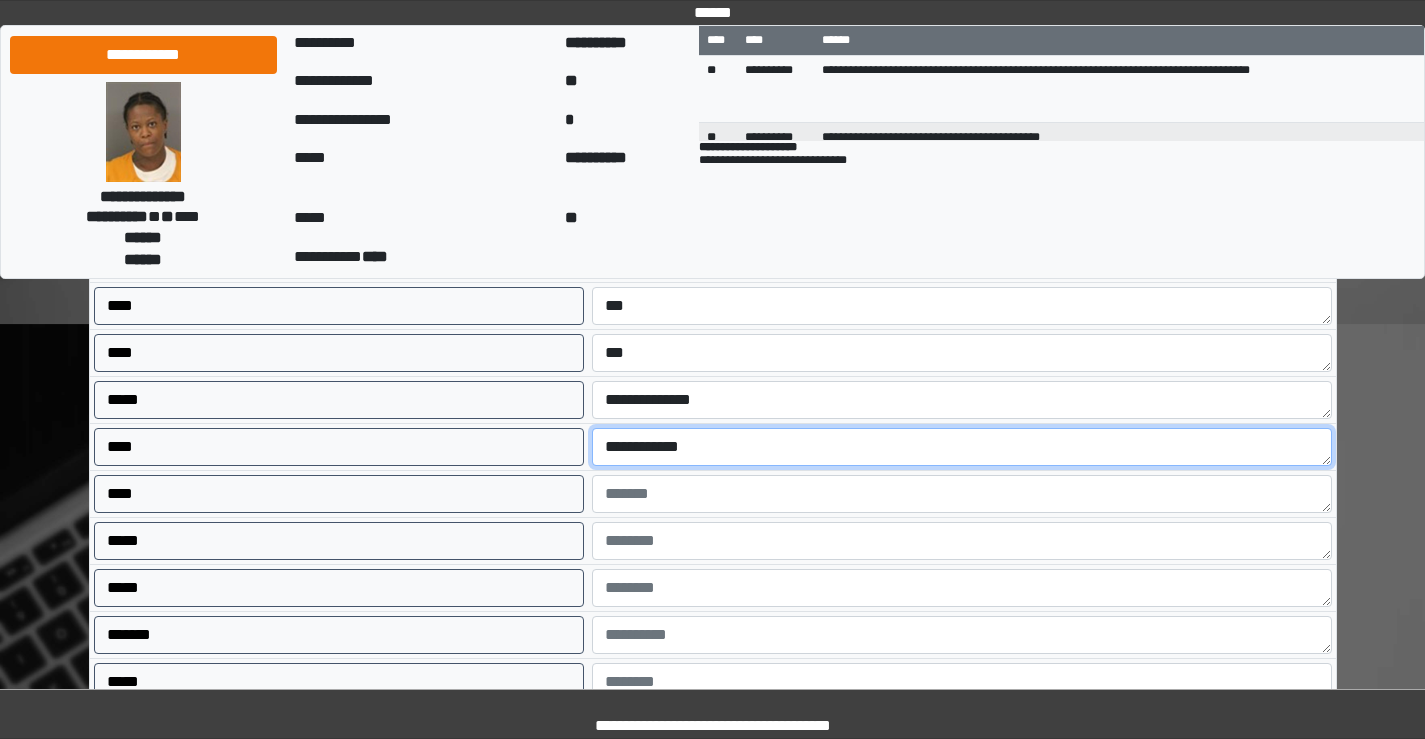 type on "**********" 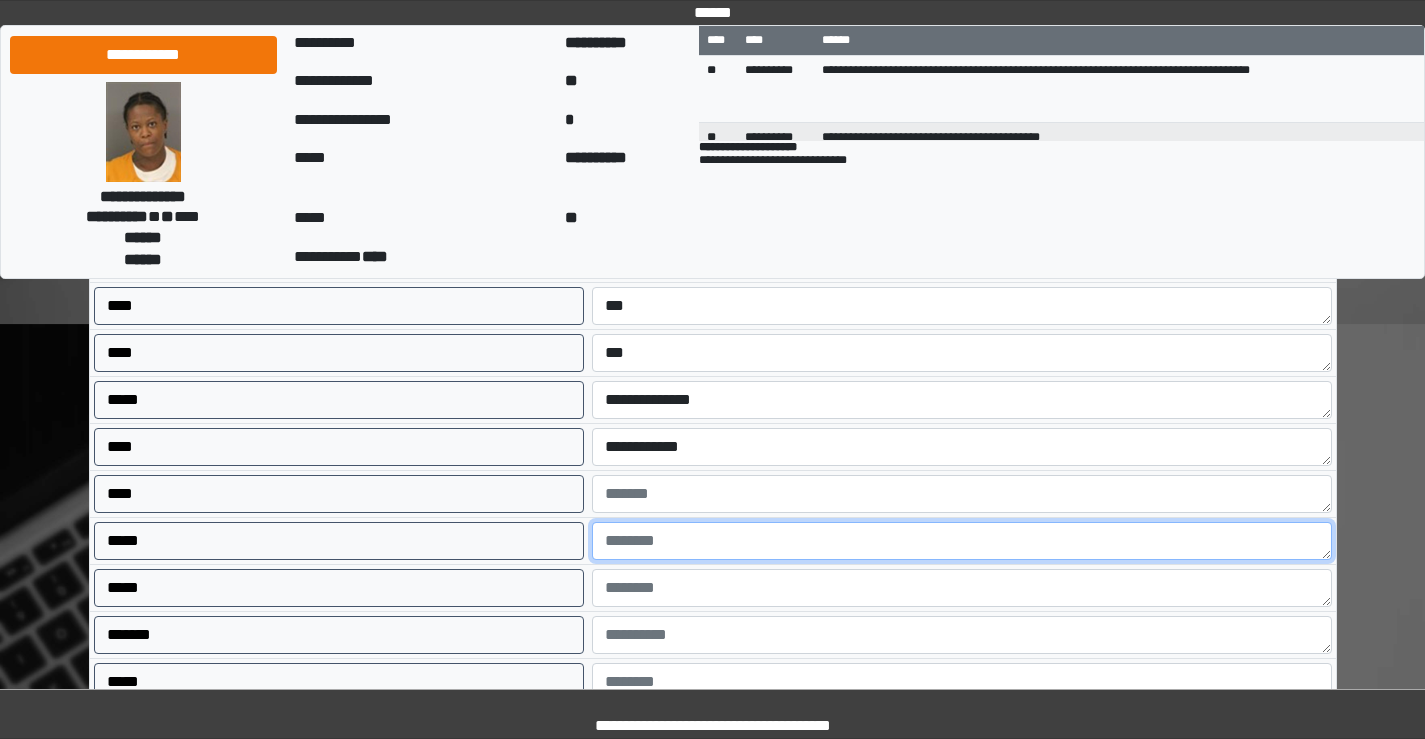 click at bounding box center [962, 541] 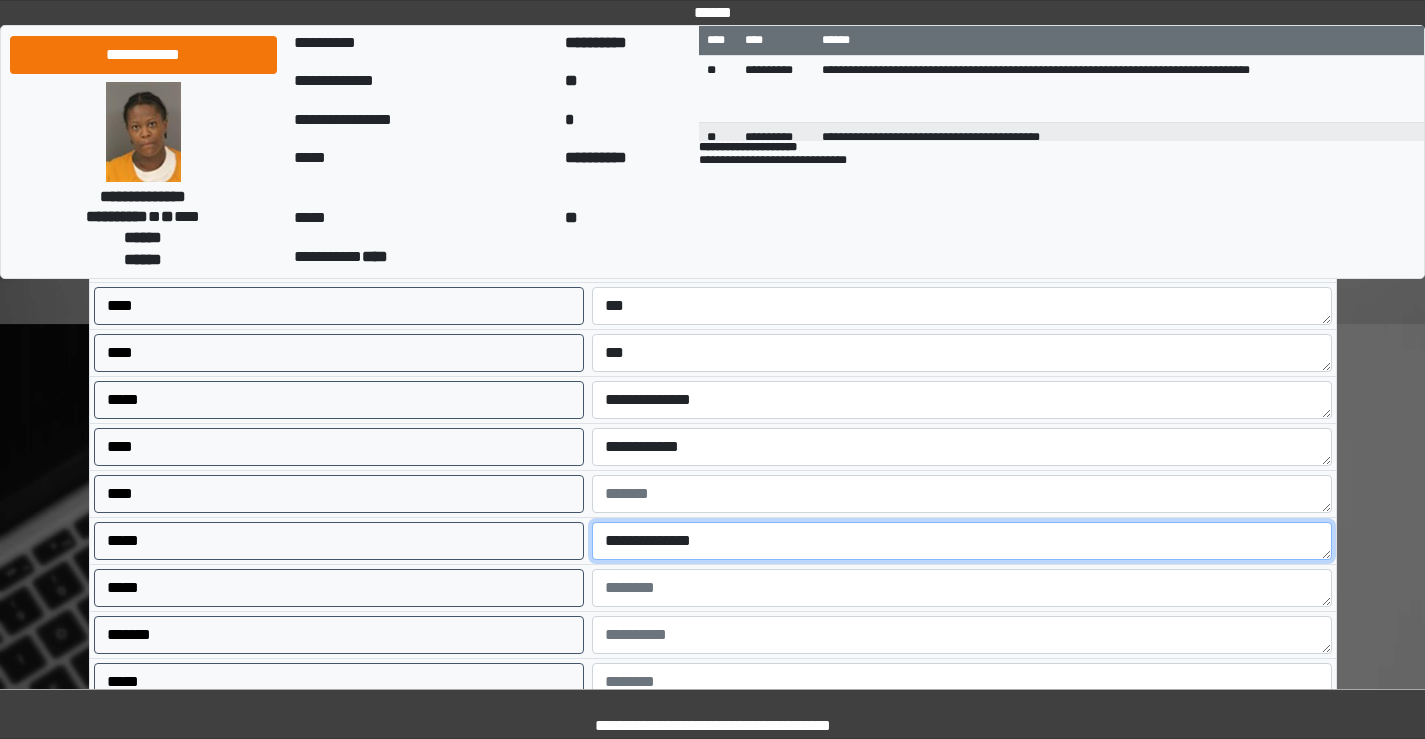 type on "**********" 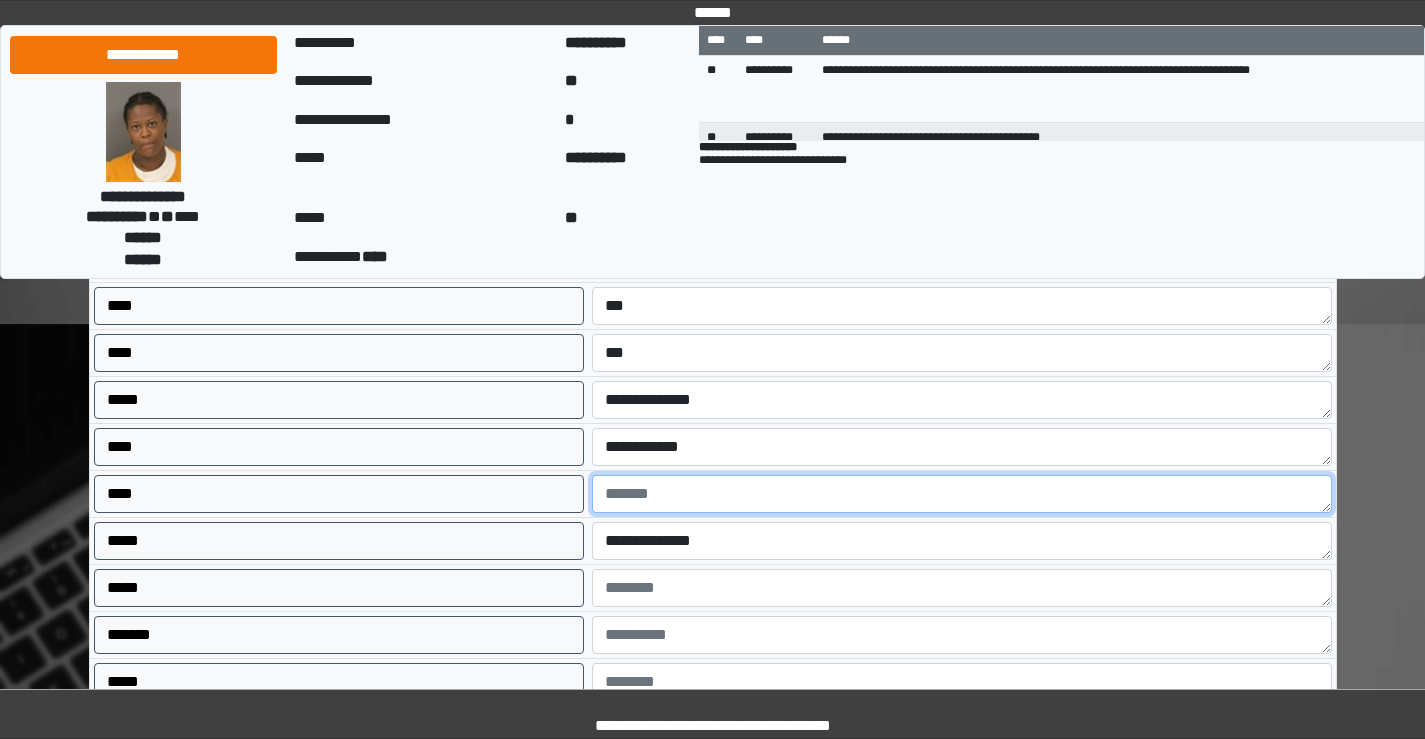 click at bounding box center [962, 494] 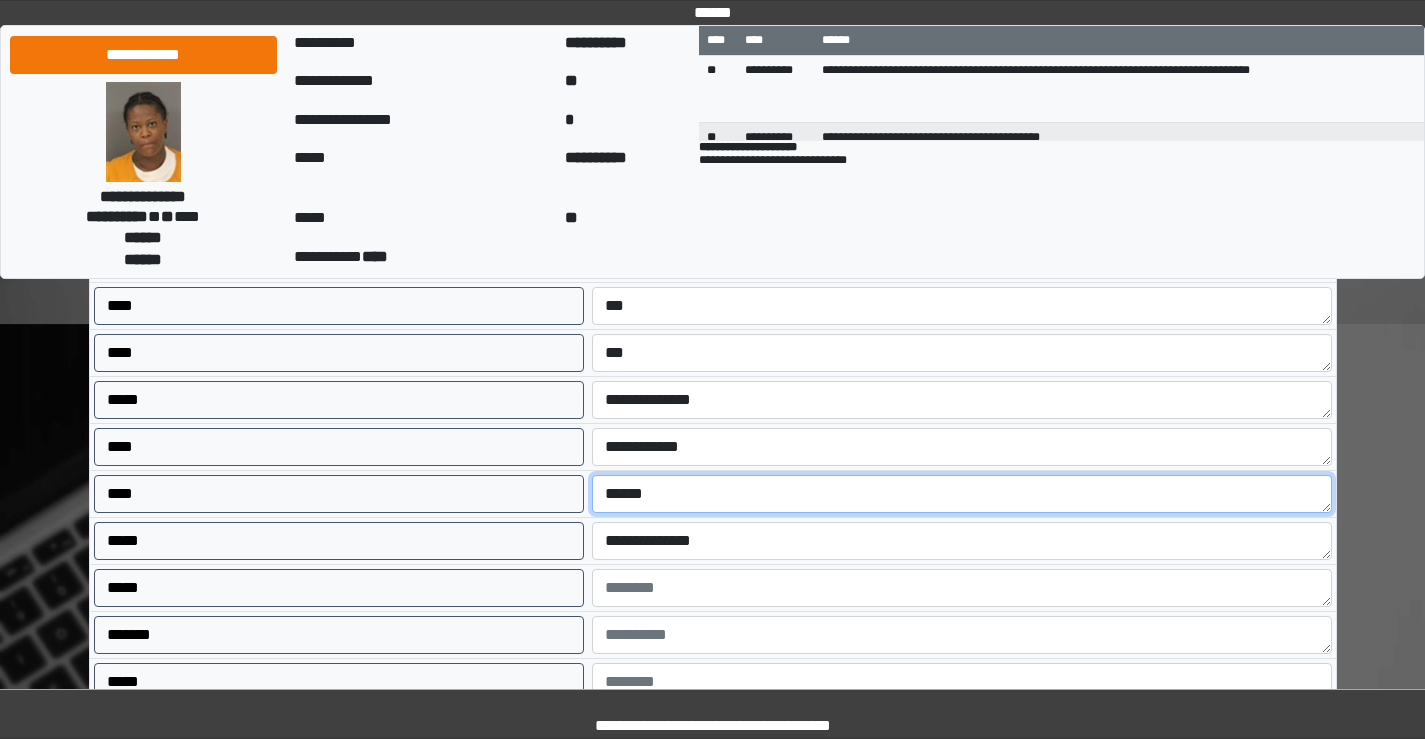 scroll, scrollTop: 600, scrollLeft: 0, axis: vertical 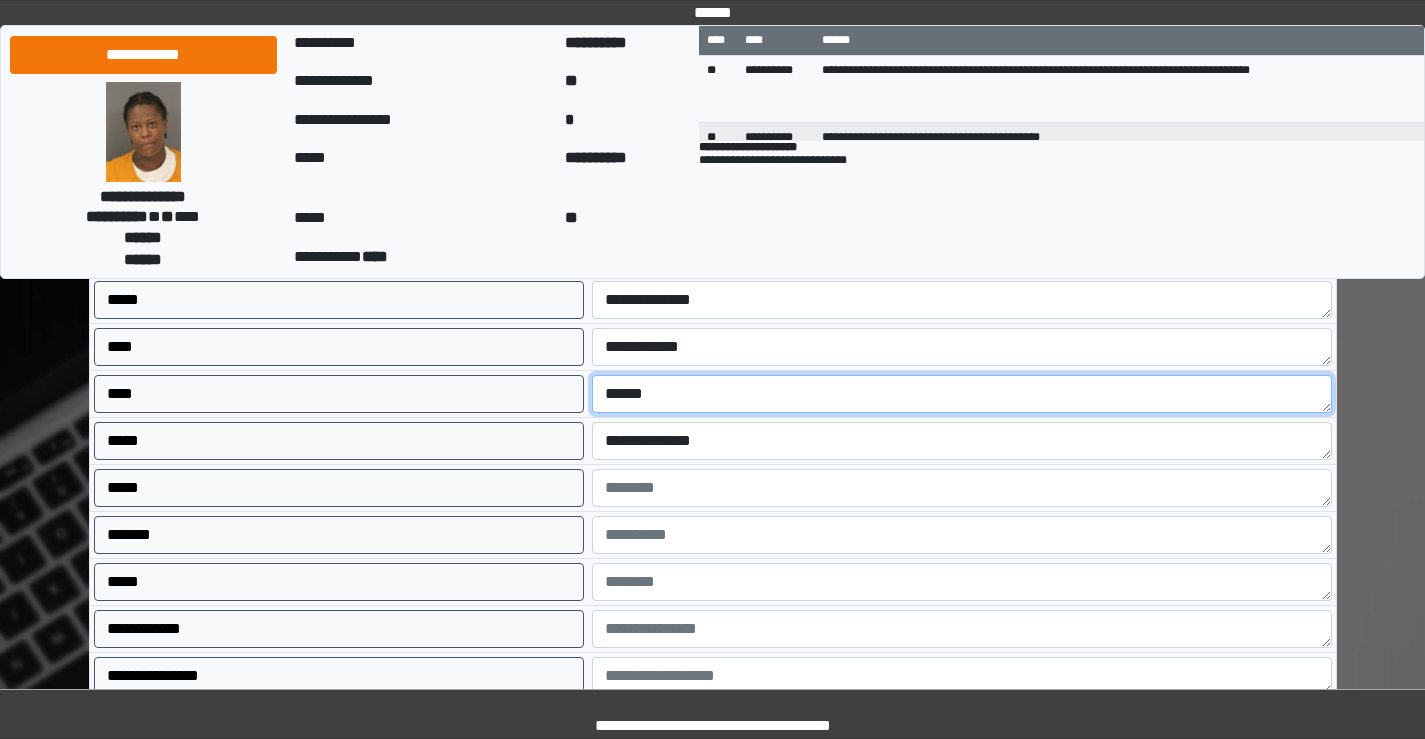 type on "******" 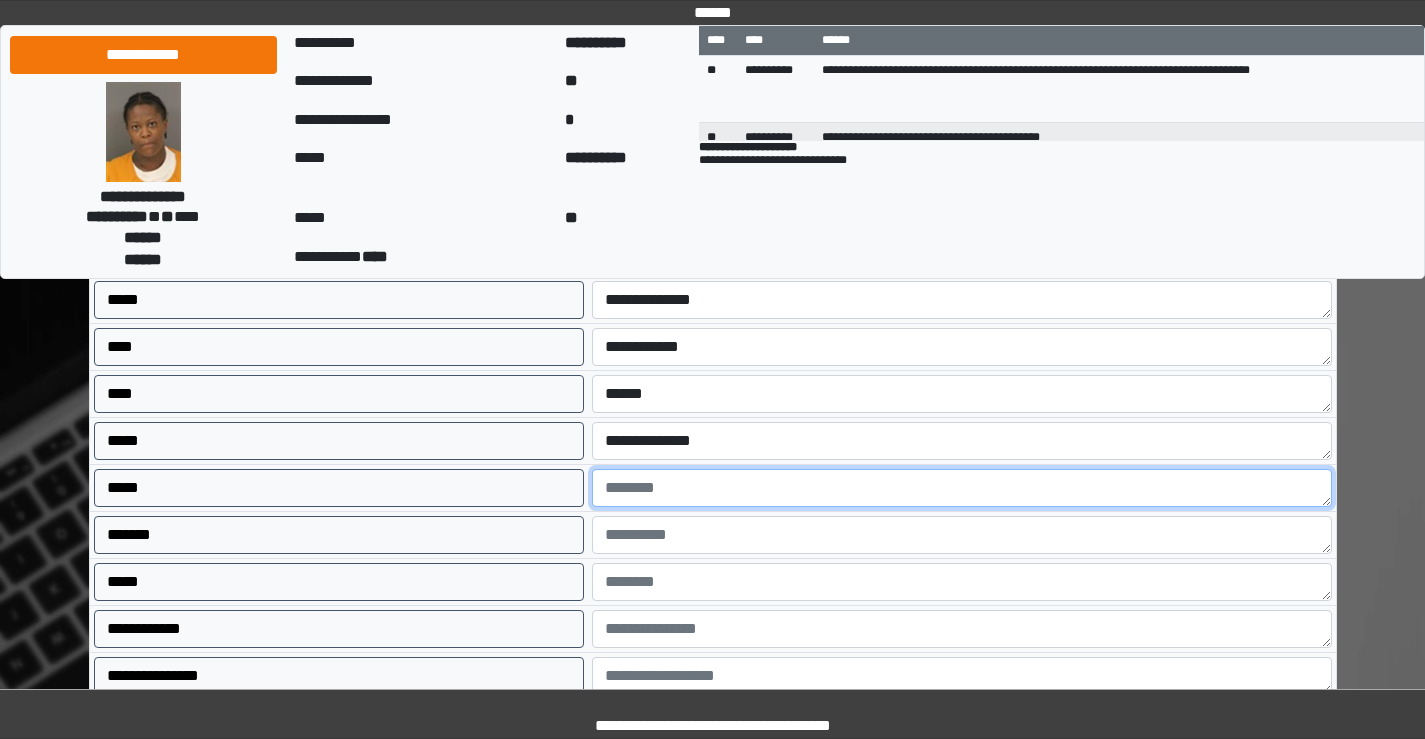 click at bounding box center (962, 488) 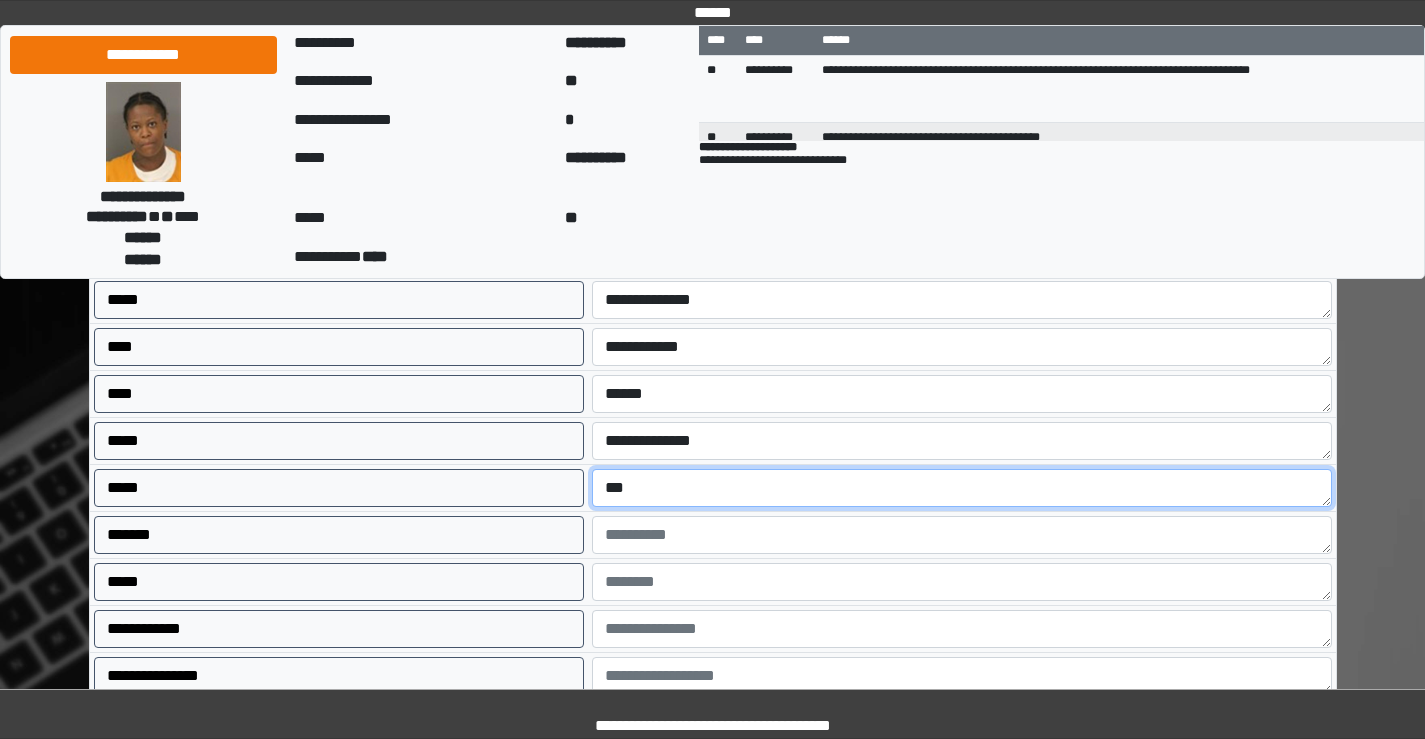 type on "***" 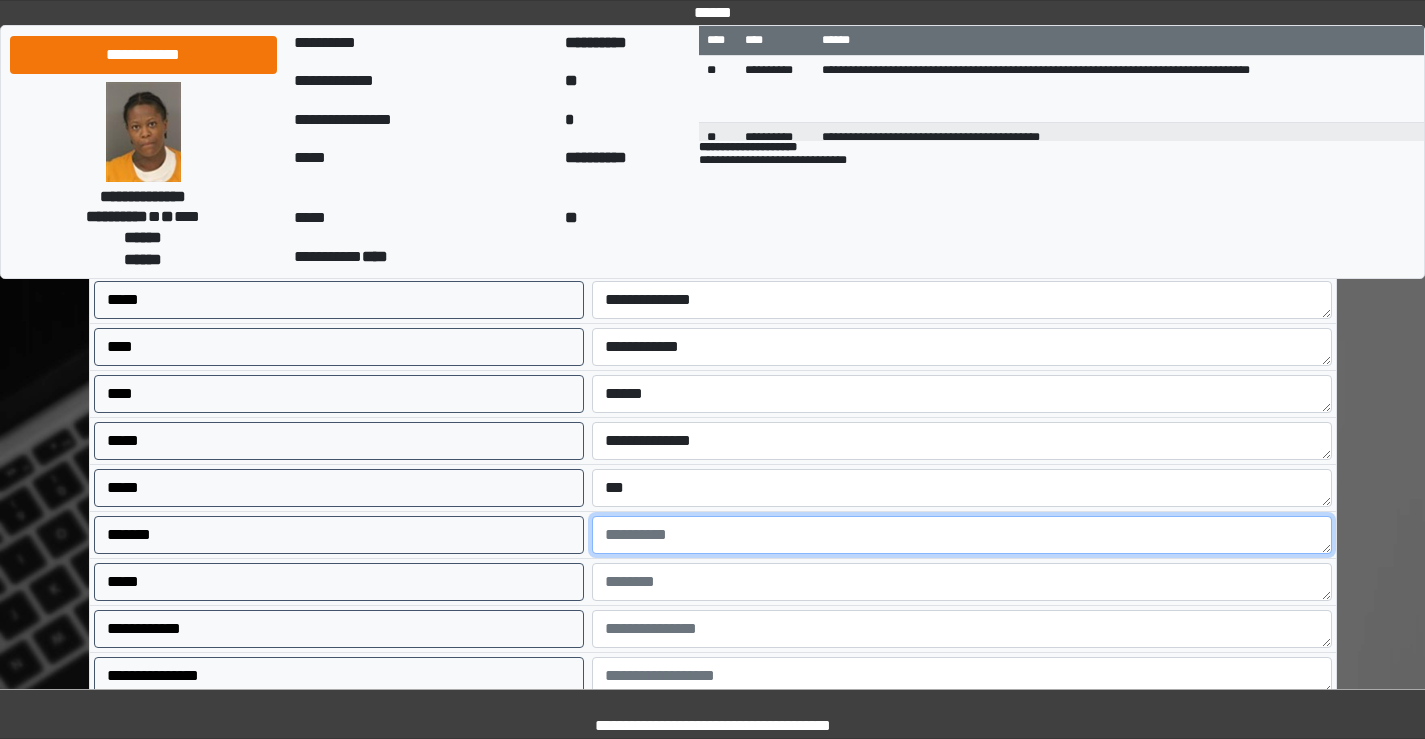 click at bounding box center [962, 535] 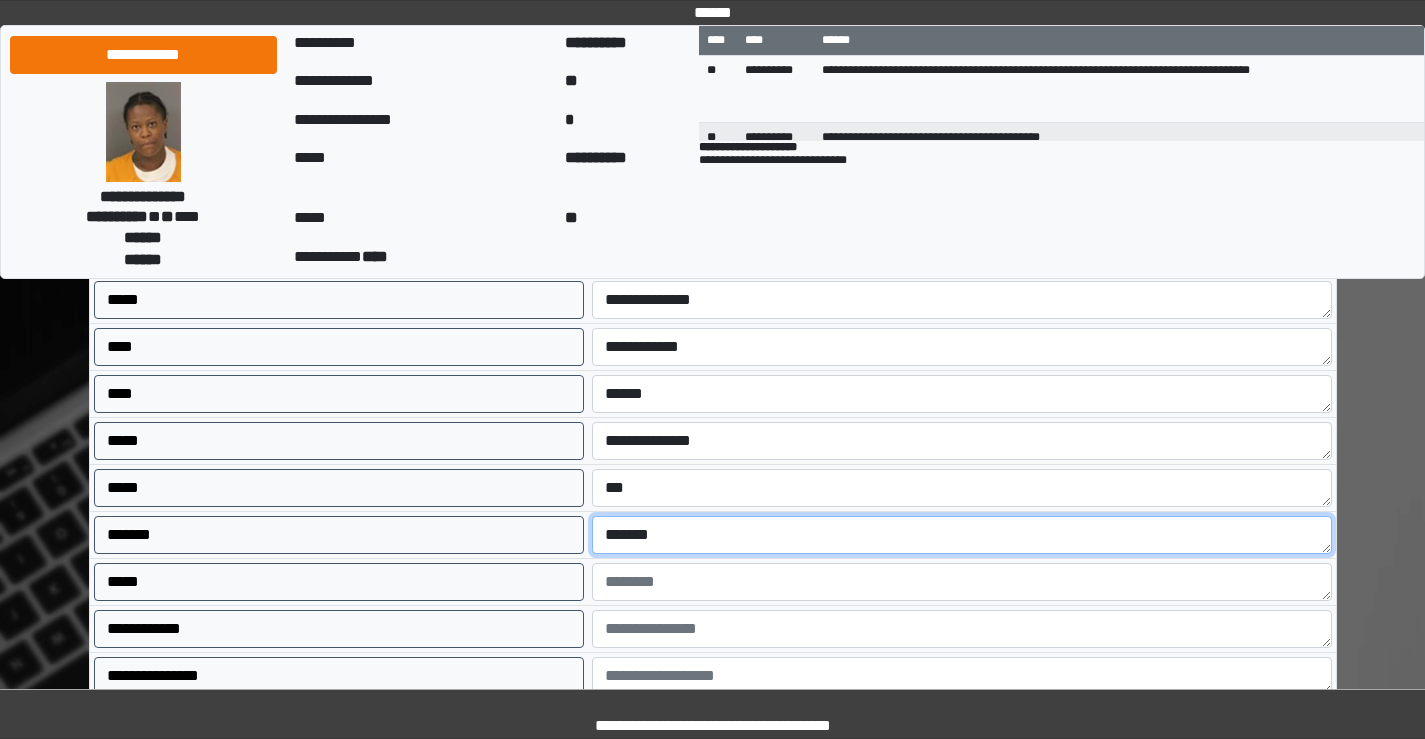 scroll, scrollTop: 0, scrollLeft: 0, axis: both 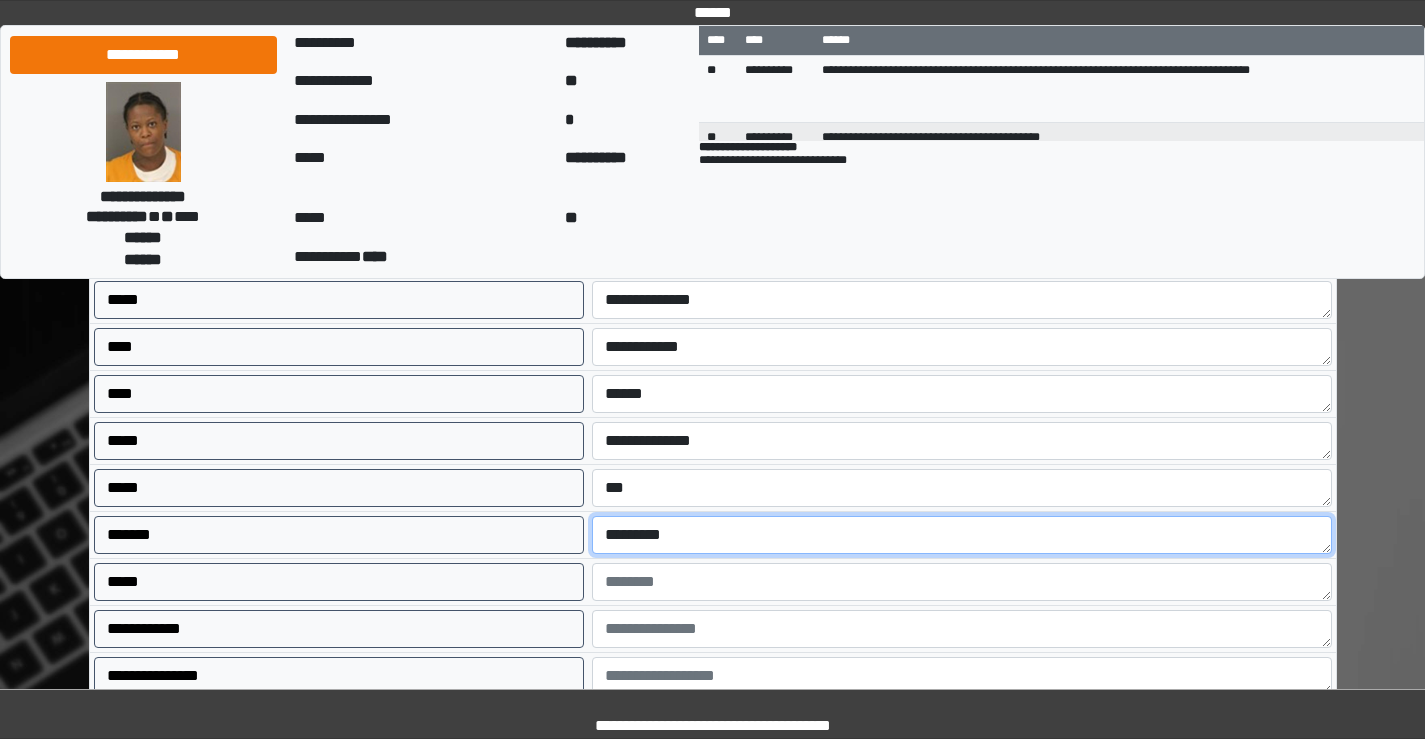 type on "*********" 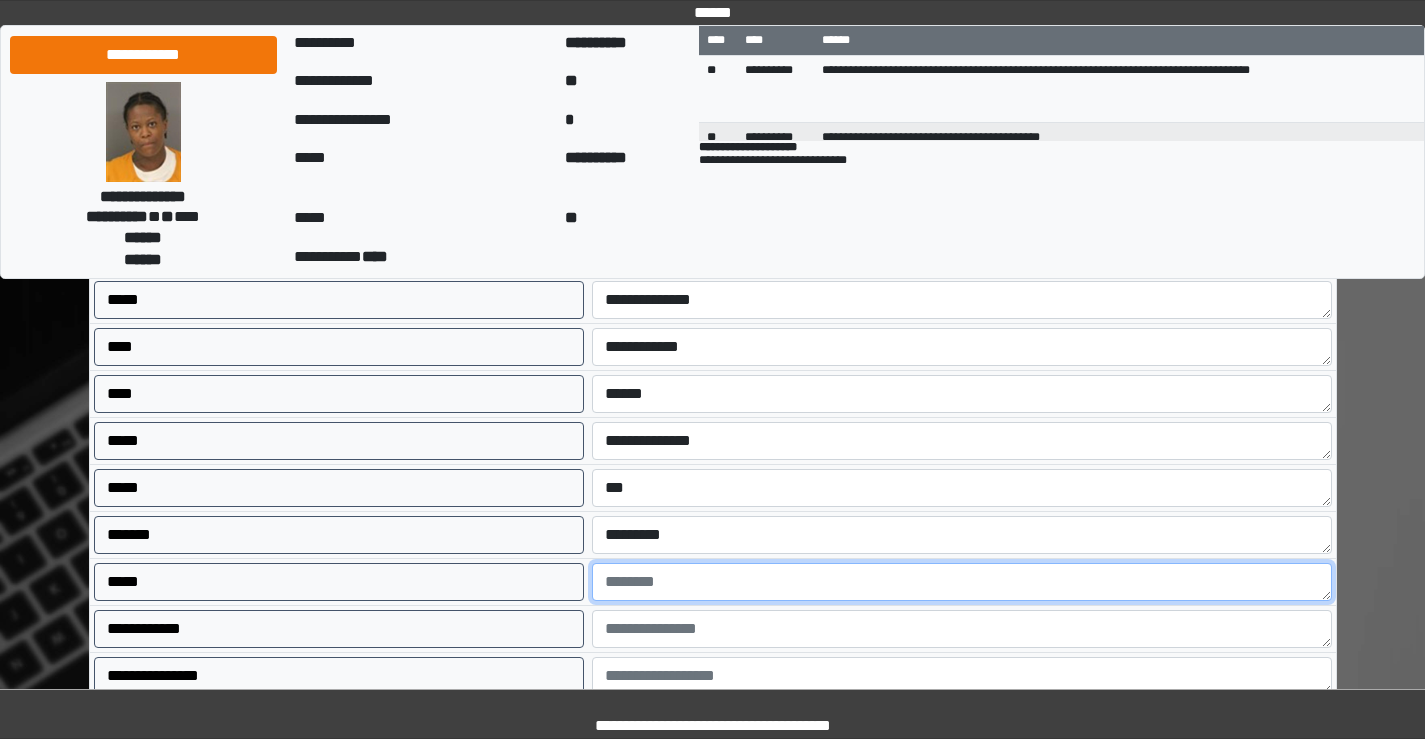 click at bounding box center (962, 582) 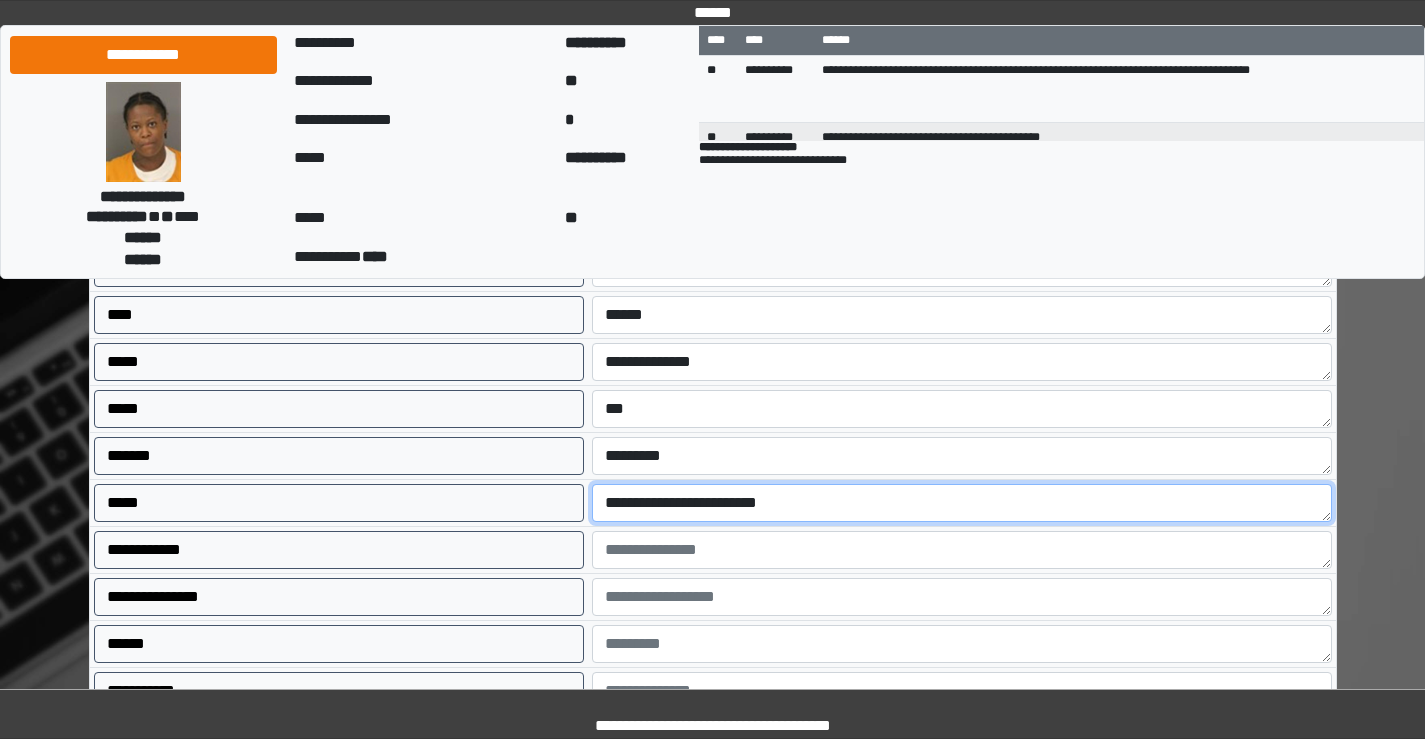 scroll, scrollTop: 800, scrollLeft: 0, axis: vertical 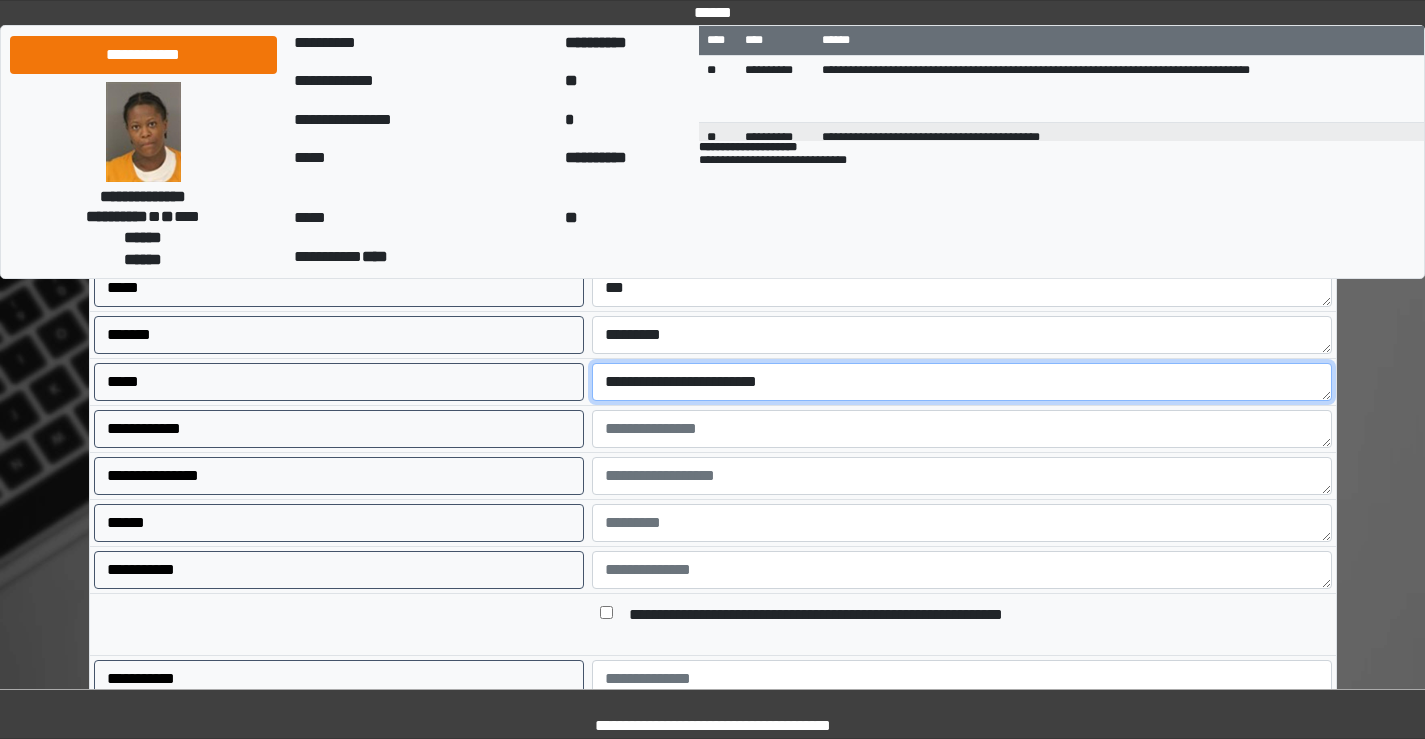 type on "**********" 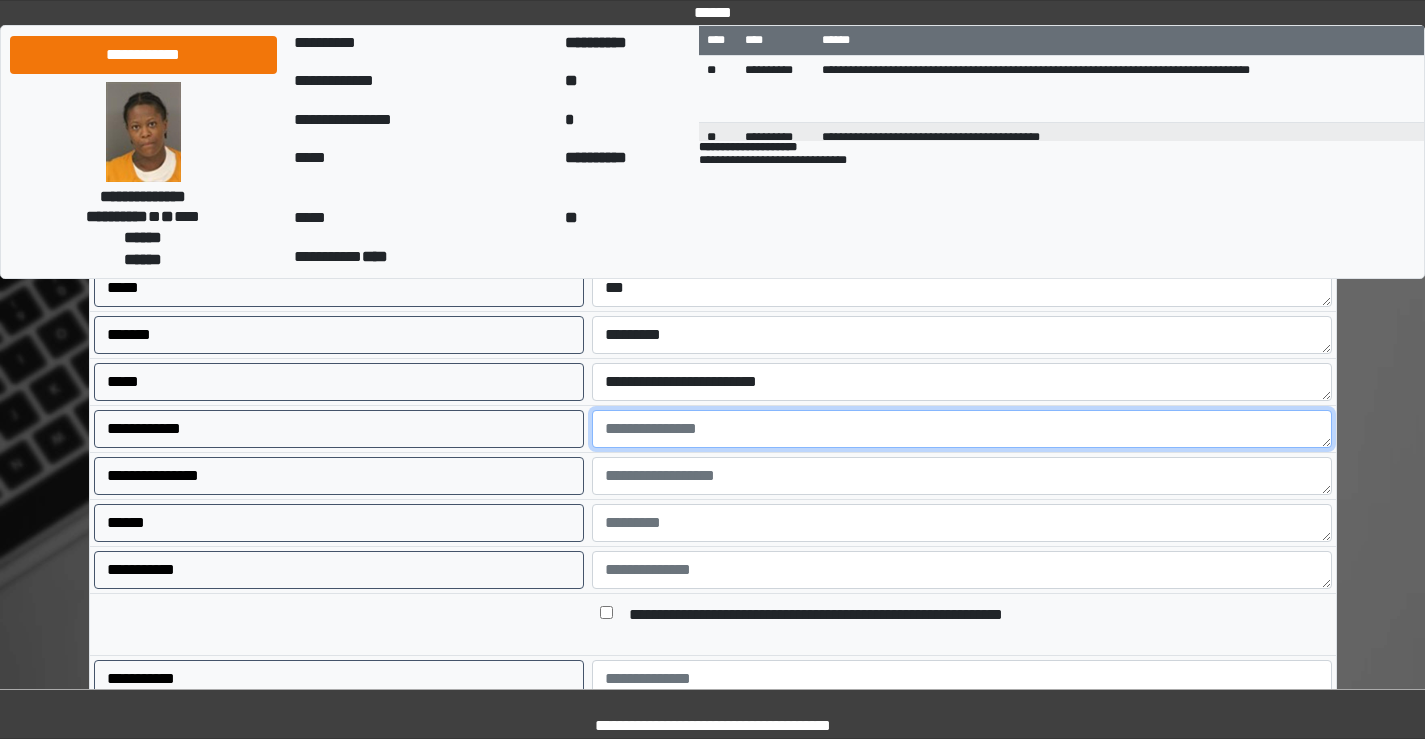 click at bounding box center (962, 429) 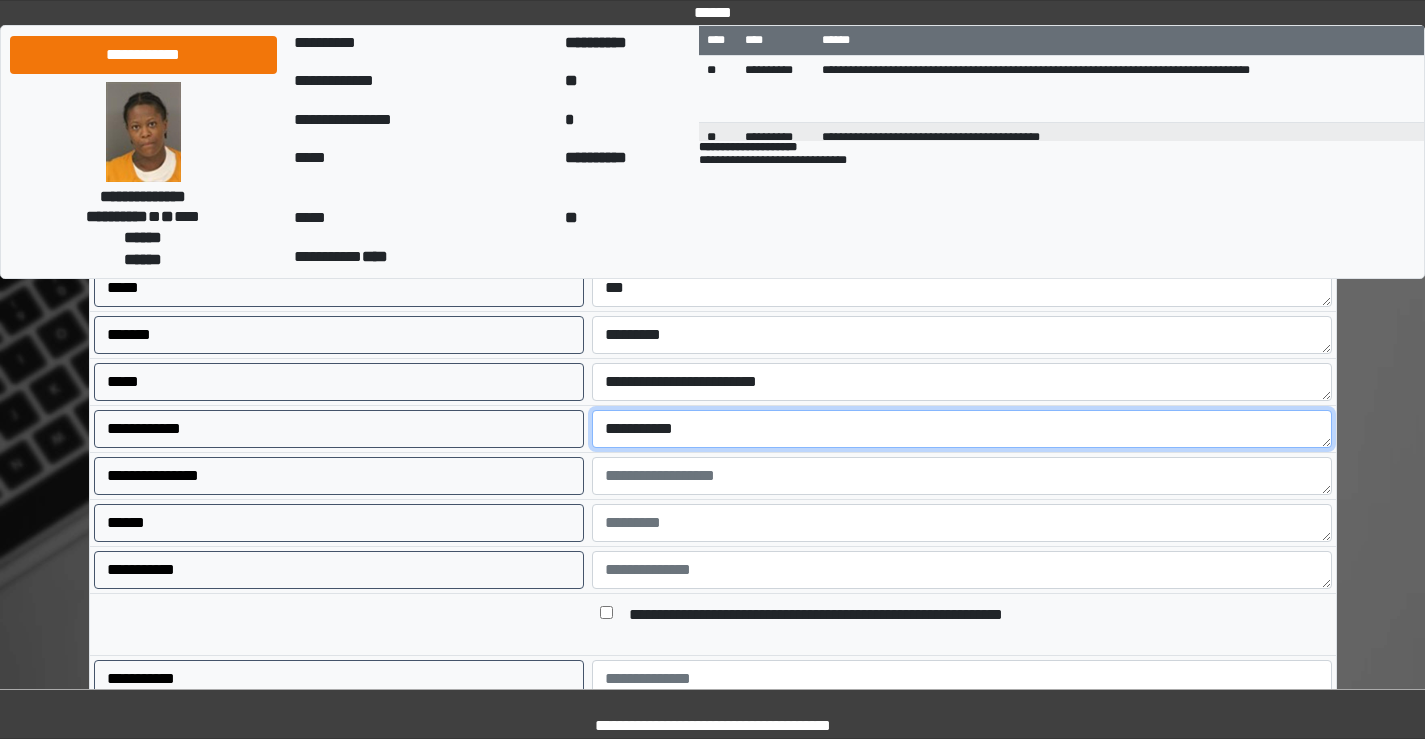 type on "**********" 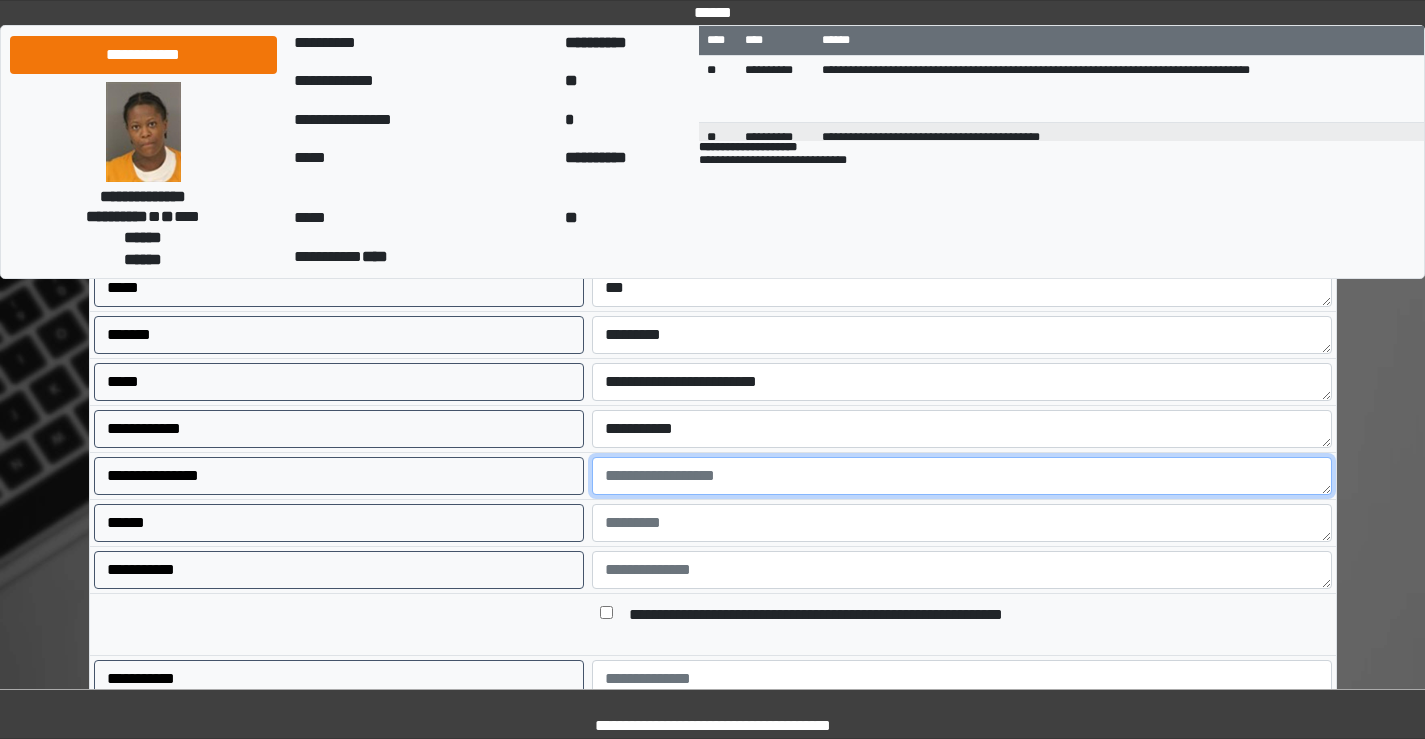 click at bounding box center [962, 476] 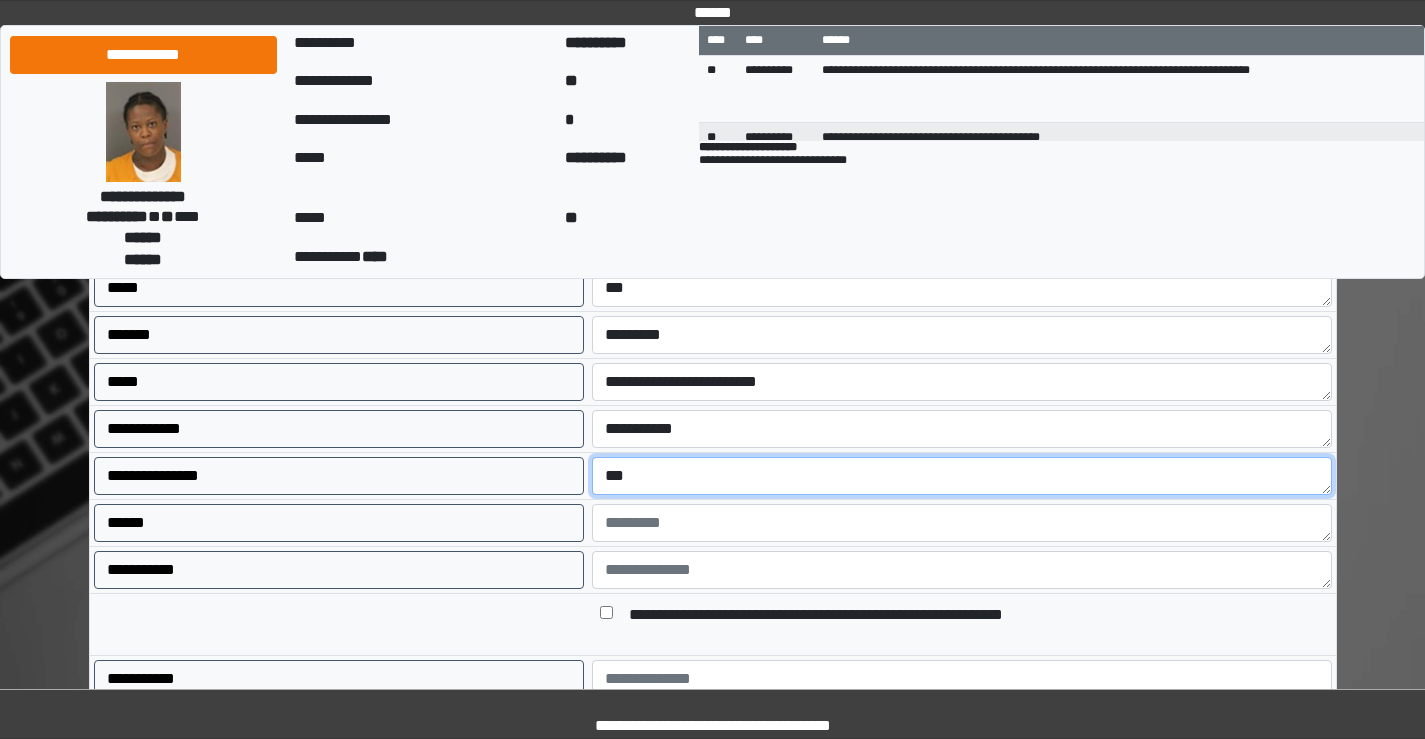 type on "***" 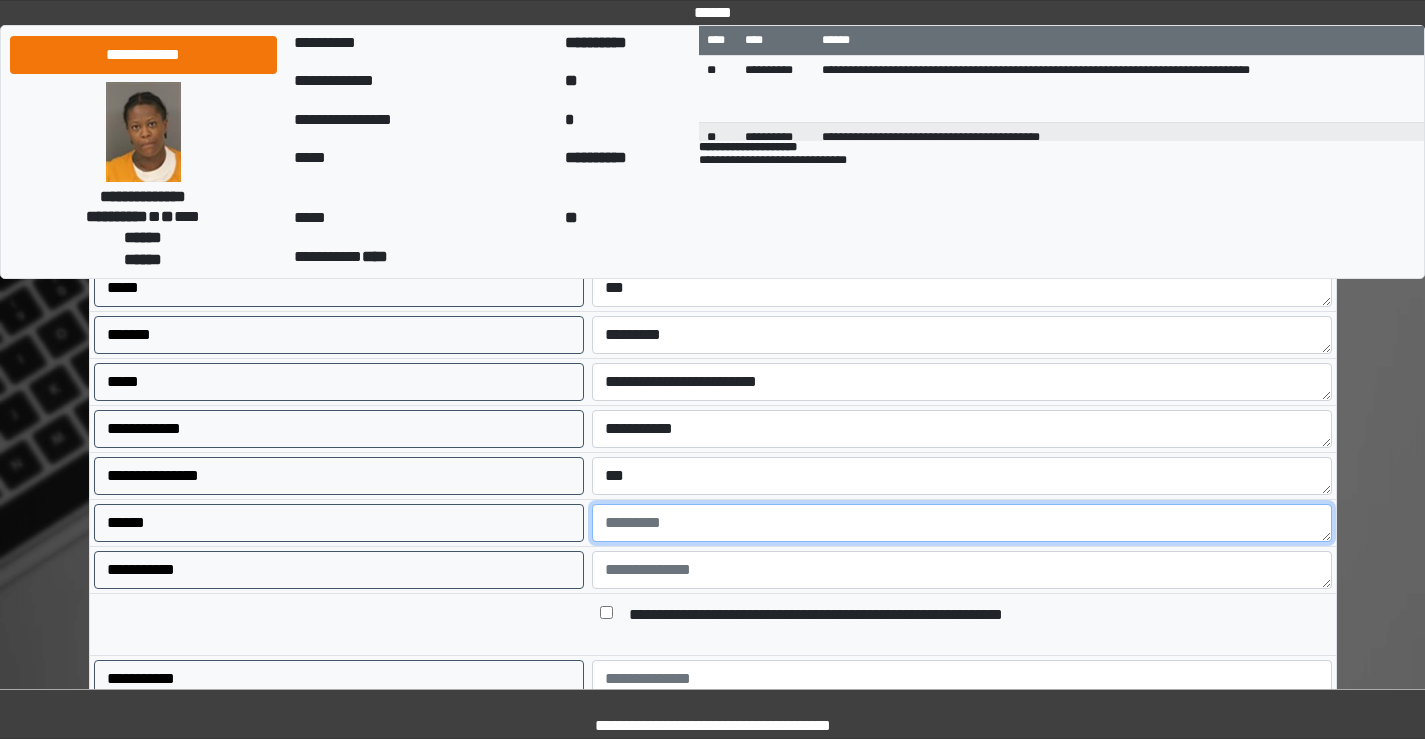 click at bounding box center [962, 523] 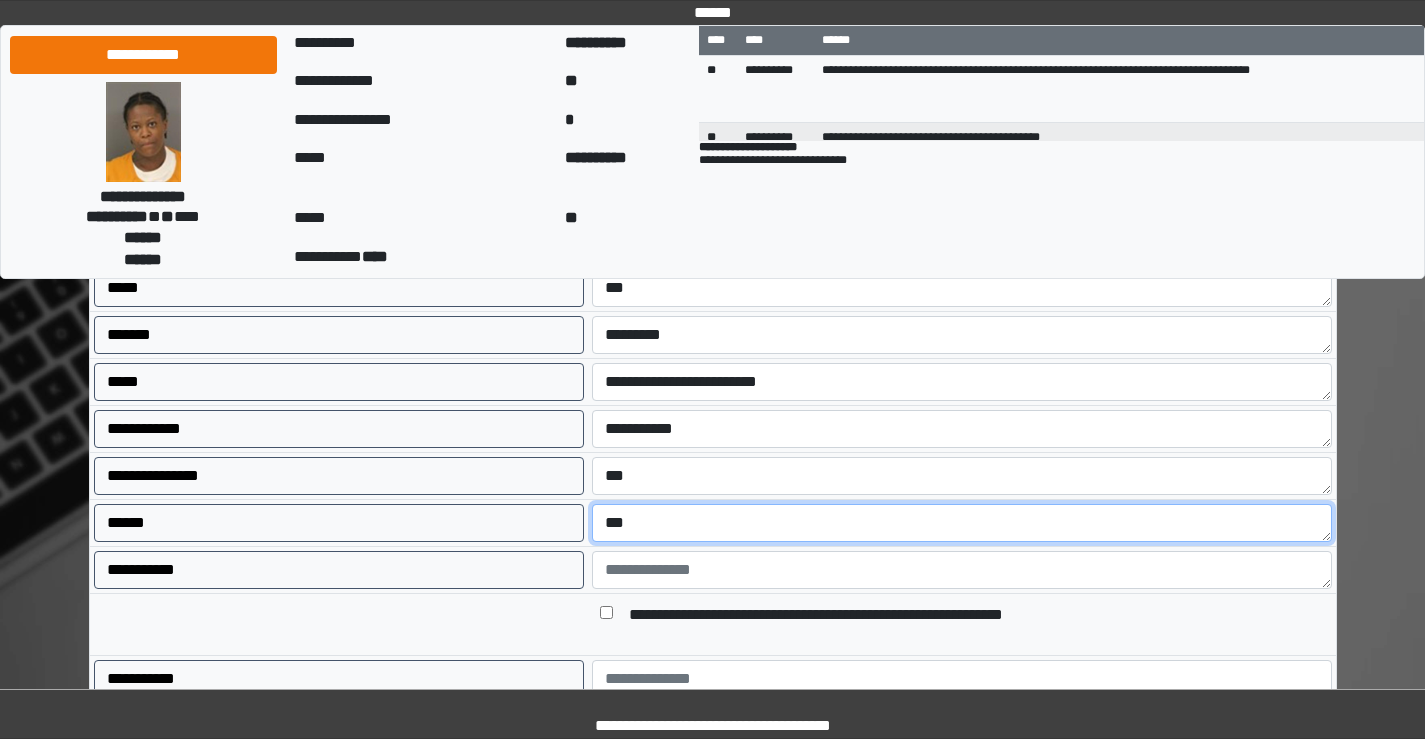 type on "***" 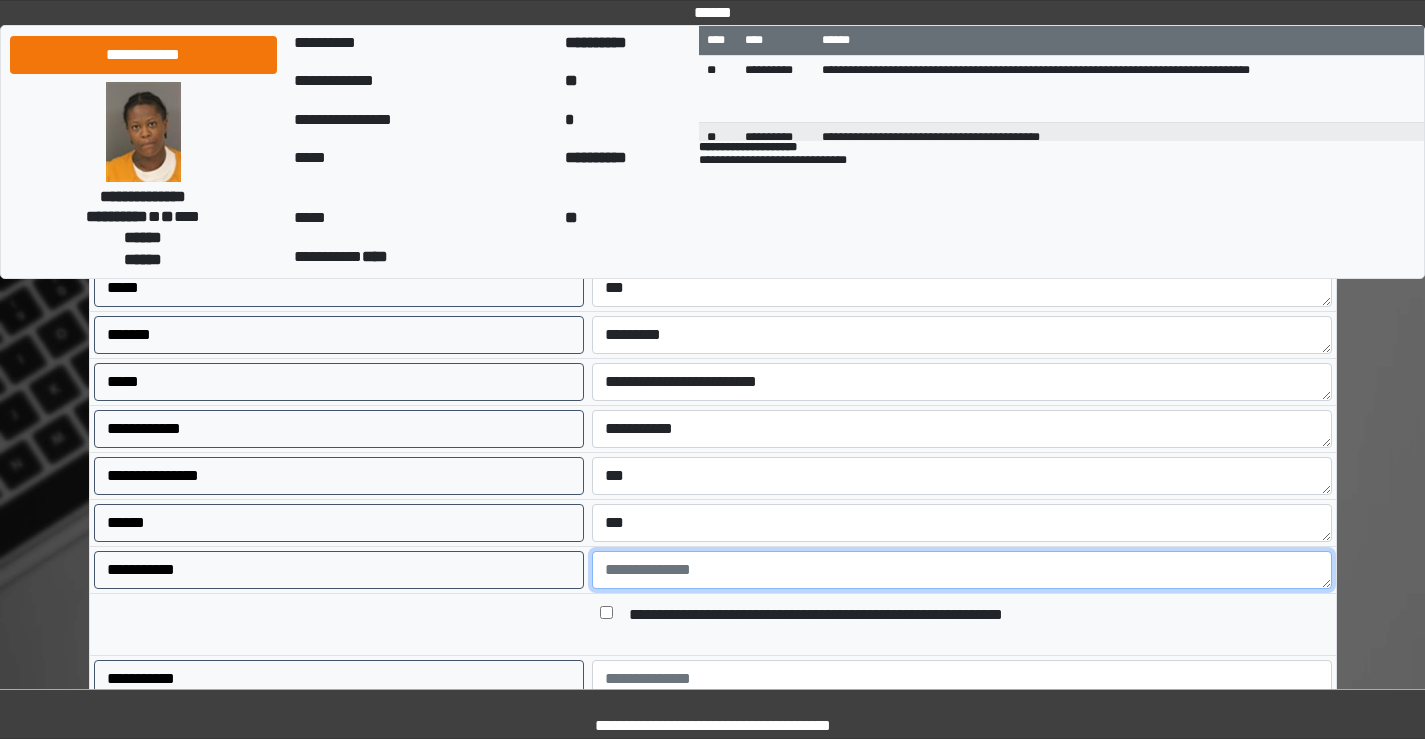 click at bounding box center [962, 570] 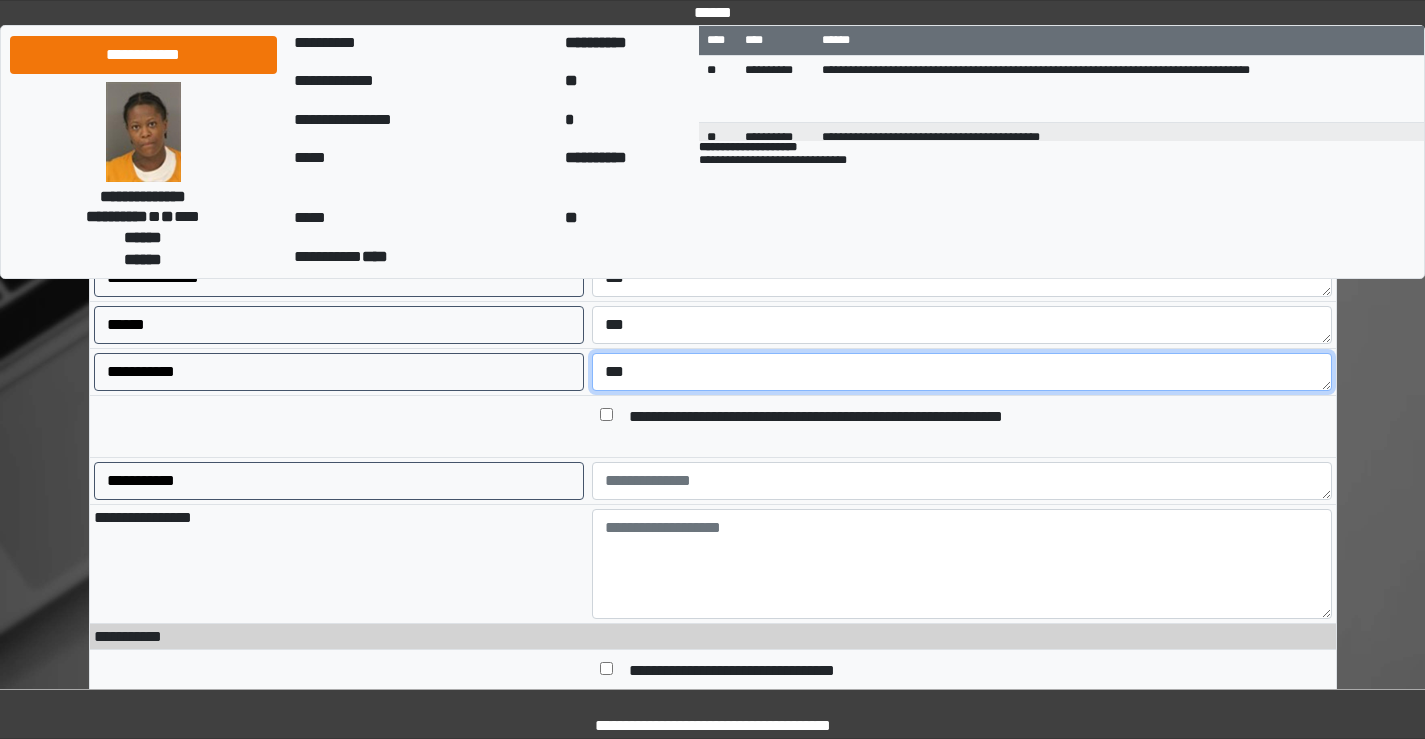 scroll, scrollTop: 1000, scrollLeft: 0, axis: vertical 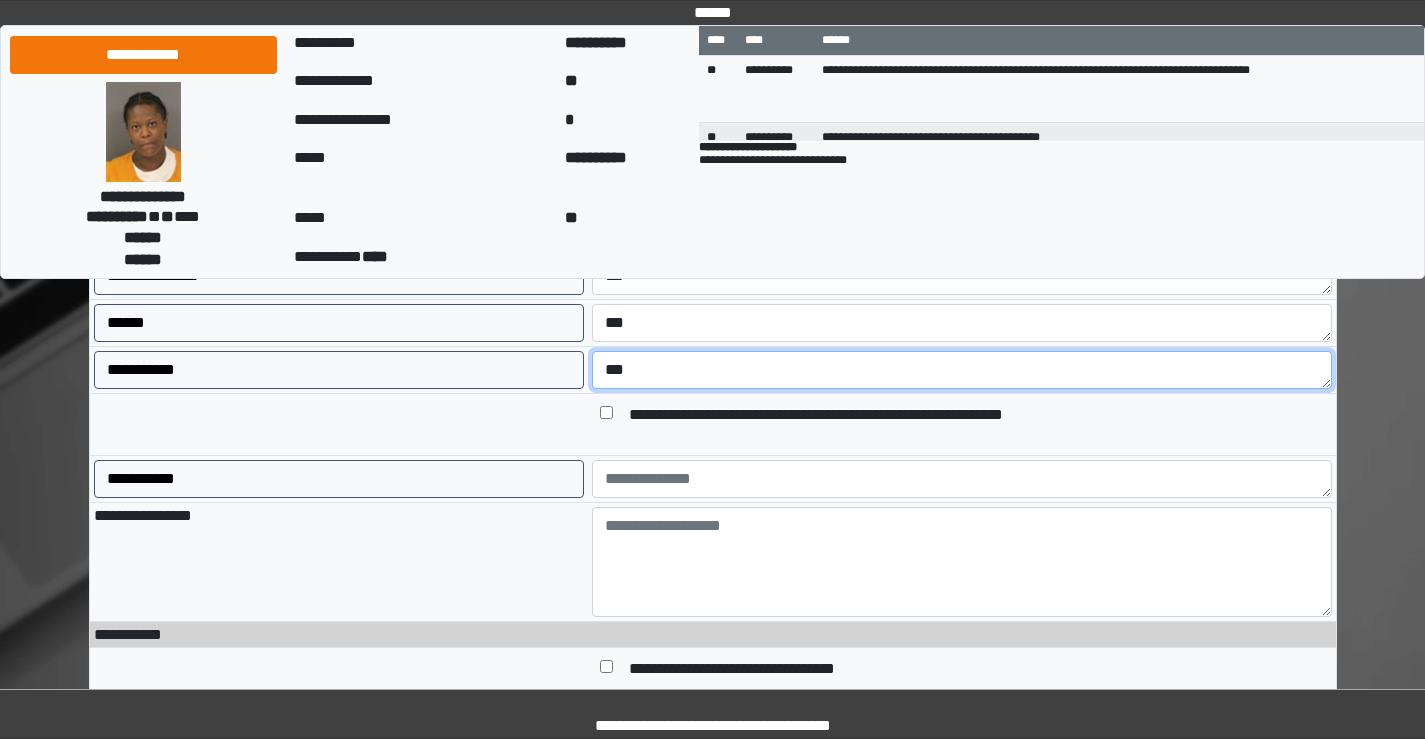 type on "***" 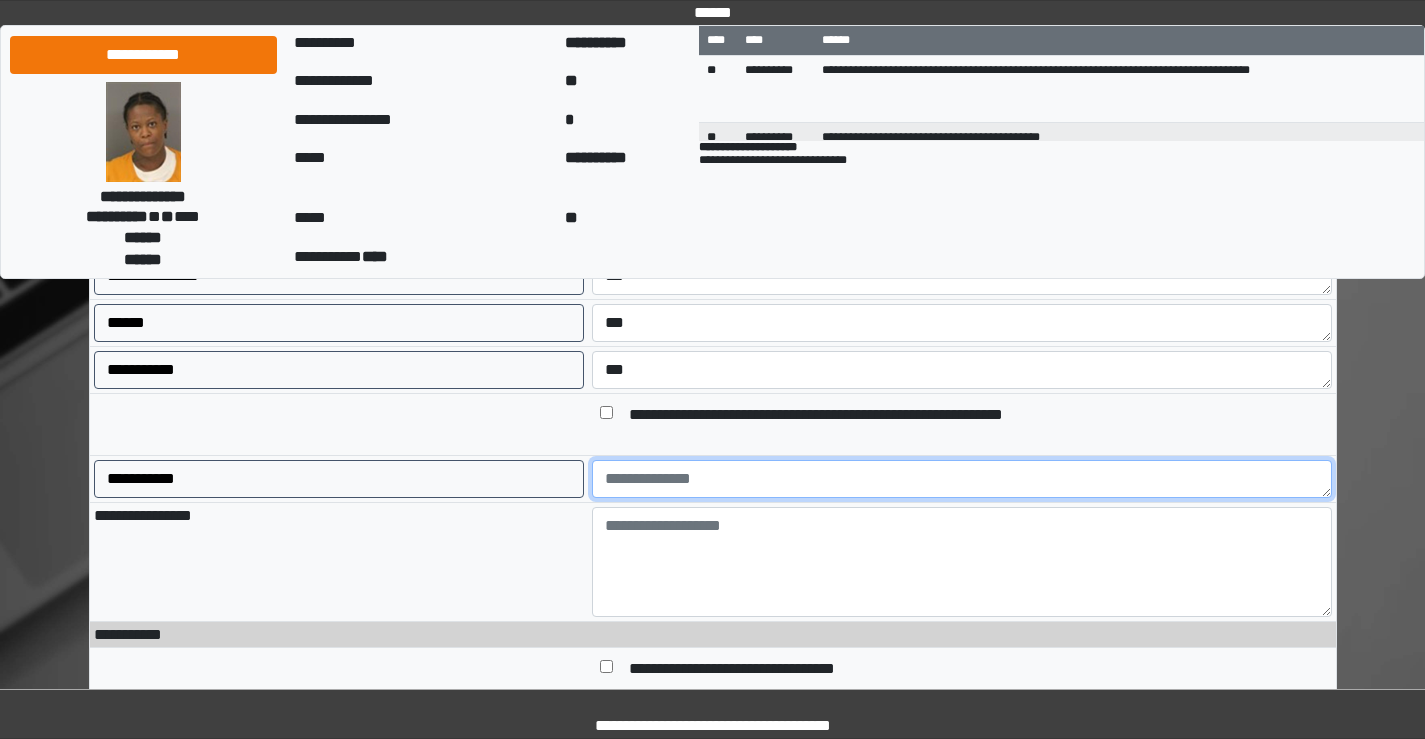 click at bounding box center (962, 479) 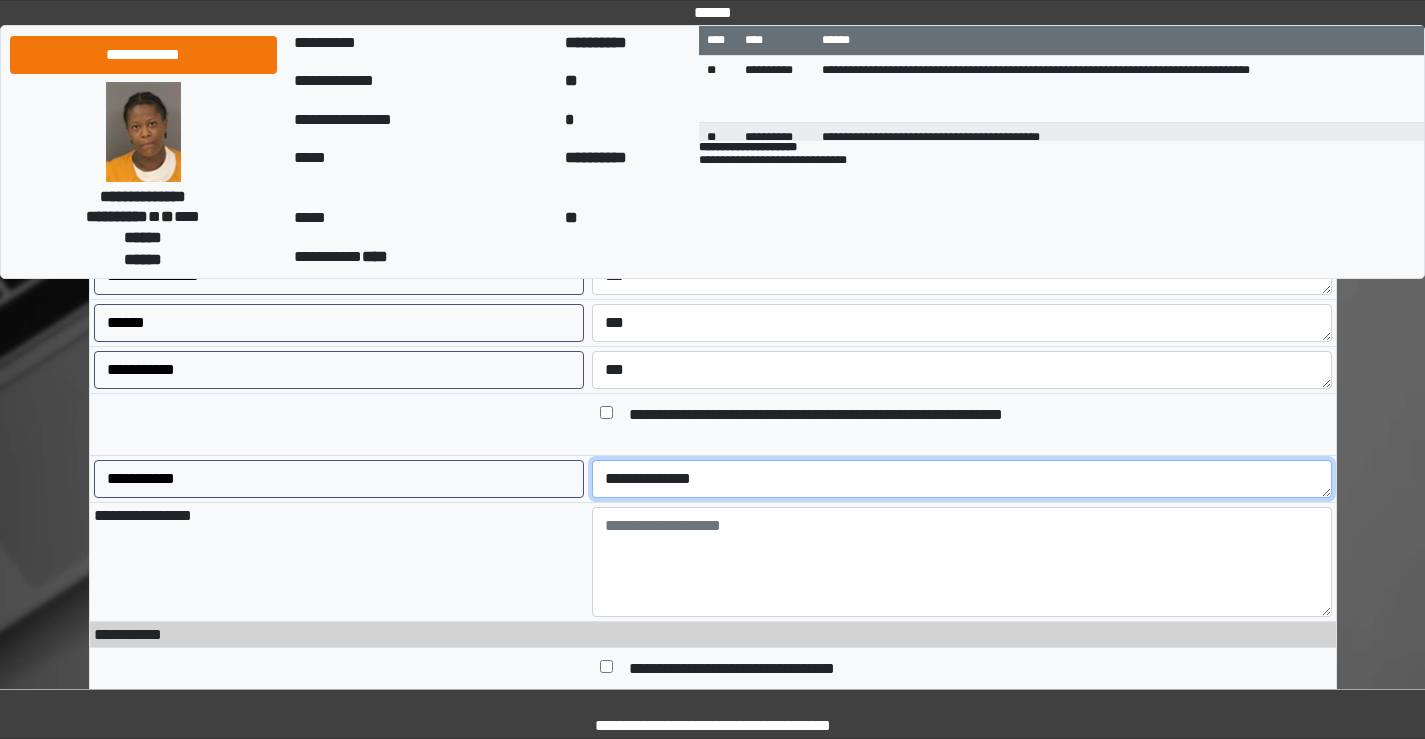 type on "**********" 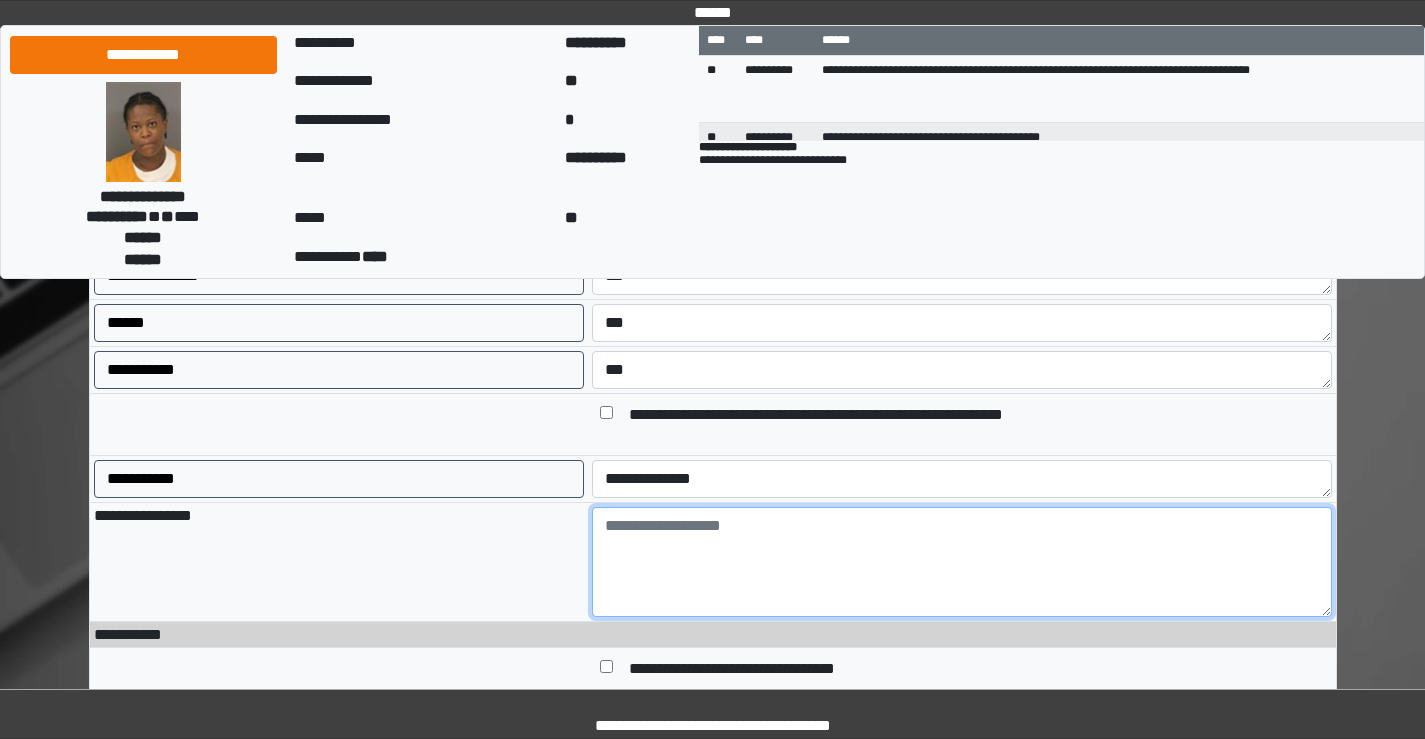 click at bounding box center (962, 562) 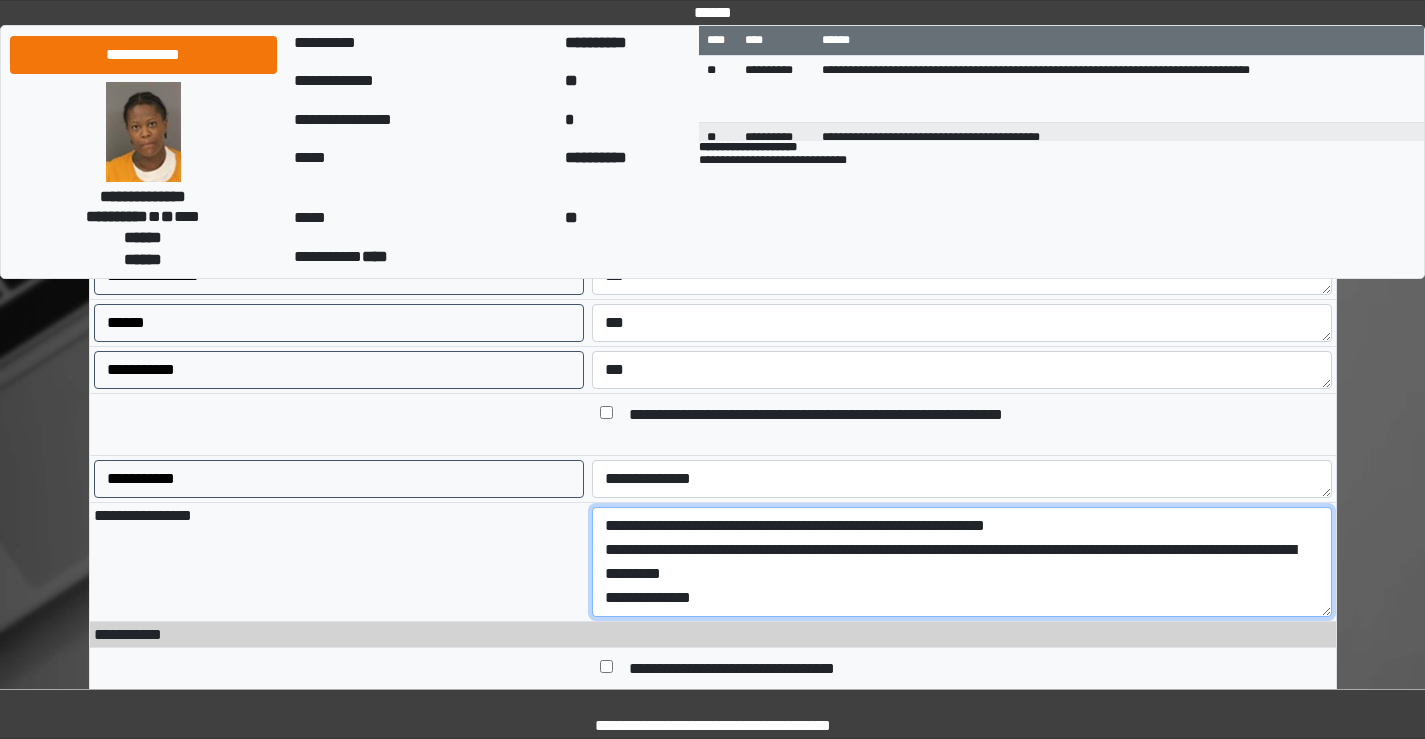 scroll, scrollTop: 17, scrollLeft: 0, axis: vertical 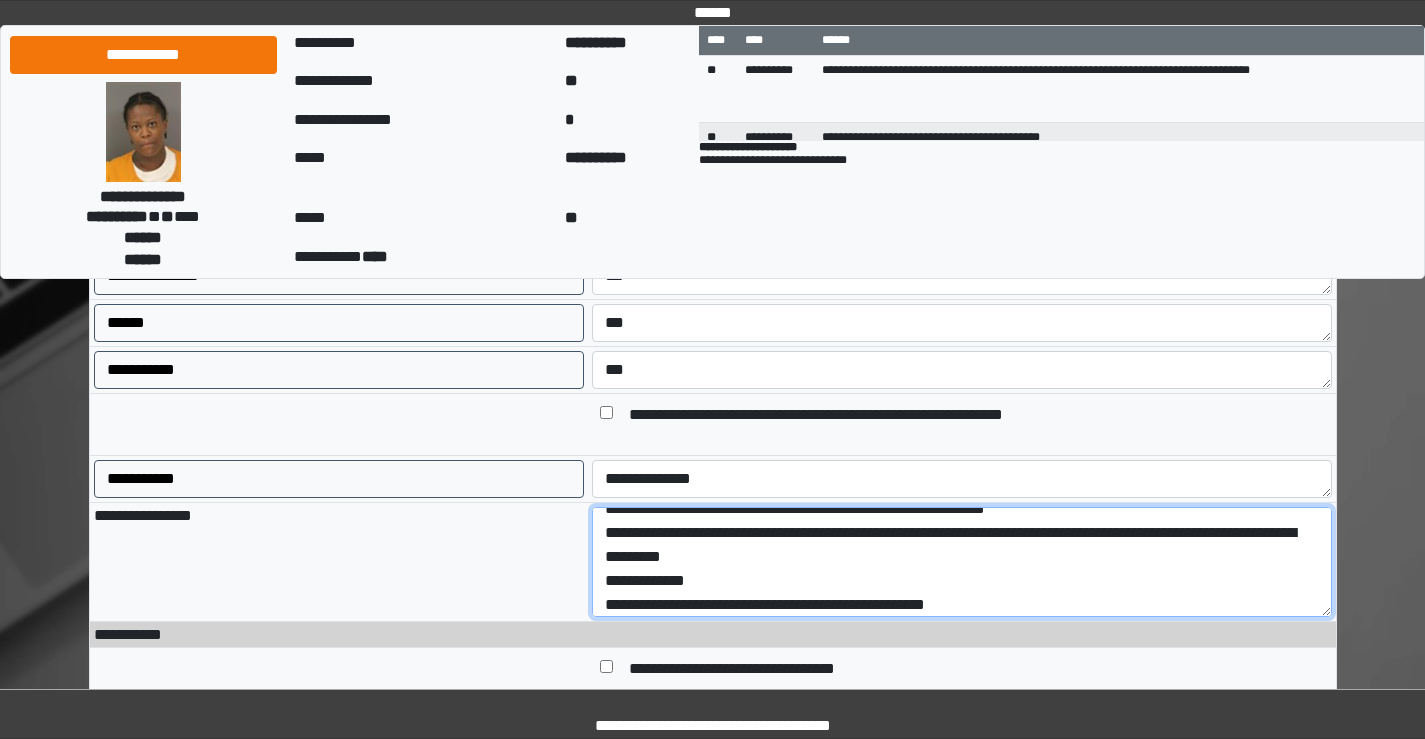 click on "**********" at bounding box center (962, 562) 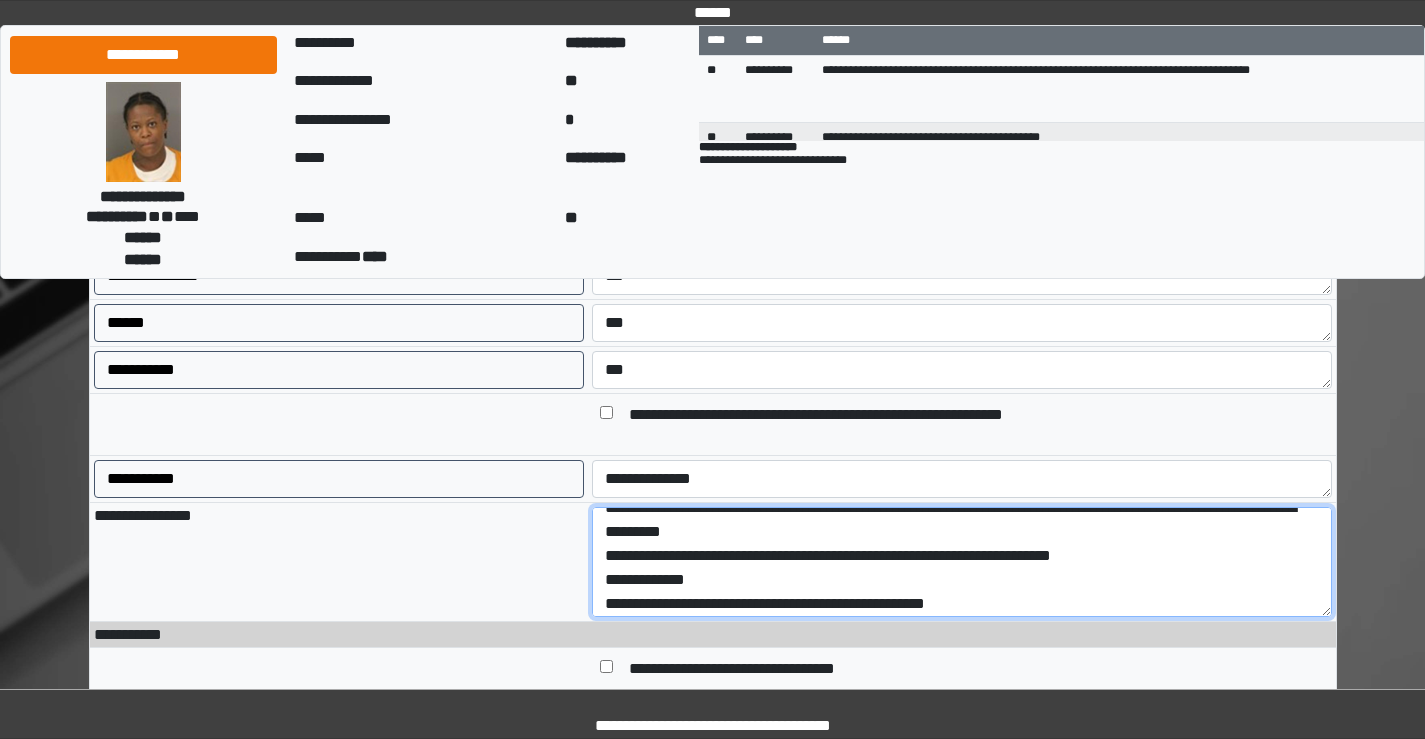 scroll, scrollTop: 48, scrollLeft: 0, axis: vertical 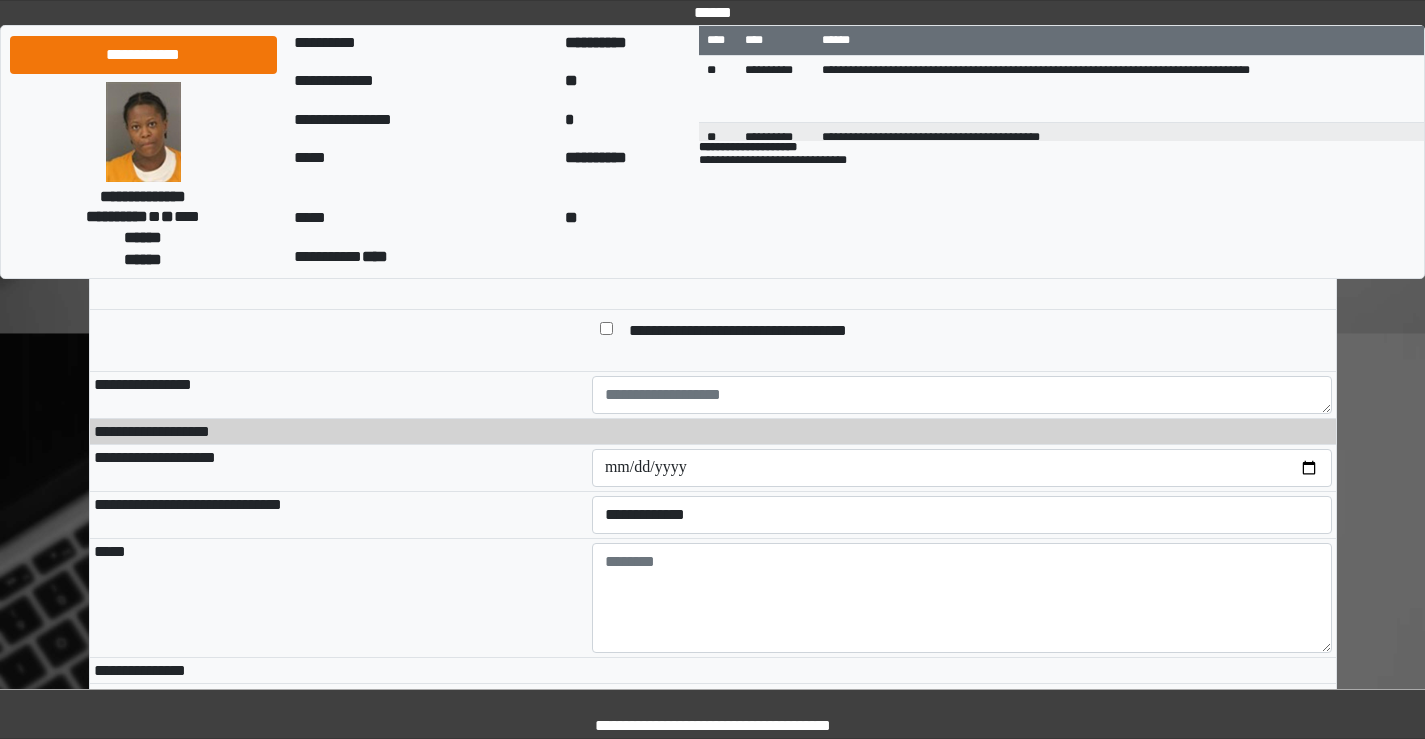 type on "**********" 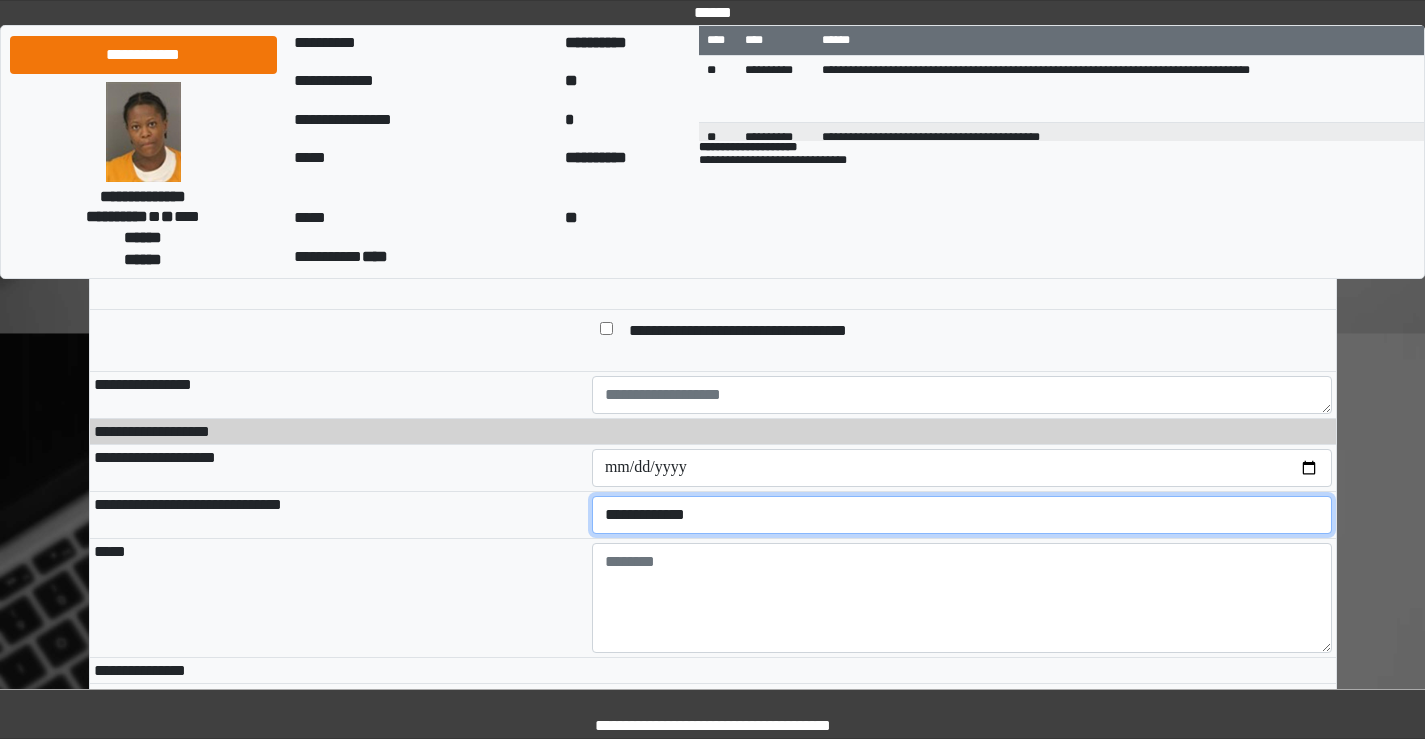 click on "**********" at bounding box center (962, 515) 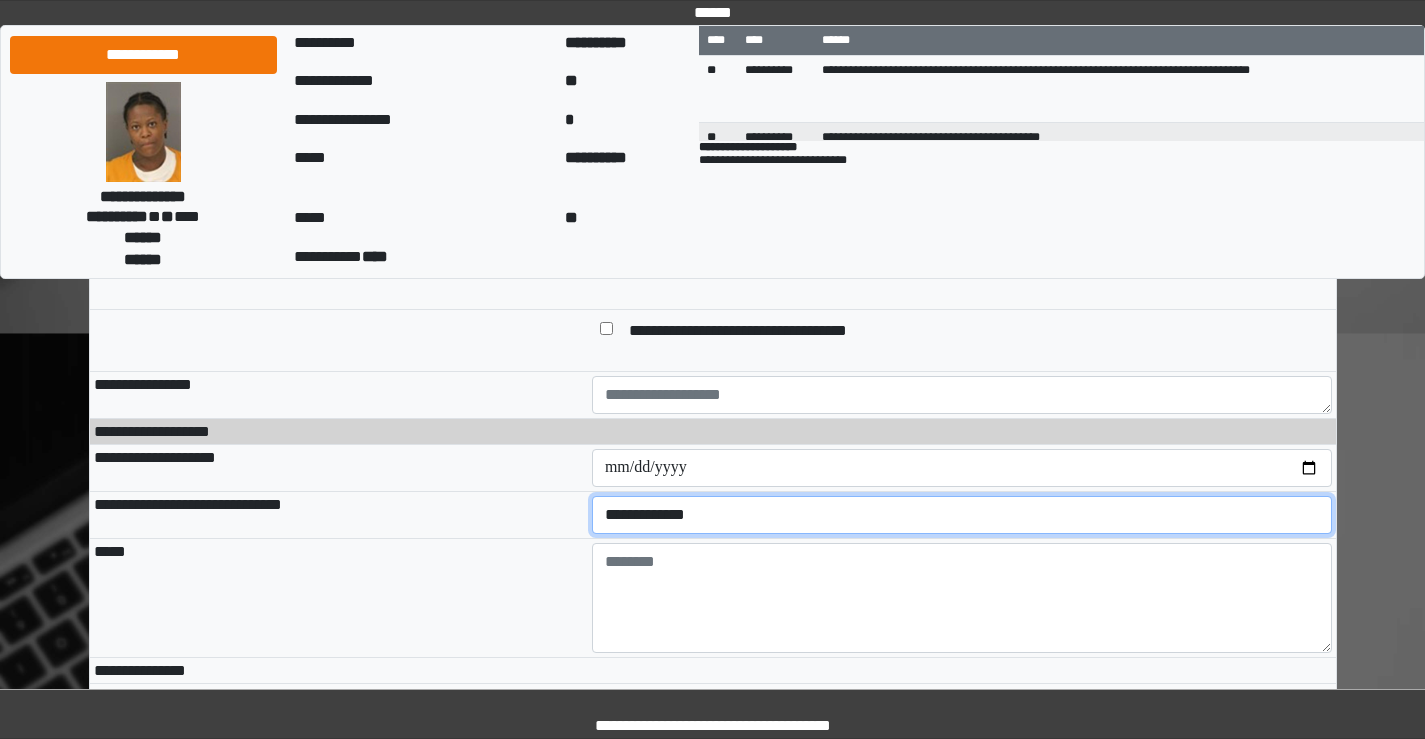 select on "*" 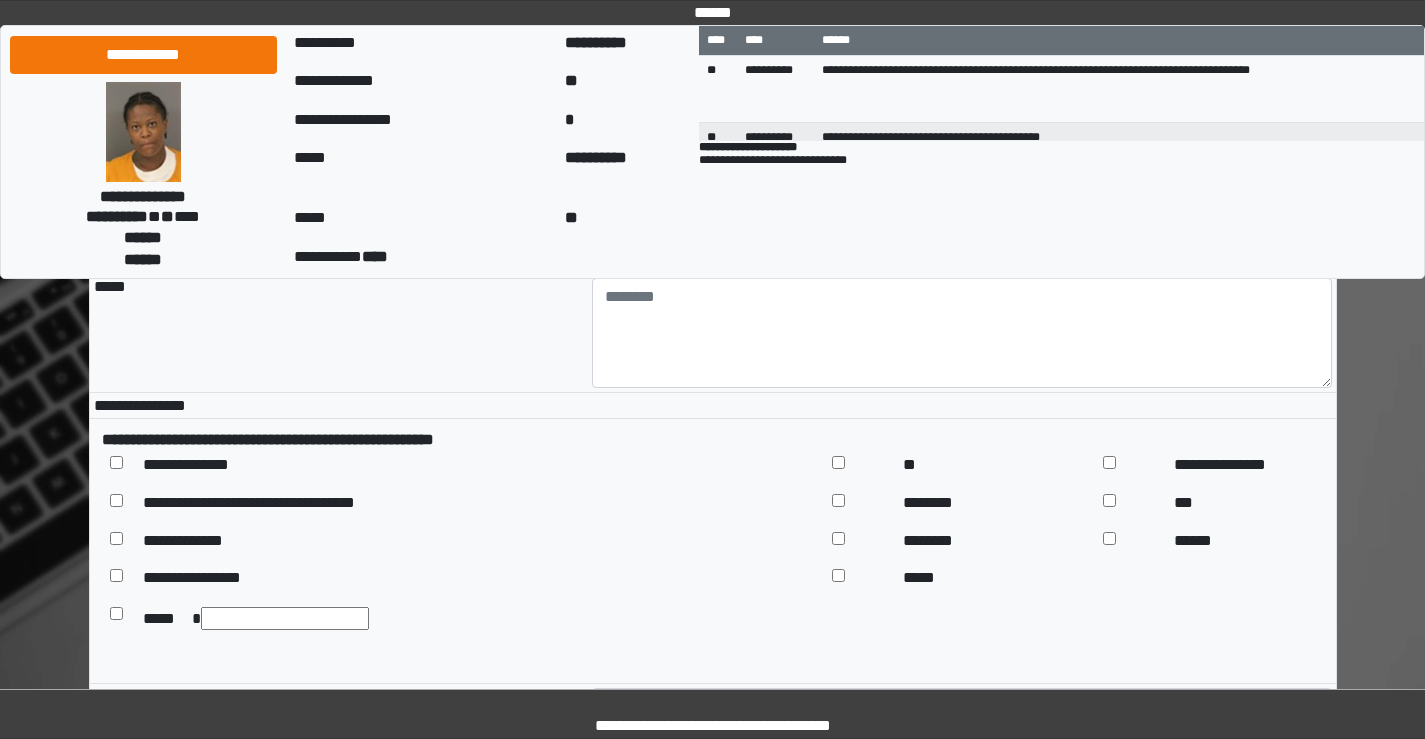 scroll, scrollTop: 1700, scrollLeft: 0, axis: vertical 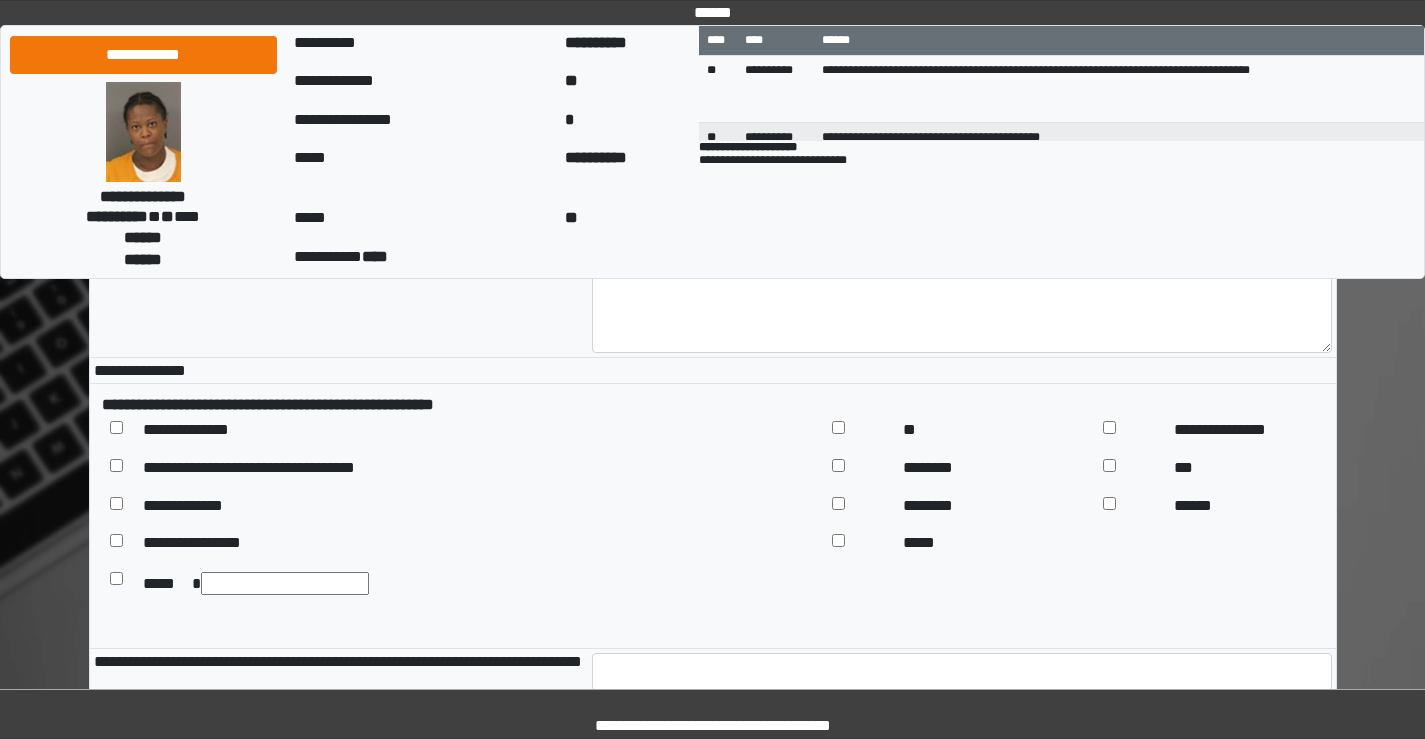 click at bounding box center [285, 583] 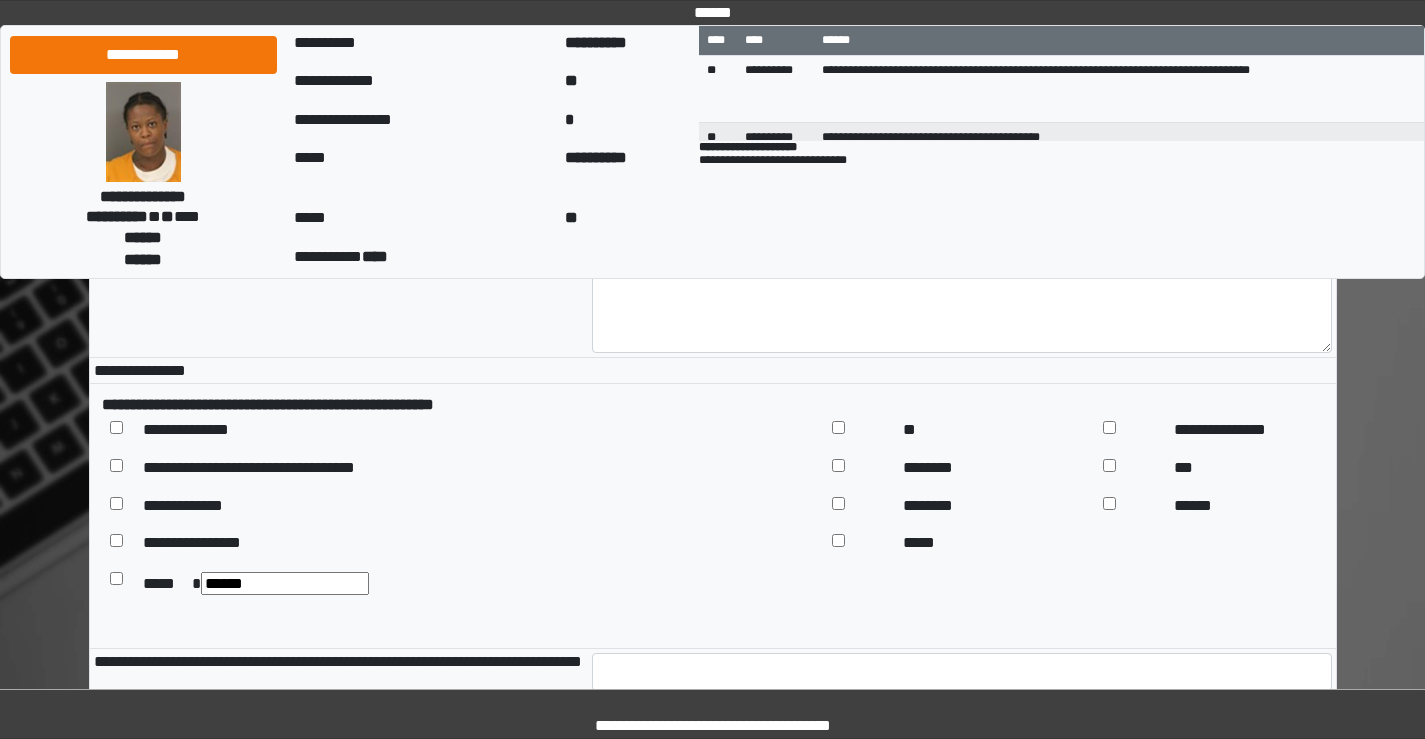 type on "******" 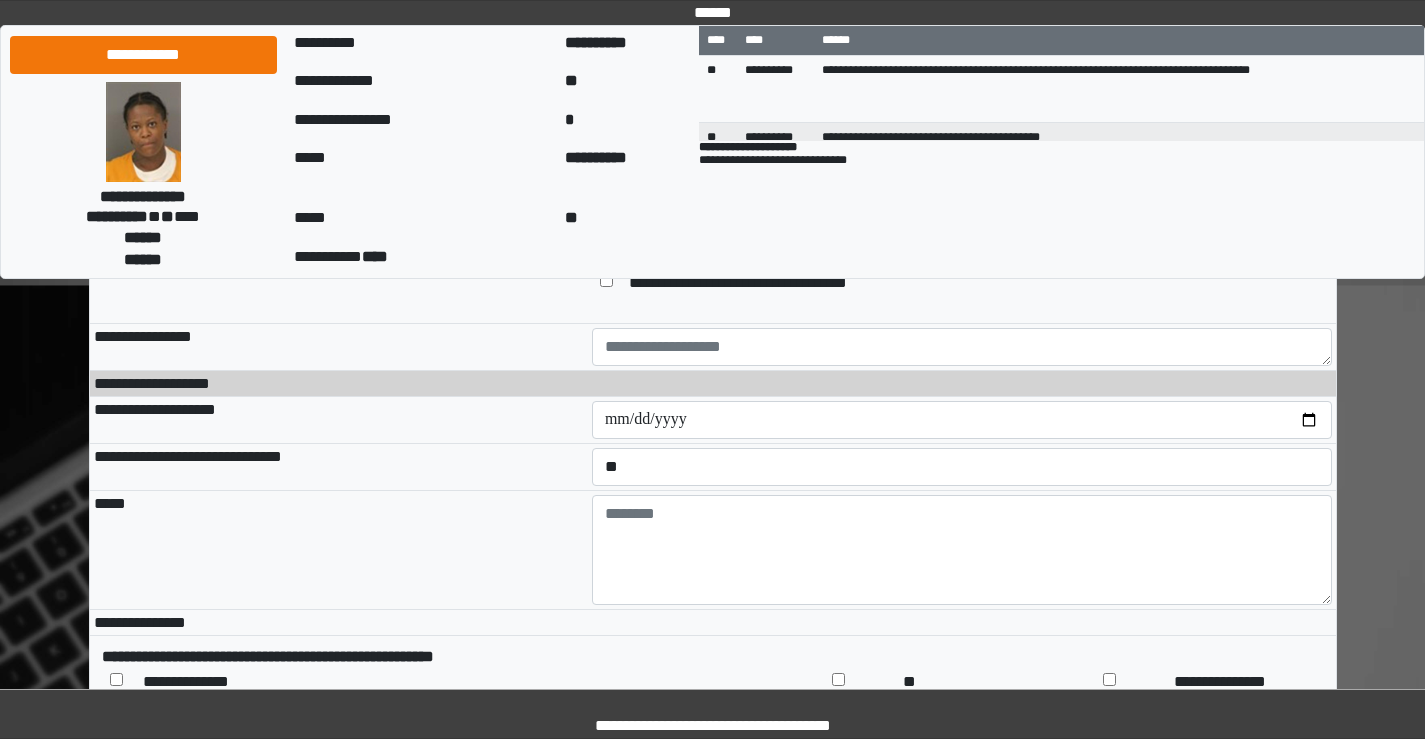 scroll, scrollTop: 1400, scrollLeft: 0, axis: vertical 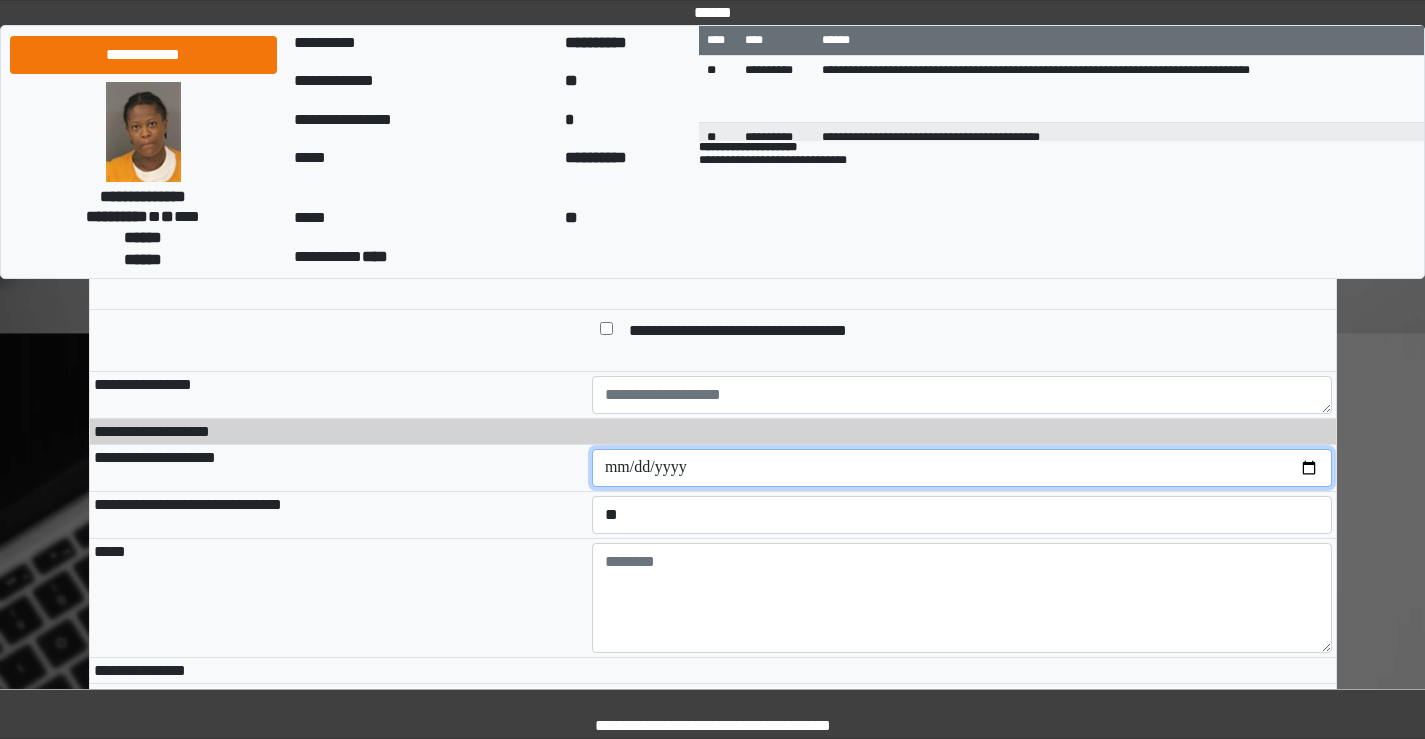 click at bounding box center [962, 468] 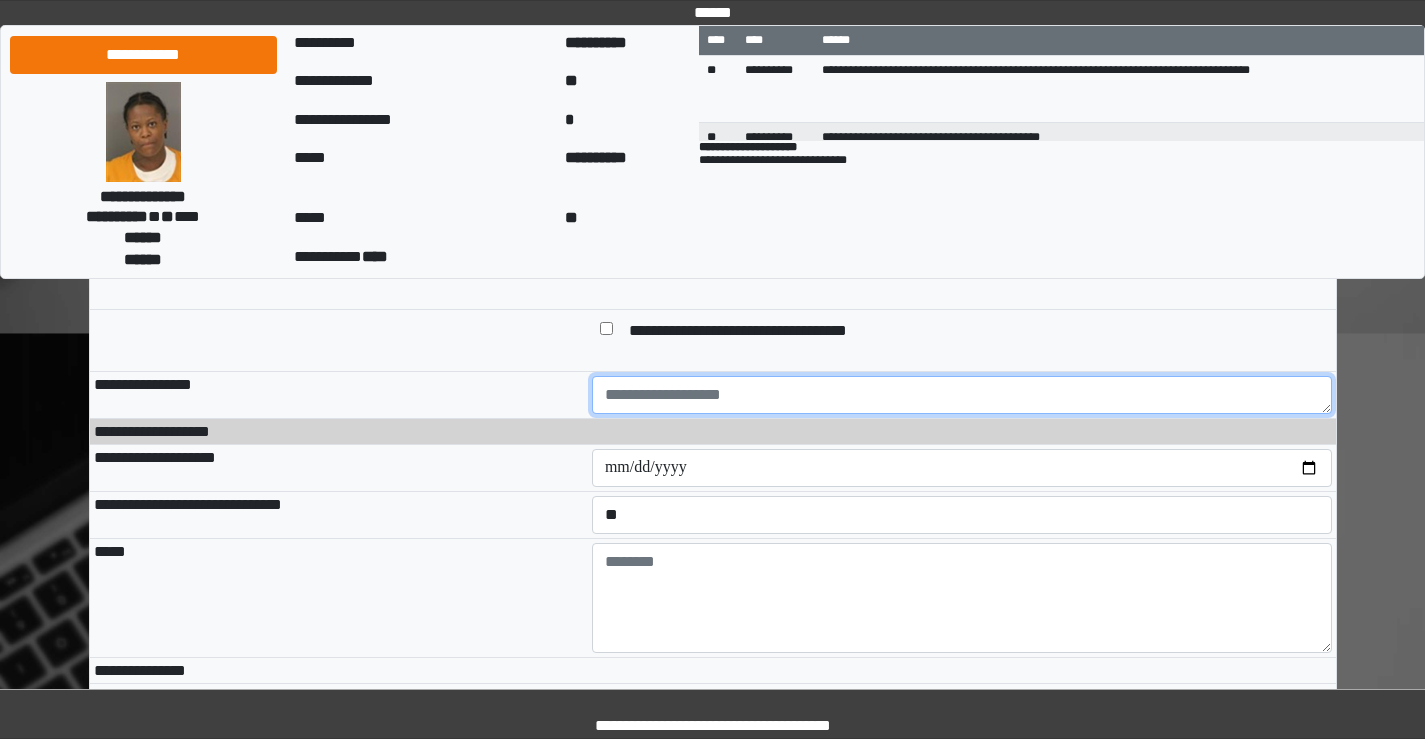 click at bounding box center (962, 395) 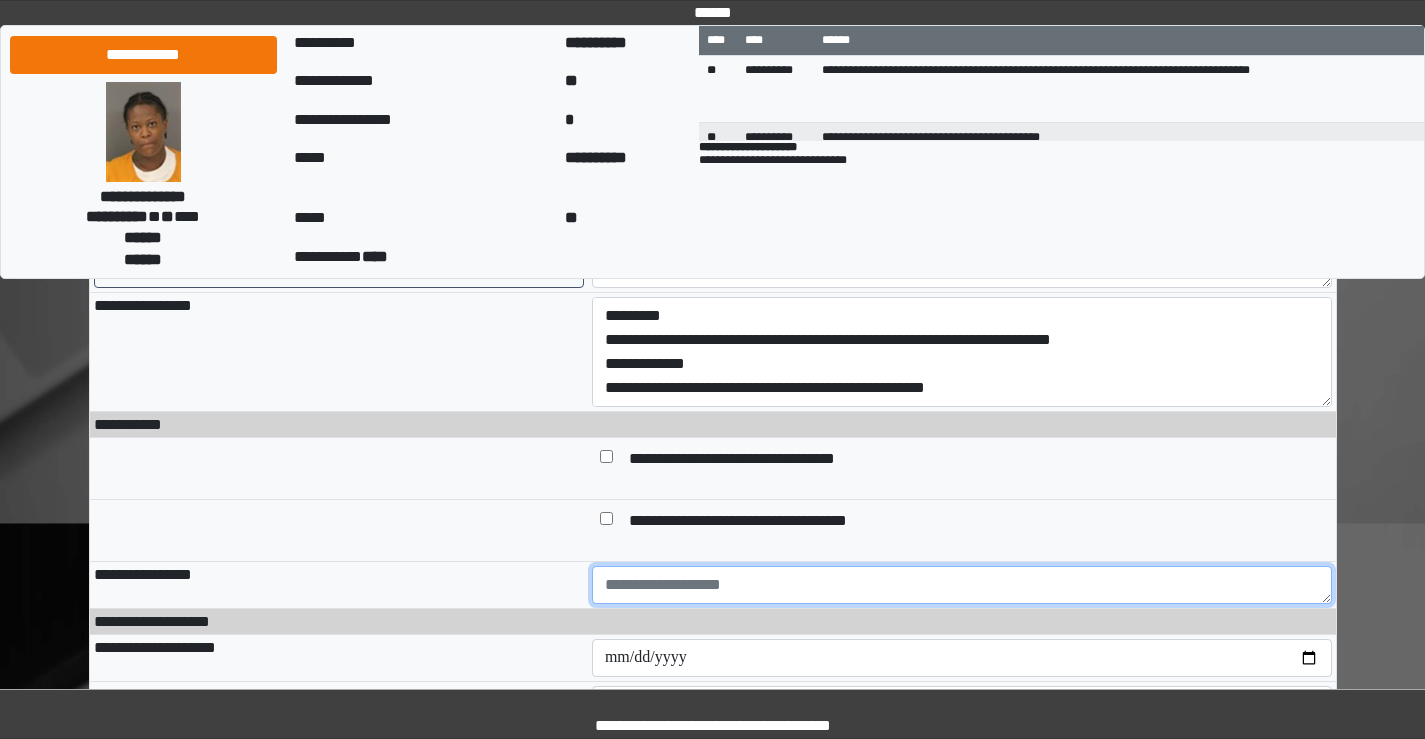scroll, scrollTop: 1000, scrollLeft: 0, axis: vertical 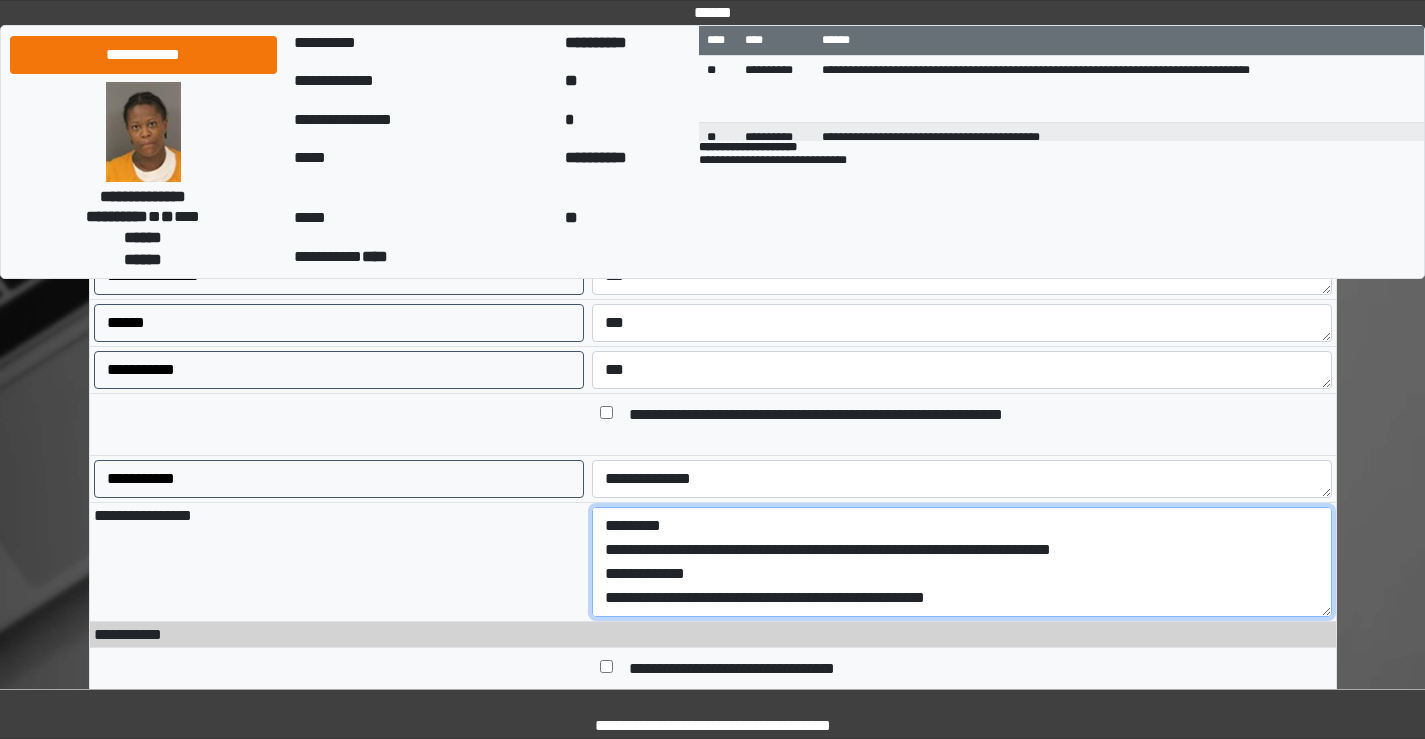 click on "**********" at bounding box center (962, 562) 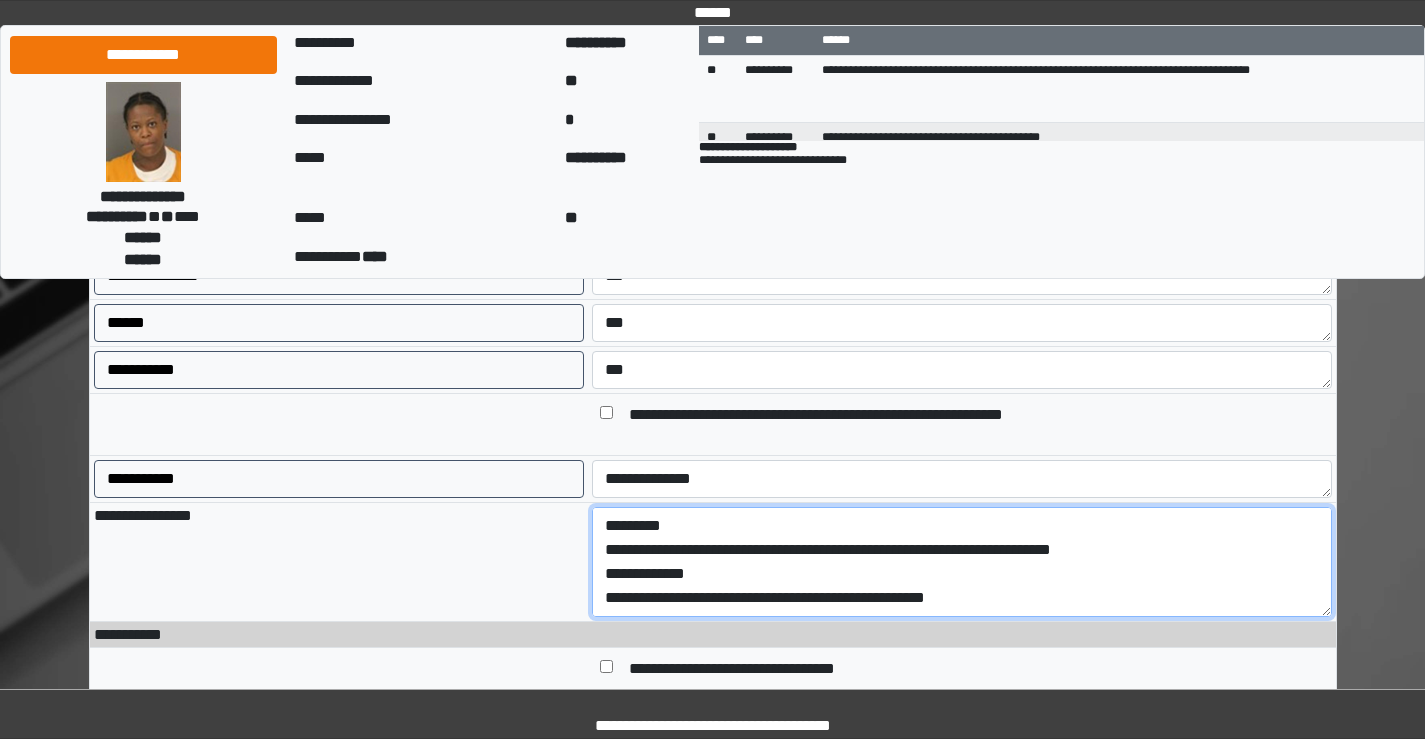 scroll, scrollTop: 1100, scrollLeft: 0, axis: vertical 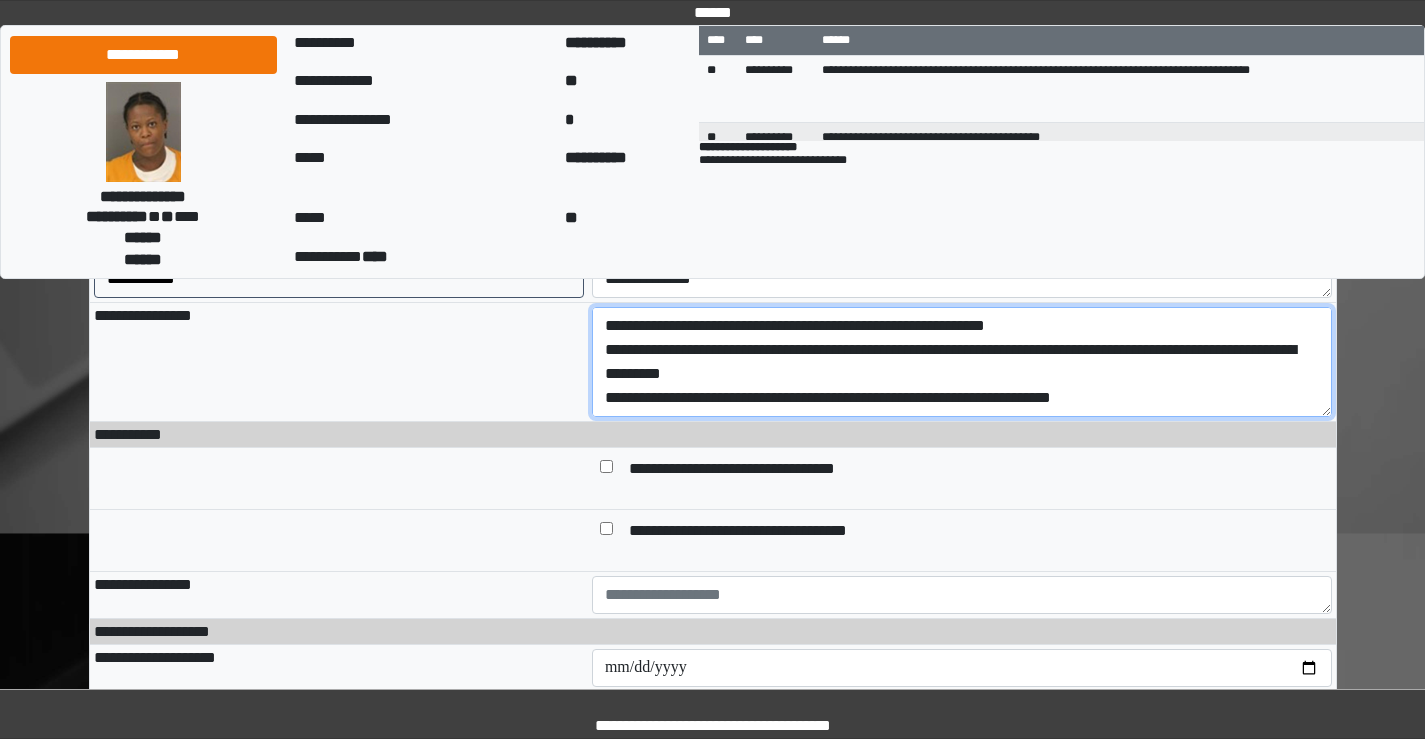 click on "**********" at bounding box center (962, 362) 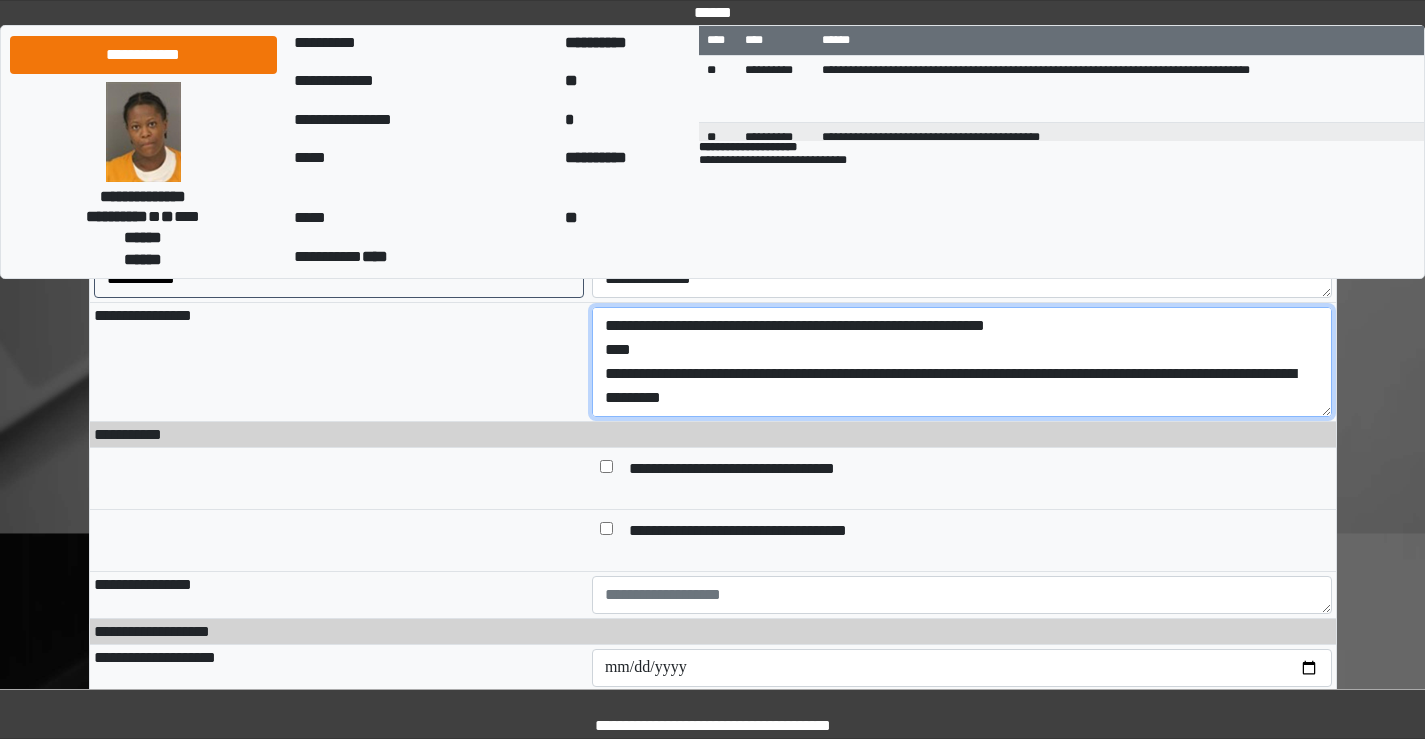 scroll, scrollTop: 72, scrollLeft: 0, axis: vertical 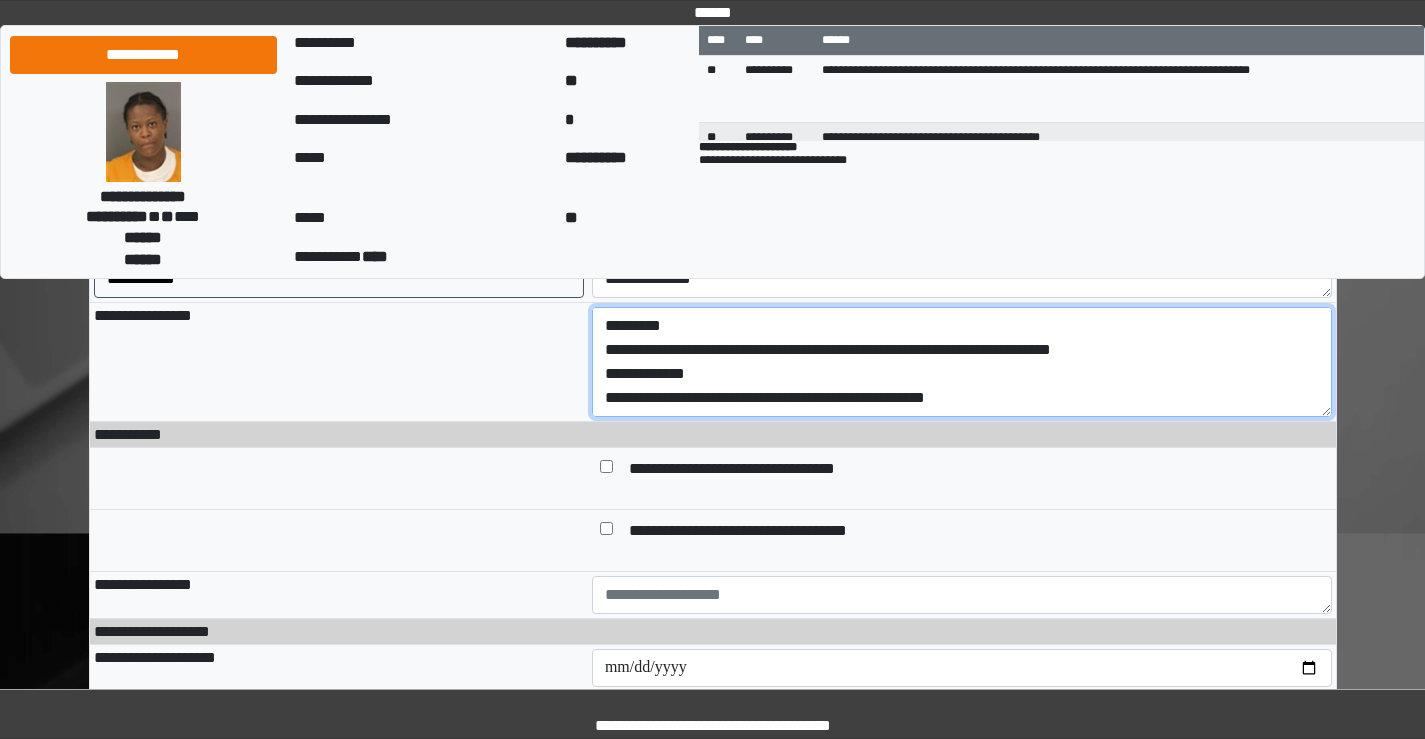 click on "**********" at bounding box center (962, 362) 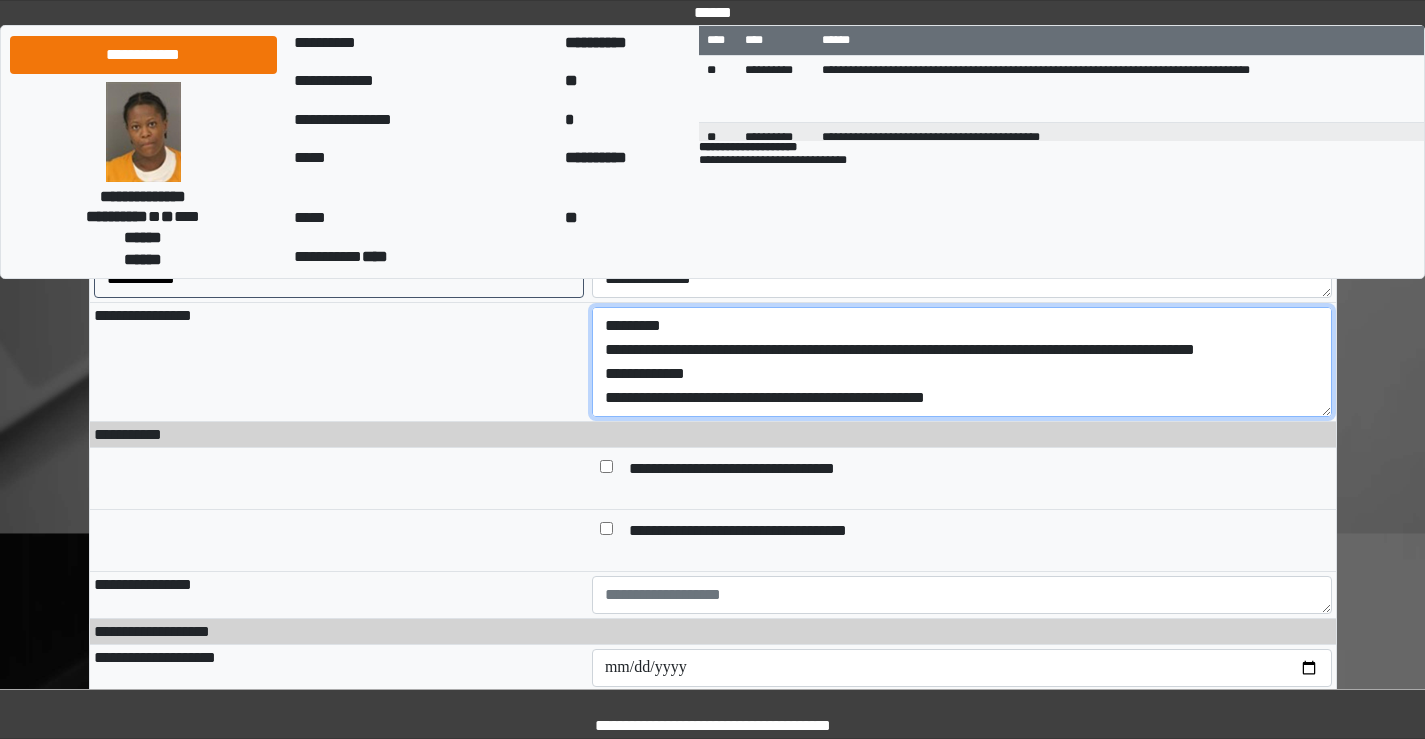 click on "**********" at bounding box center (962, 362) 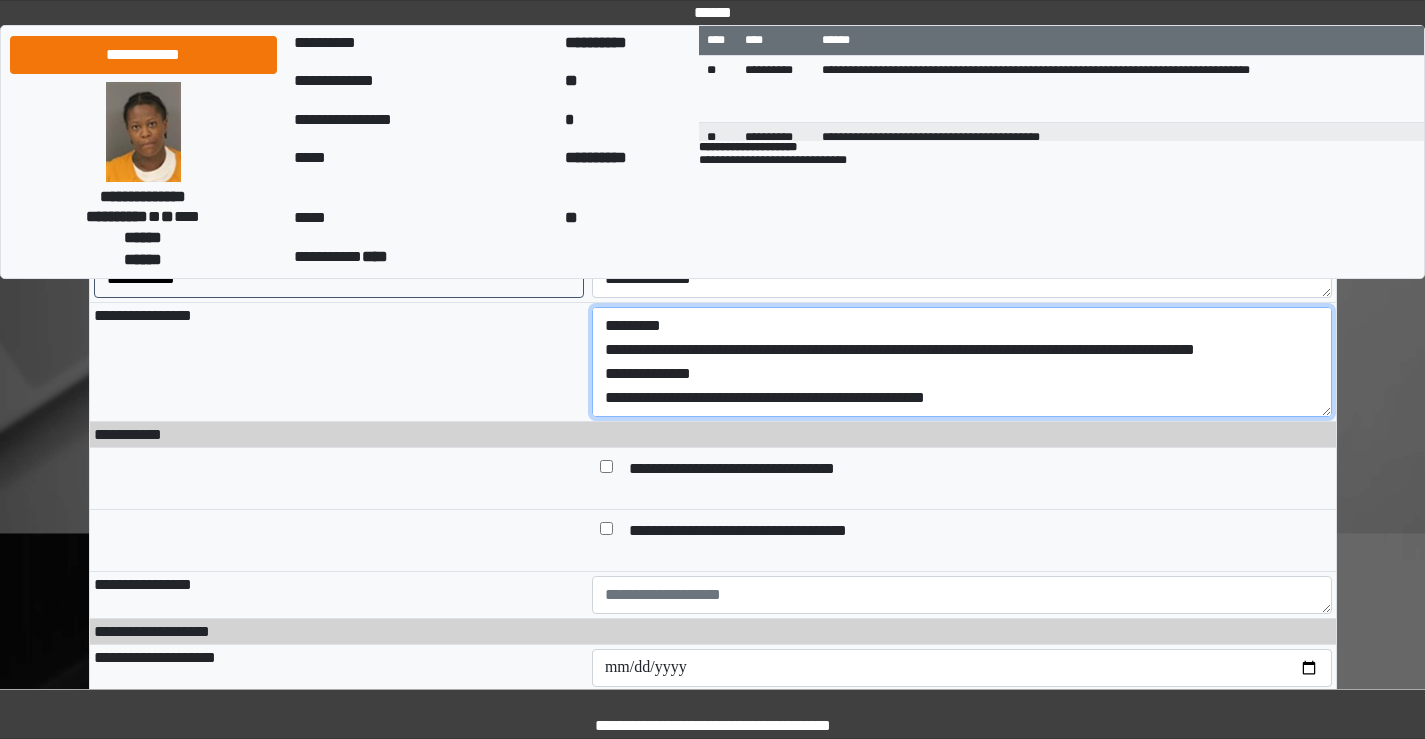 click on "**********" at bounding box center (962, 362) 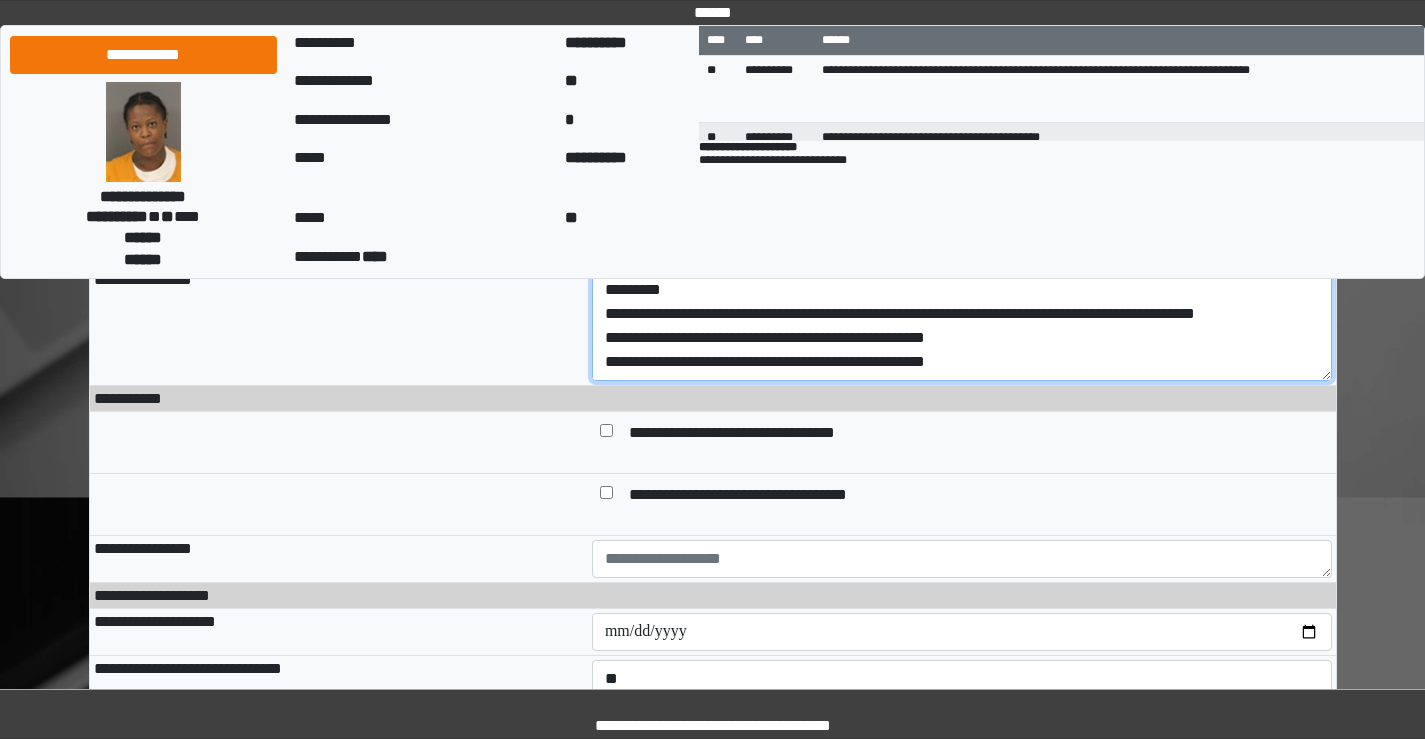 scroll, scrollTop: 1200, scrollLeft: 0, axis: vertical 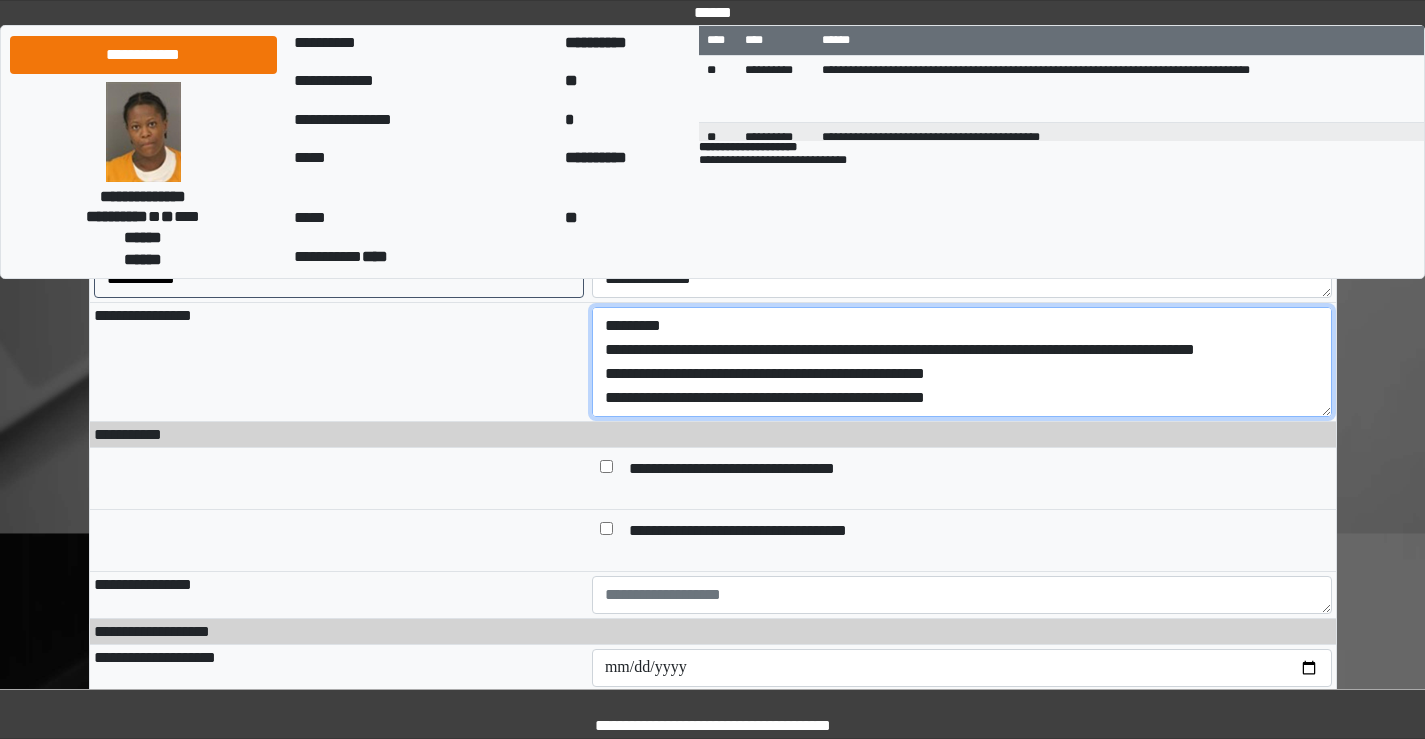click on "**********" at bounding box center (962, 362) 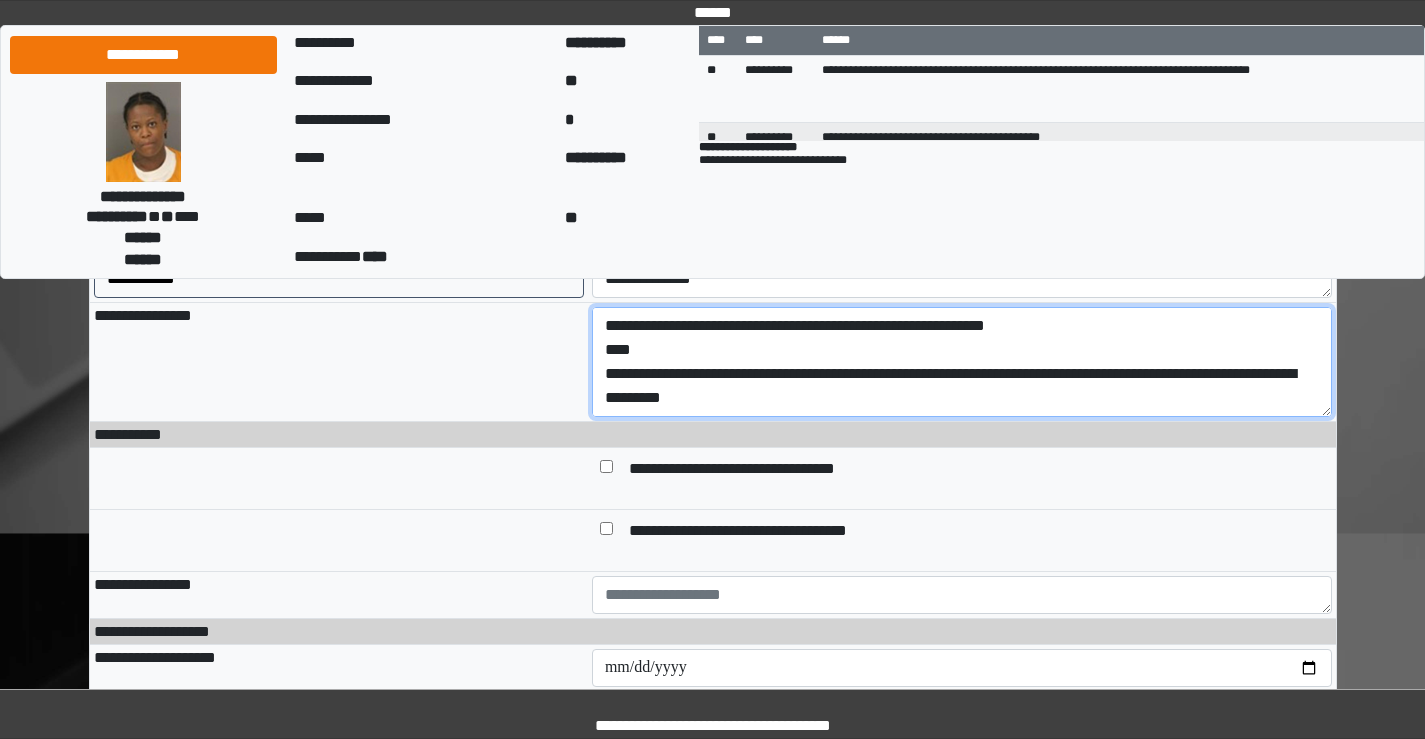 scroll, scrollTop: 17, scrollLeft: 0, axis: vertical 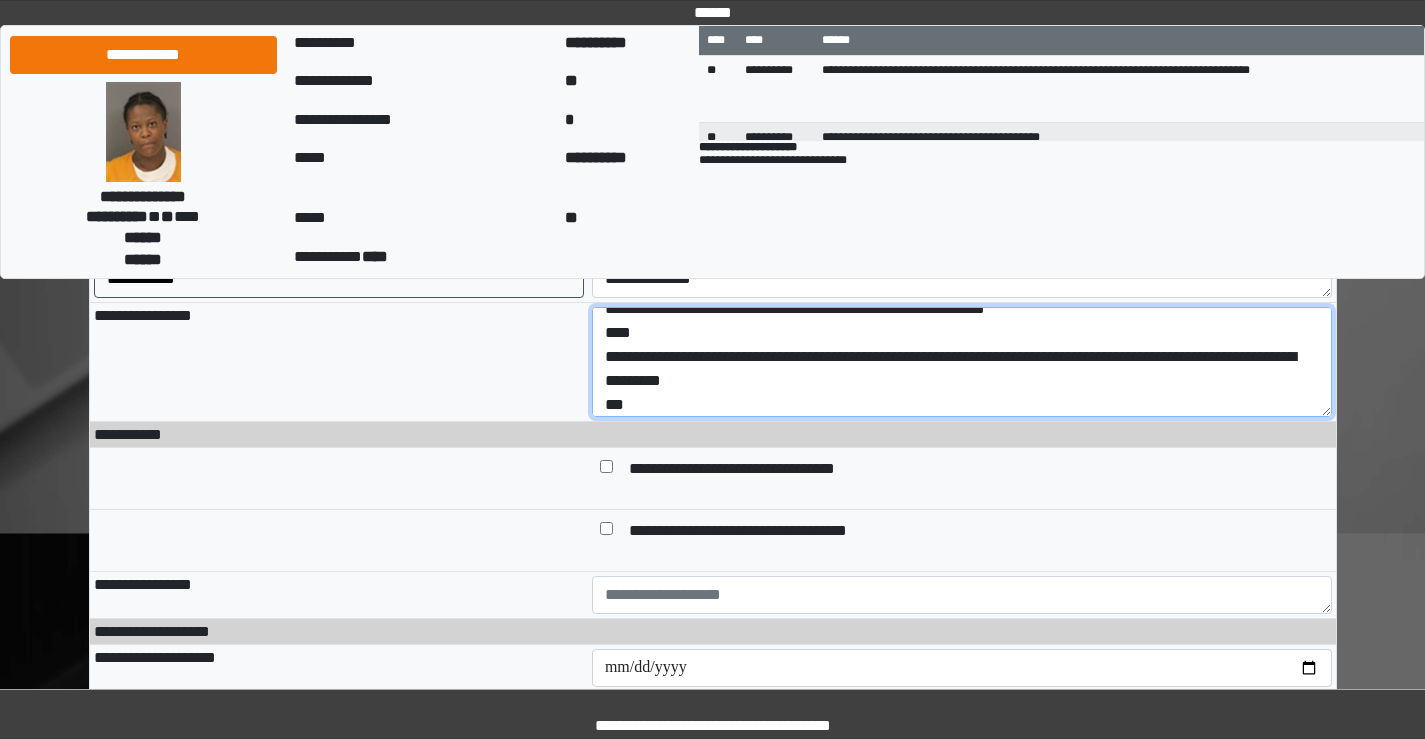 click on "**********" at bounding box center (962, 362) 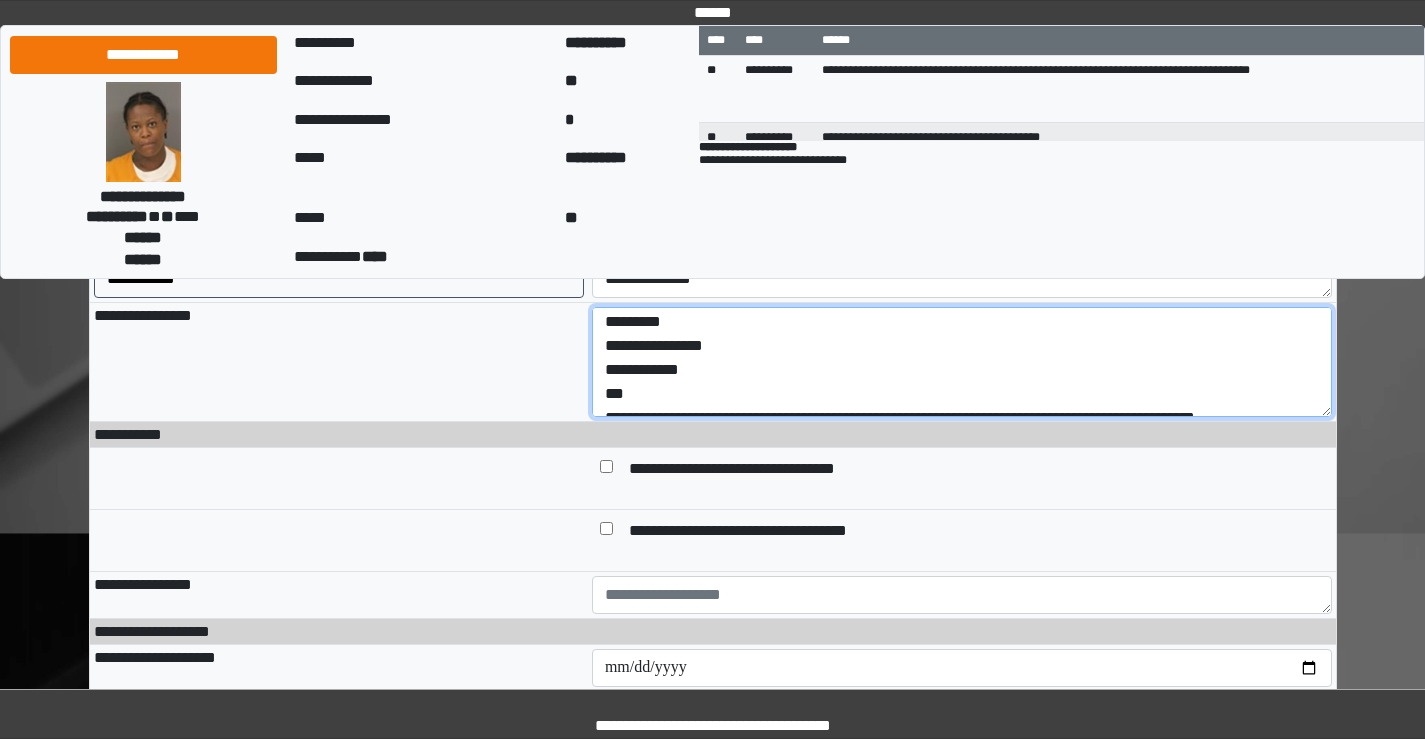 scroll, scrollTop: 41, scrollLeft: 0, axis: vertical 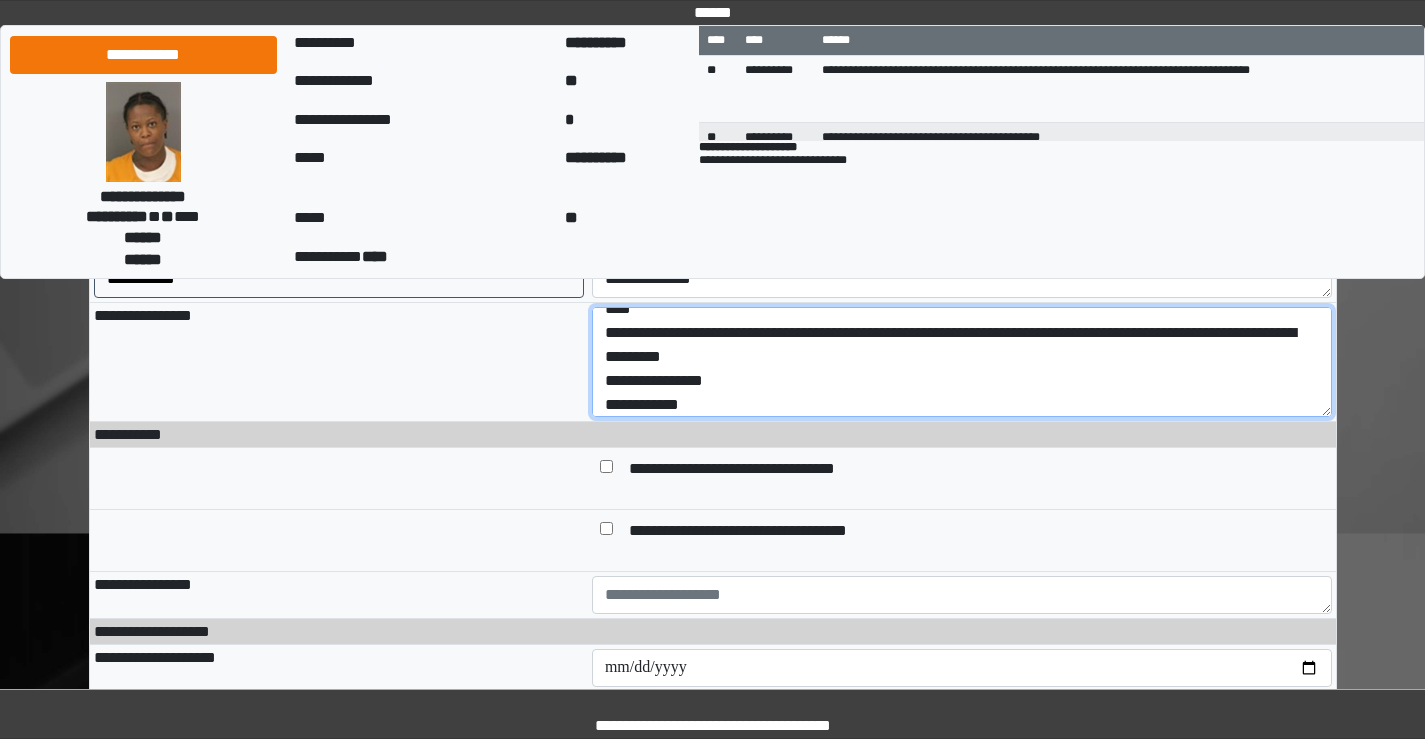 click on "**********" at bounding box center [962, 362] 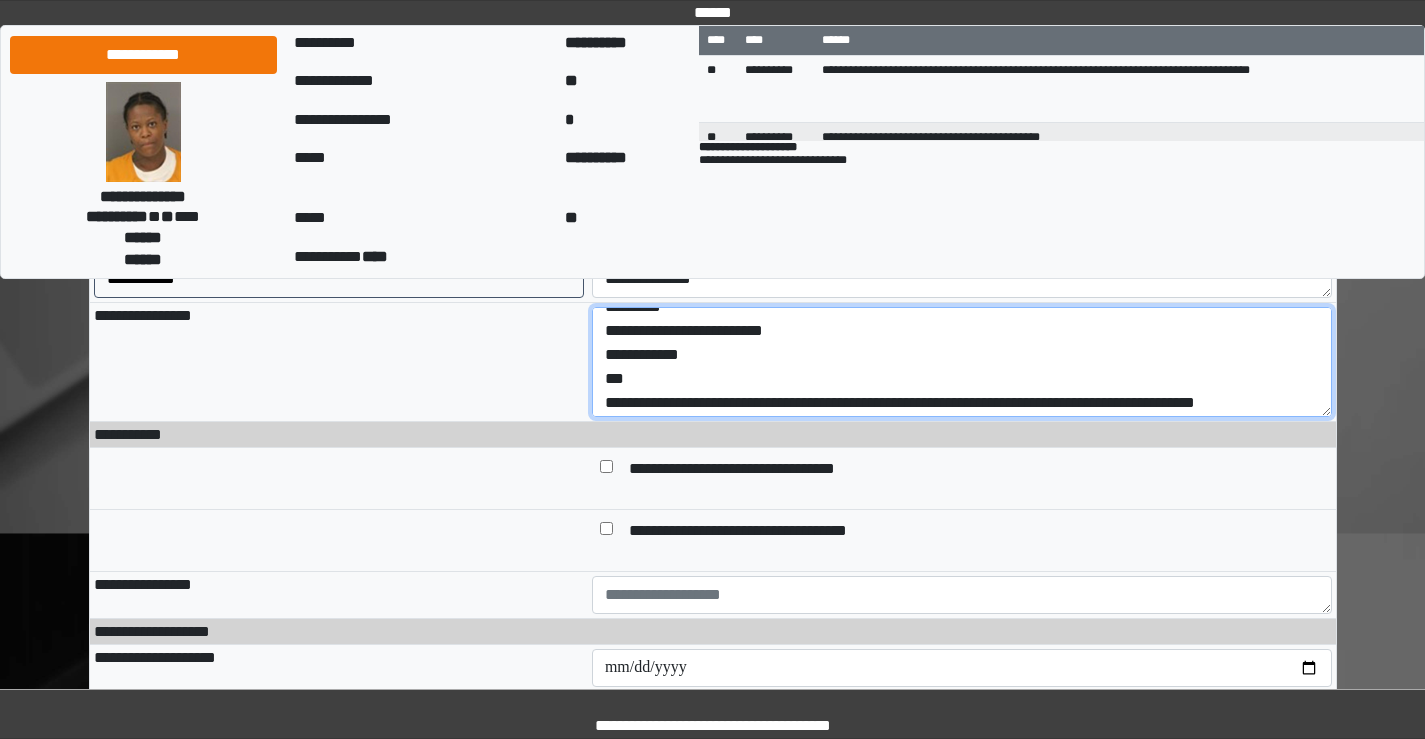 scroll, scrollTop: 141, scrollLeft: 0, axis: vertical 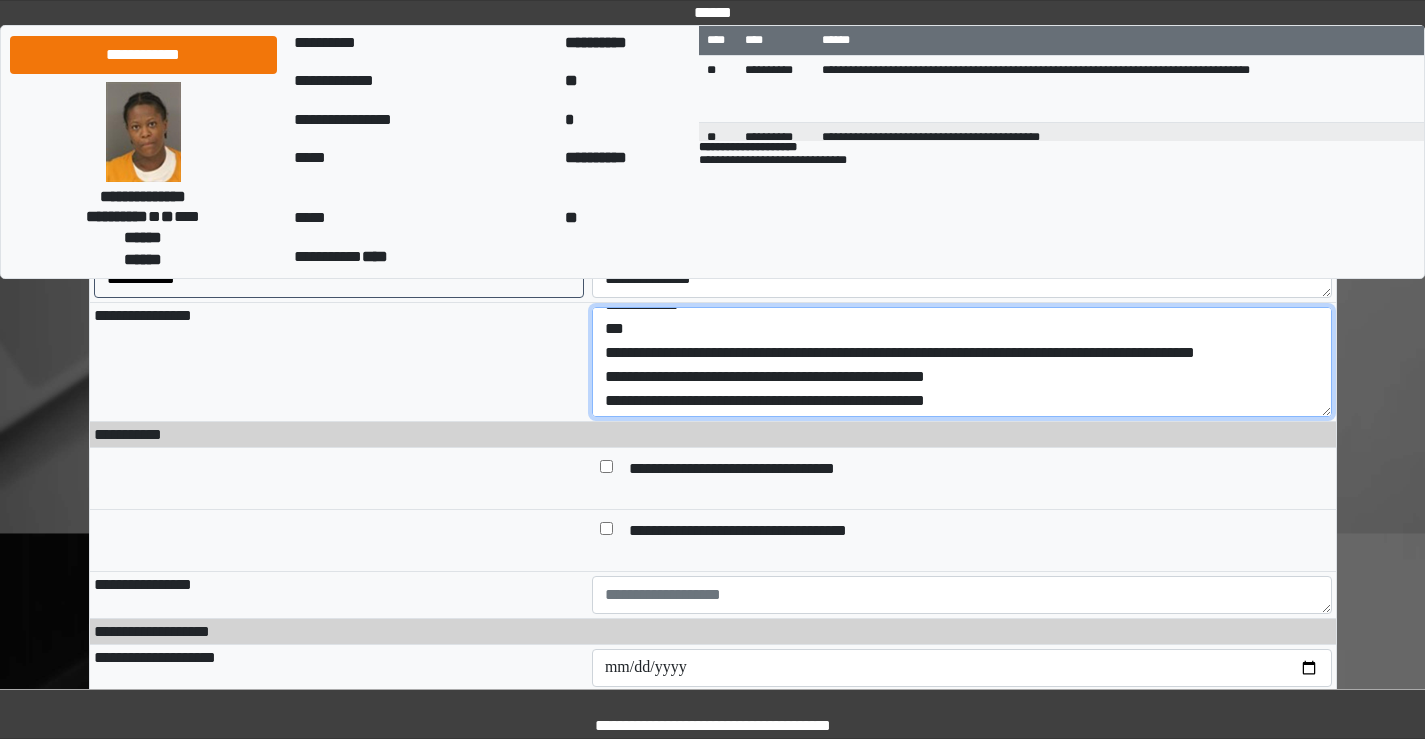 click on "**********" at bounding box center (962, 362) 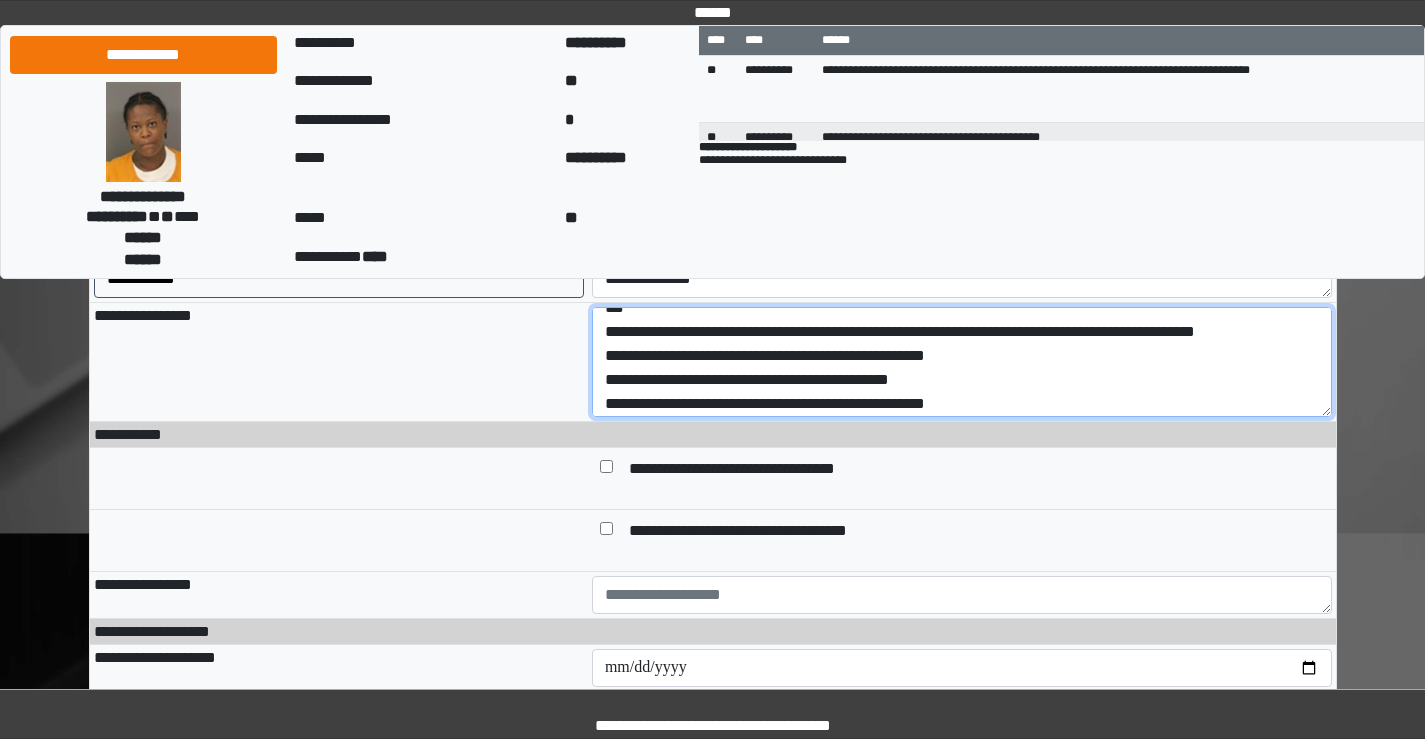 scroll, scrollTop: 168, scrollLeft: 0, axis: vertical 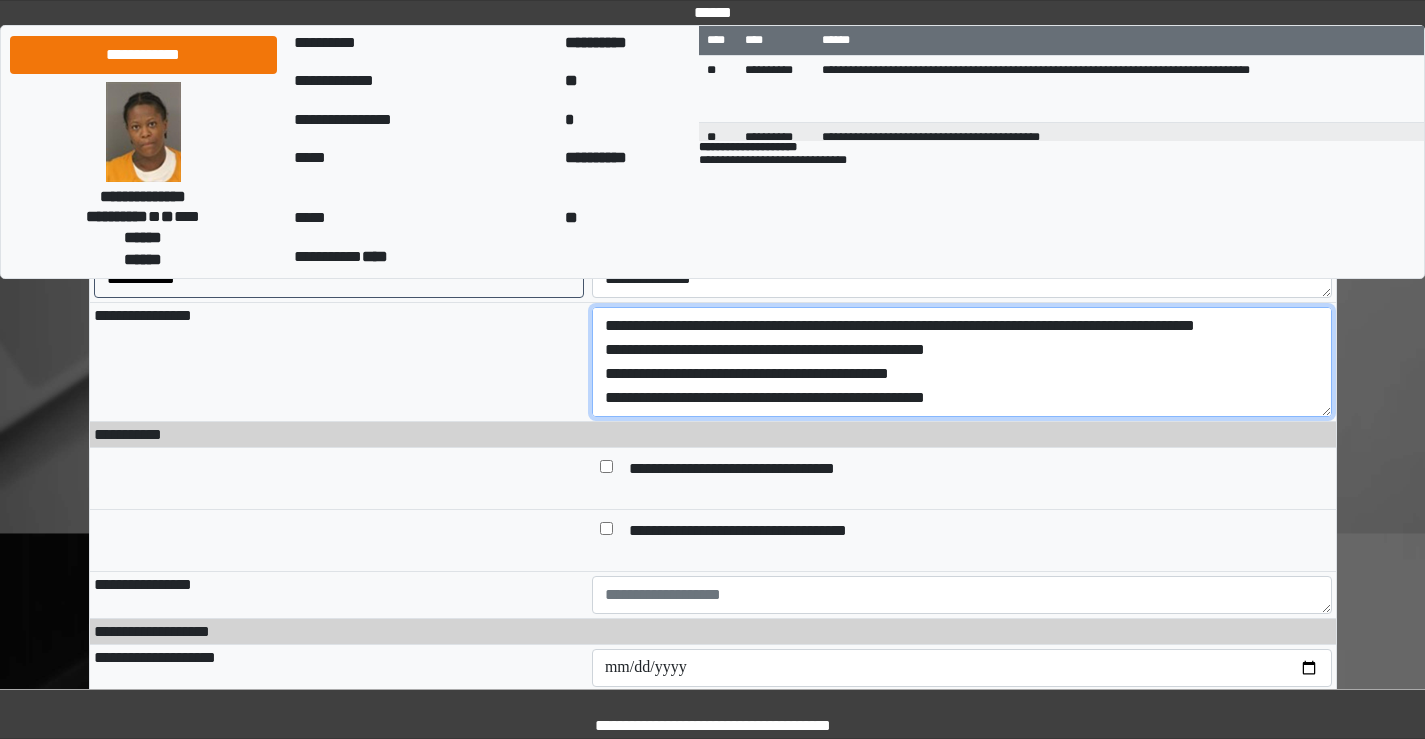 click on "**********" at bounding box center [962, 362] 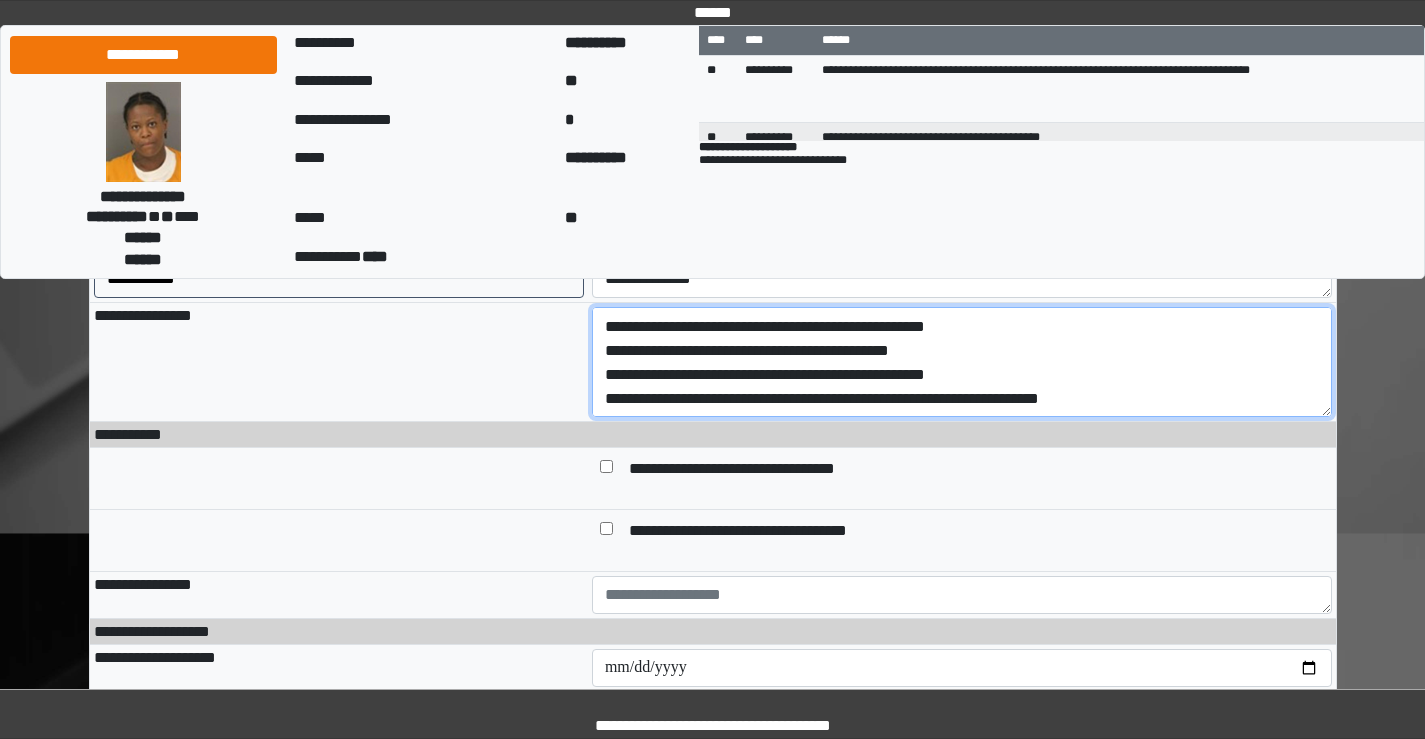 scroll, scrollTop: 192, scrollLeft: 0, axis: vertical 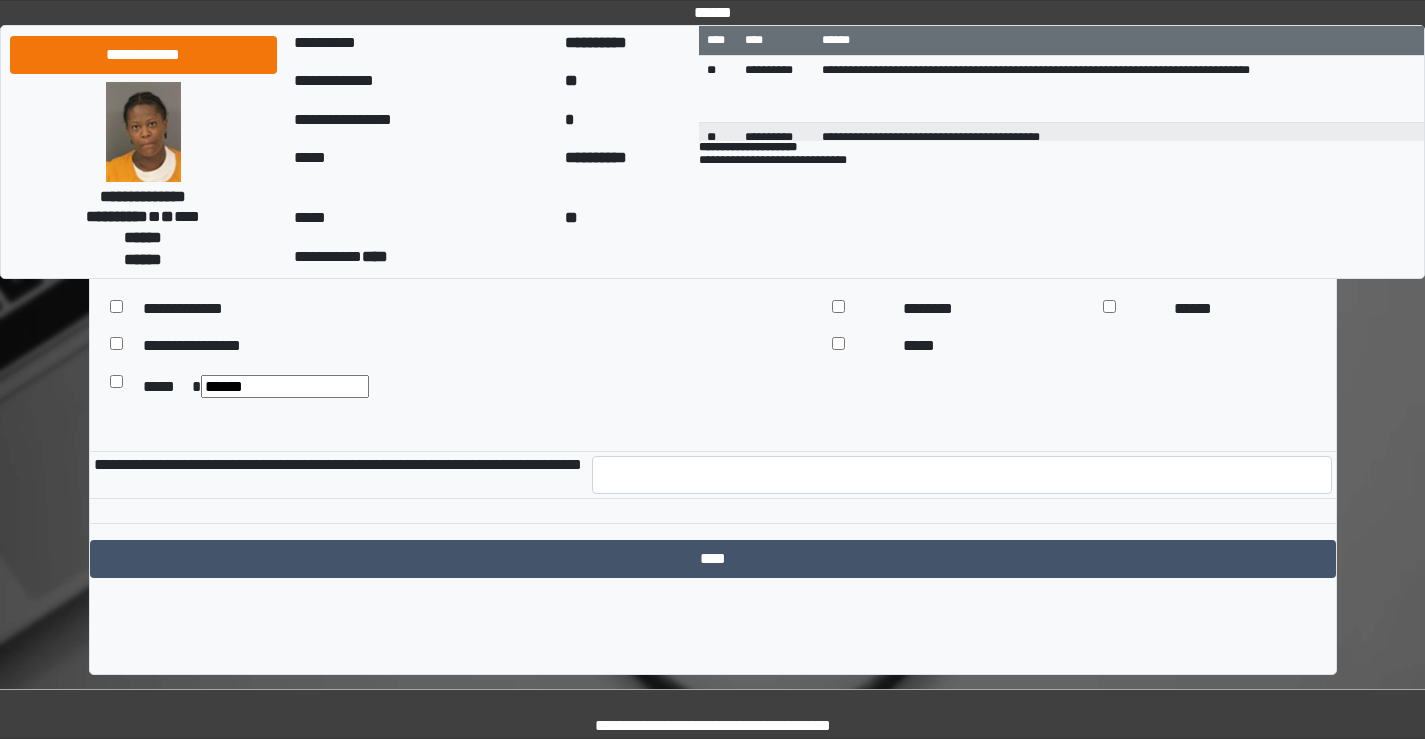 type on "**********" 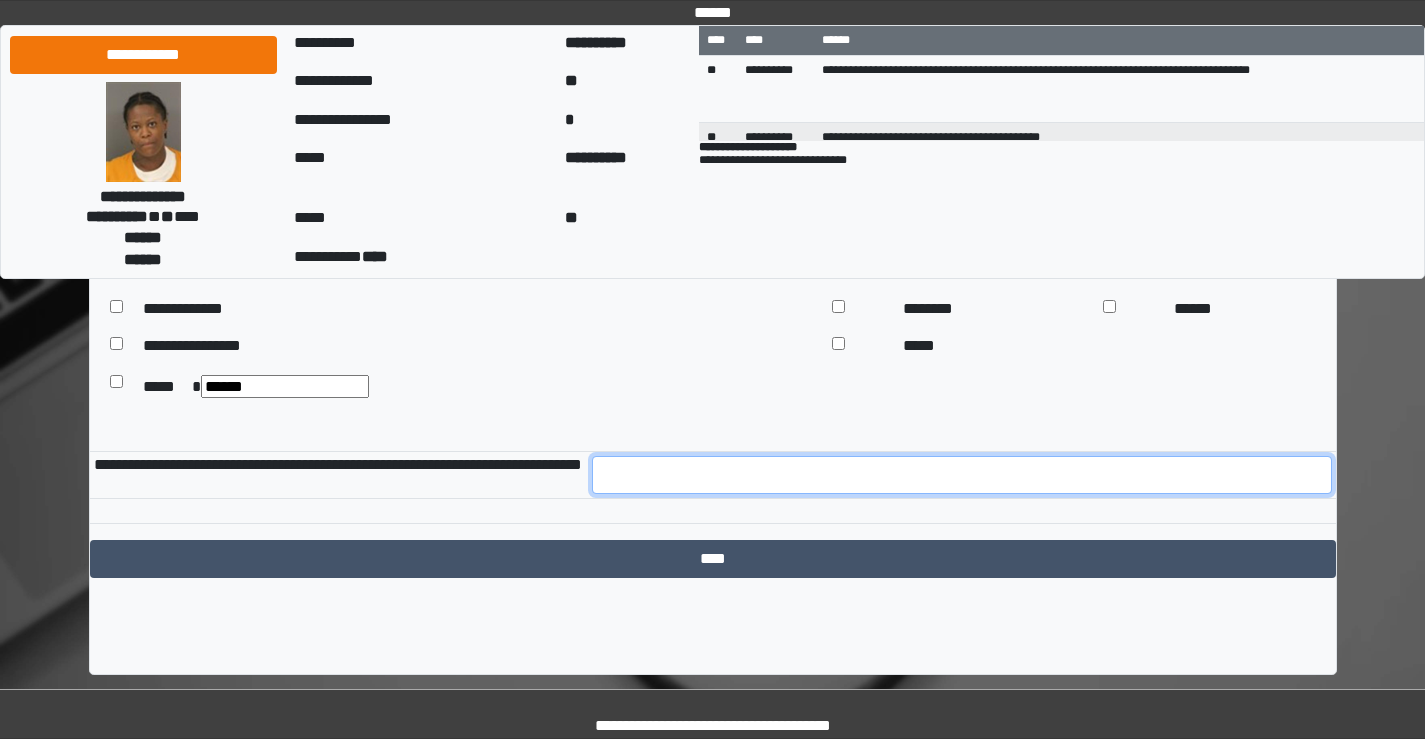 click at bounding box center [962, 475] 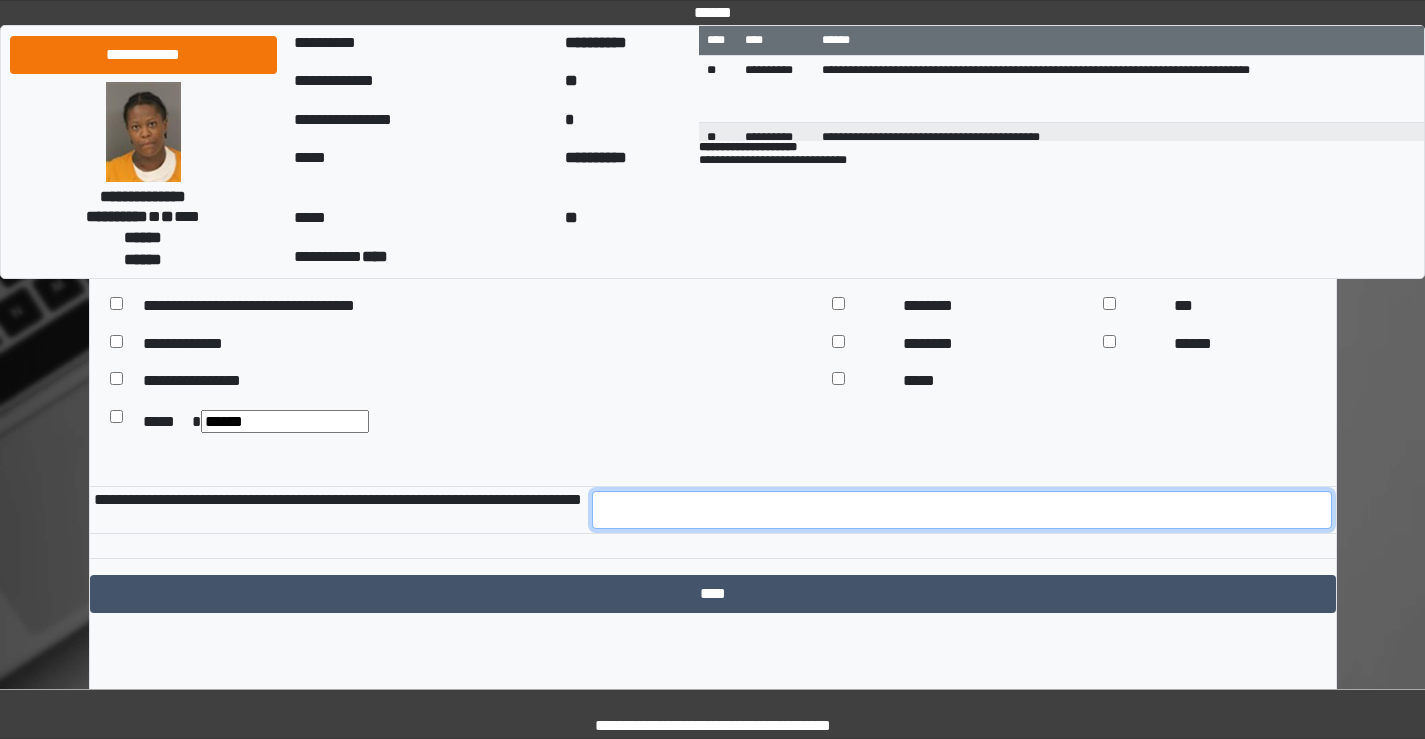 scroll, scrollTop: 1897, scrollLeft: 0, axis: vertical 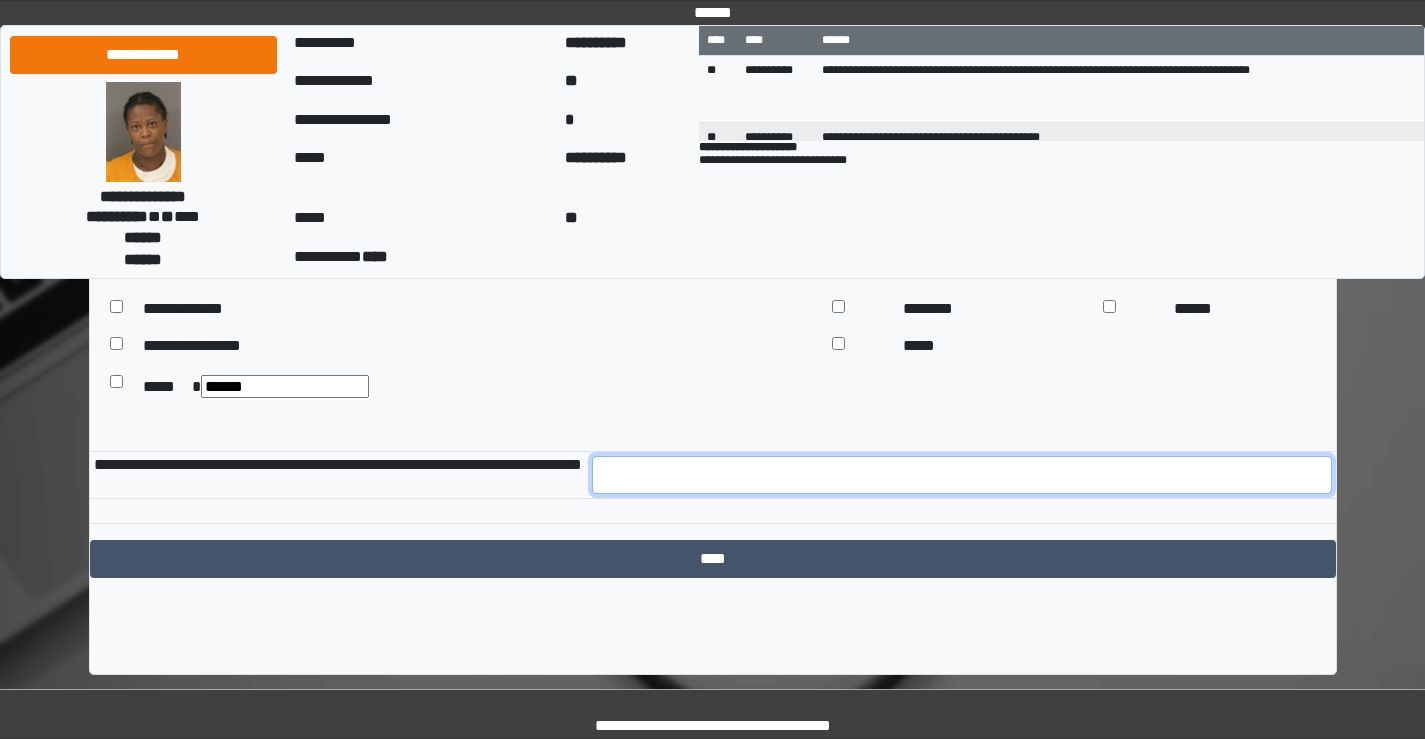 type on "*" 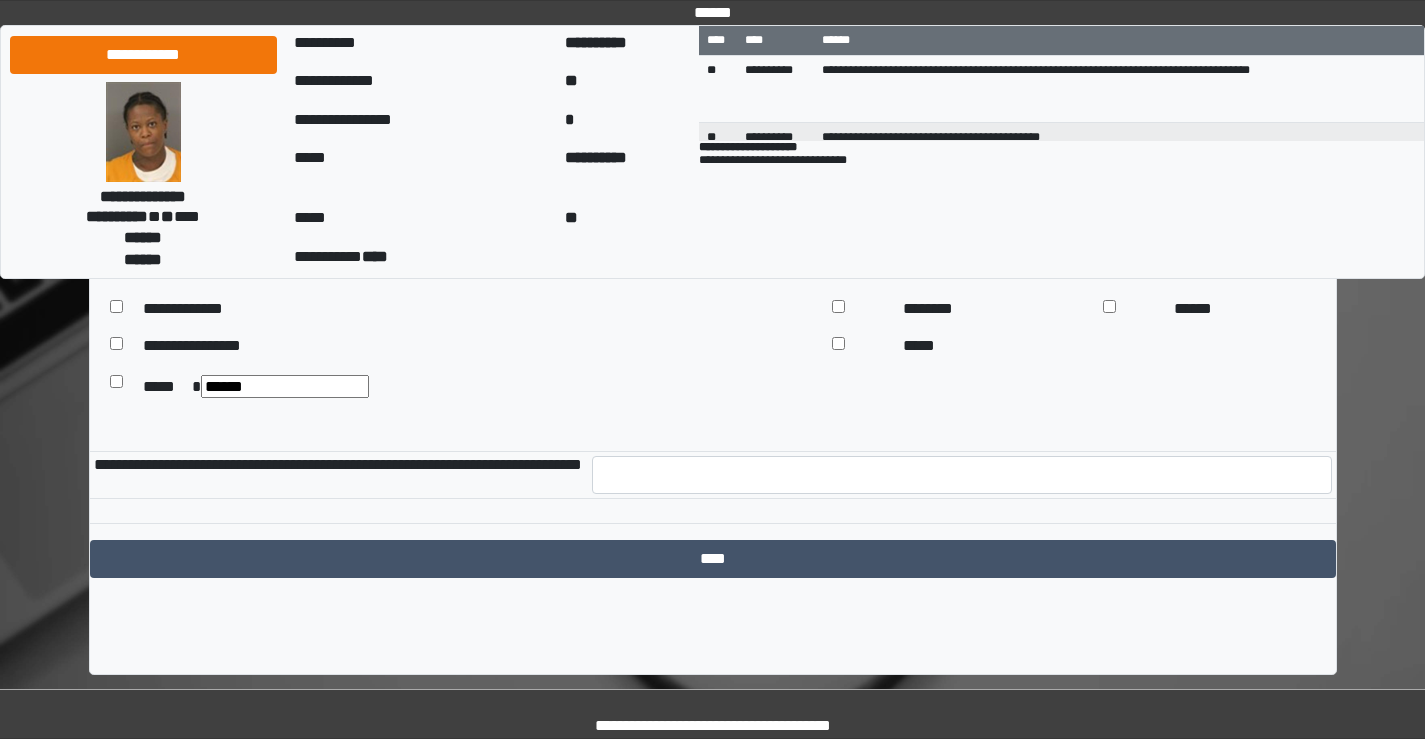 click on "******" at bounding box center (285, 386) 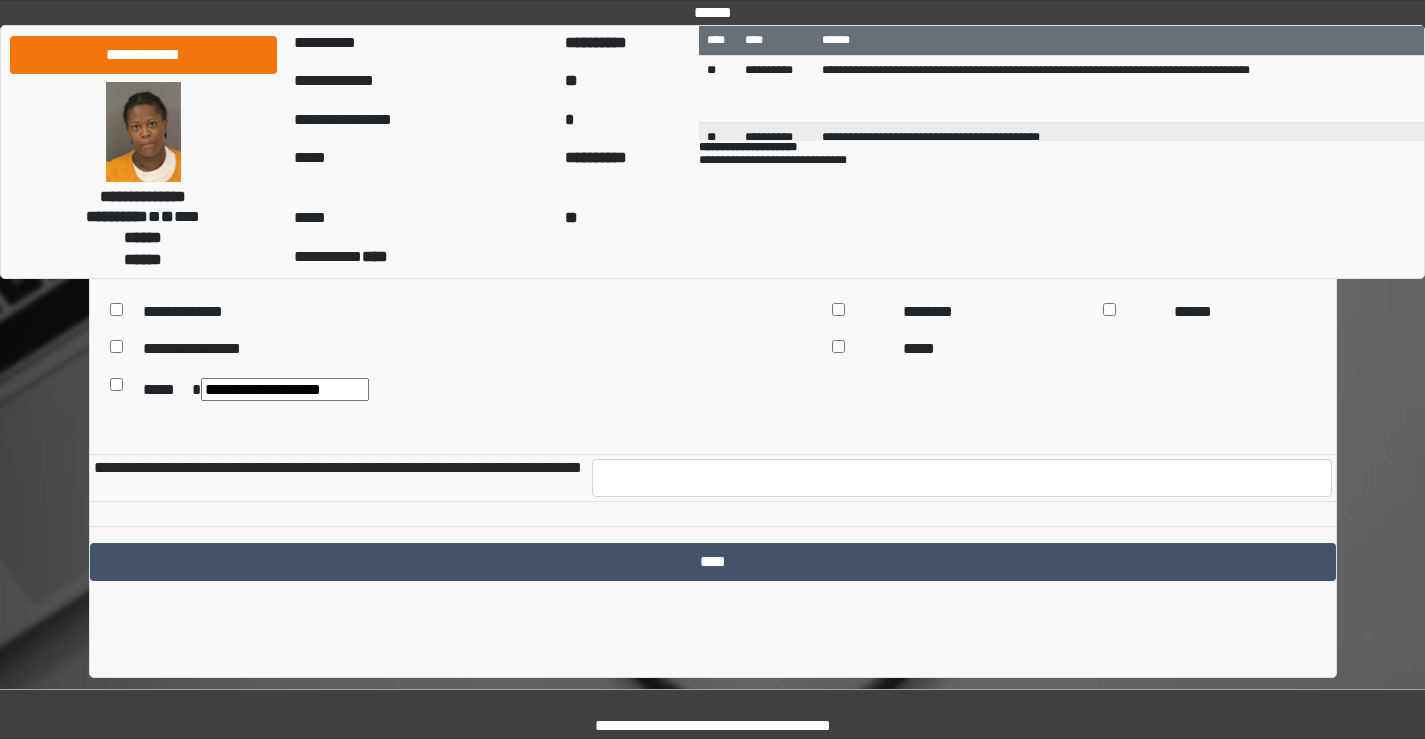 scroll, scrollTop: 1897, scrollLeft: 0, axis: vertical 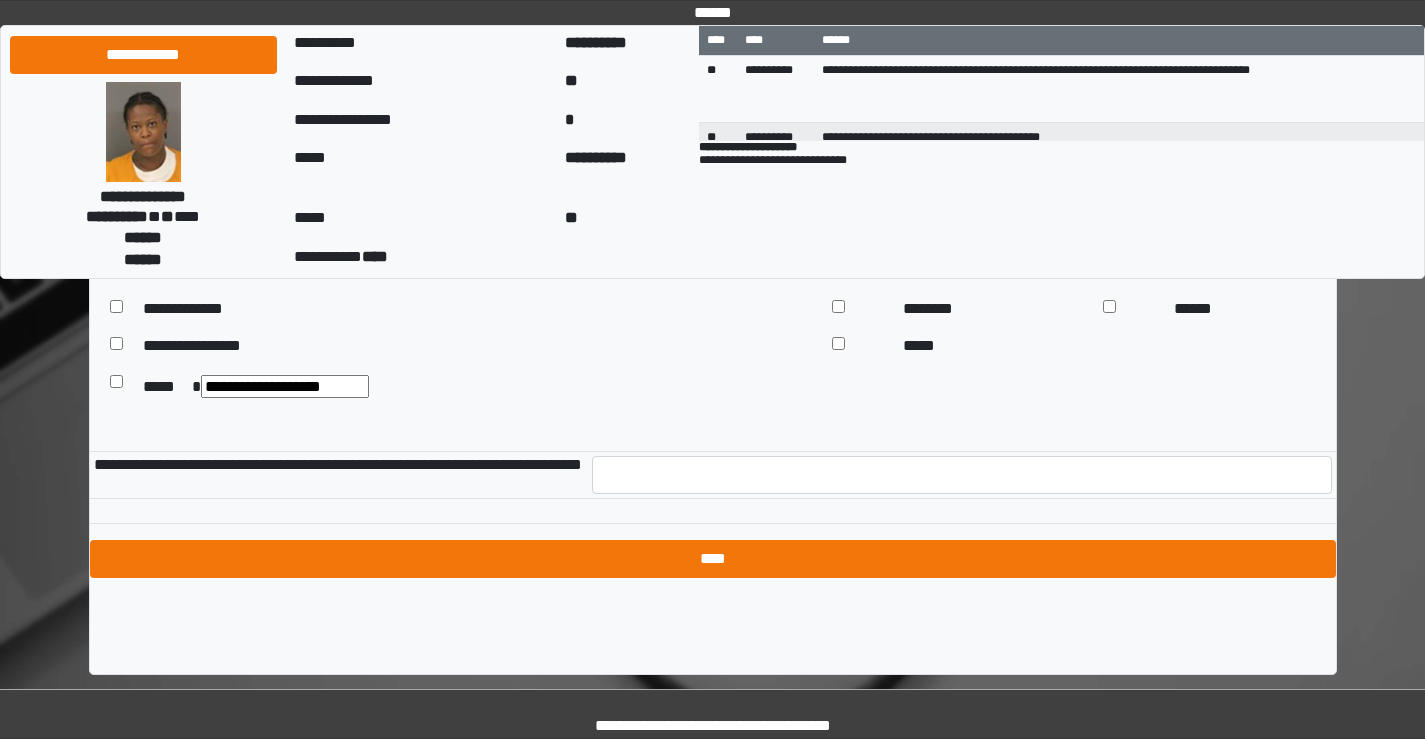 type on "**********" 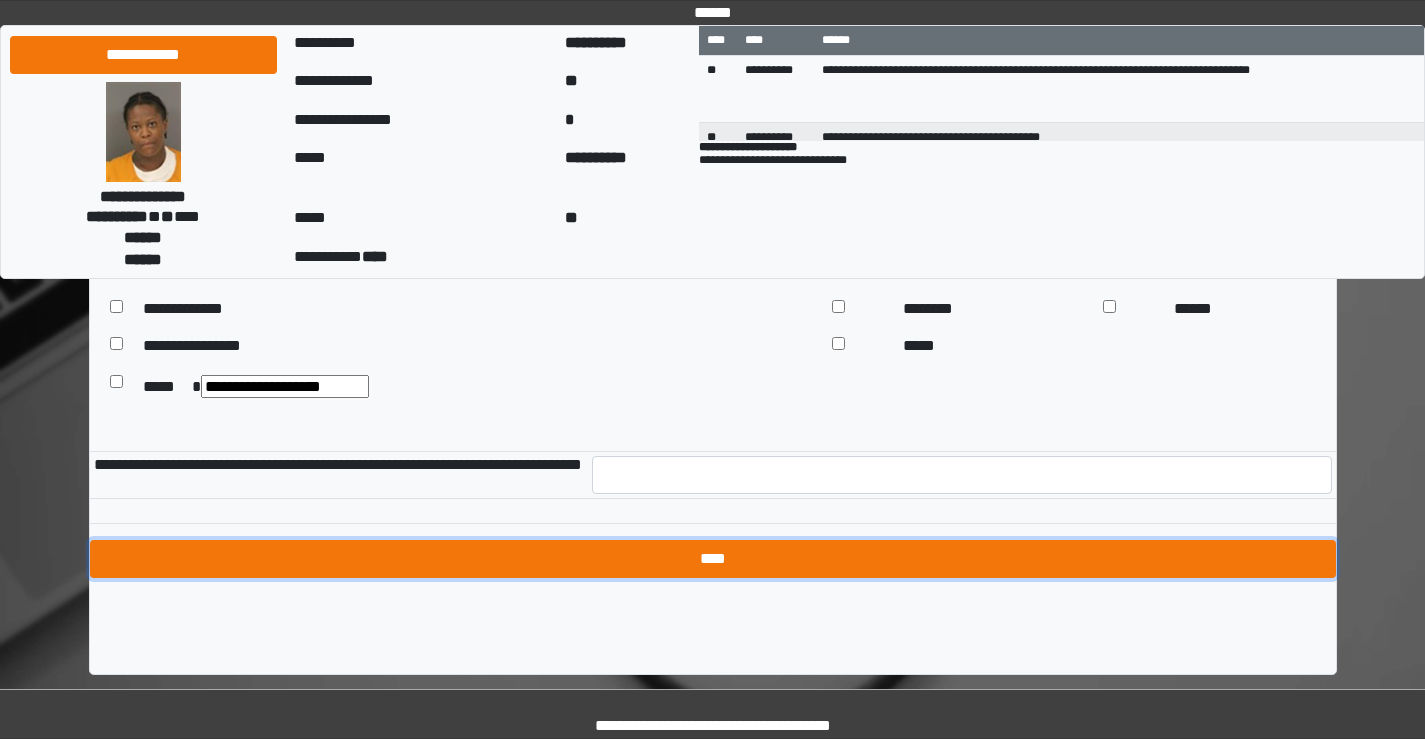 click on "****" at bounding box center (713, 559) 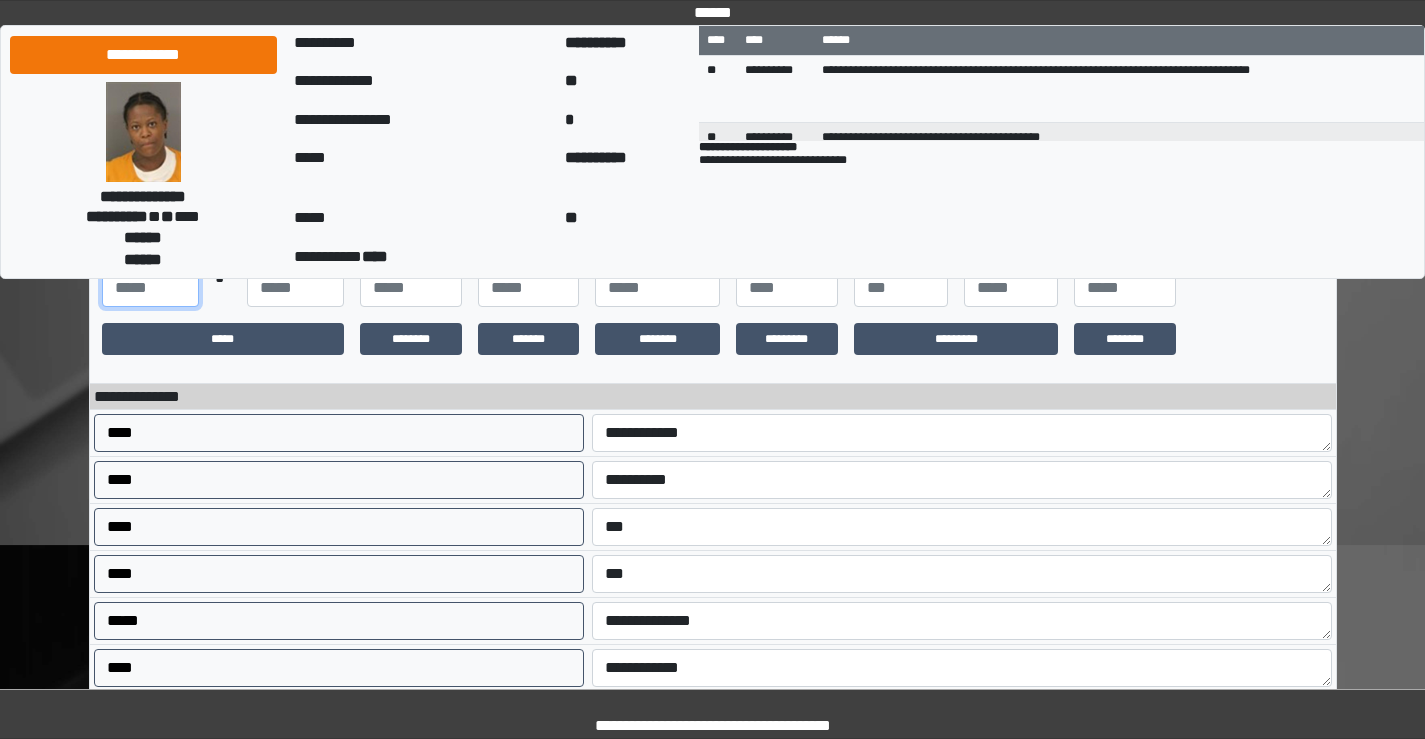 scroll, scrollTop: 206, scrollLeft: 0, axis: vertical 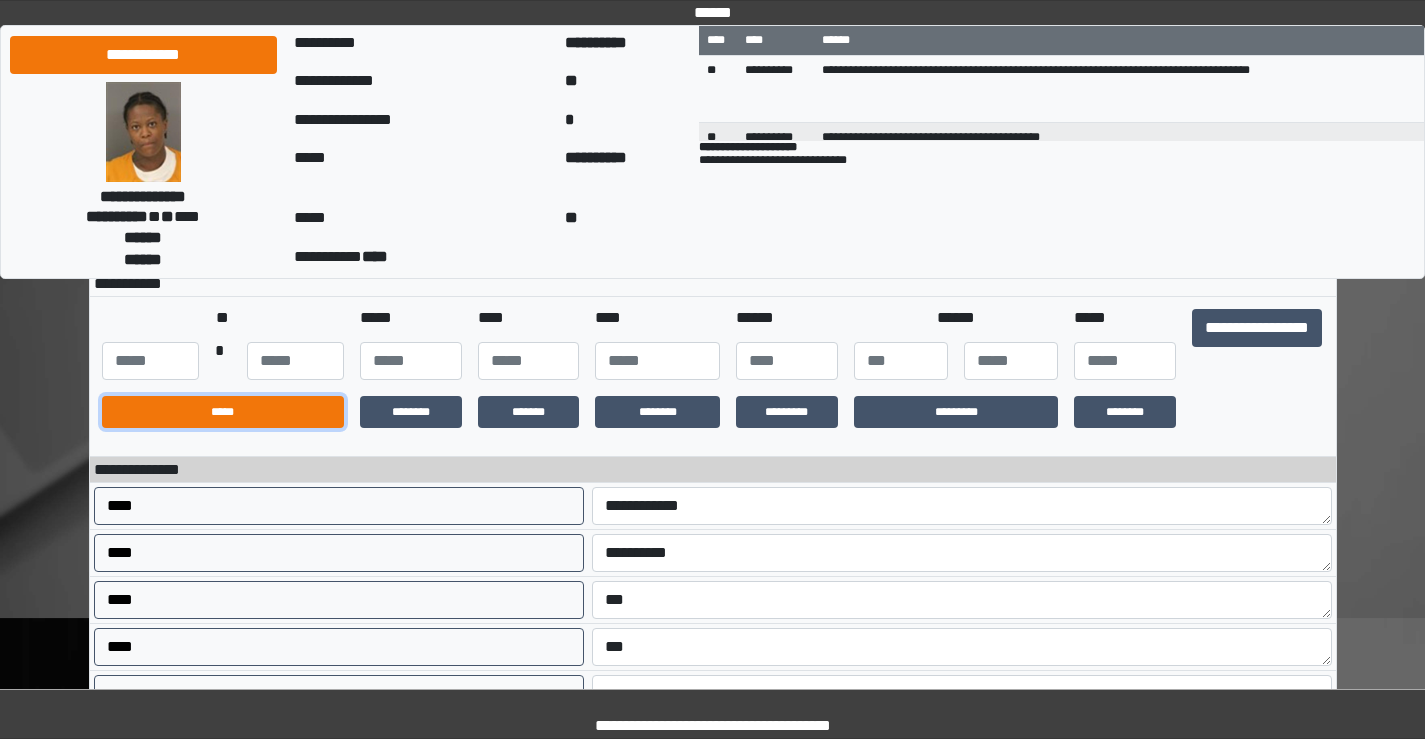 click on "*****" at bounding box center [223, 412] 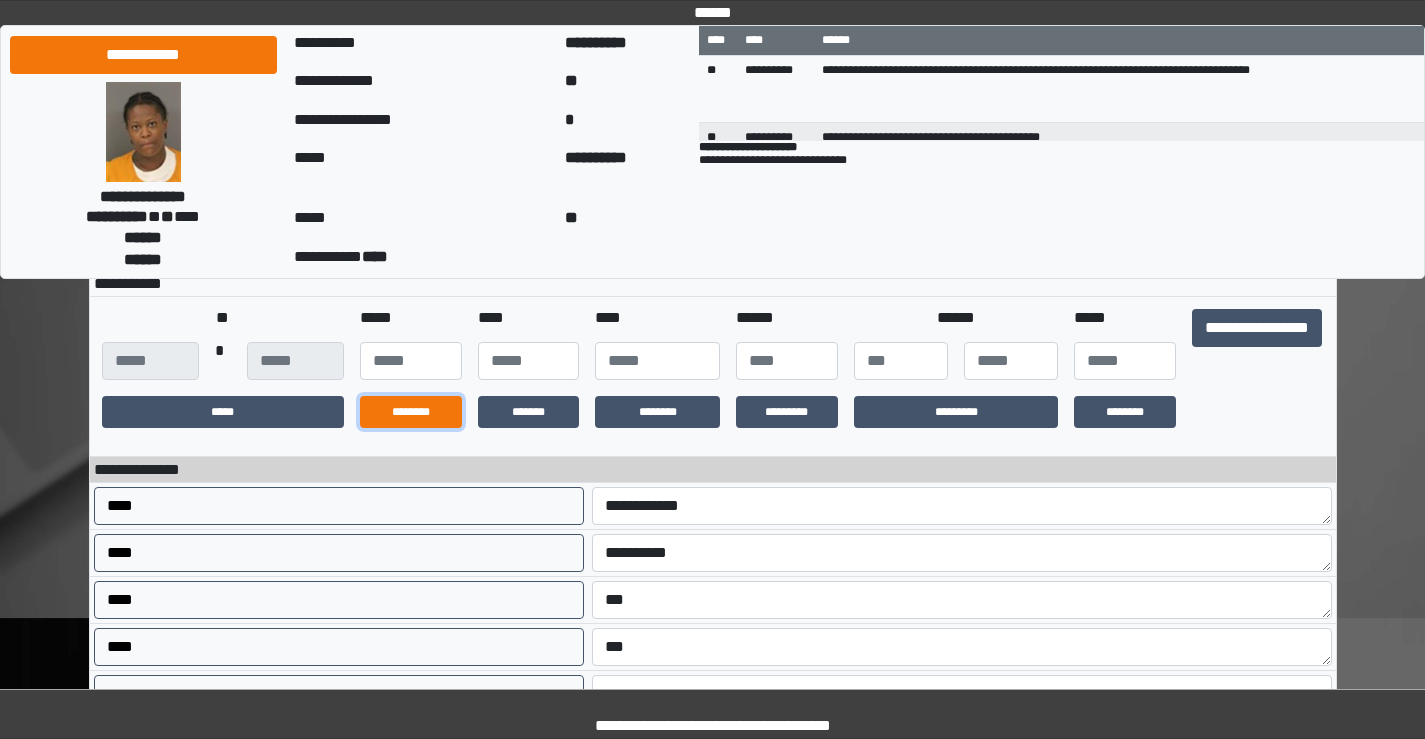 click on "********" at bounding box center (411, 412) 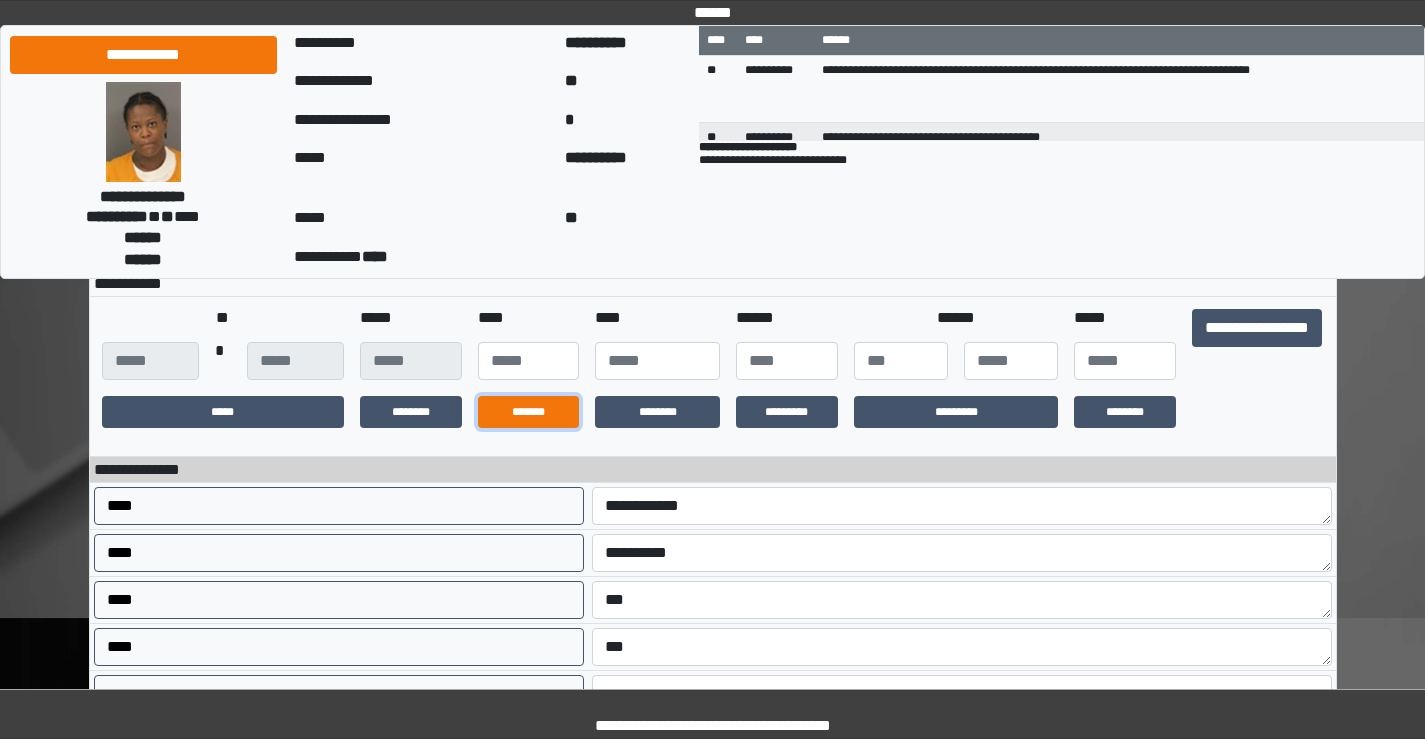 click on "*******" at bounding box center [529, 412] 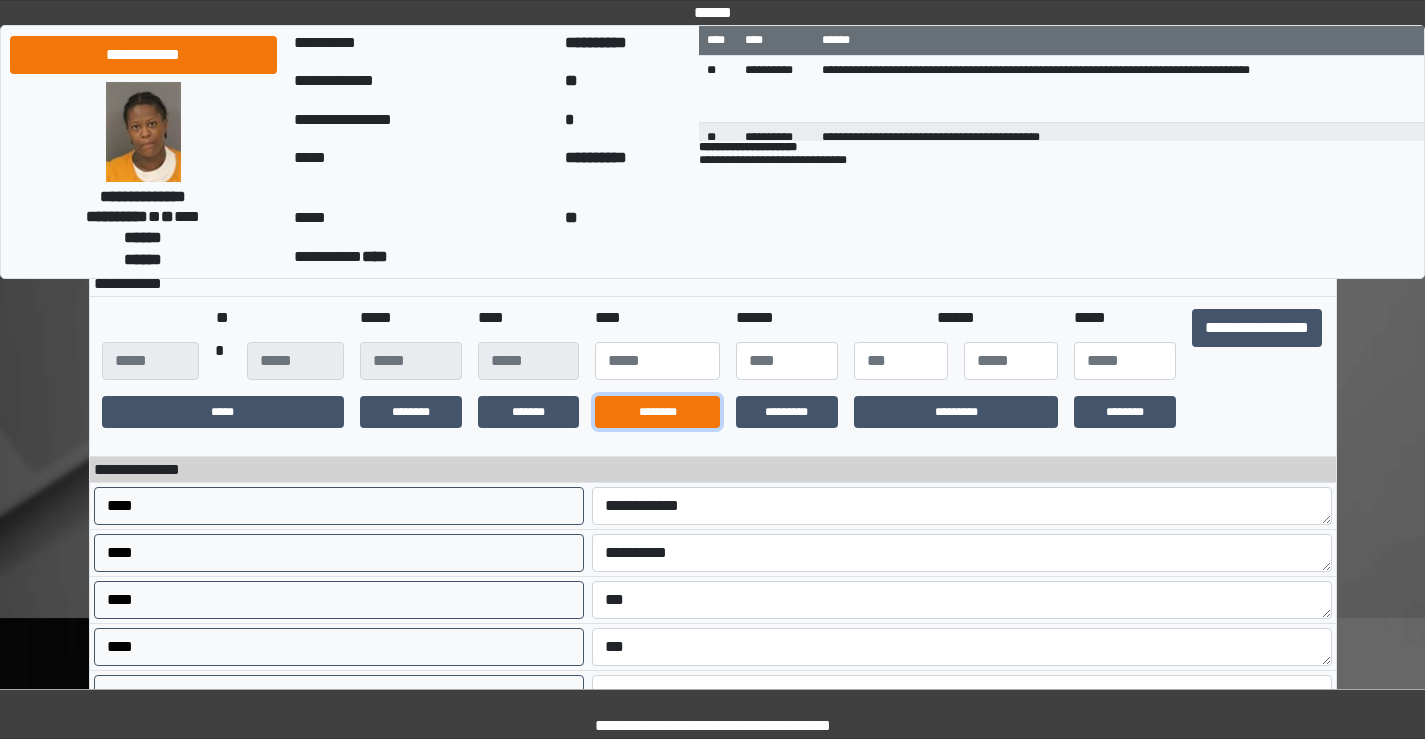 click on "********" at bounding box center [657, 412] 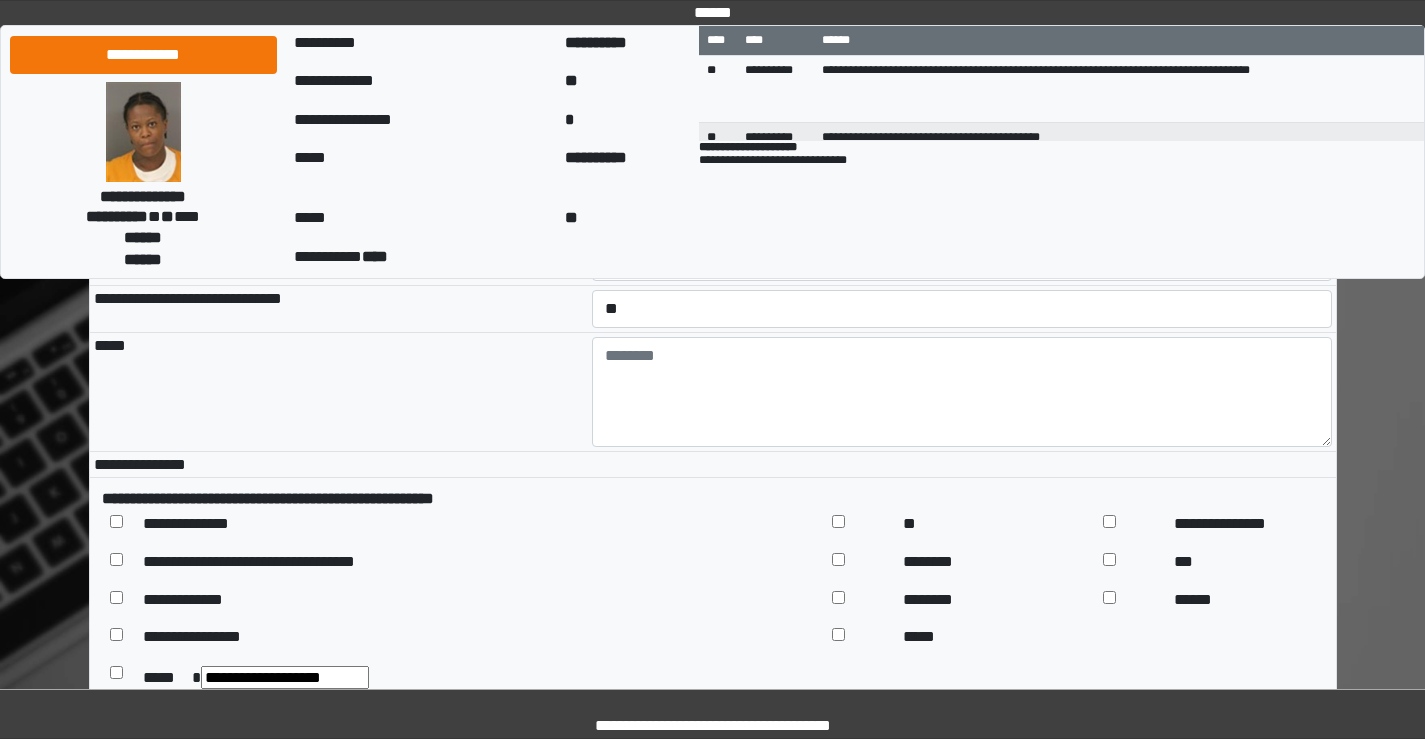 scroll, scrollTop: 1897, scrollLeft: 0, axis: vertical 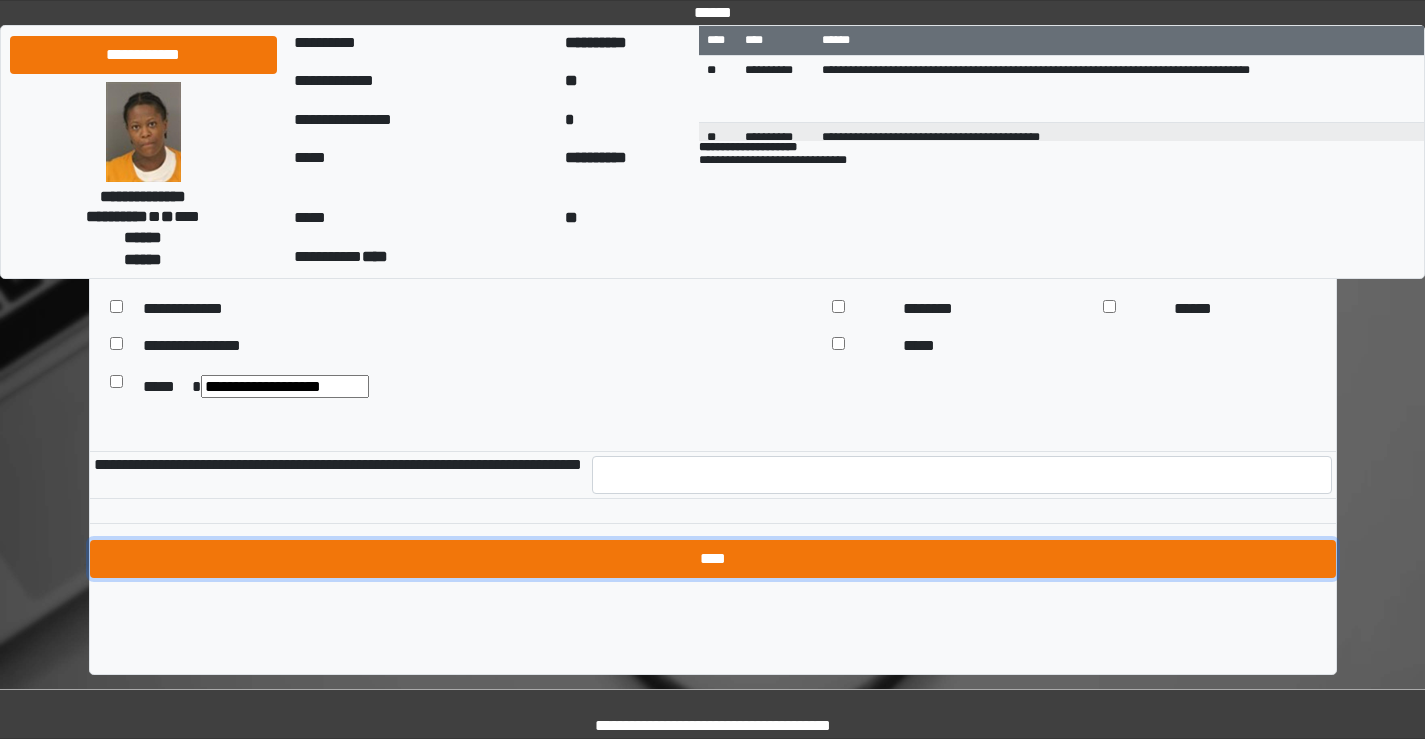 click on "****" at bounding box center [713, 559] 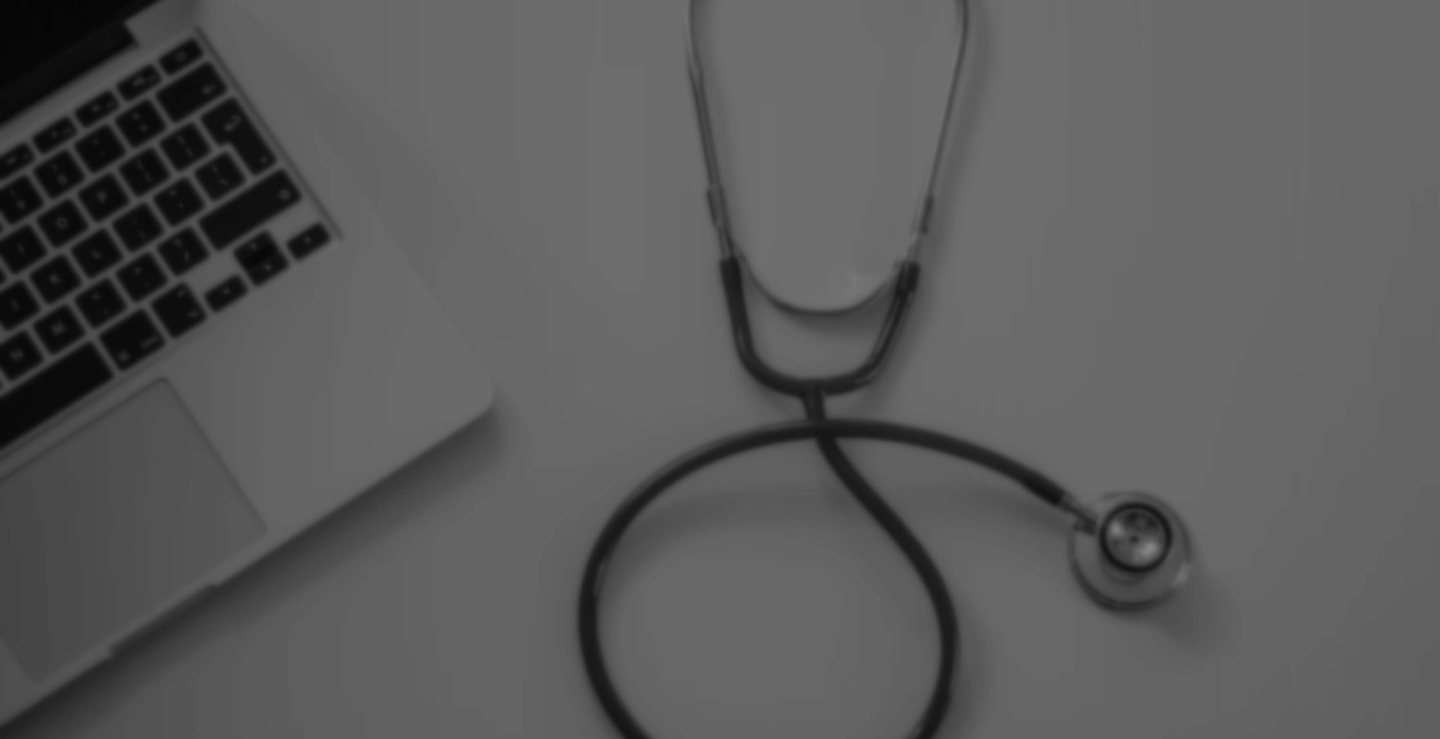 scroll, scrollTop: 0, scrollLeft: 0, axis: both 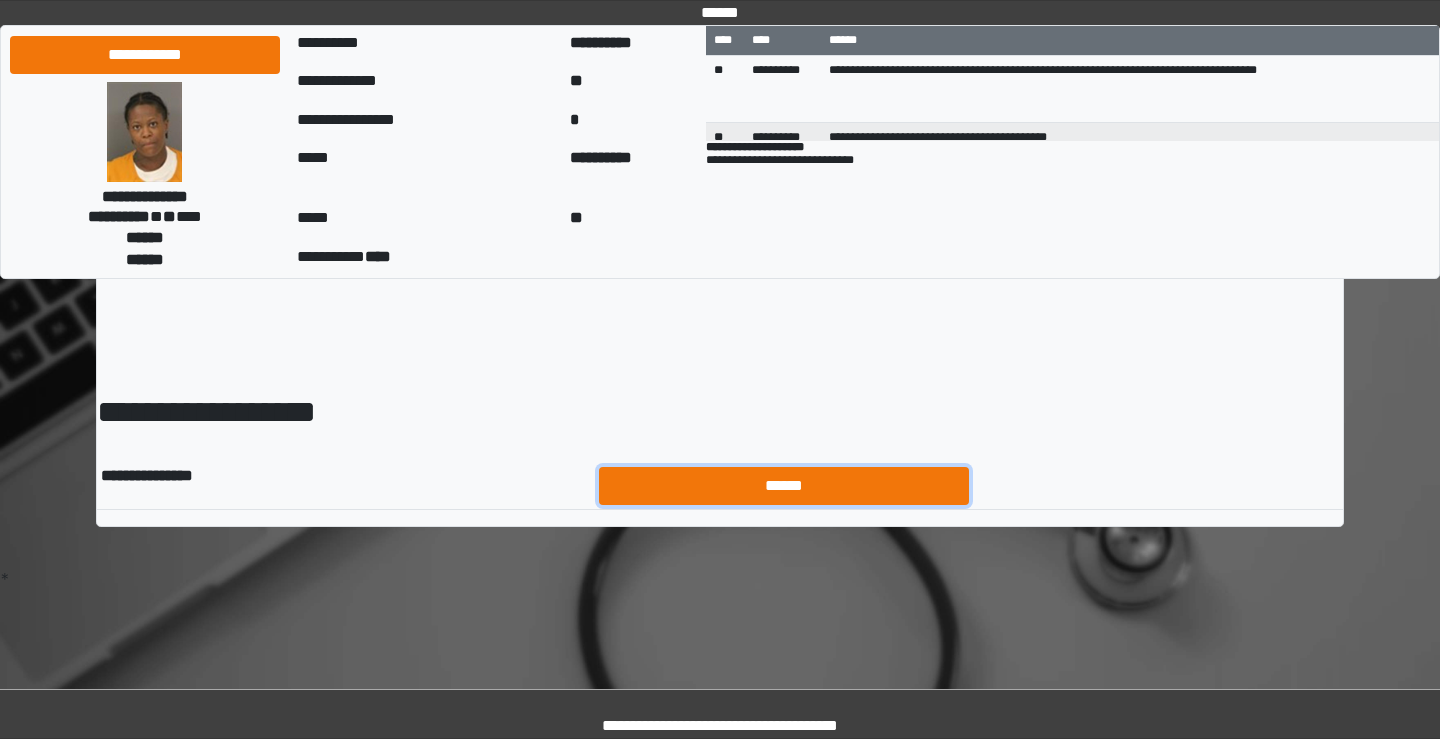 click on "******" at bounding box center [784, 486] 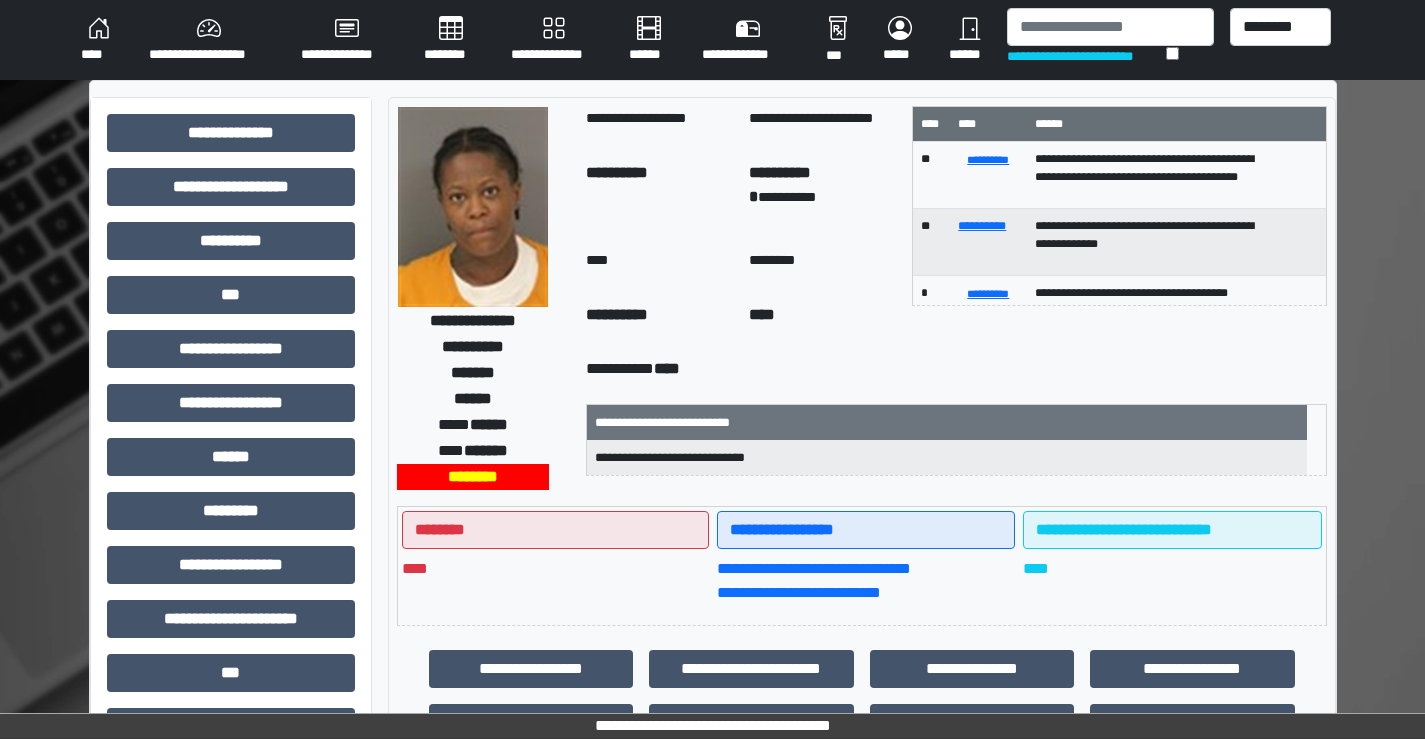 scroll, scrollTop: 300, scrollLeft: 0, axis: vertical 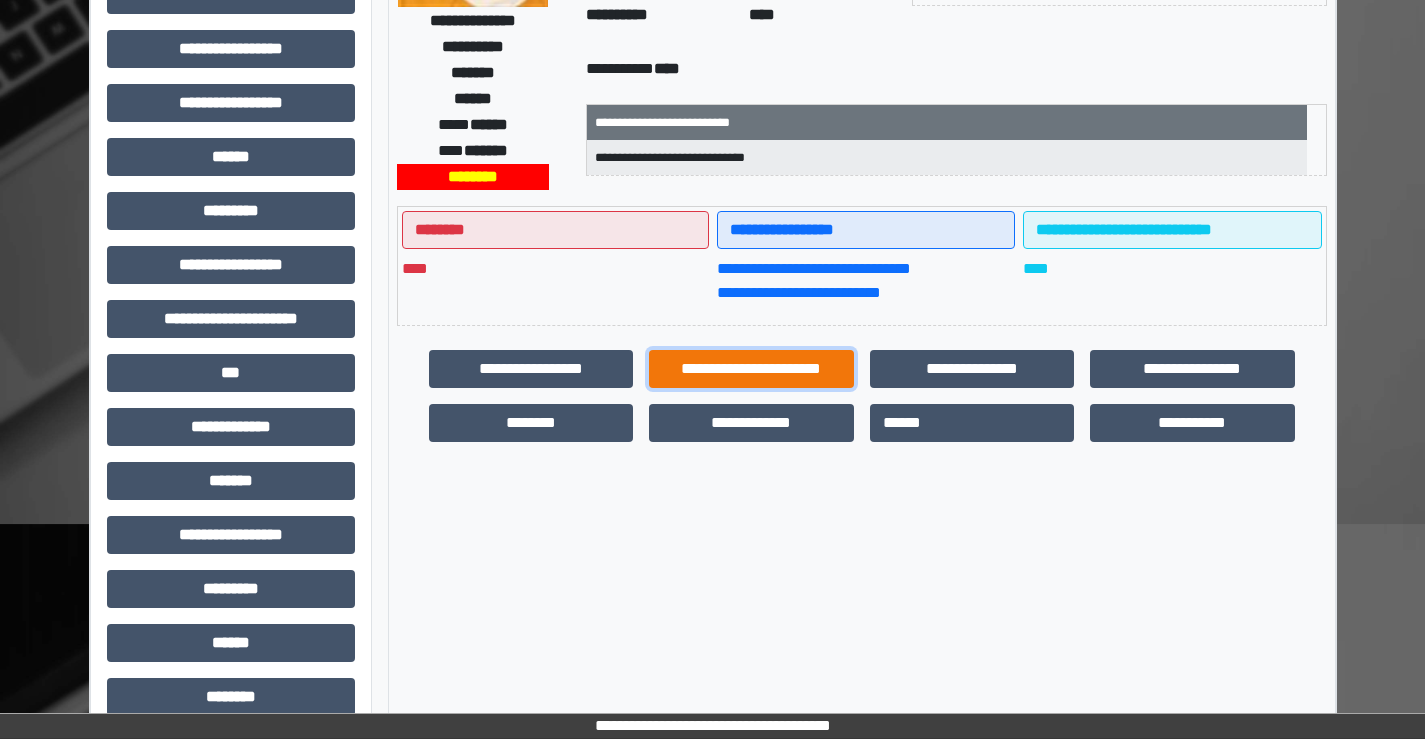 click on "**********" at bounding box center [751, 369] 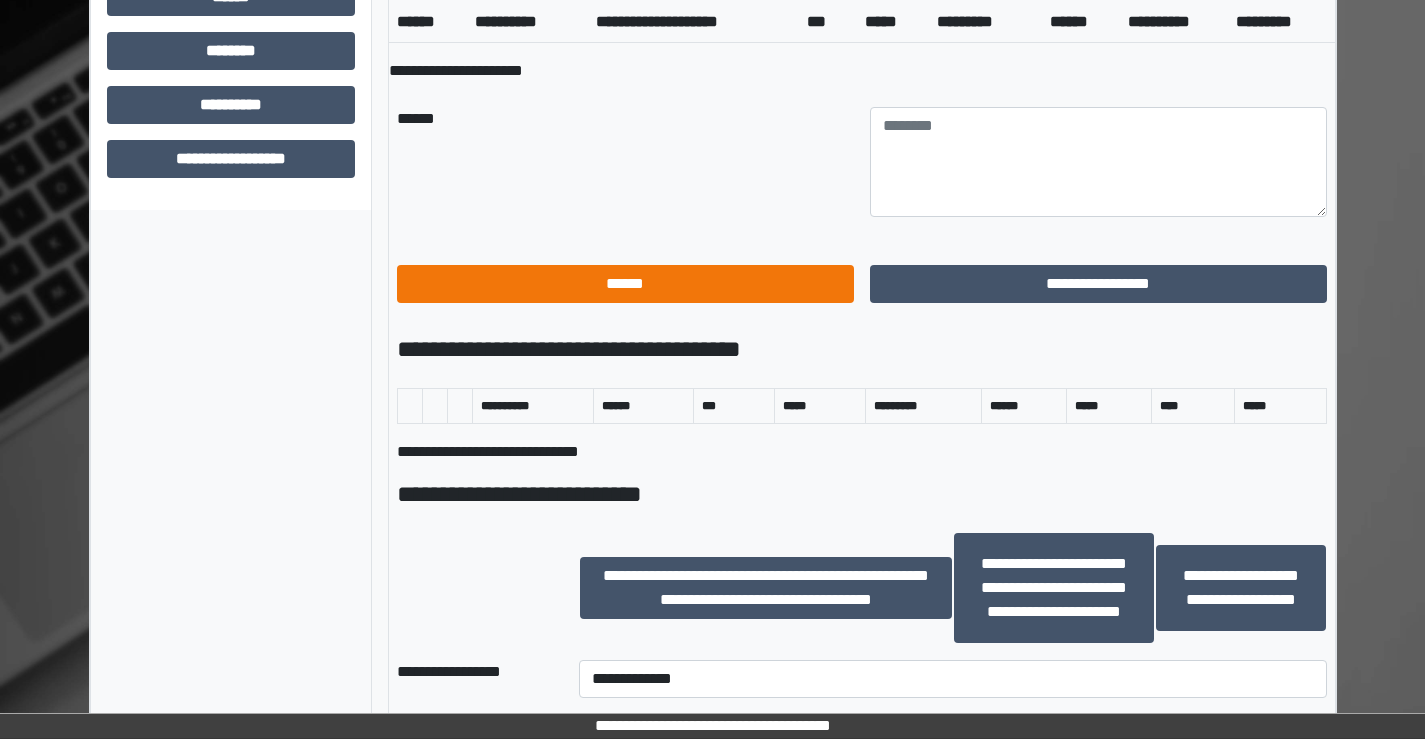 scroll, scrollTop: 1200, scrollLeft: 0, axis: vertical 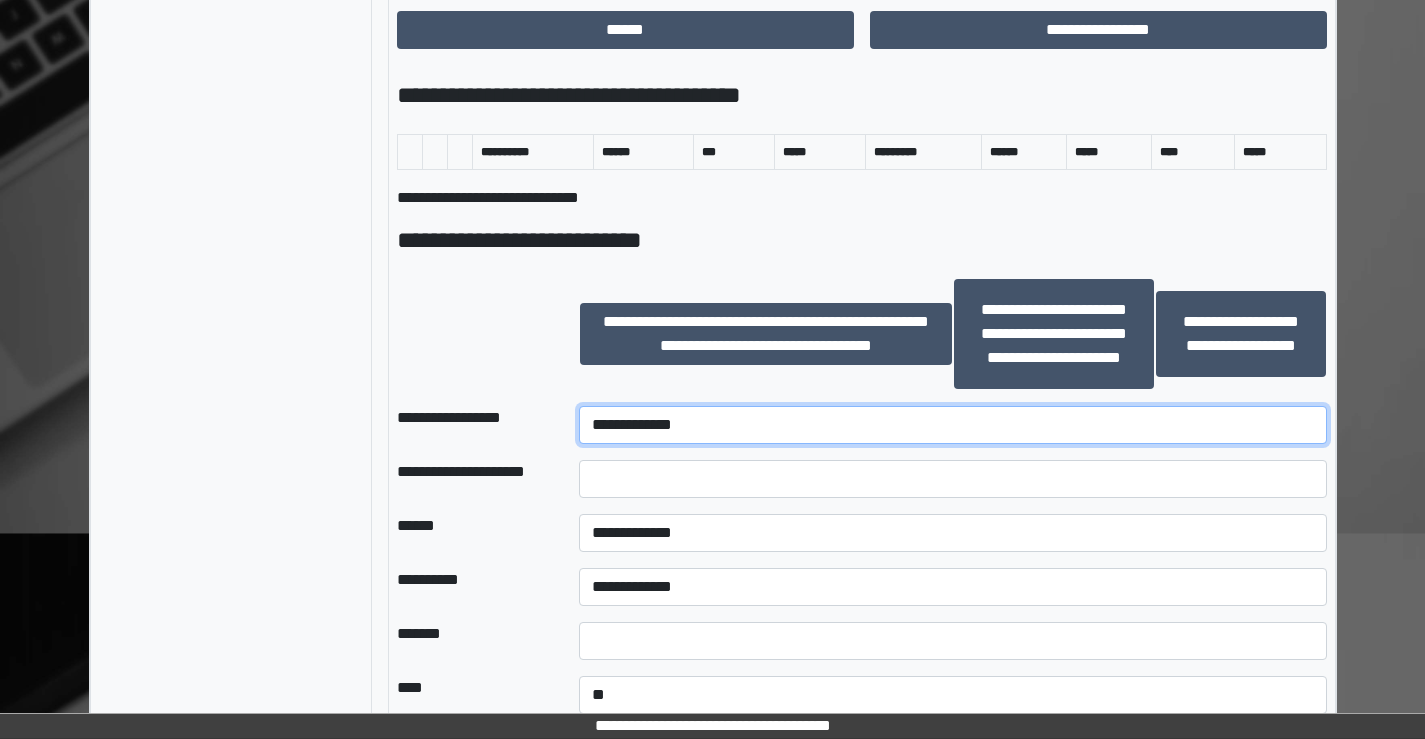 click on "**********" at bounding box center (952, 425) 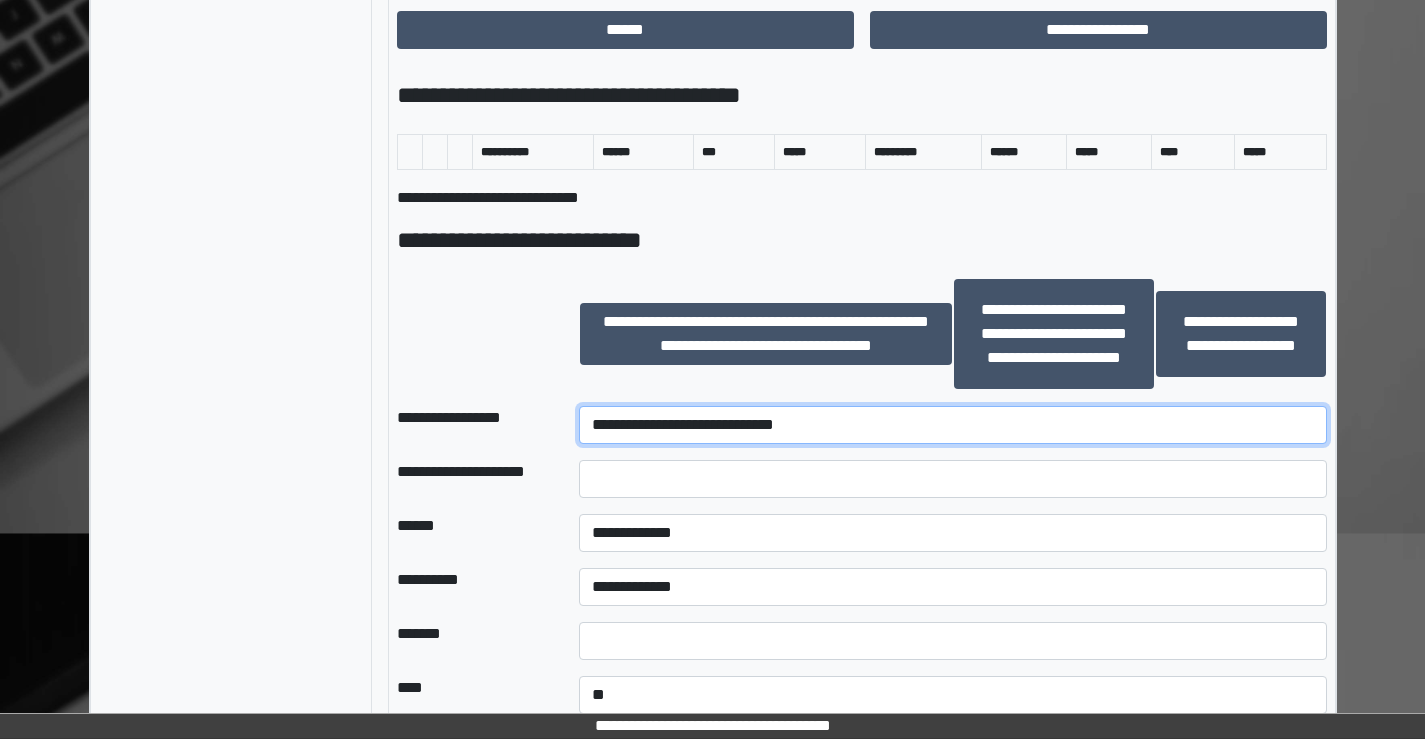 click on "**********" at bounding box center [952, 425] 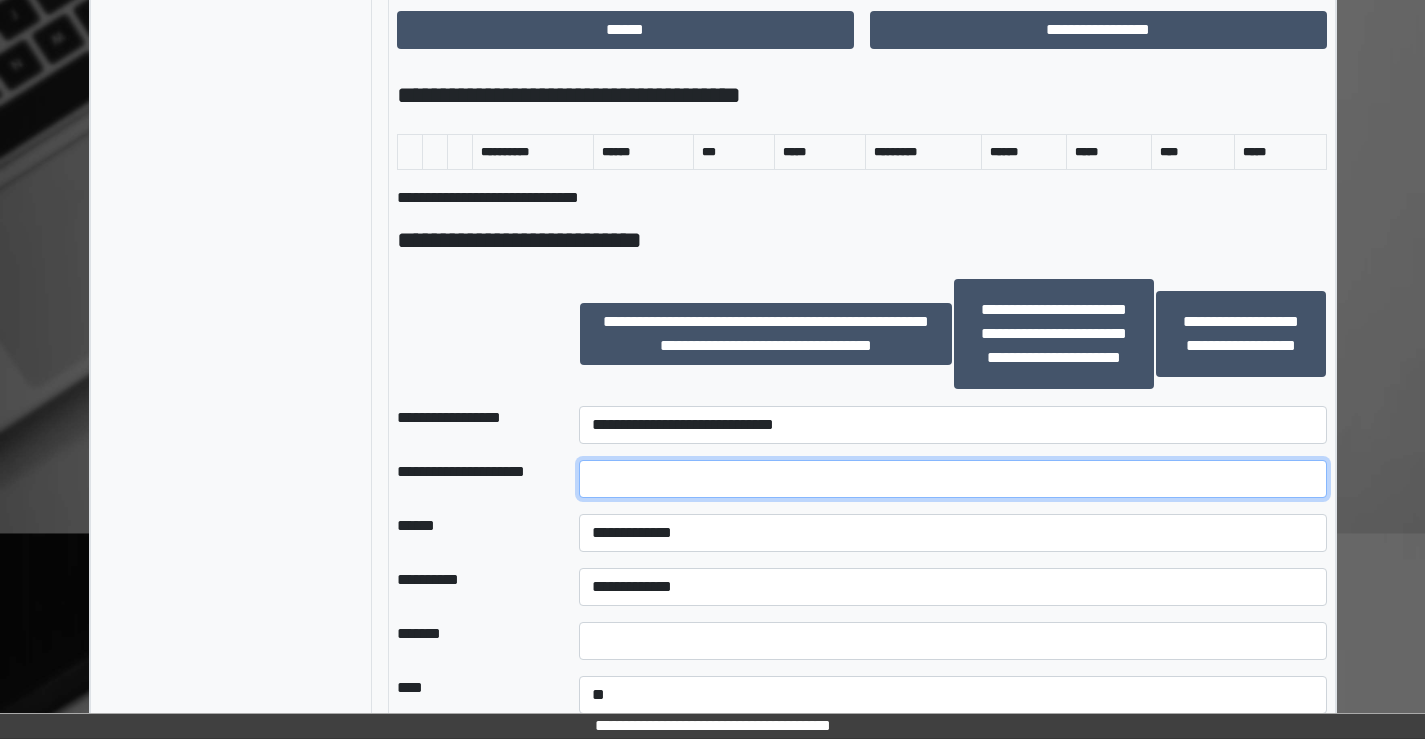 click at bounding box center (952, 479) 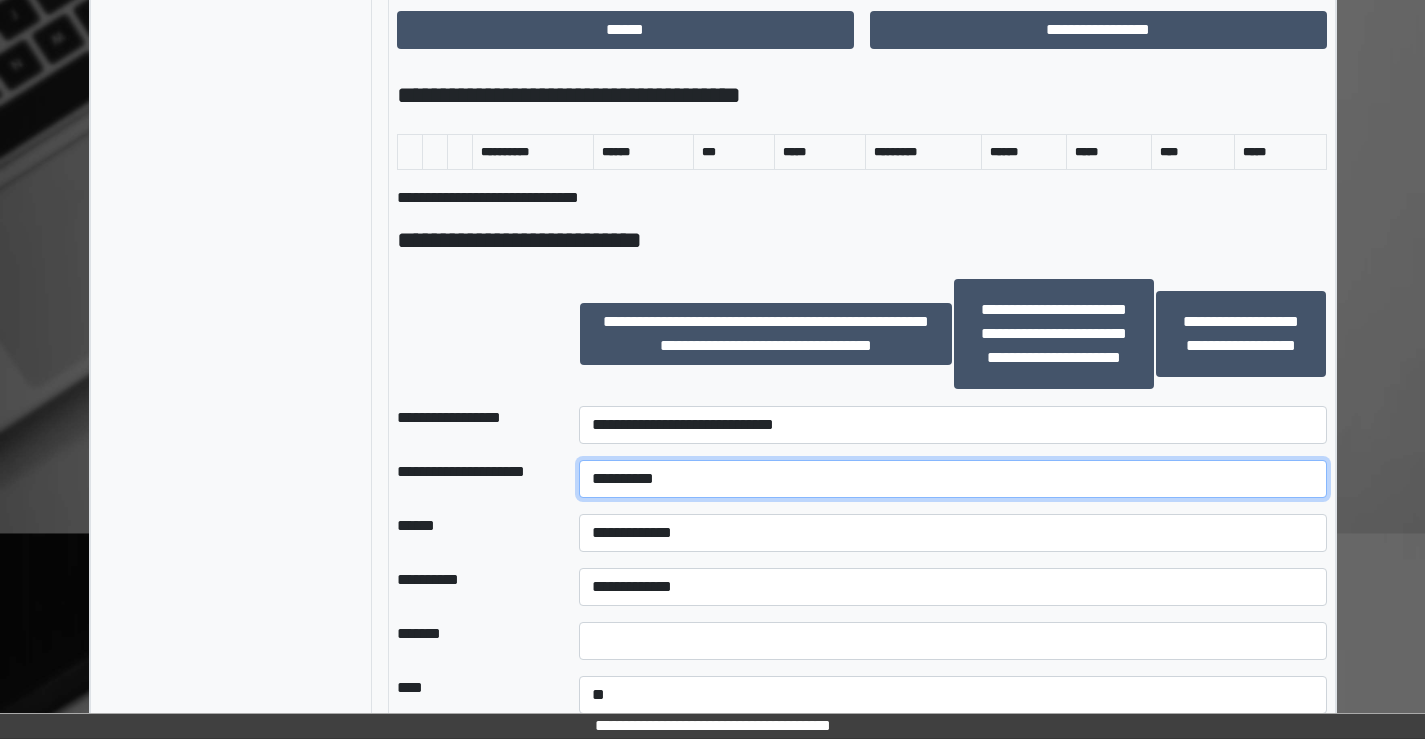 type on "*********" 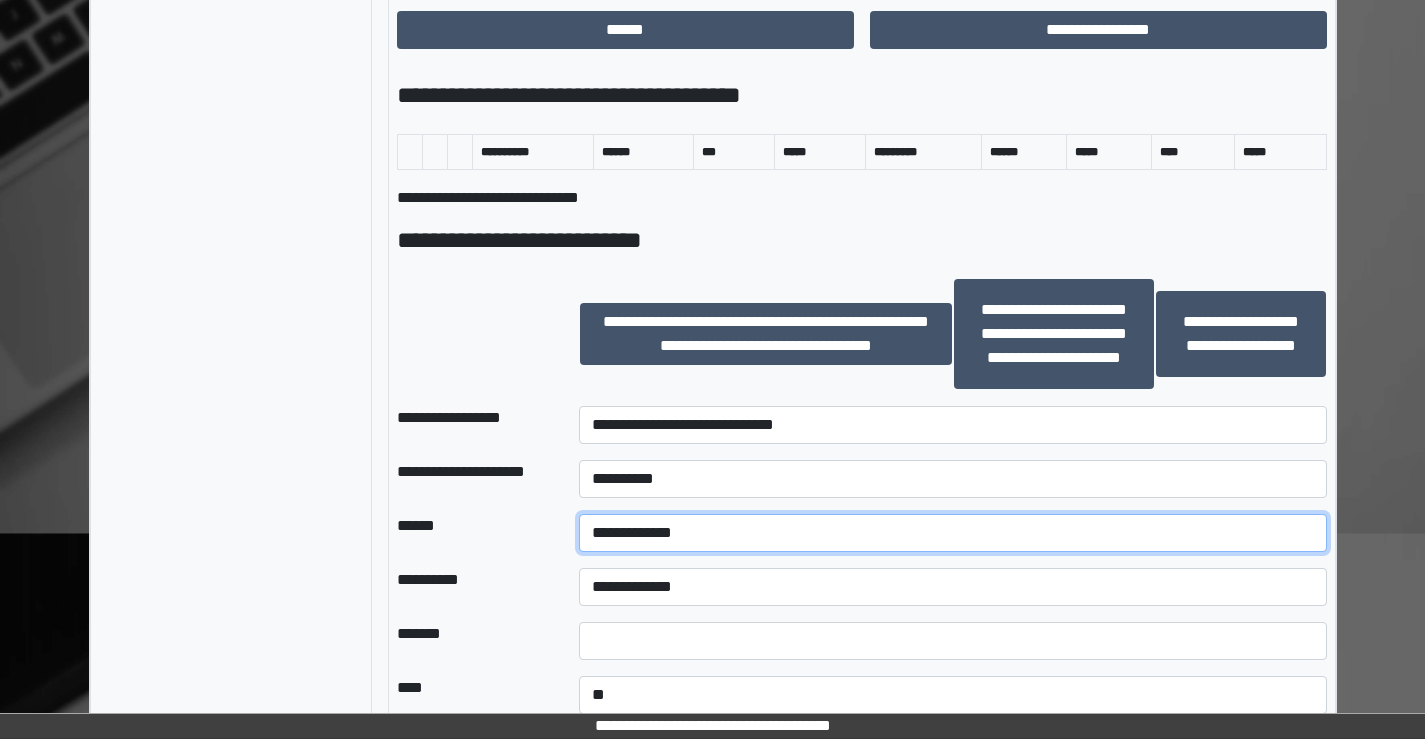 click on "**********" at bounding box center [952, 533] 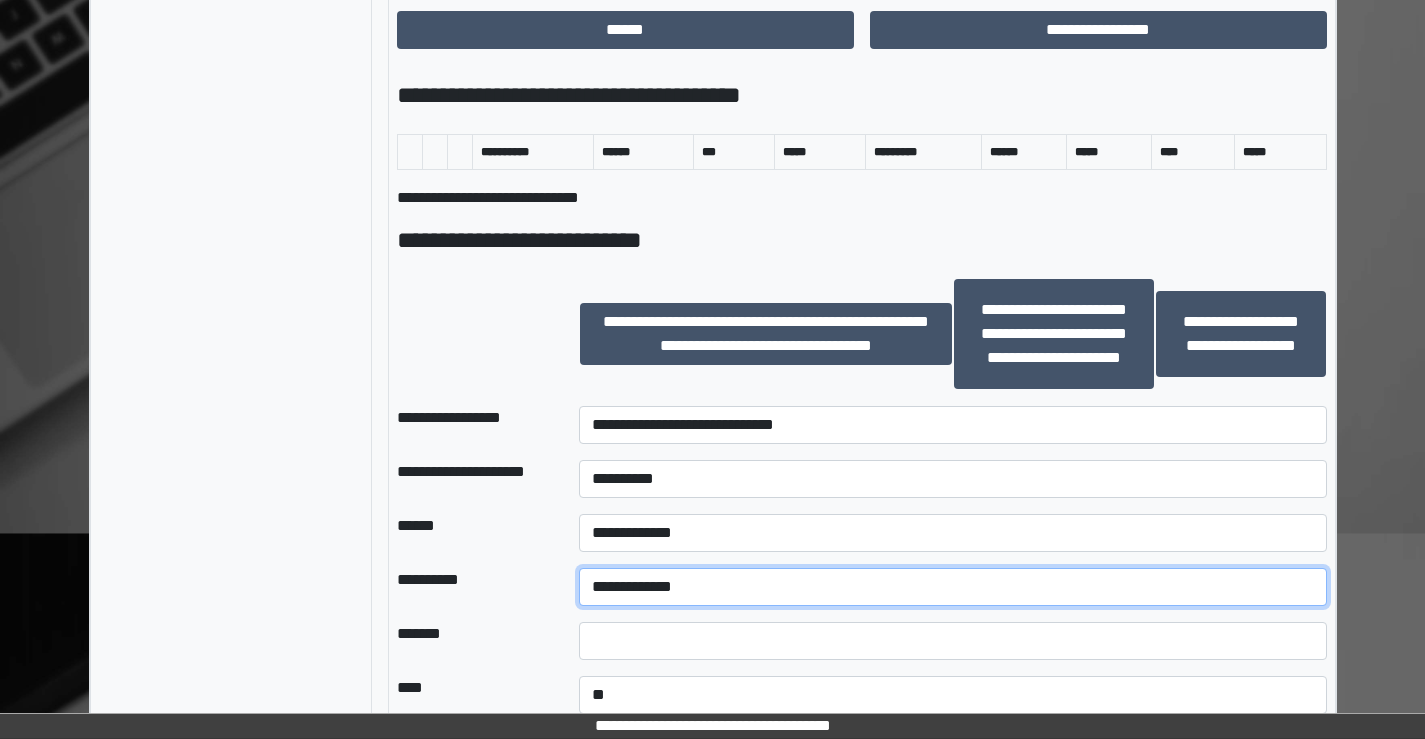 click on "**********" at bounding box center [952, 587] 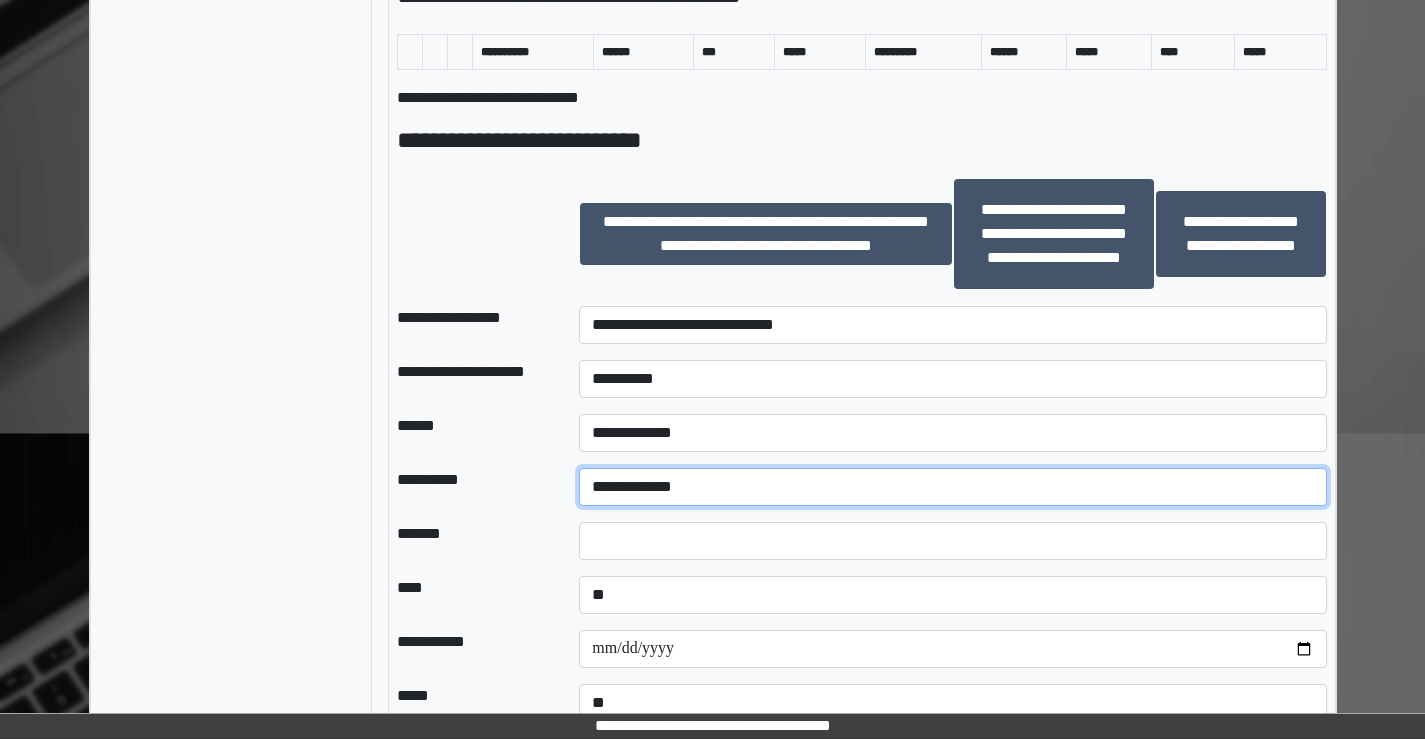 click on "**********" at bounding box center [952, 487] 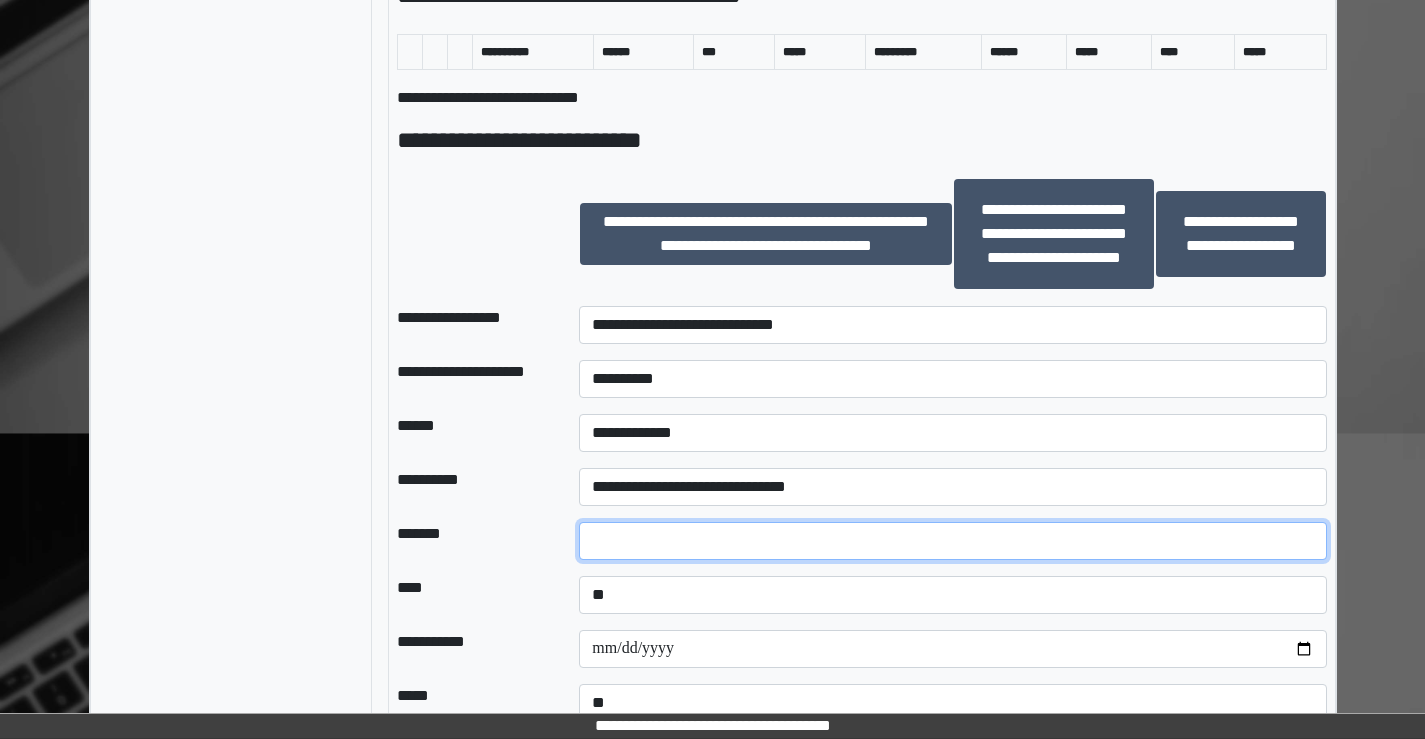 click at bounding box center (952, 541) 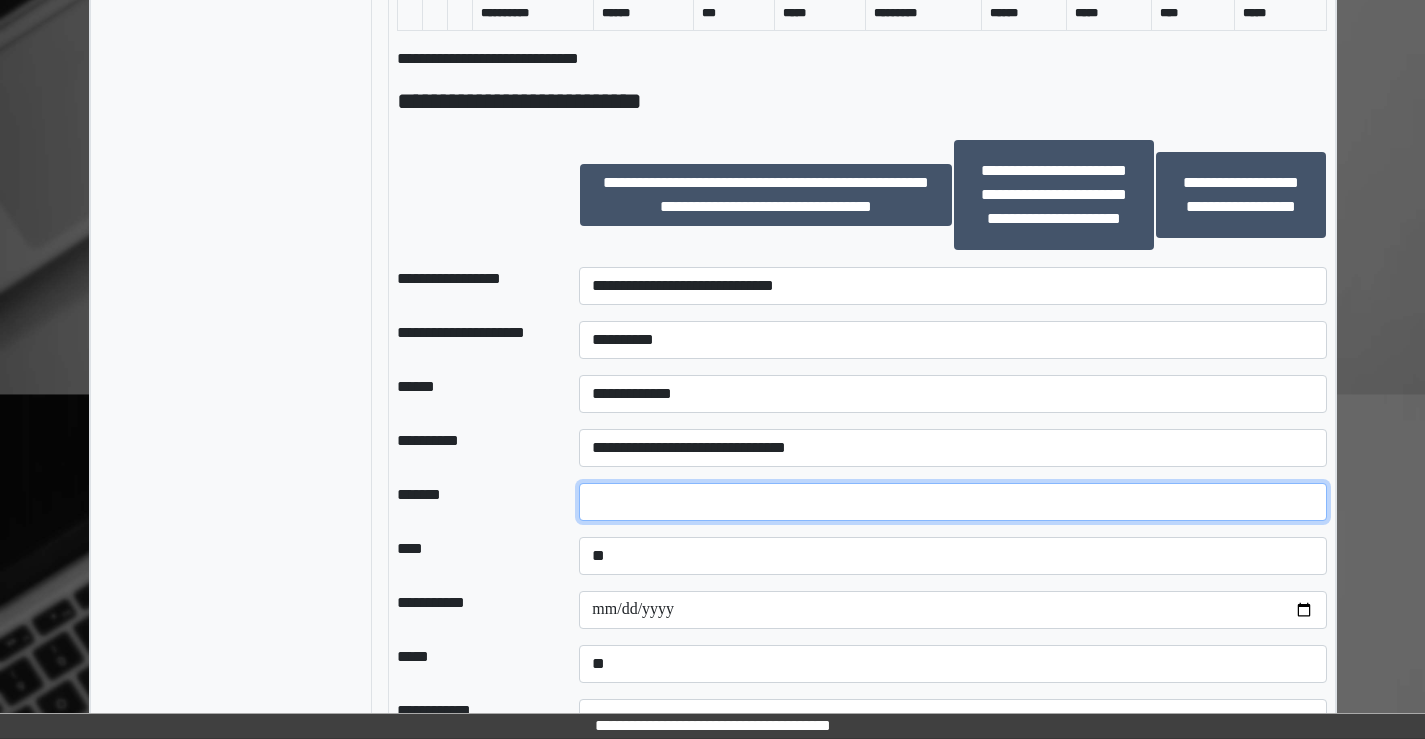 scroll, scrollTop: 1400, scrollLeft: 0, axis: vertical 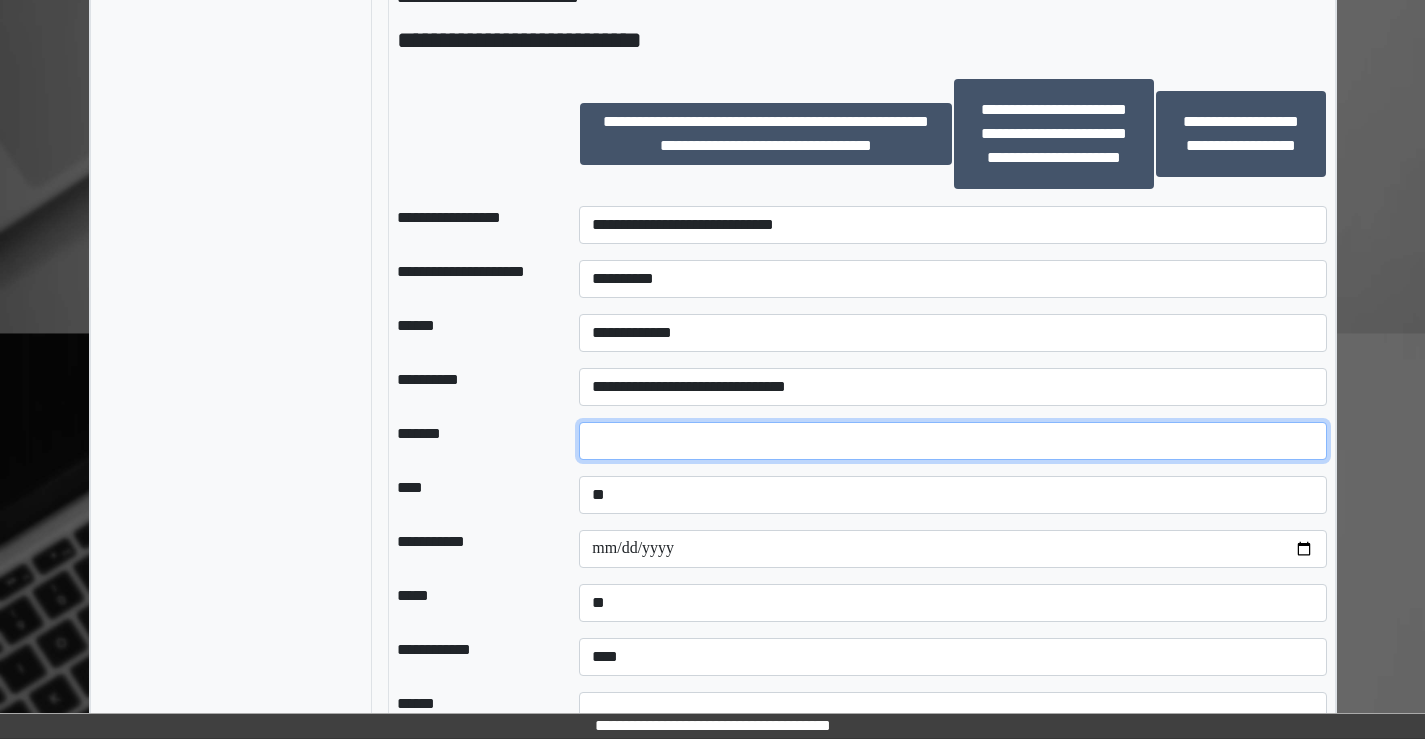 type on "*" 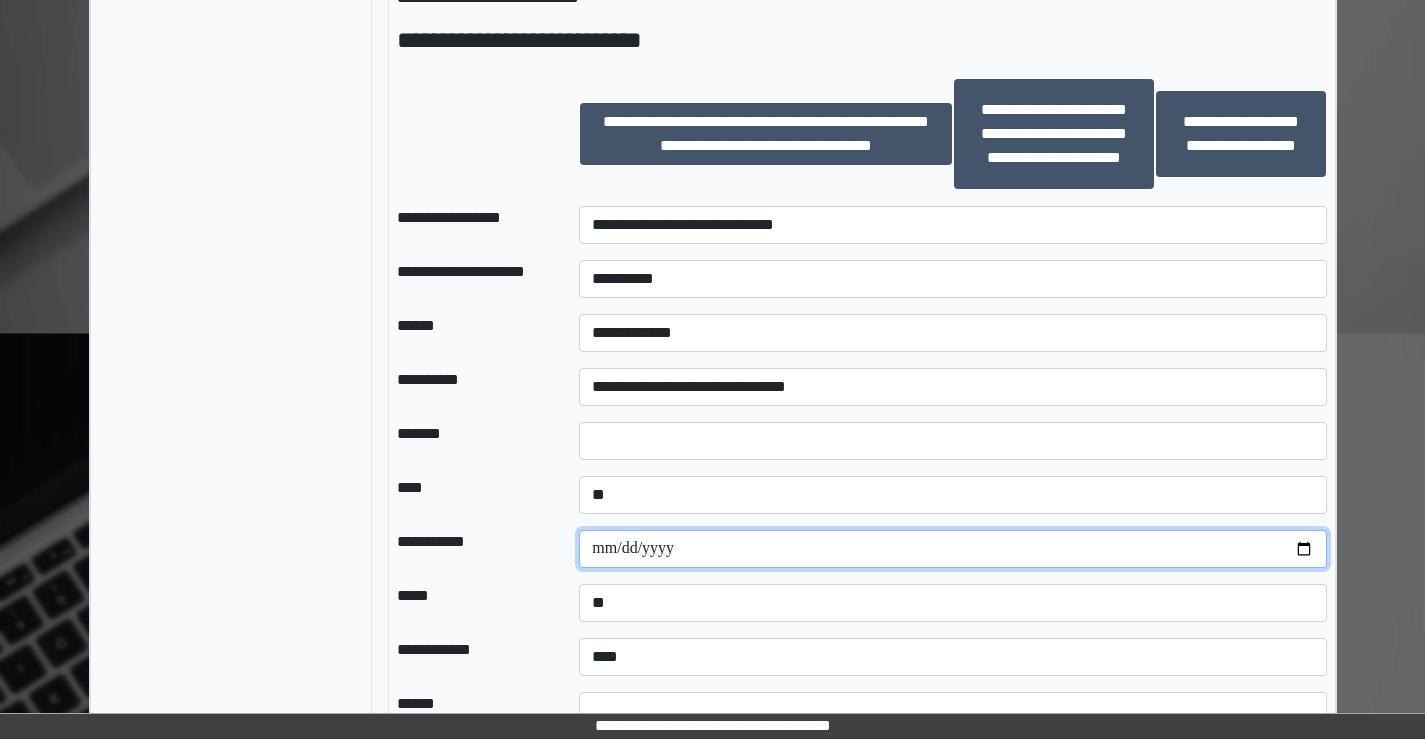 click at bounding box center (952, 549) 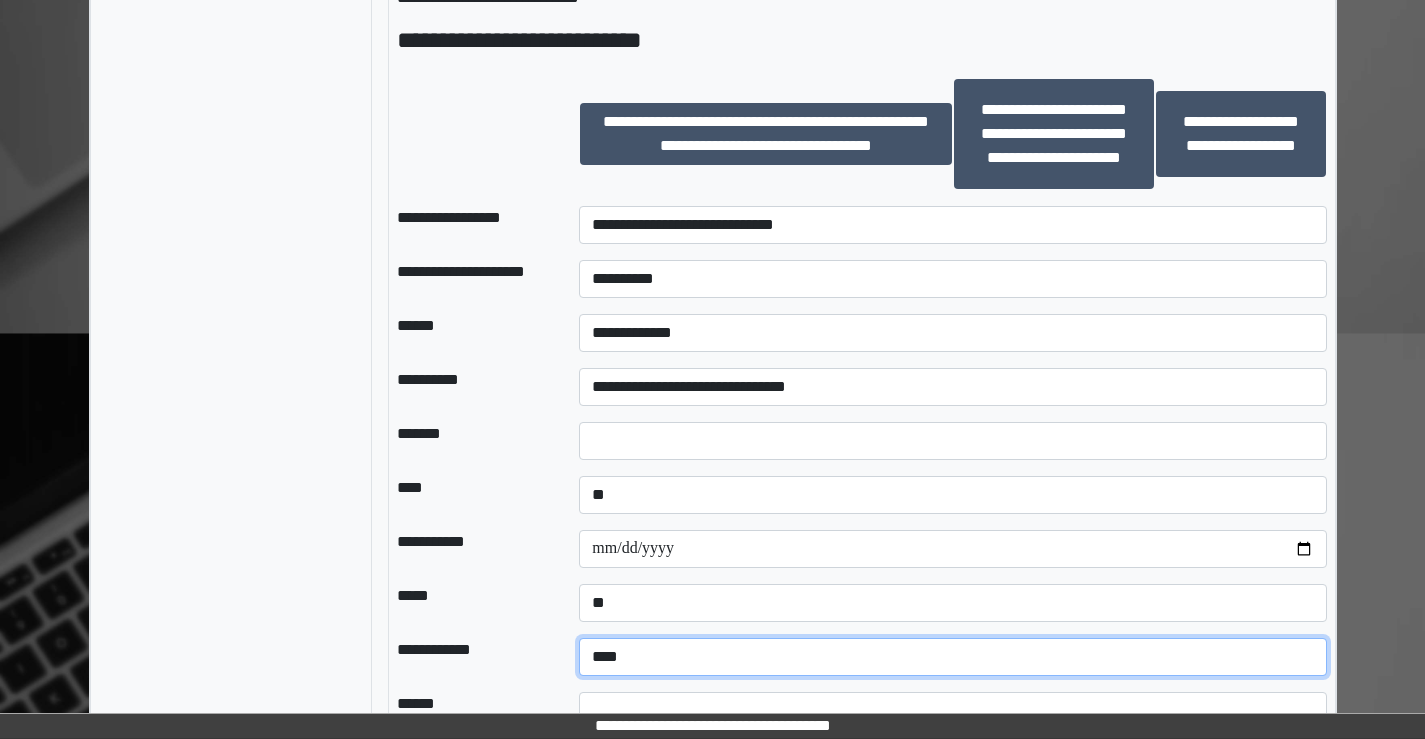 click on "**********" at bounding box center (952, 657) 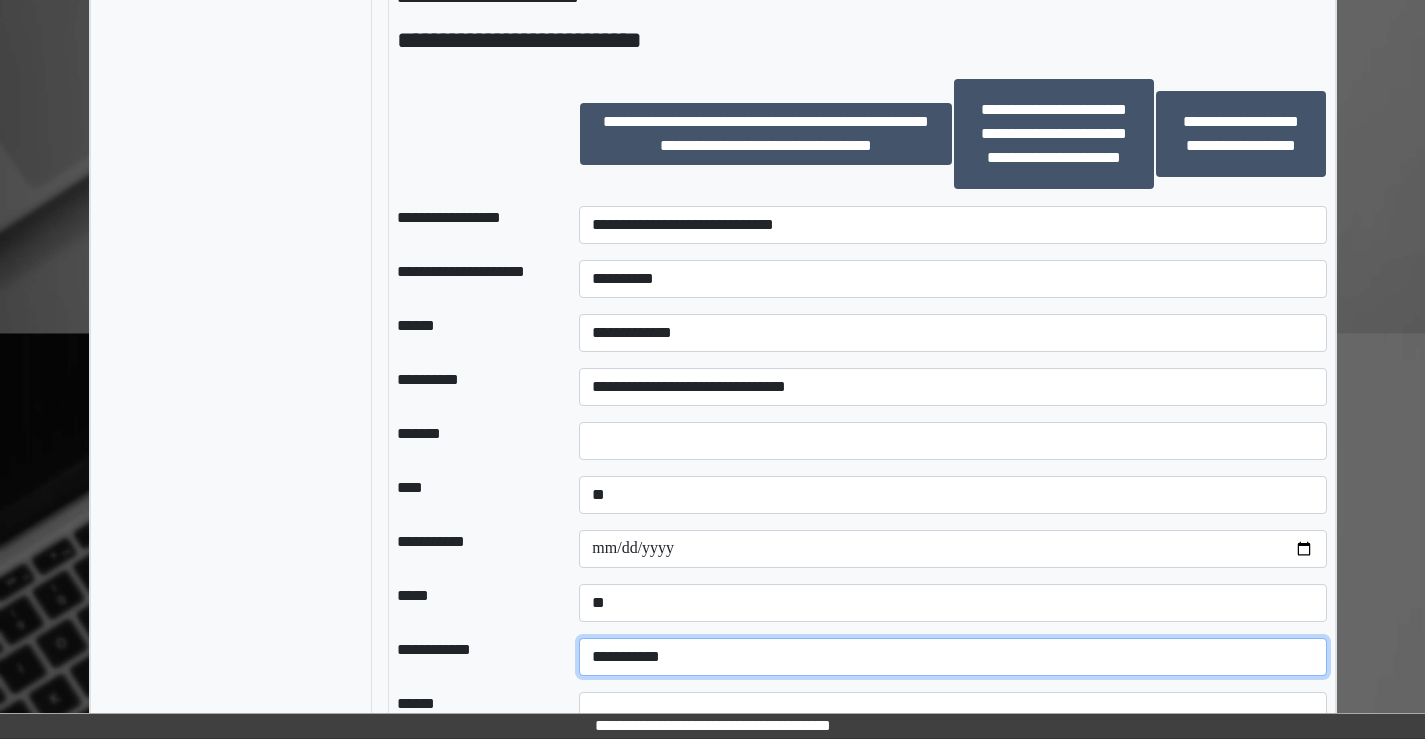 click on "**********" at bounding box center [952, 657] 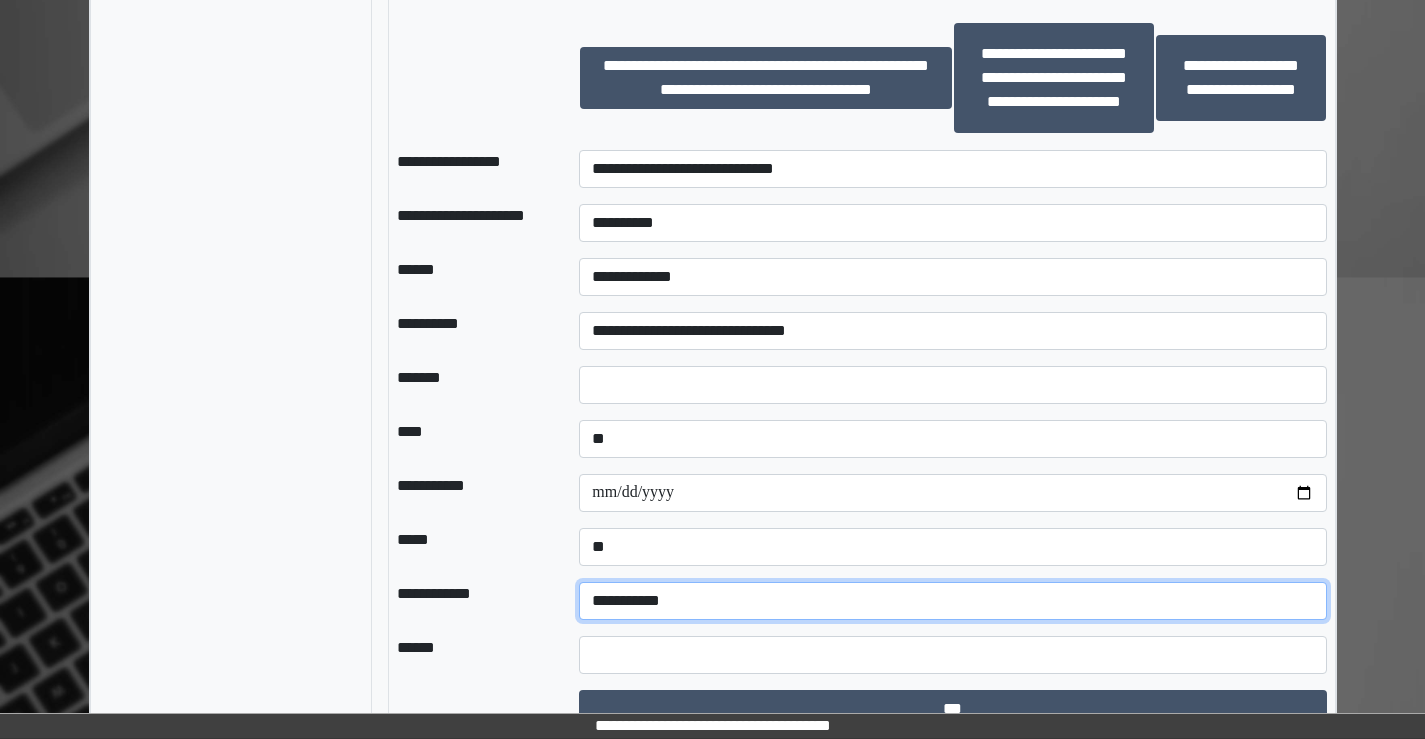 scroll, scrollTop: 1487, scrollLeft: 0, axis: vertical 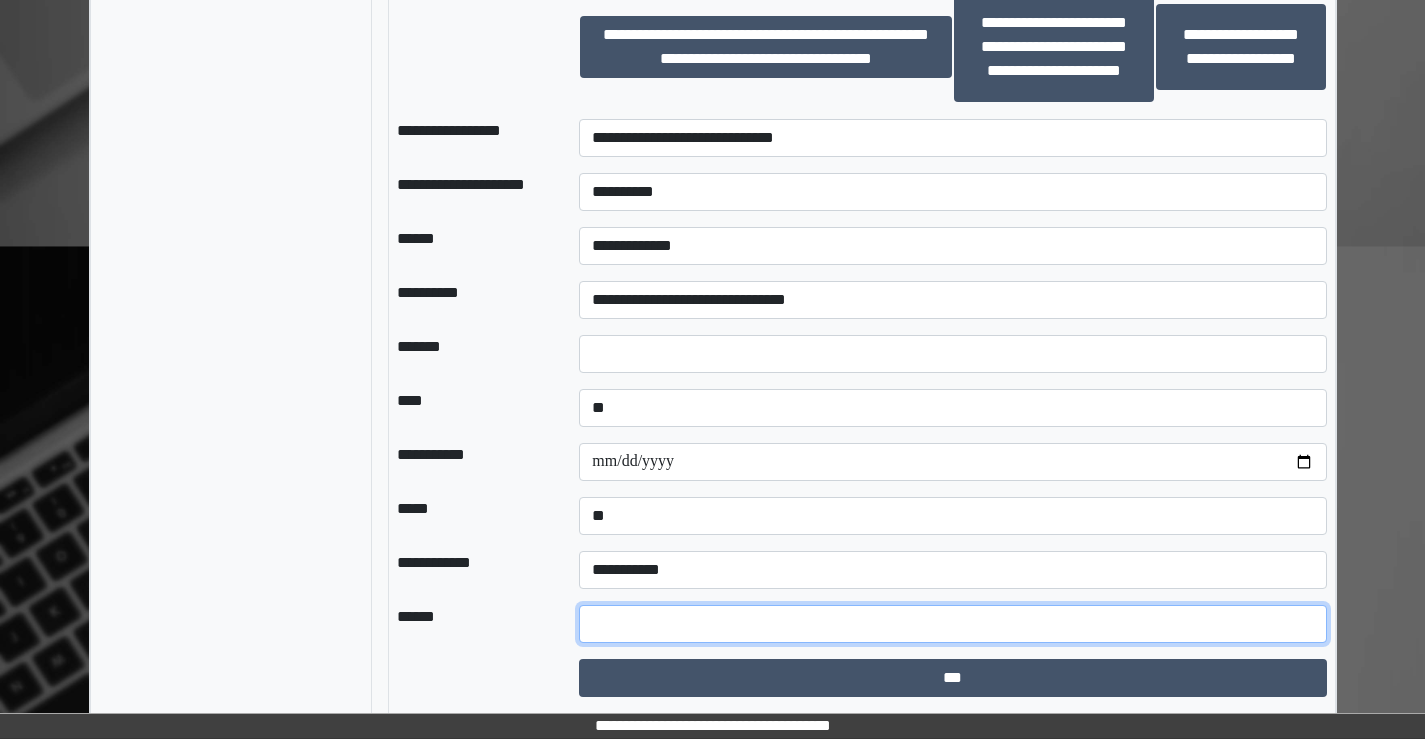 click at bounding box center [952, 624] 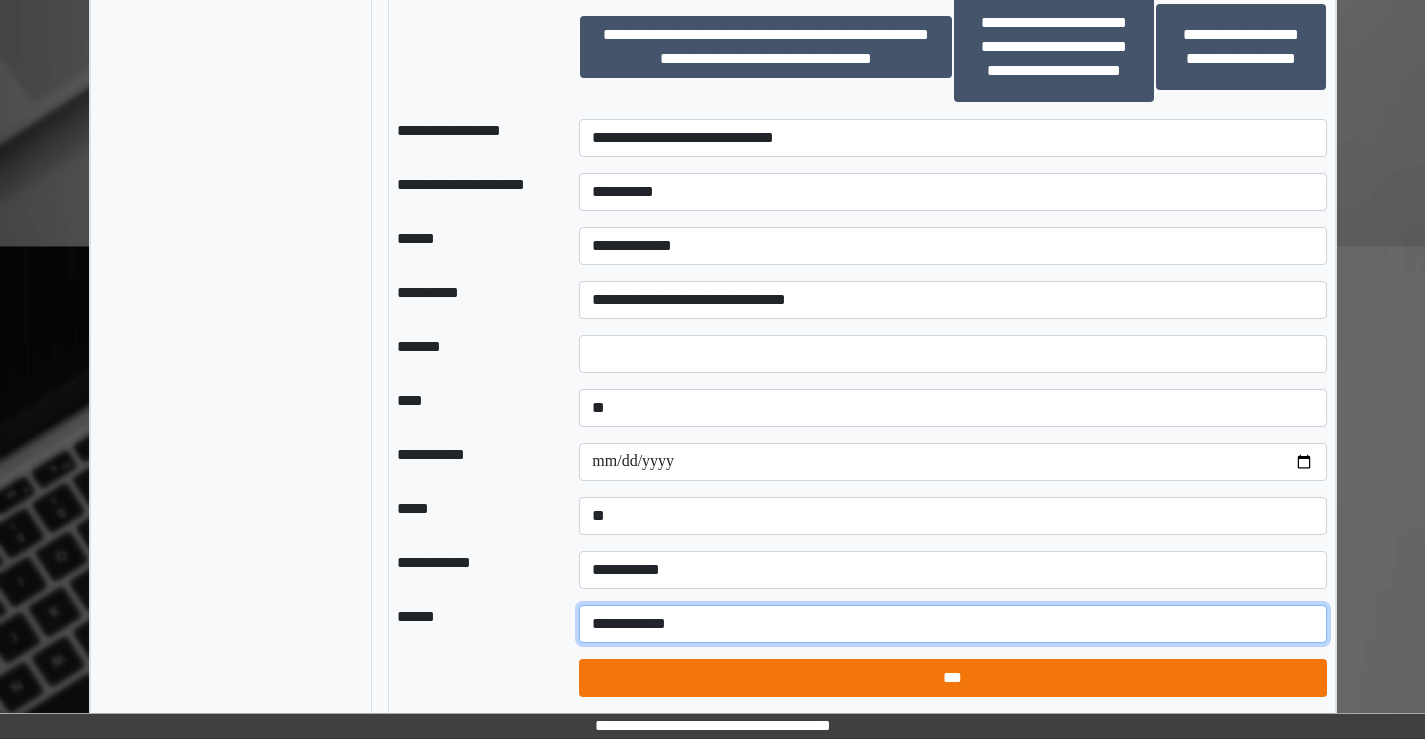 type on "**********" 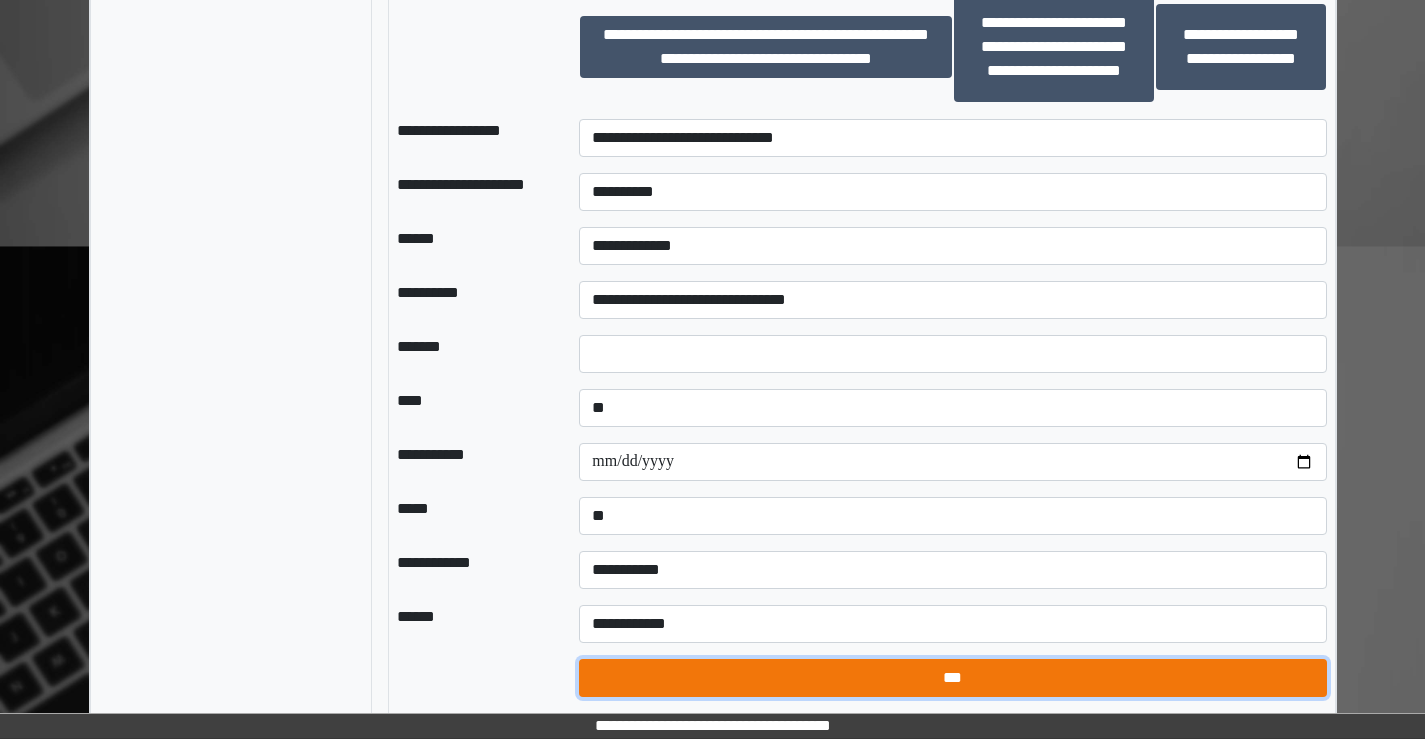 click on "***" at bounding box center (952, 678) 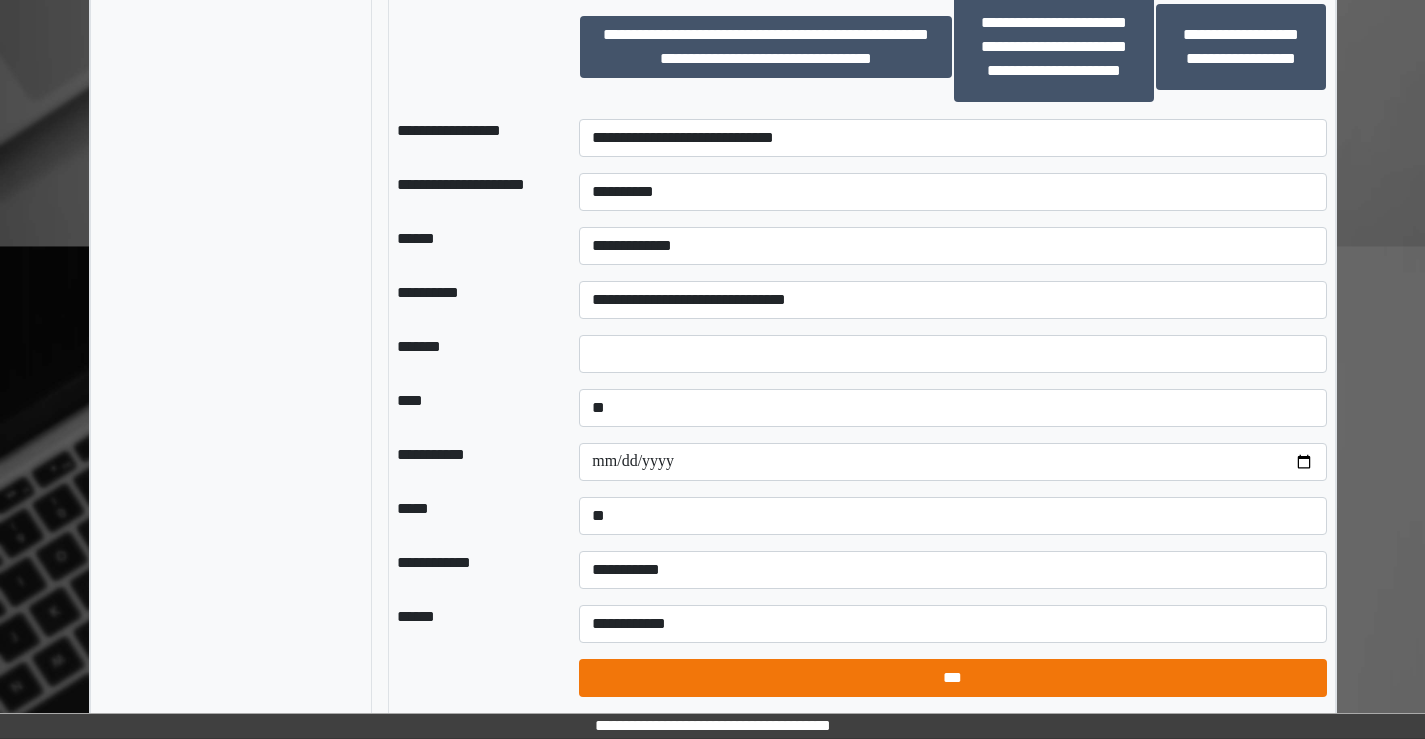 select on "*" 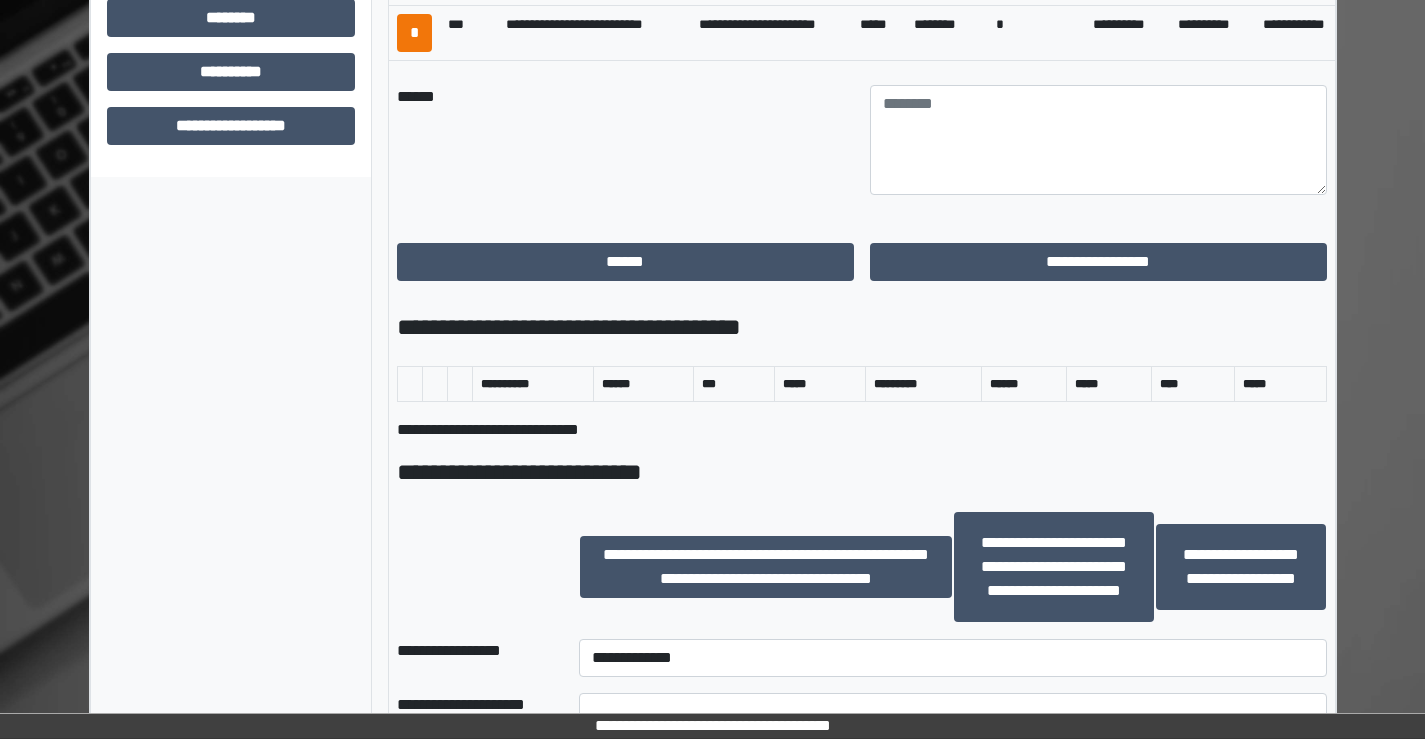 scroll, scrollTop: 687, scrollLeft: 0, axis: vertical 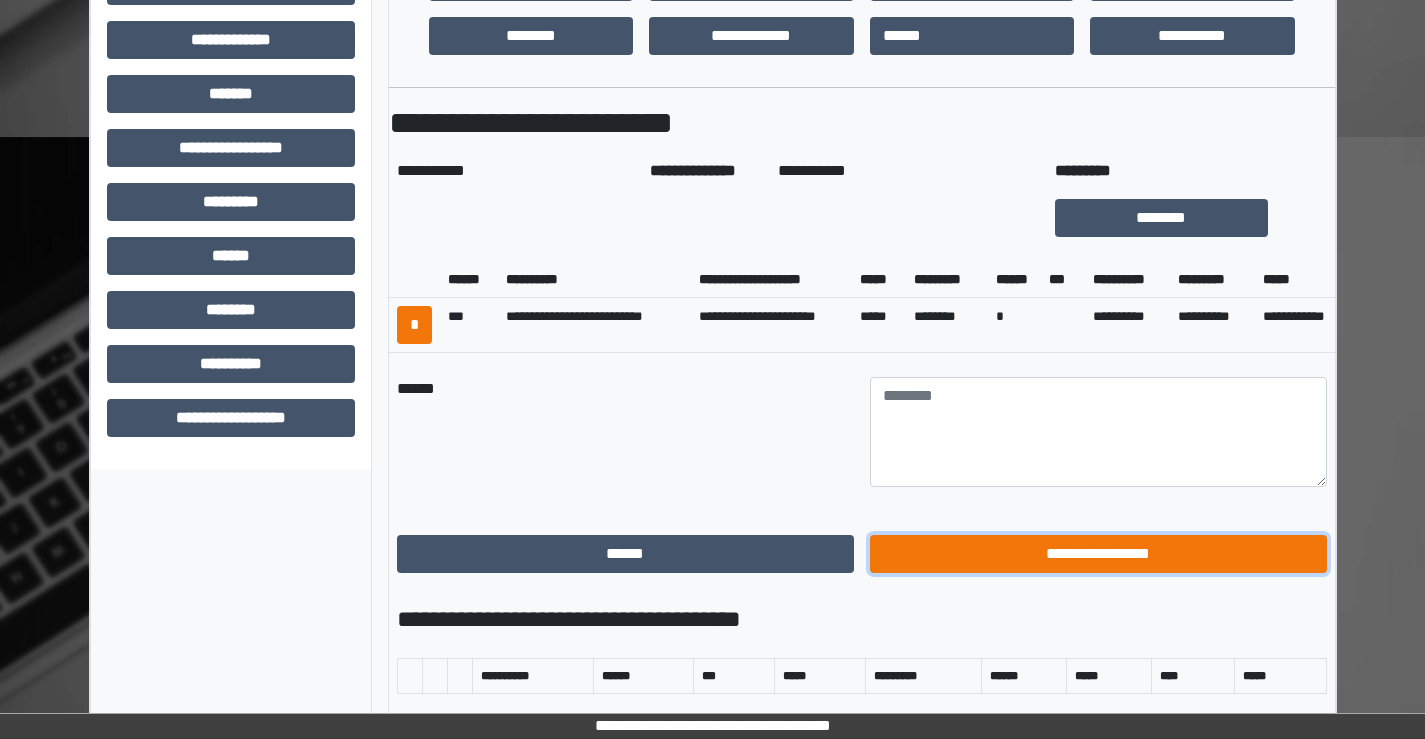 click on "**********" at bounding box center (1098, 554) 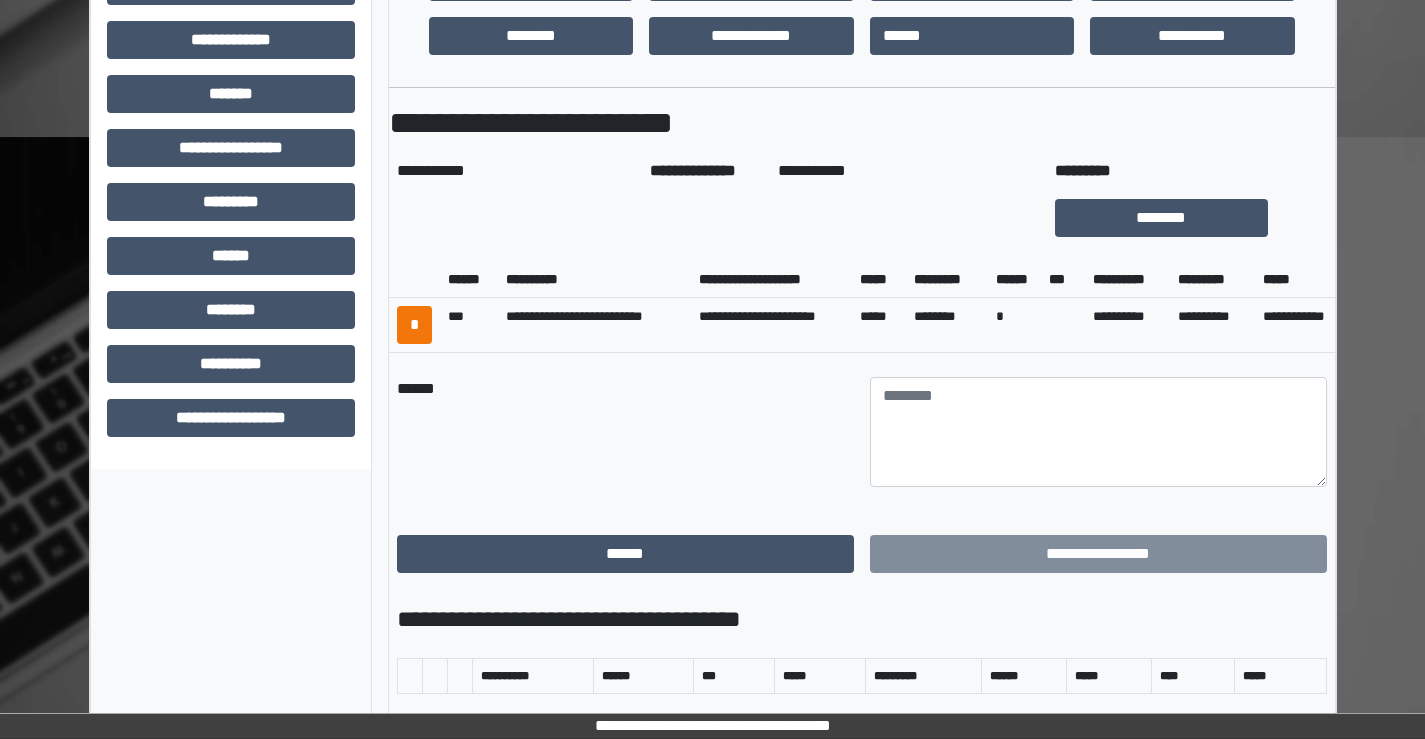 scroll, scrollTop: 435, scrollLeft: 0, axis: vertical 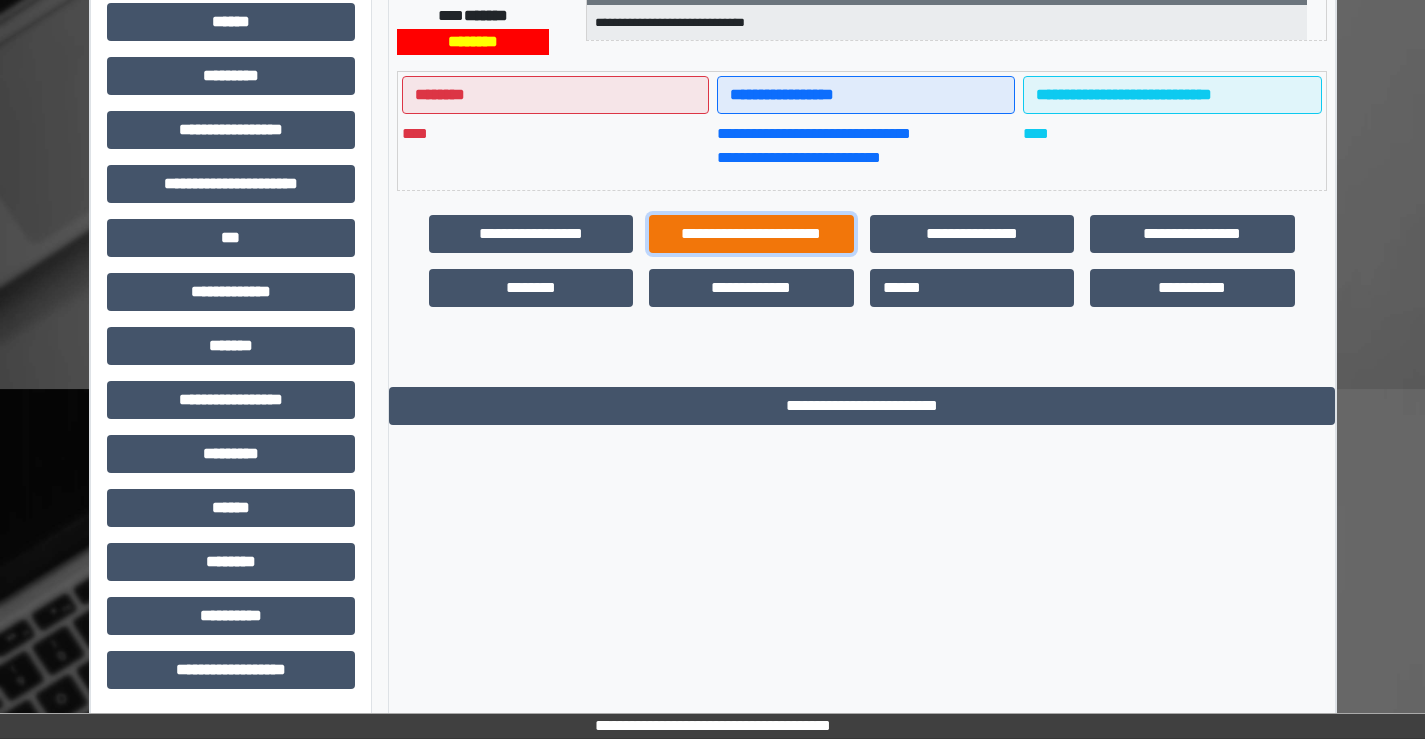 click on "**********" at bounding box center [751, 234] 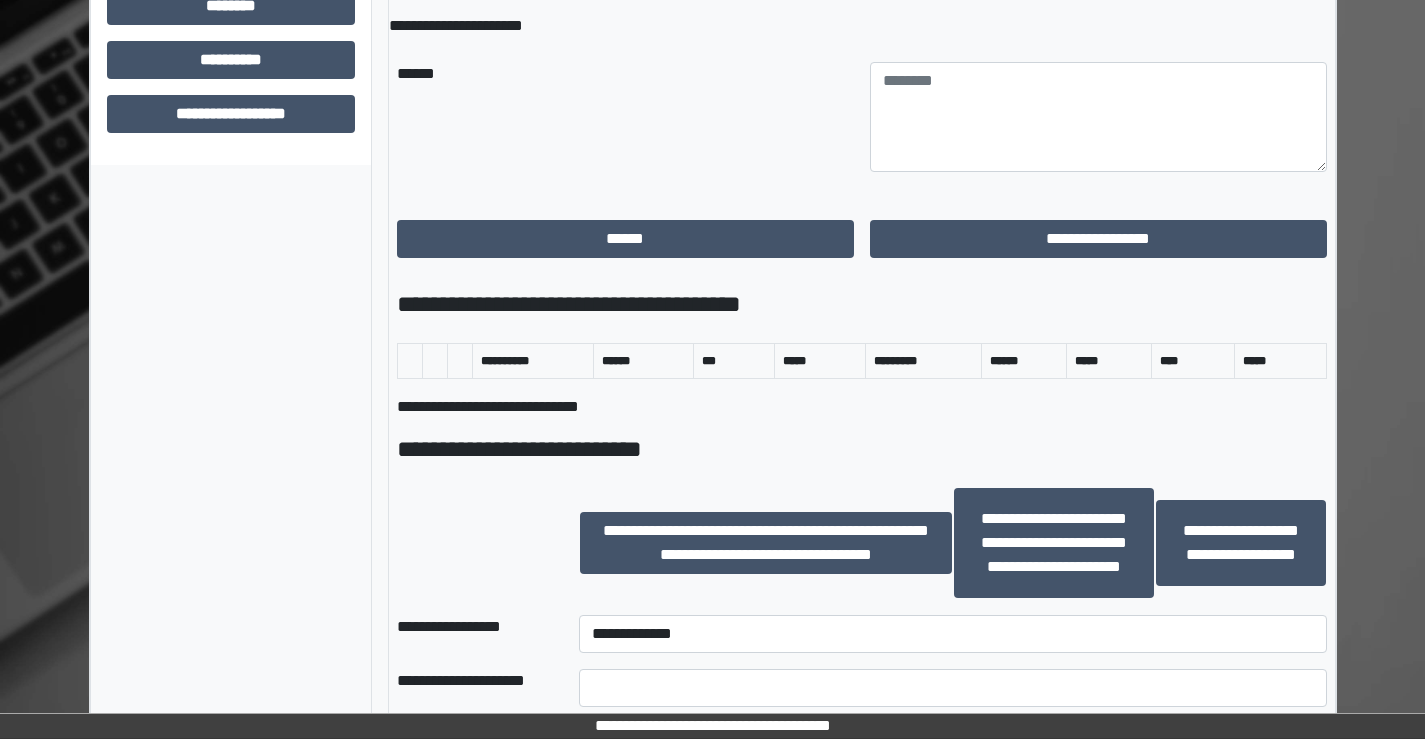 scroll, scrollTop: 1235, scrollLeft: 0, axis: vertical 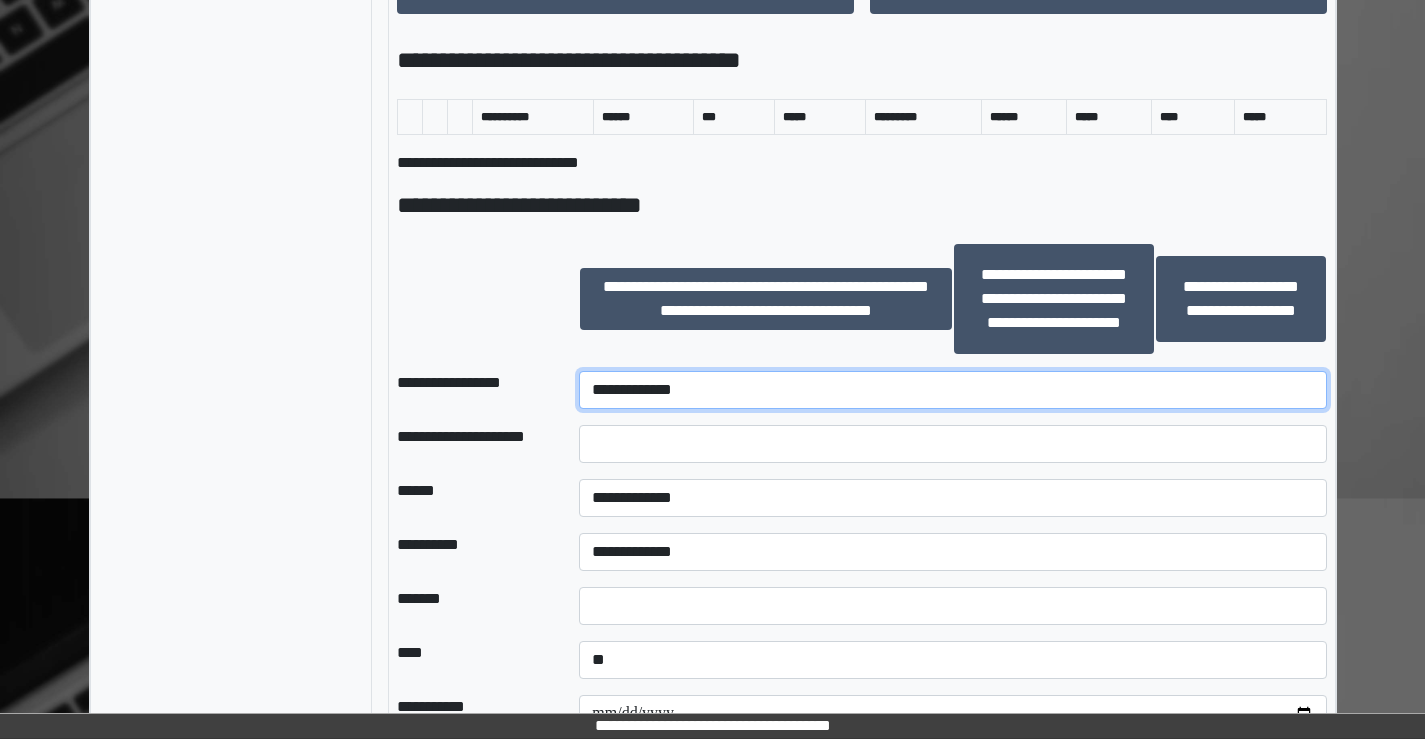 click on "**********" at bounding box center [952, 390] 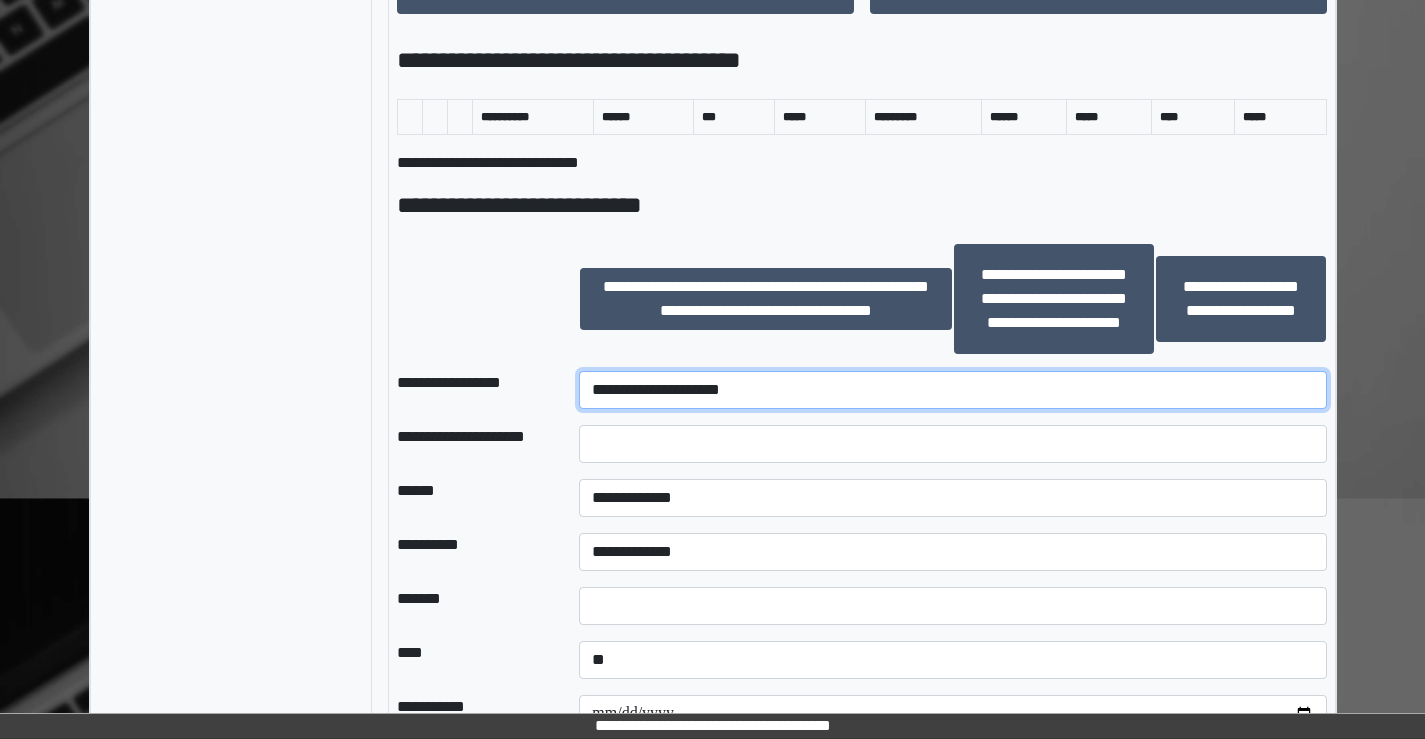 click on "**********" at bounding box center (952, 390) 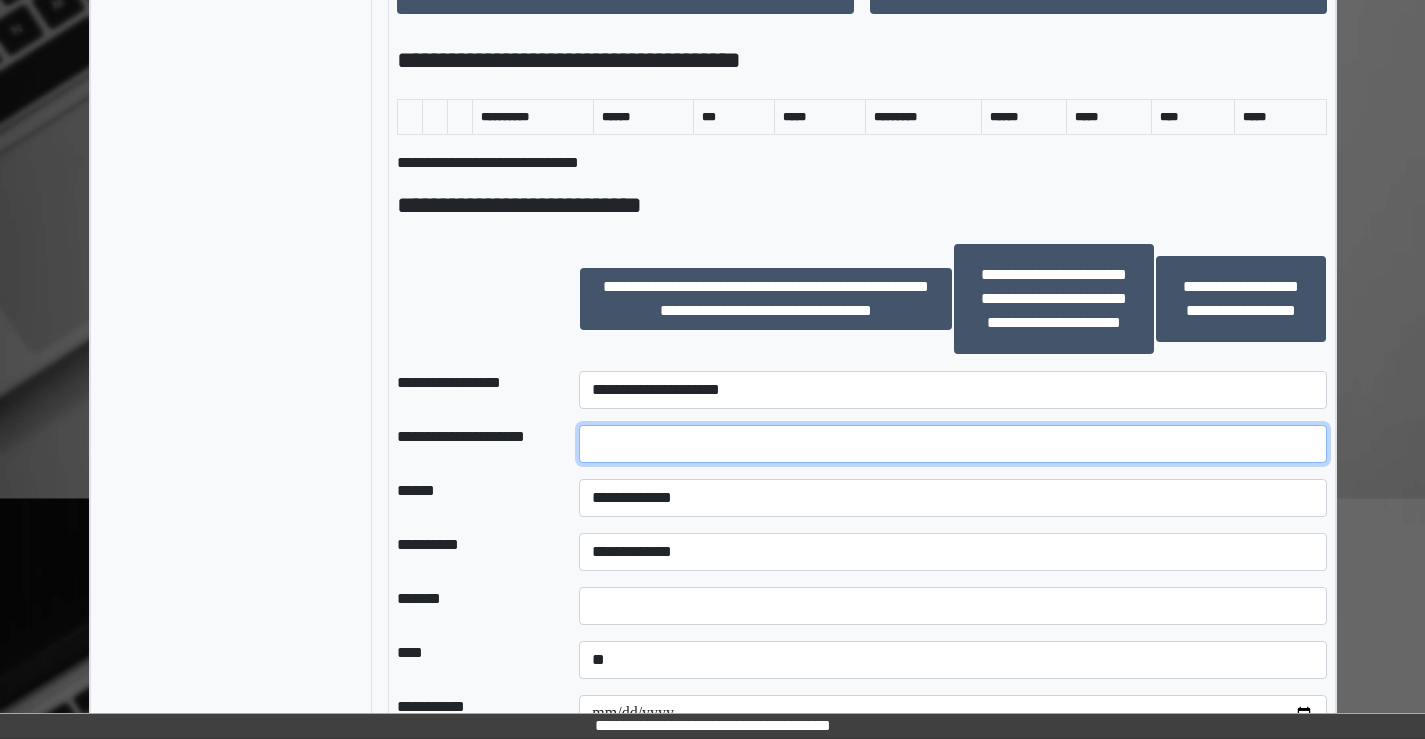 click at bounding box center (952, 444) 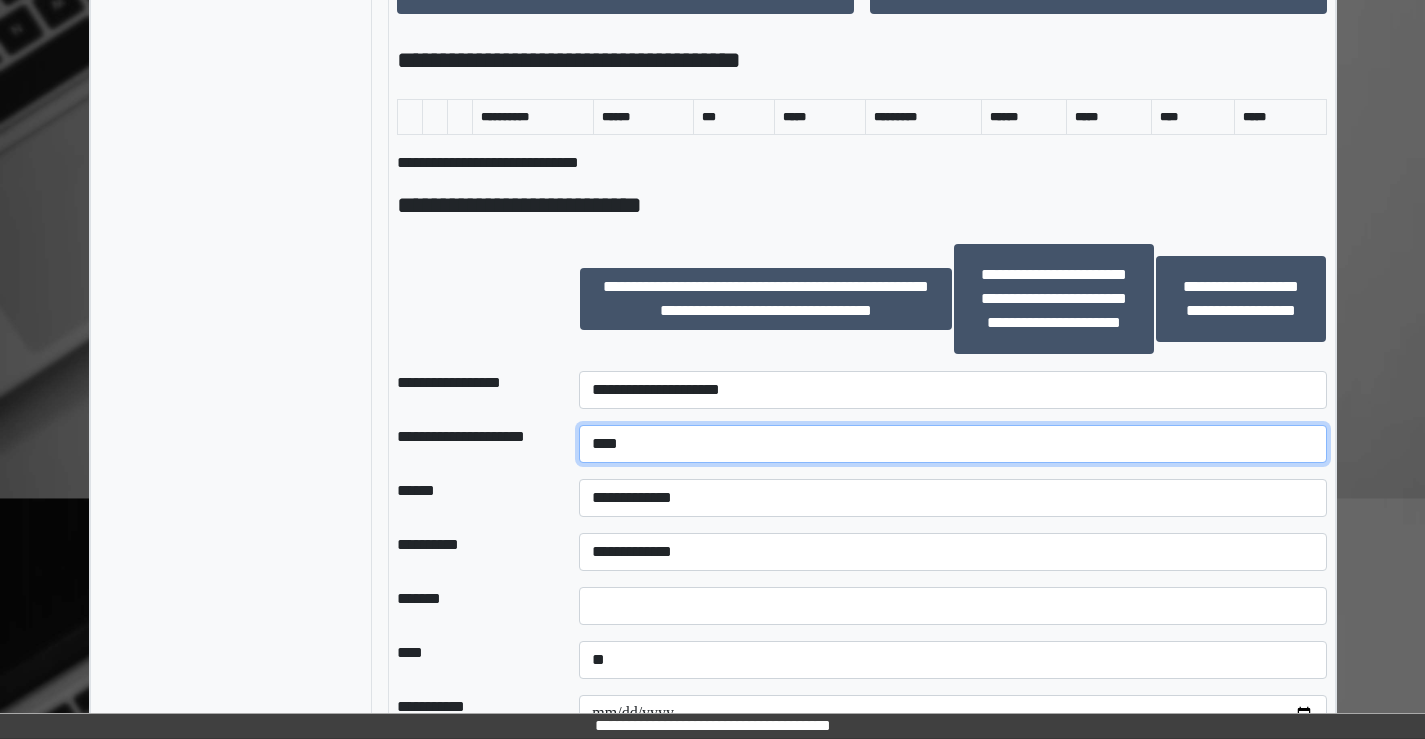 type on "****" 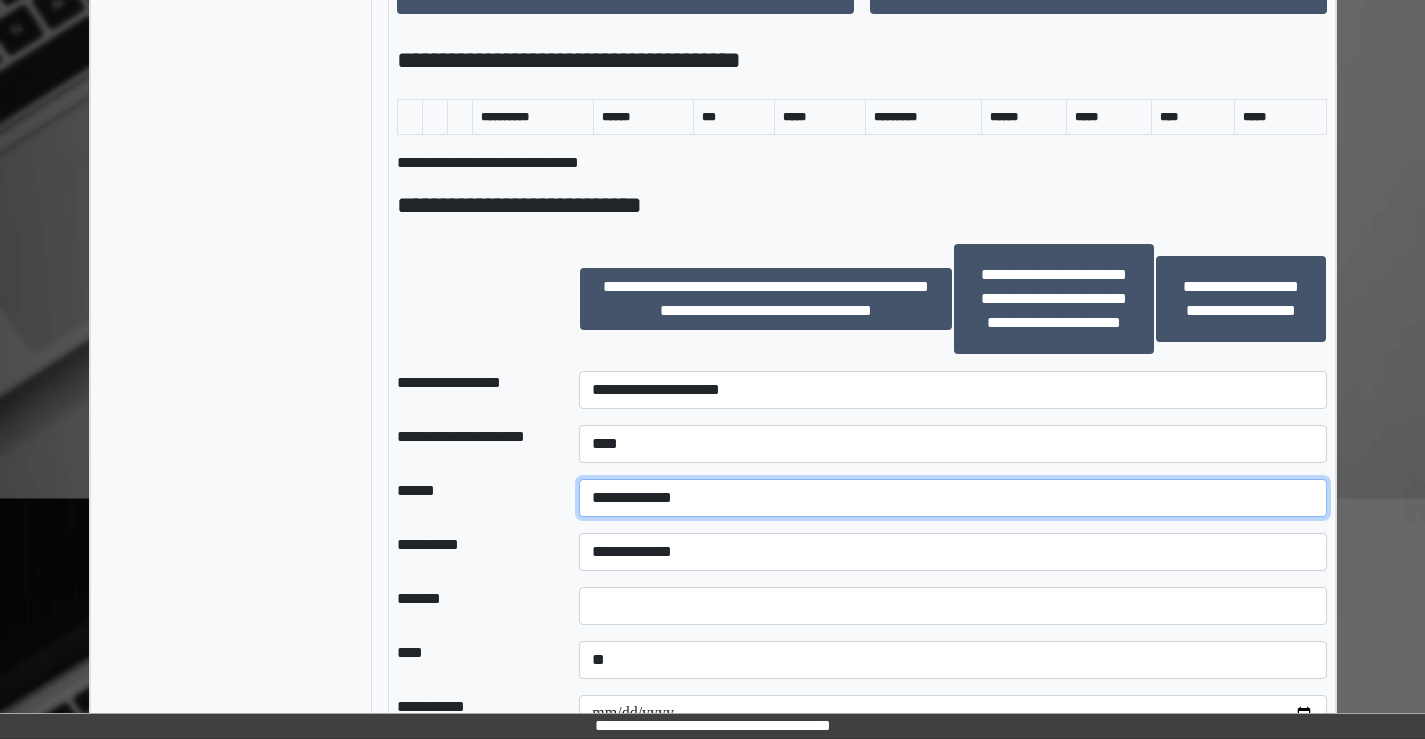 click on "**********" at bounding box center [952, 498] 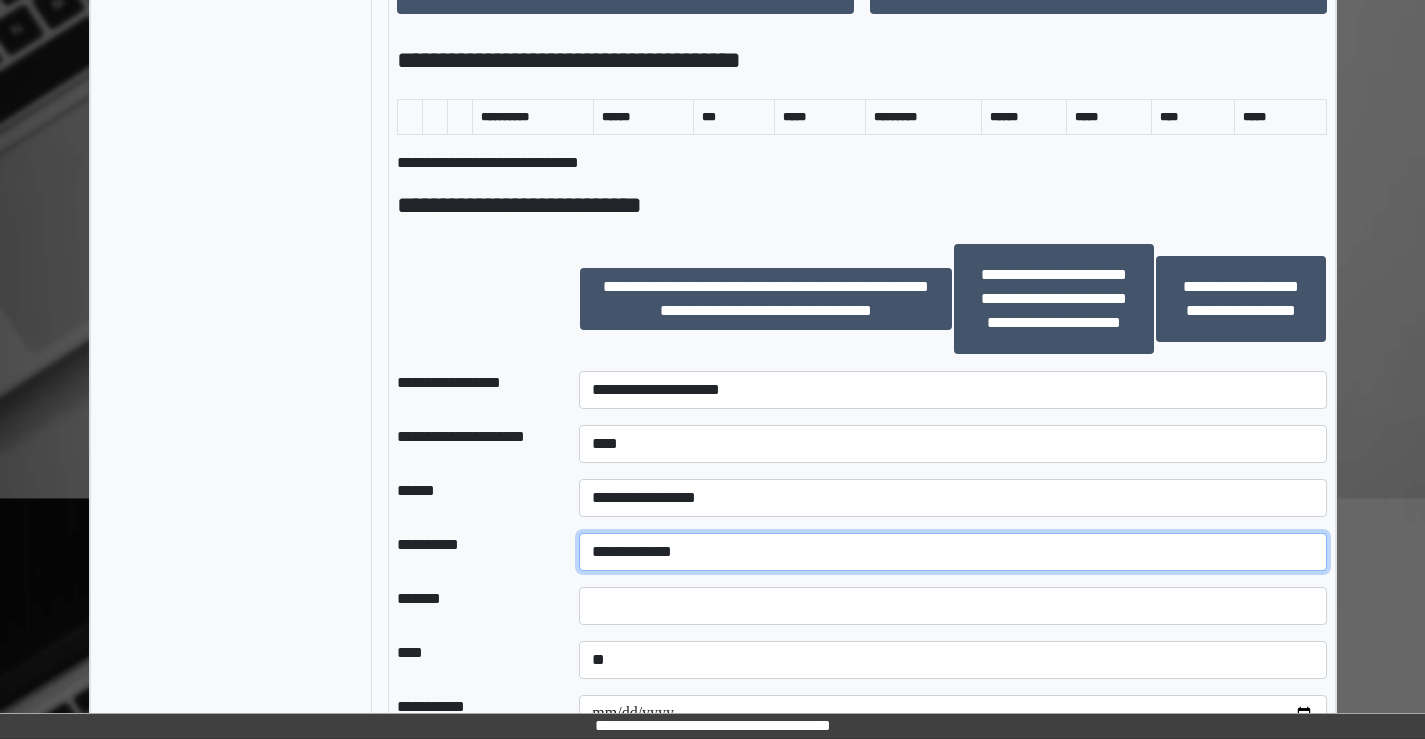 click on "**********" at bounding box center (952, 552) 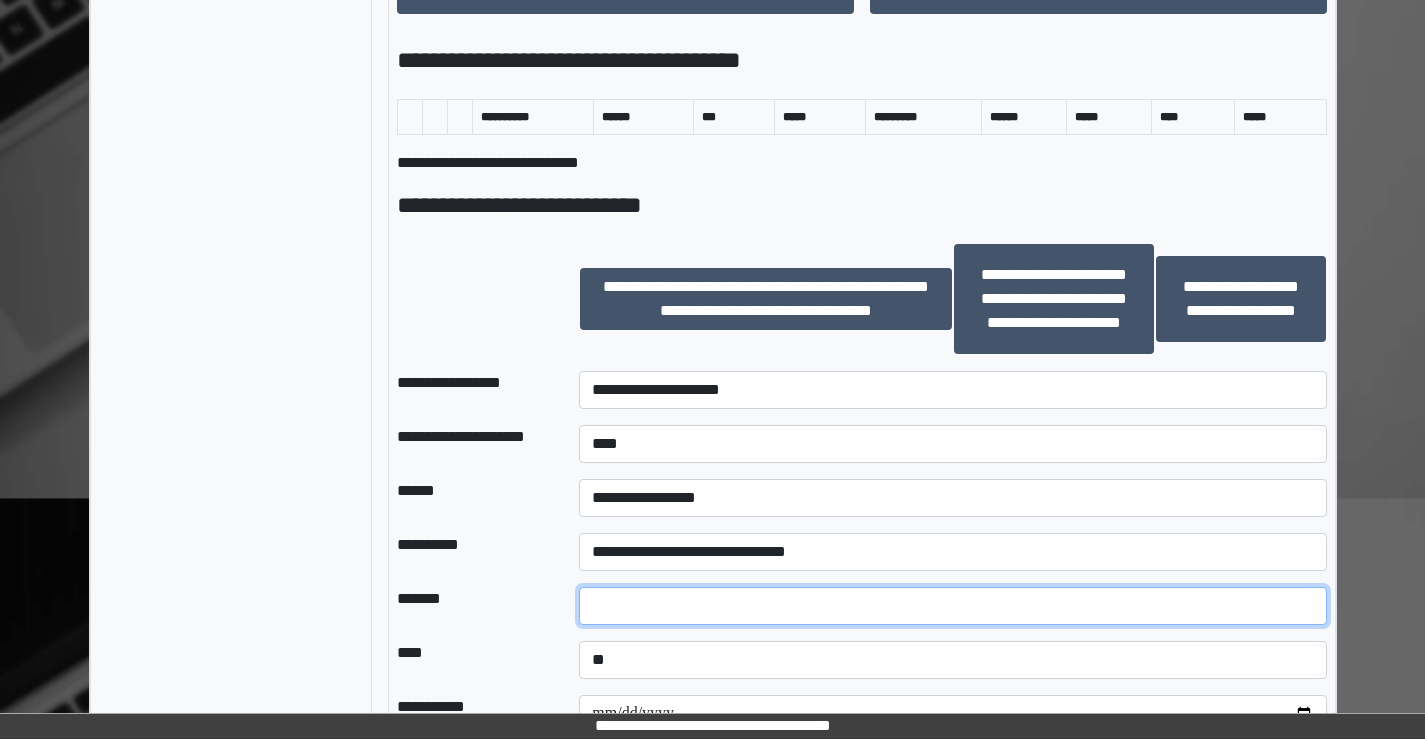click at bounding box center (952, 606) 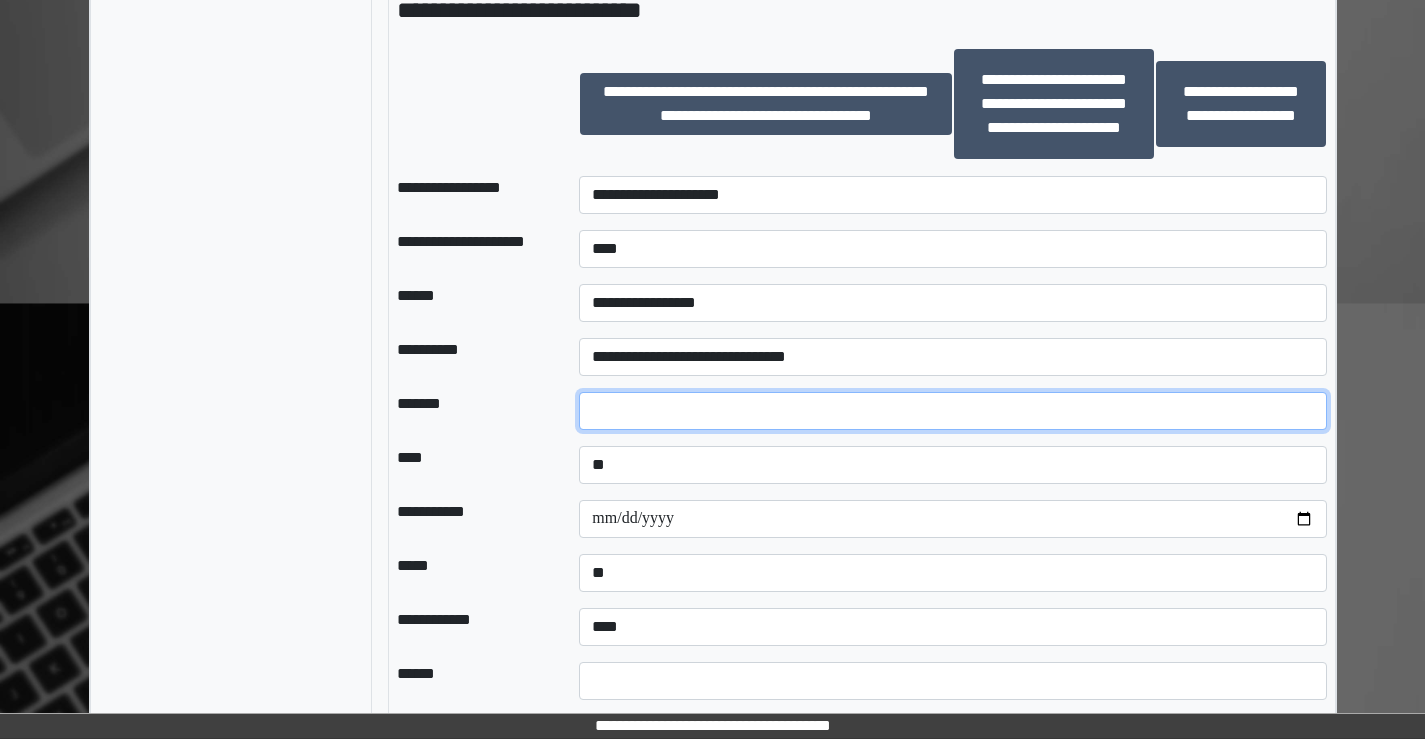 scroll, scrollTop: 1435, scrollLeft: 0, axis: vertical 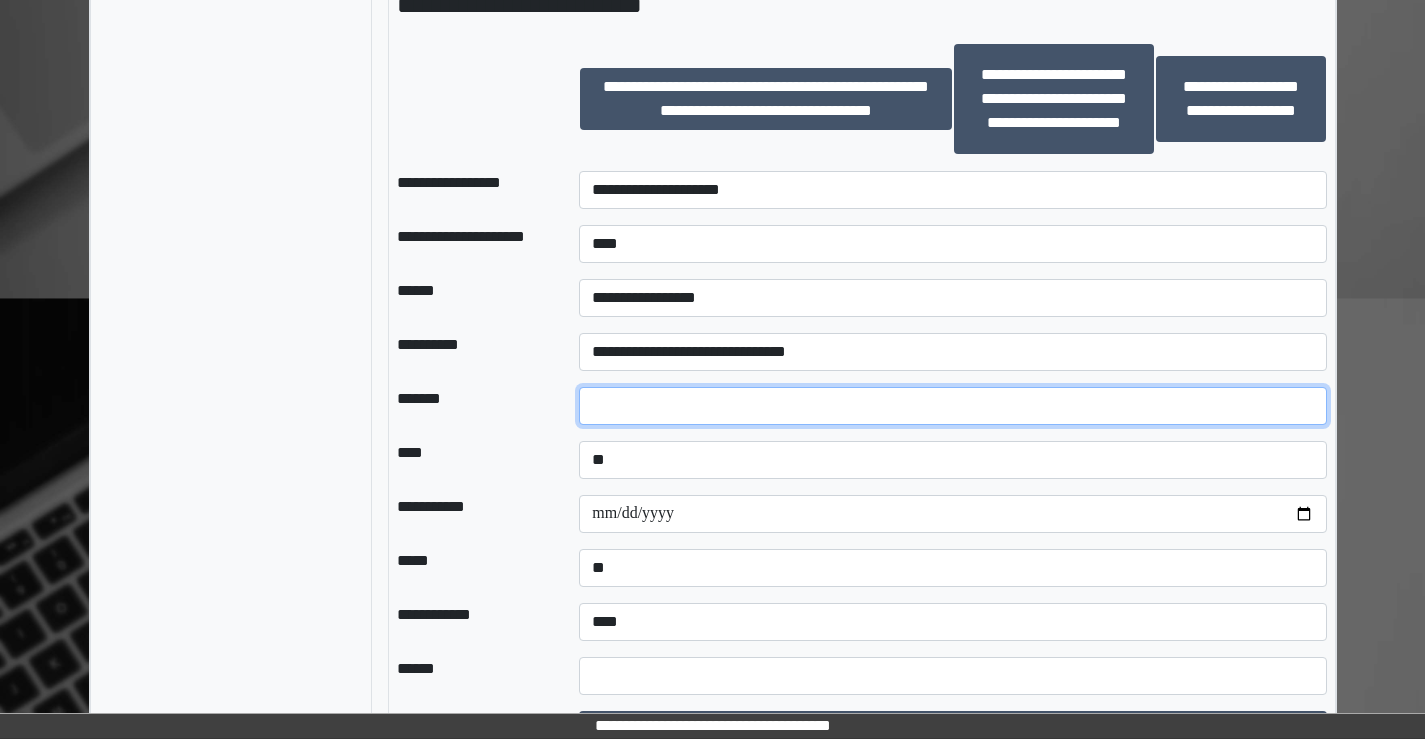 type on "**" 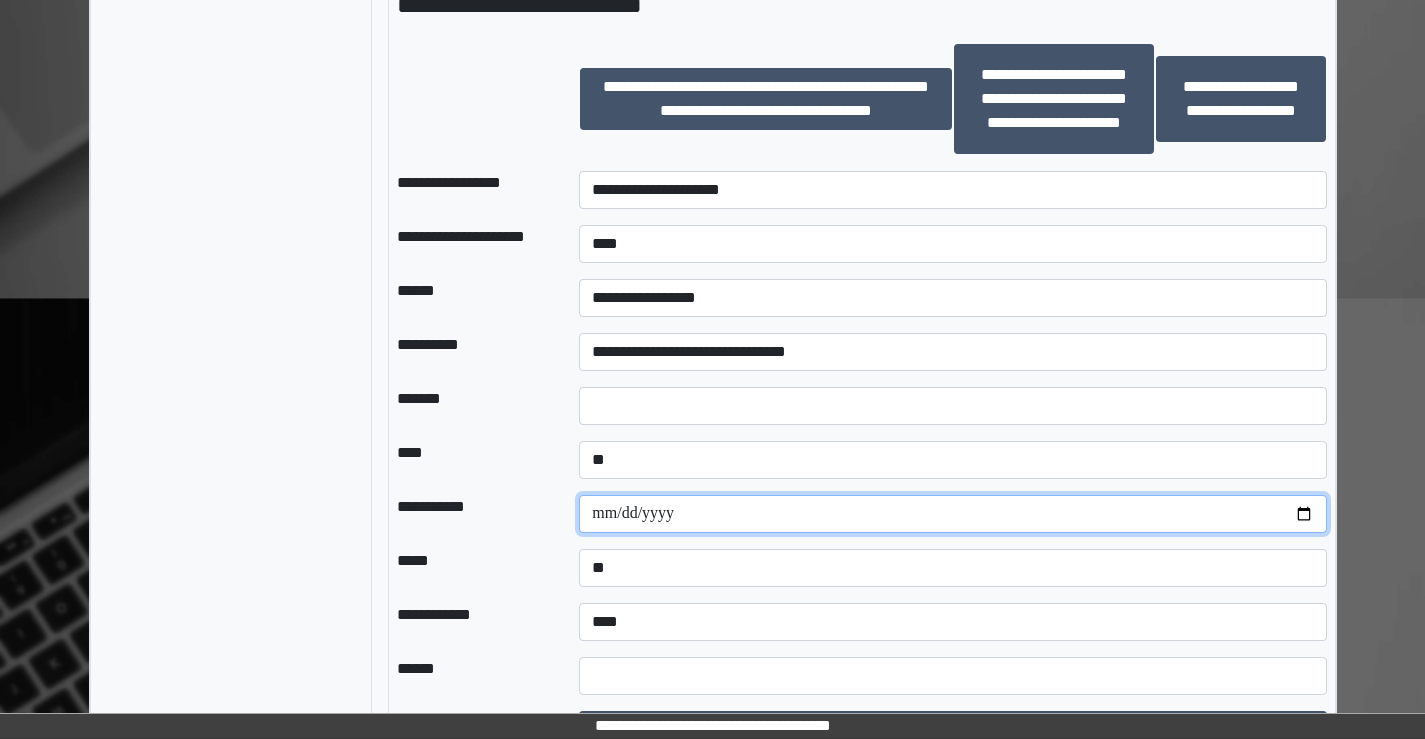 click at bounding box center (952, 514) 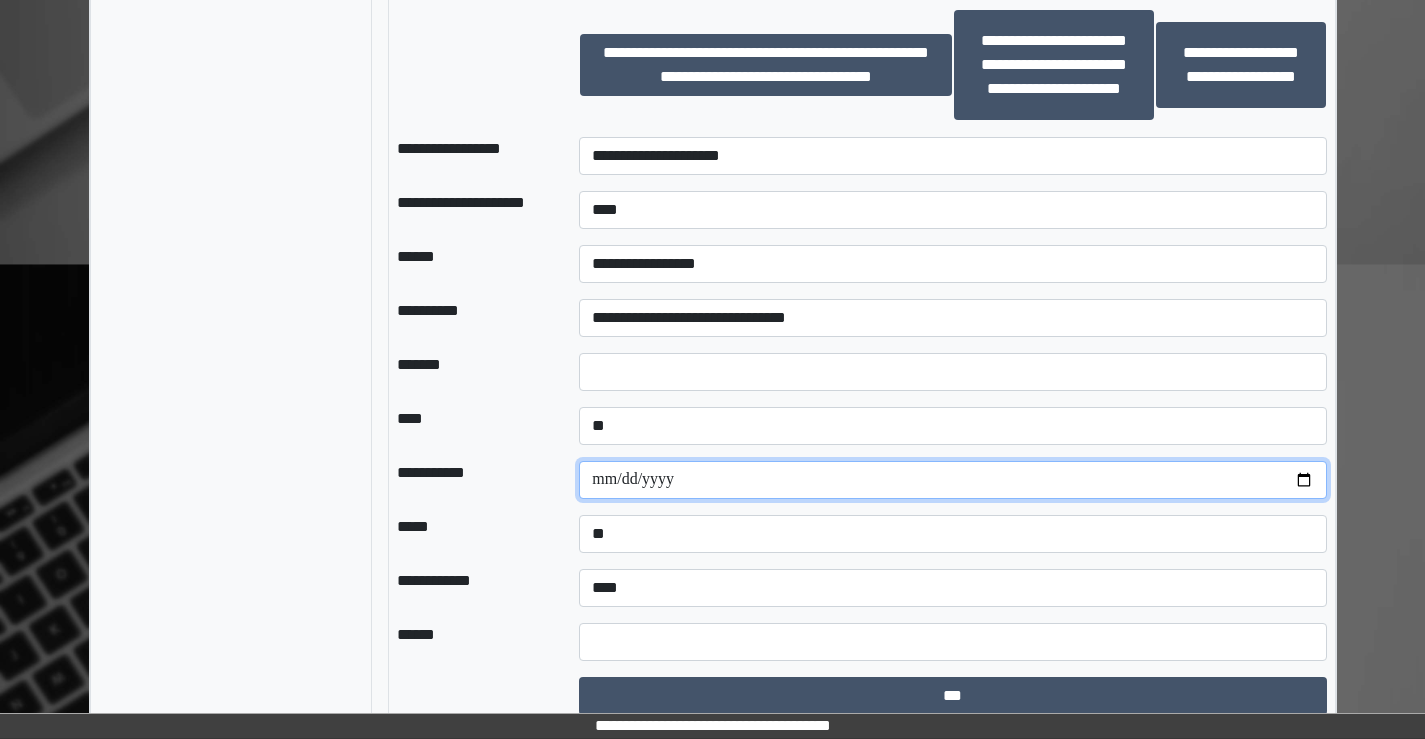 scroll, scrollTop: 1487, scrollLeft: 0, axis: vertical 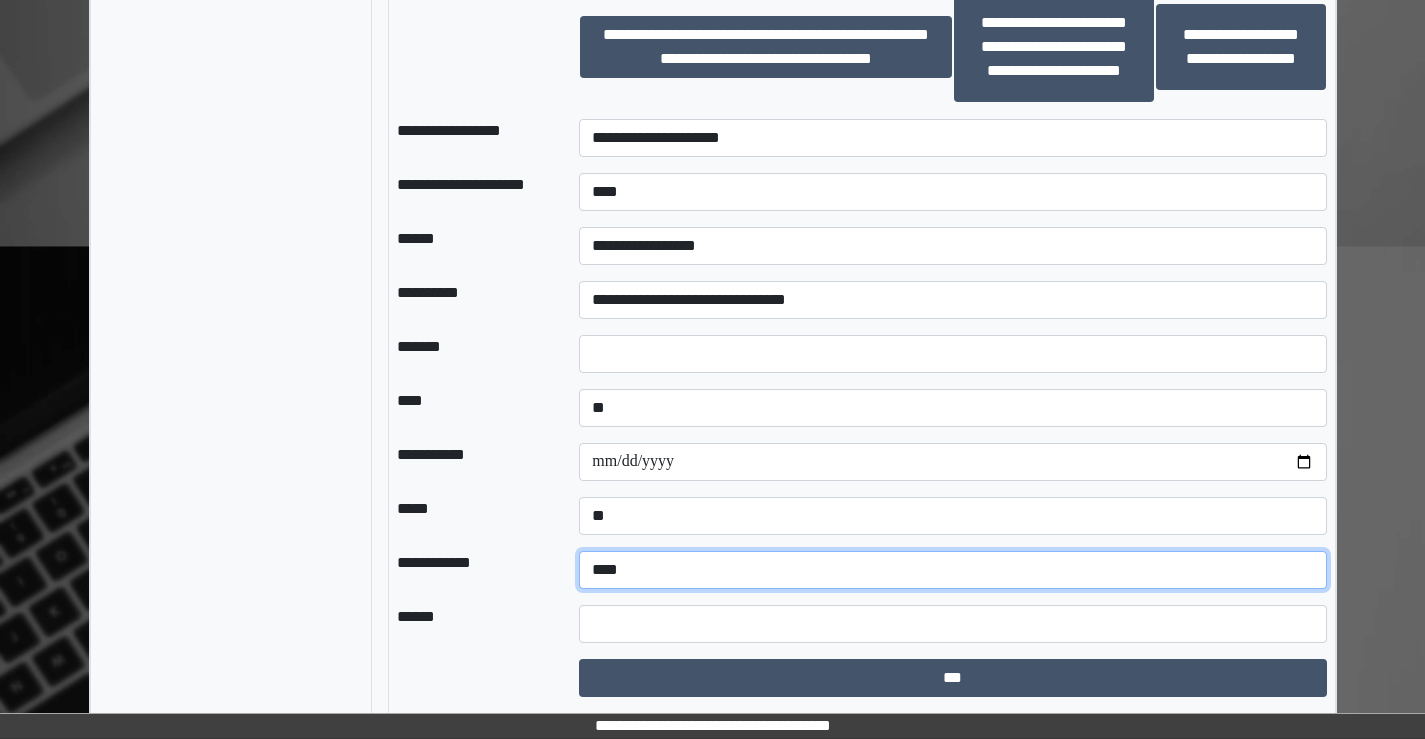 click on "**********" at bounding box center [952, 570] 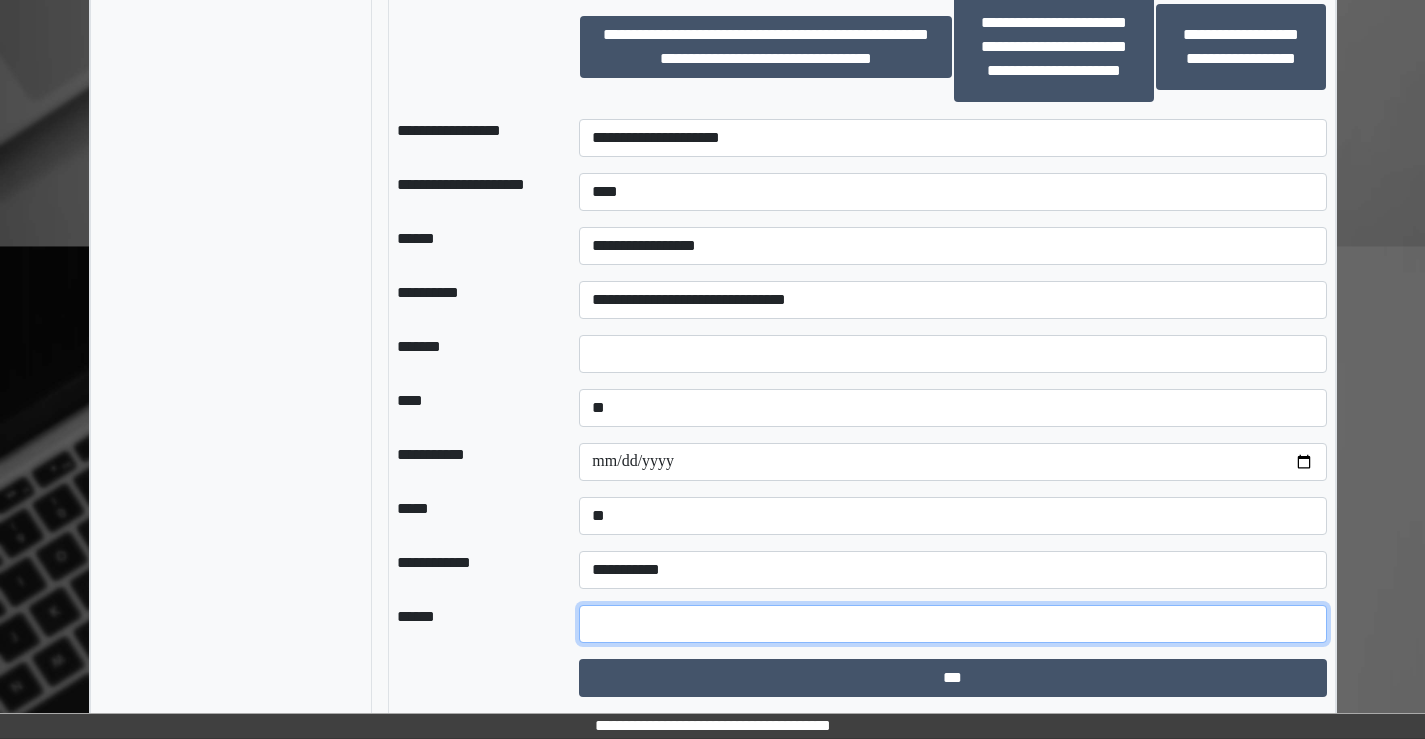 click at bounding box center [952, 624] 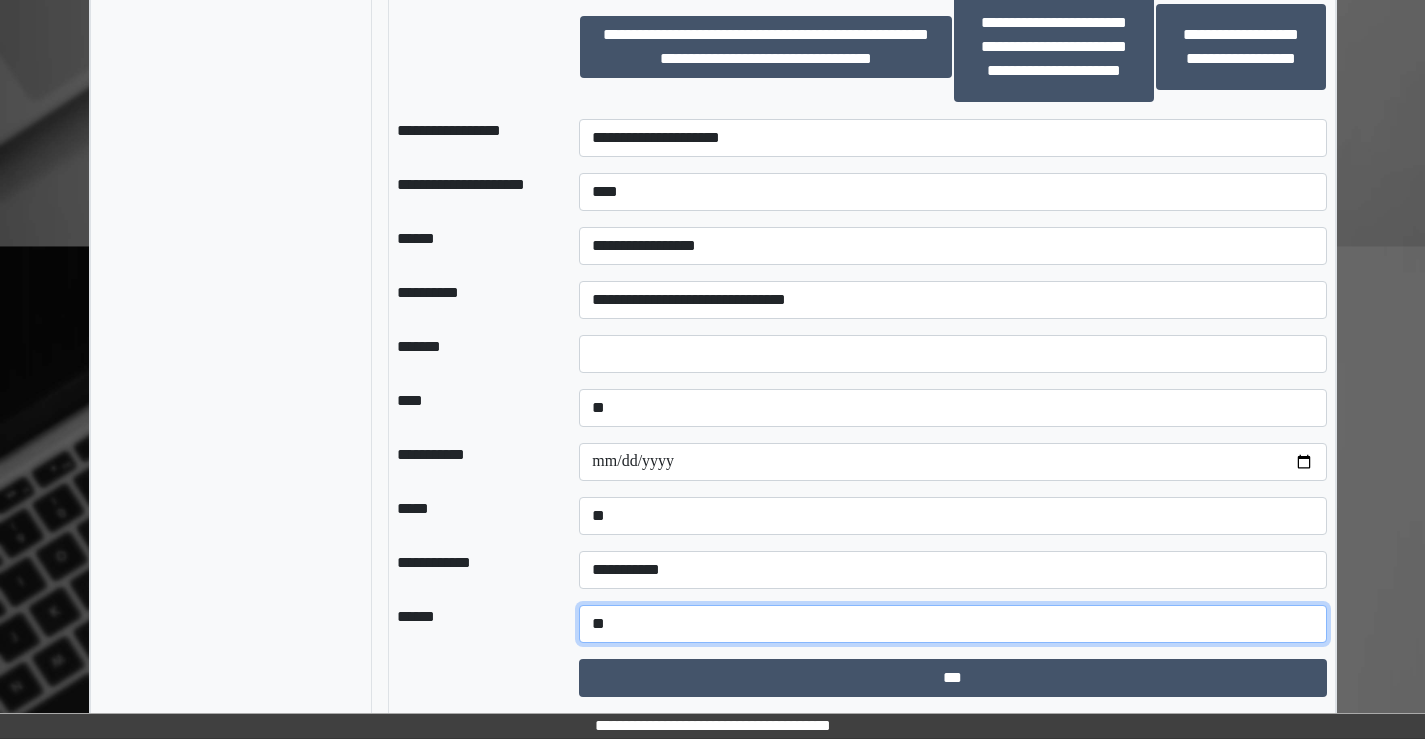 type on "*" 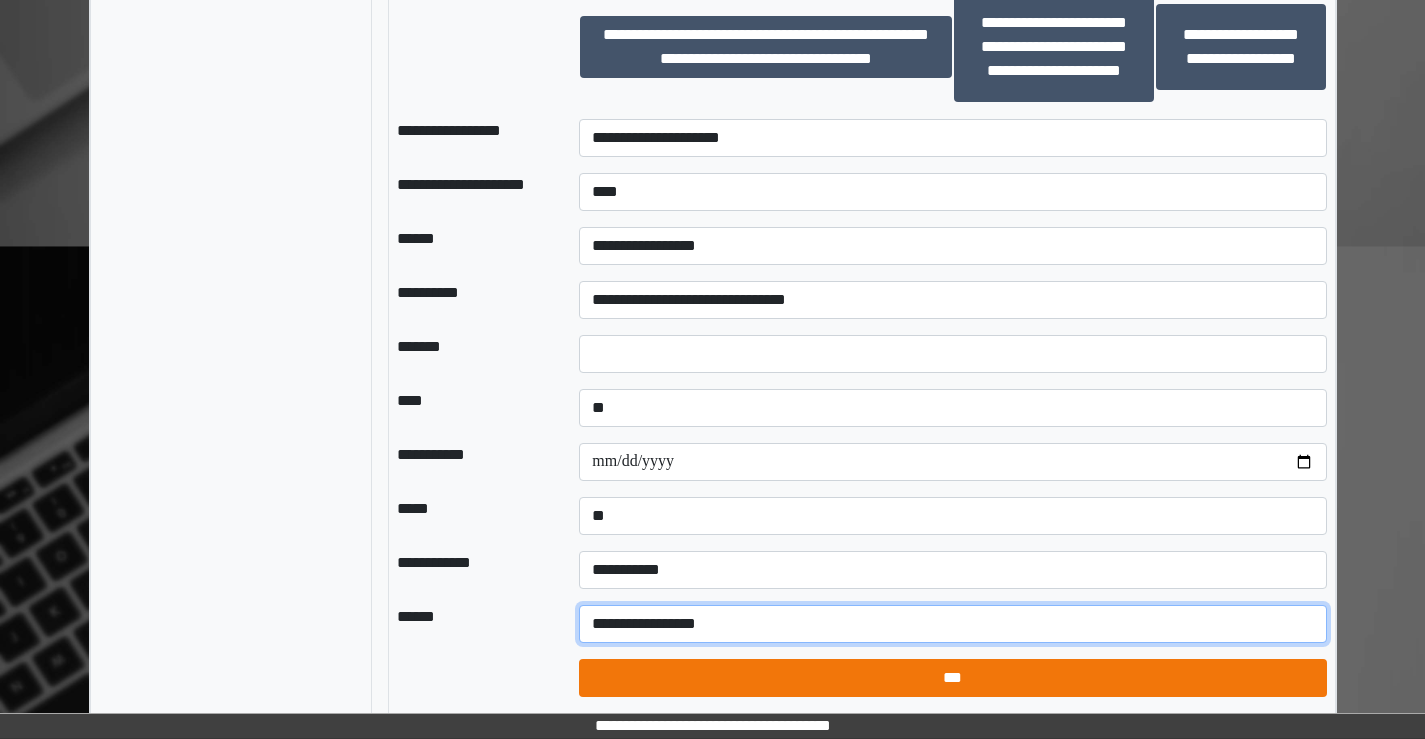 type on "**********" 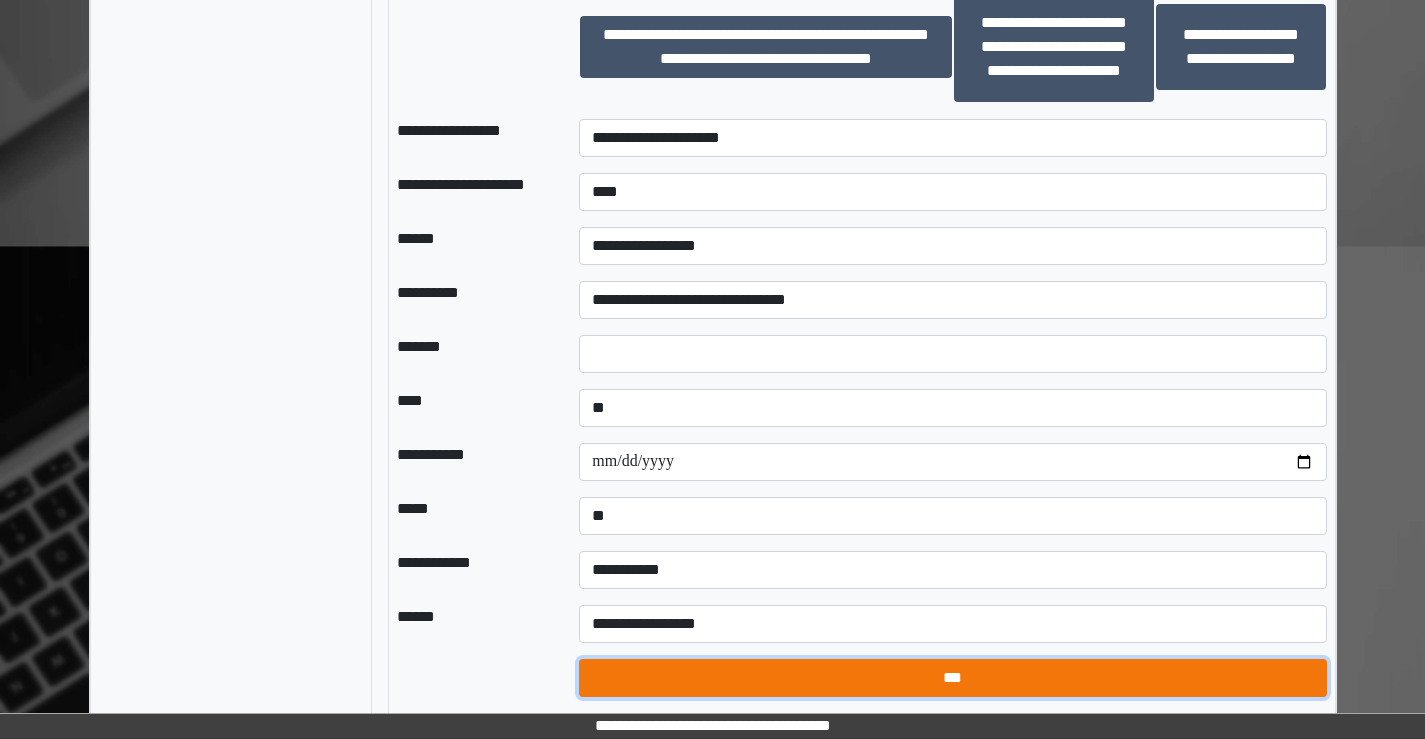click on "***" at bounding box center (952, 678) 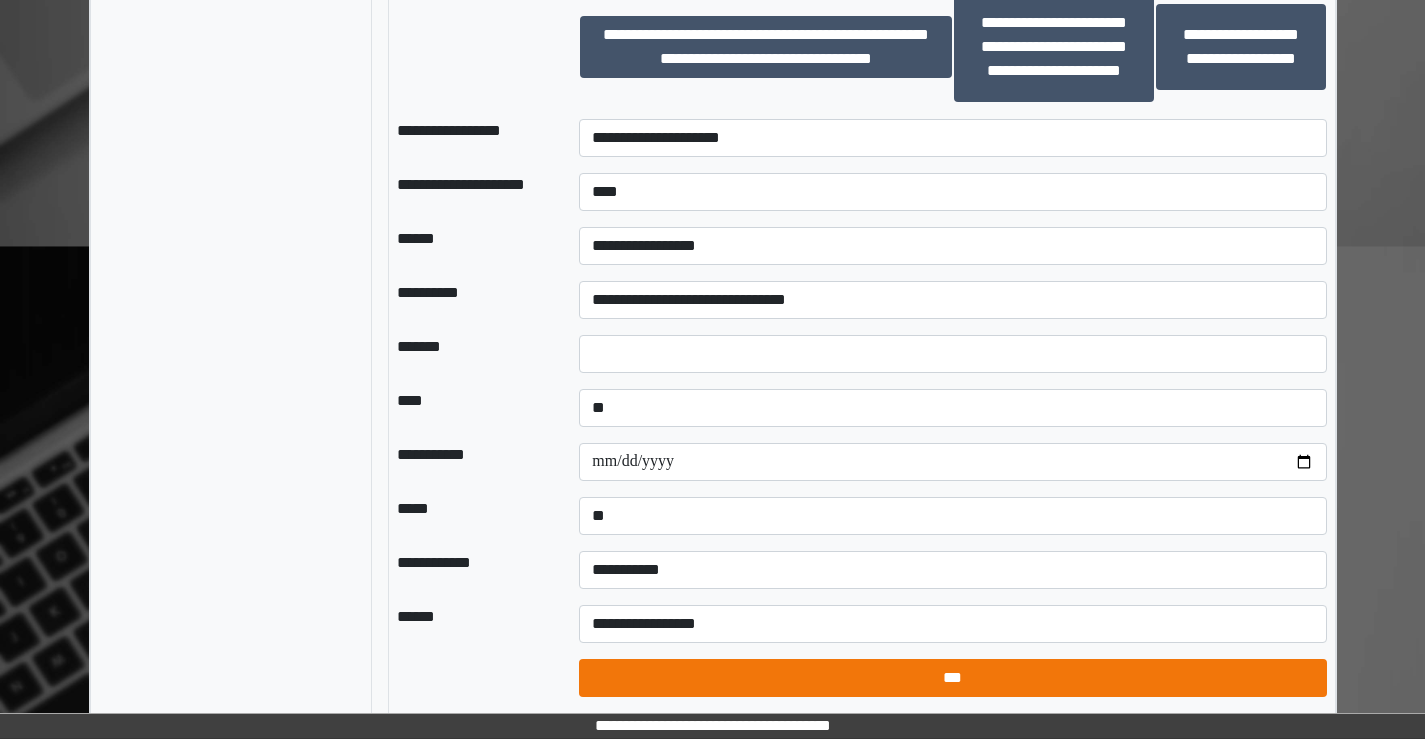 select on "*" 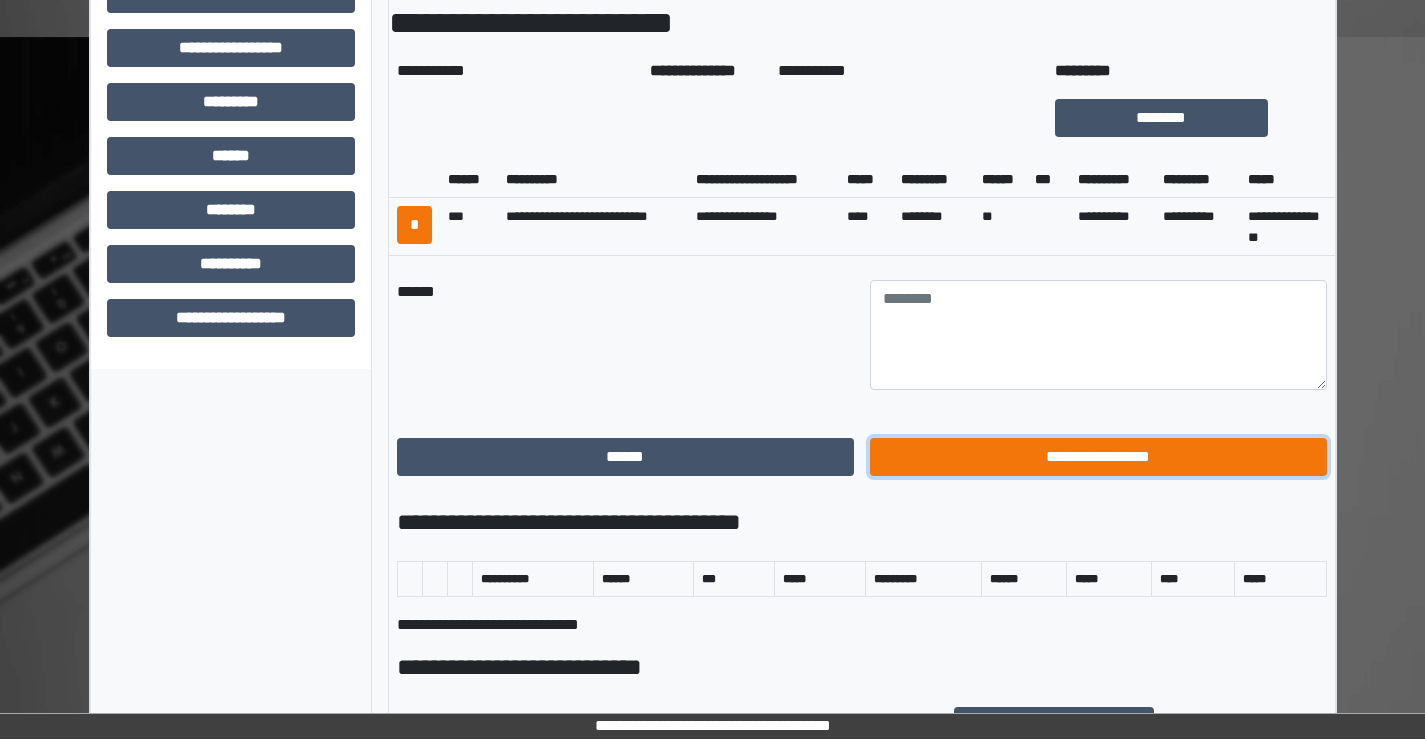 click on "**********" at bounding box center (1098, 457) 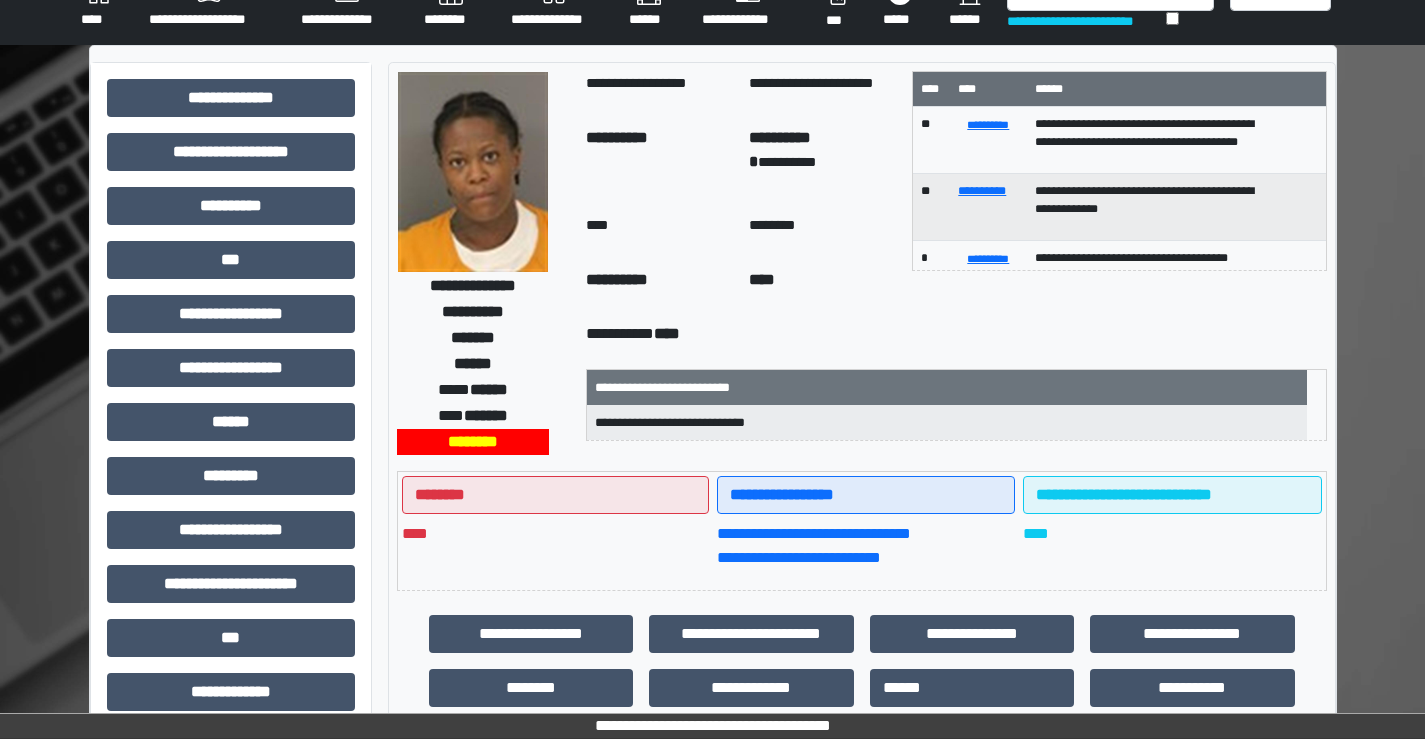 scroll, scrollTop: 0, scrollLeft: 0, axis: both 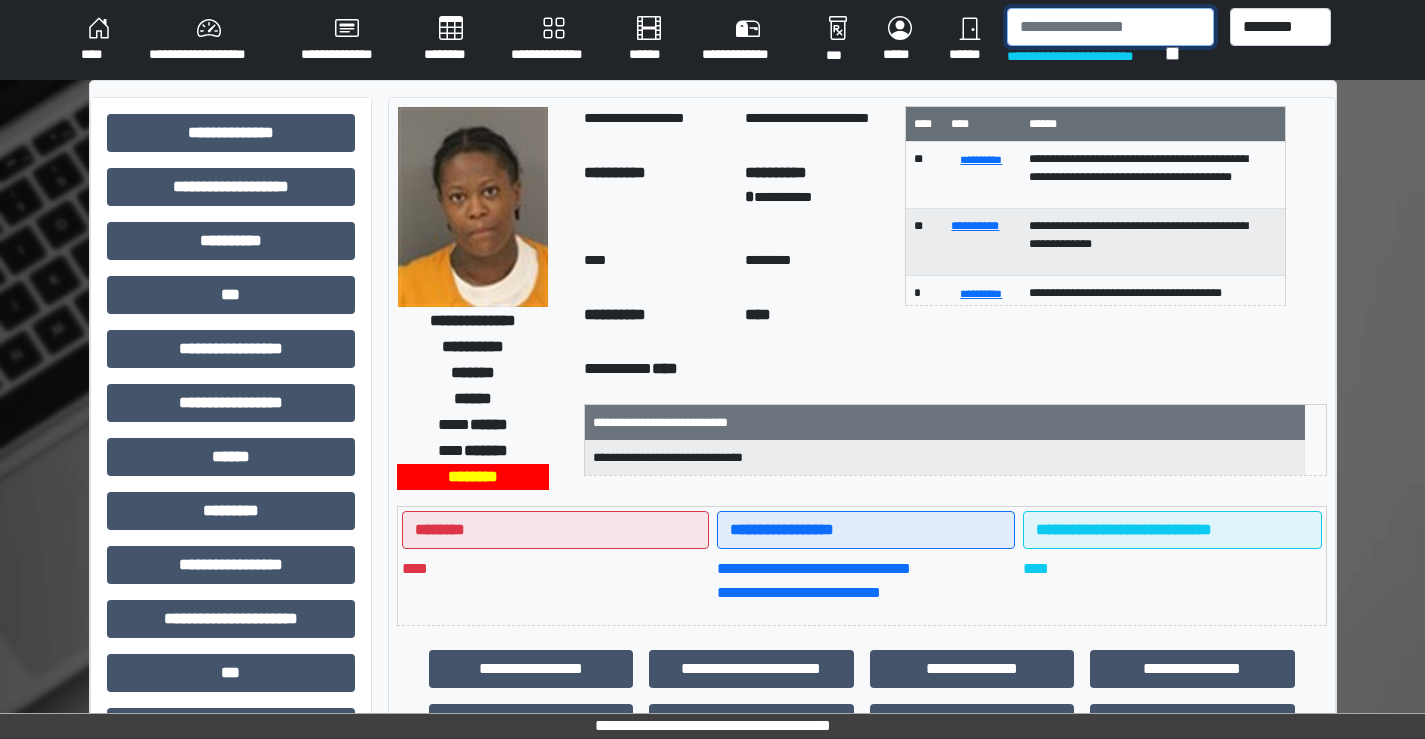 click at bounding box center [1110, 27] 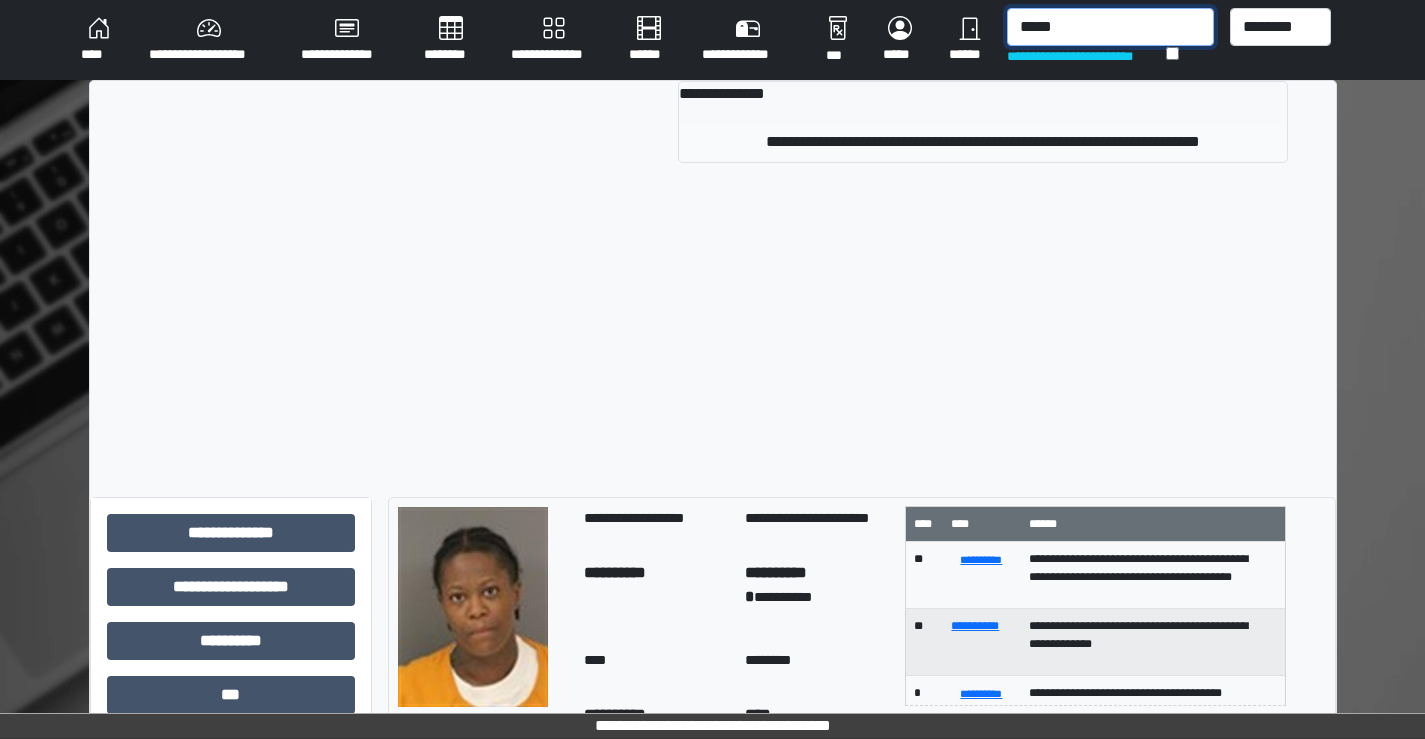 type on "*****" 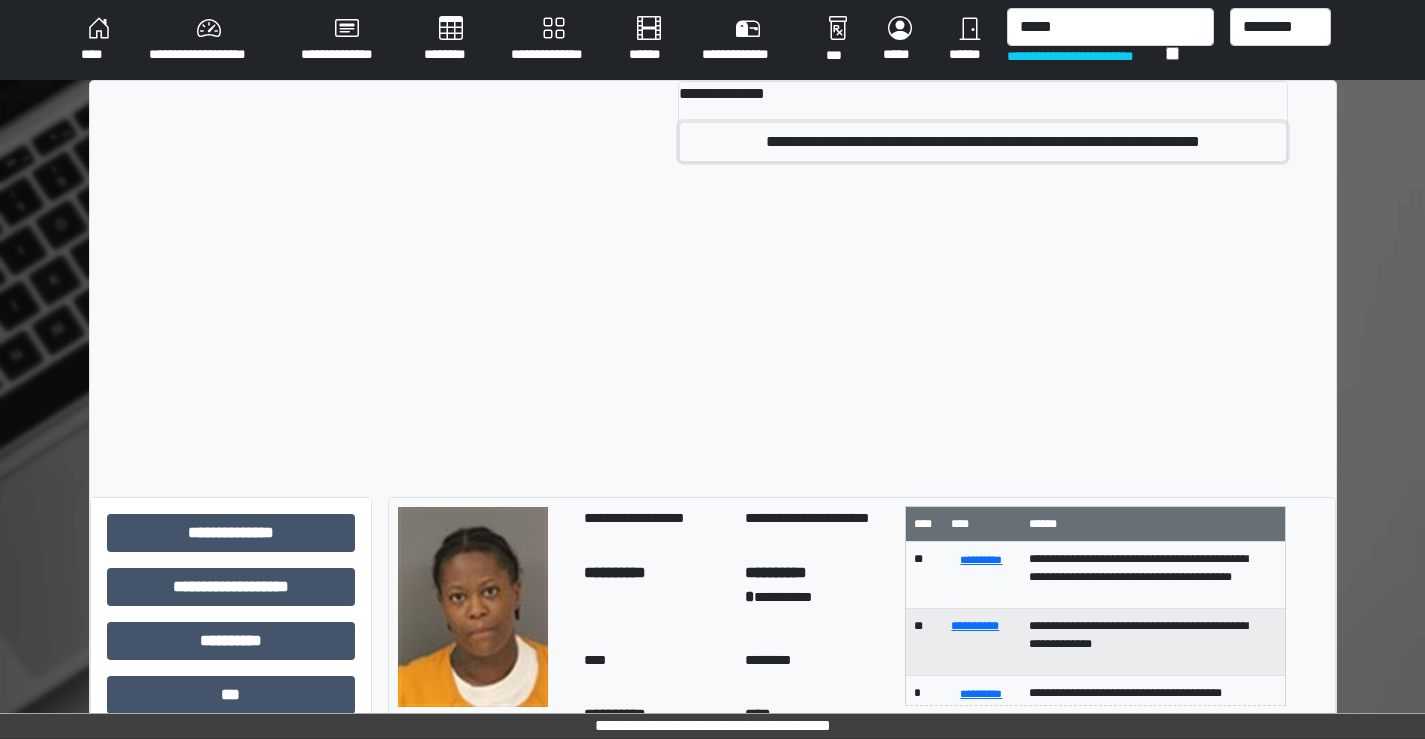 click on "**********" at bounding box center (982, 142) 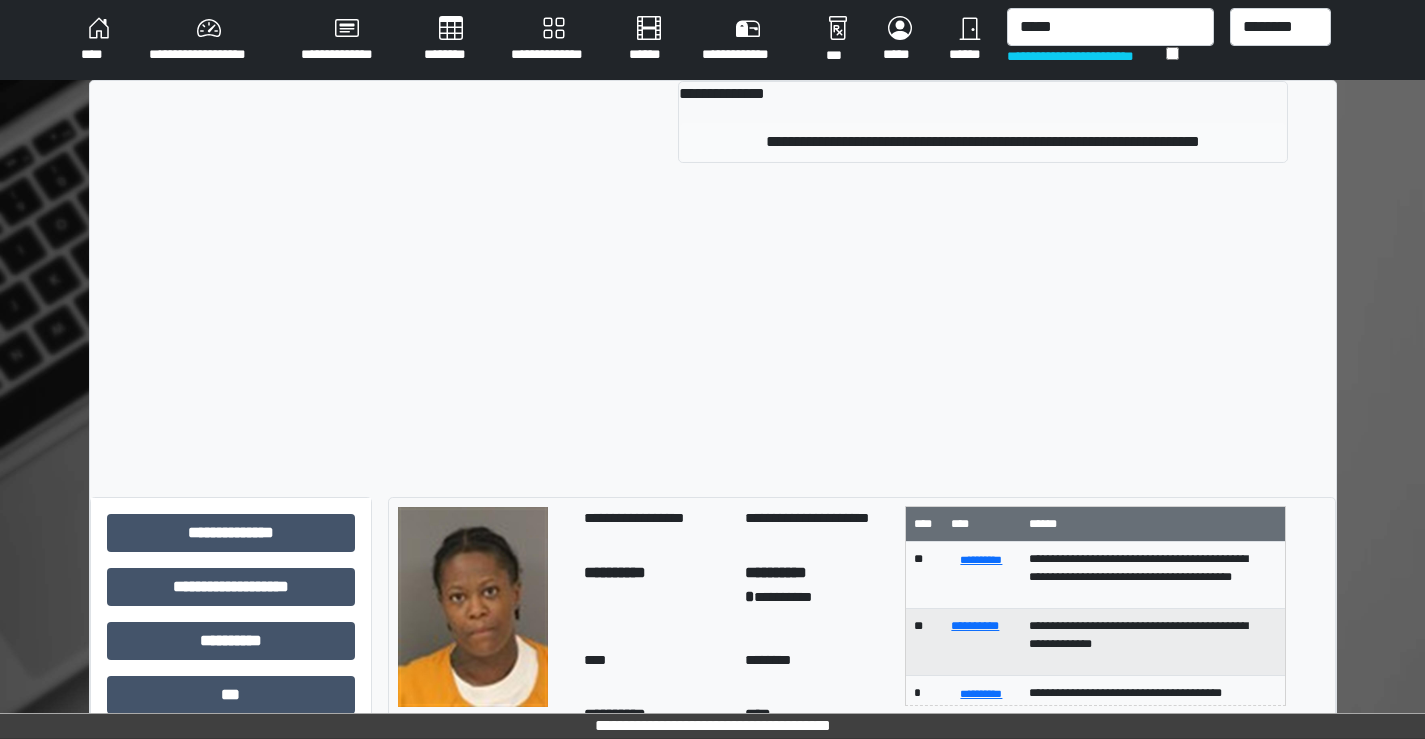 type 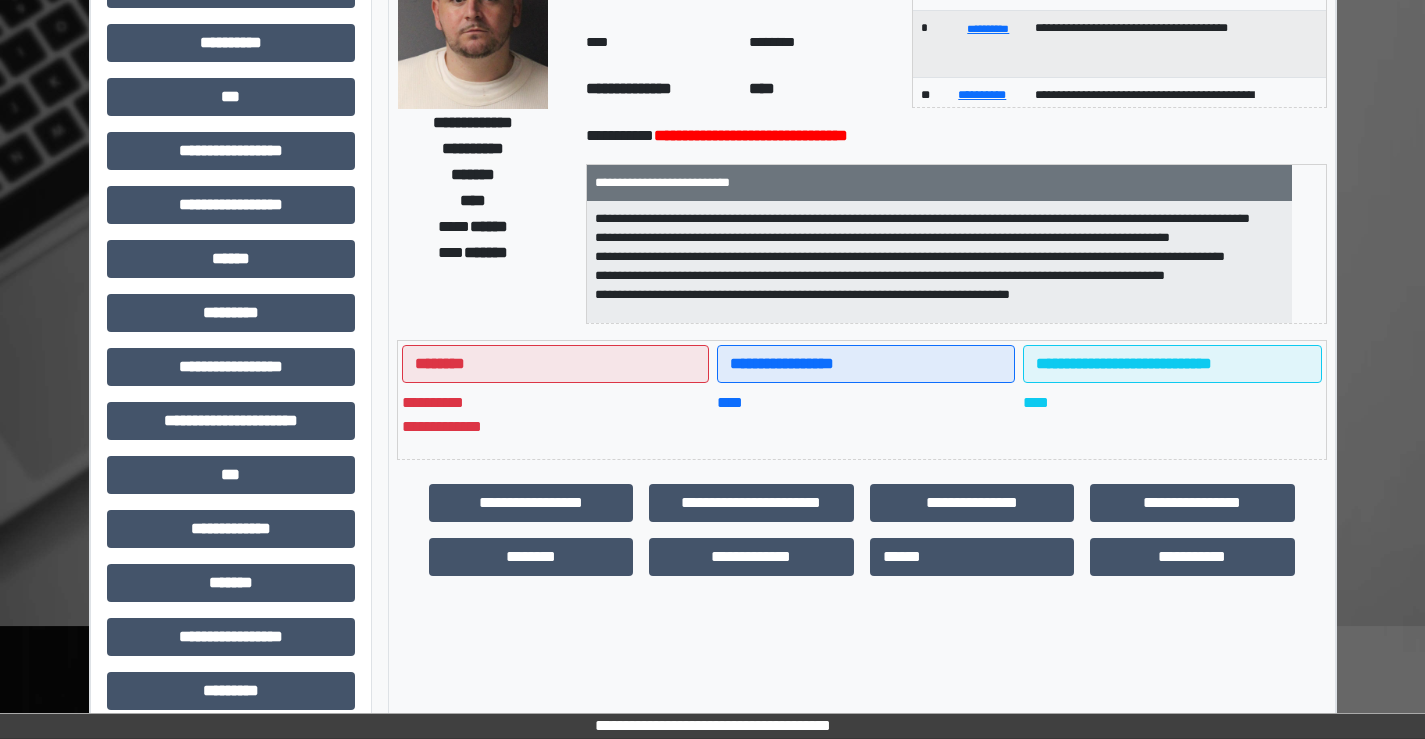scroll, scrollTop: 200, scrollLeft: 0, axis: vertical 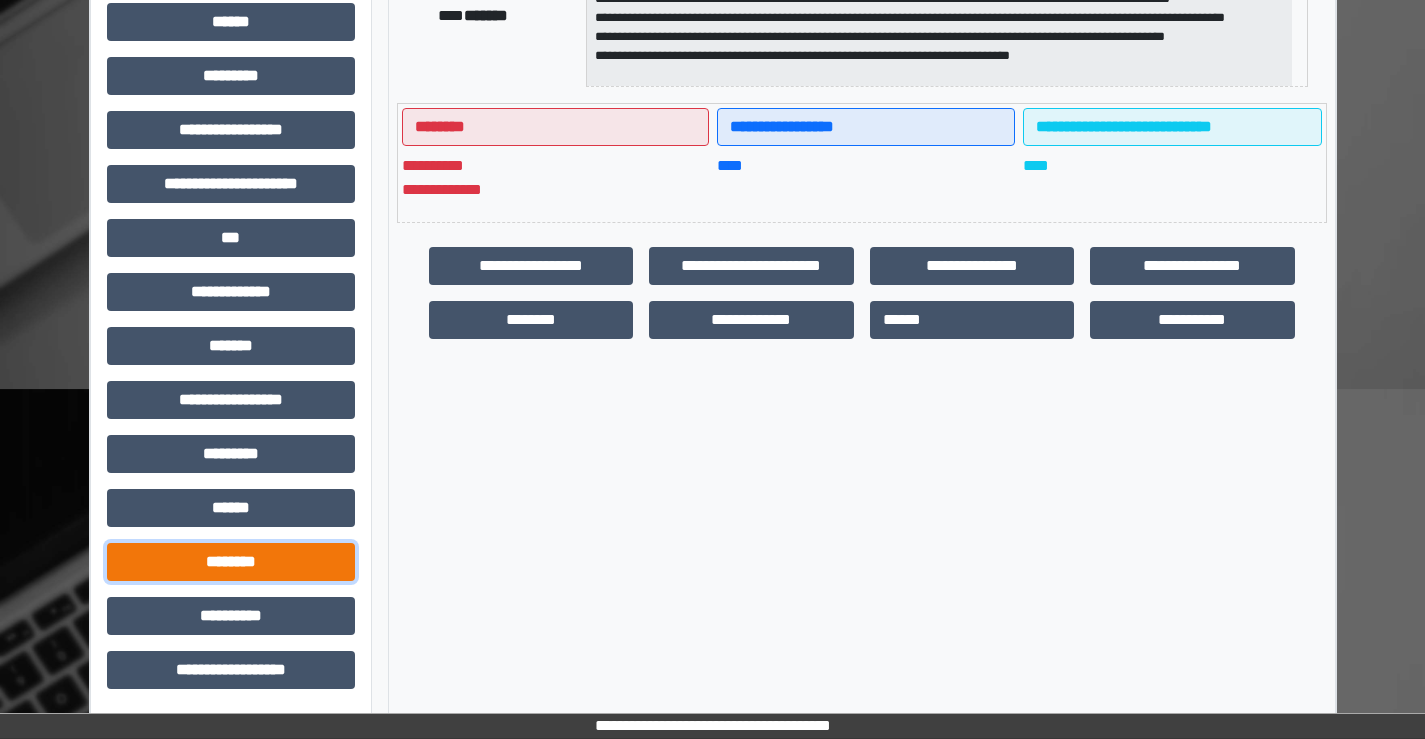 click on "********" at bounding box center [231, 562] 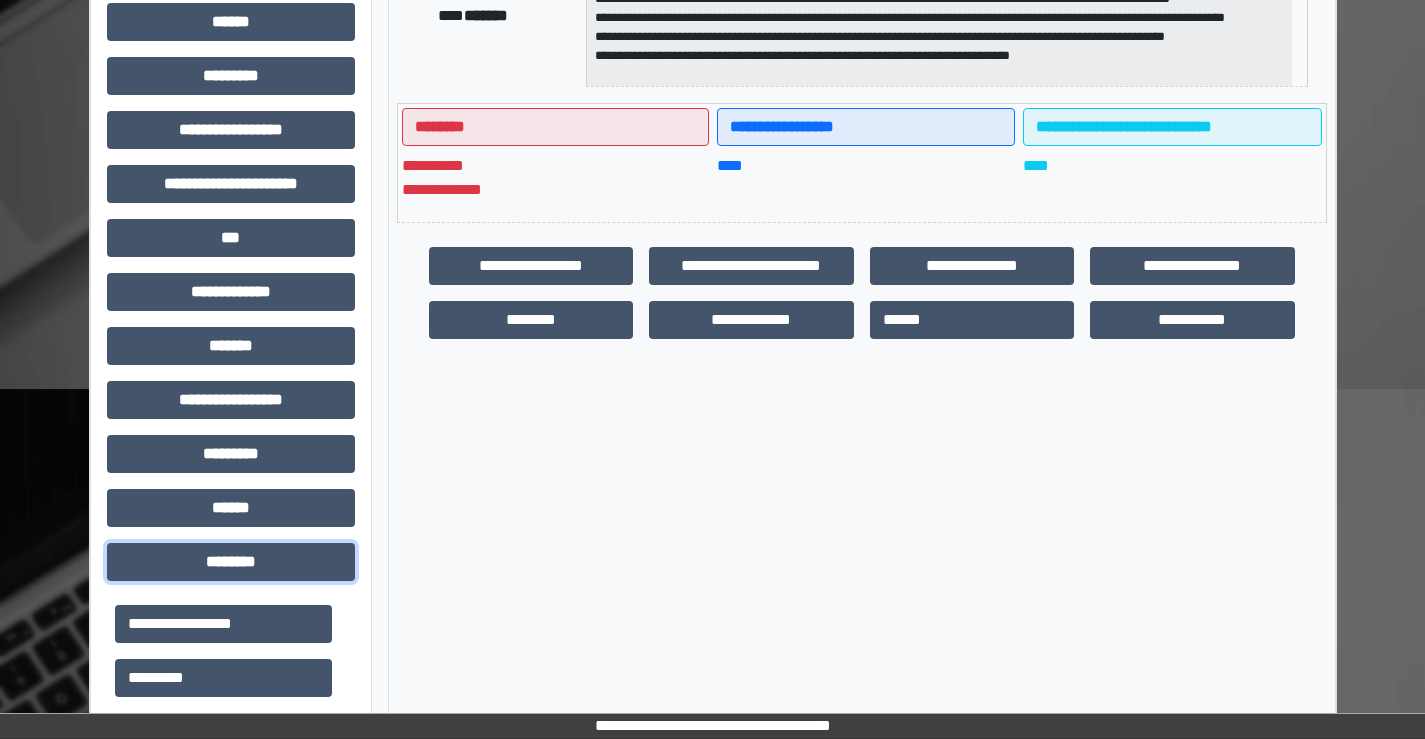 scroll, scrollTop: 735, scrollLeft: 0, axis: vertical 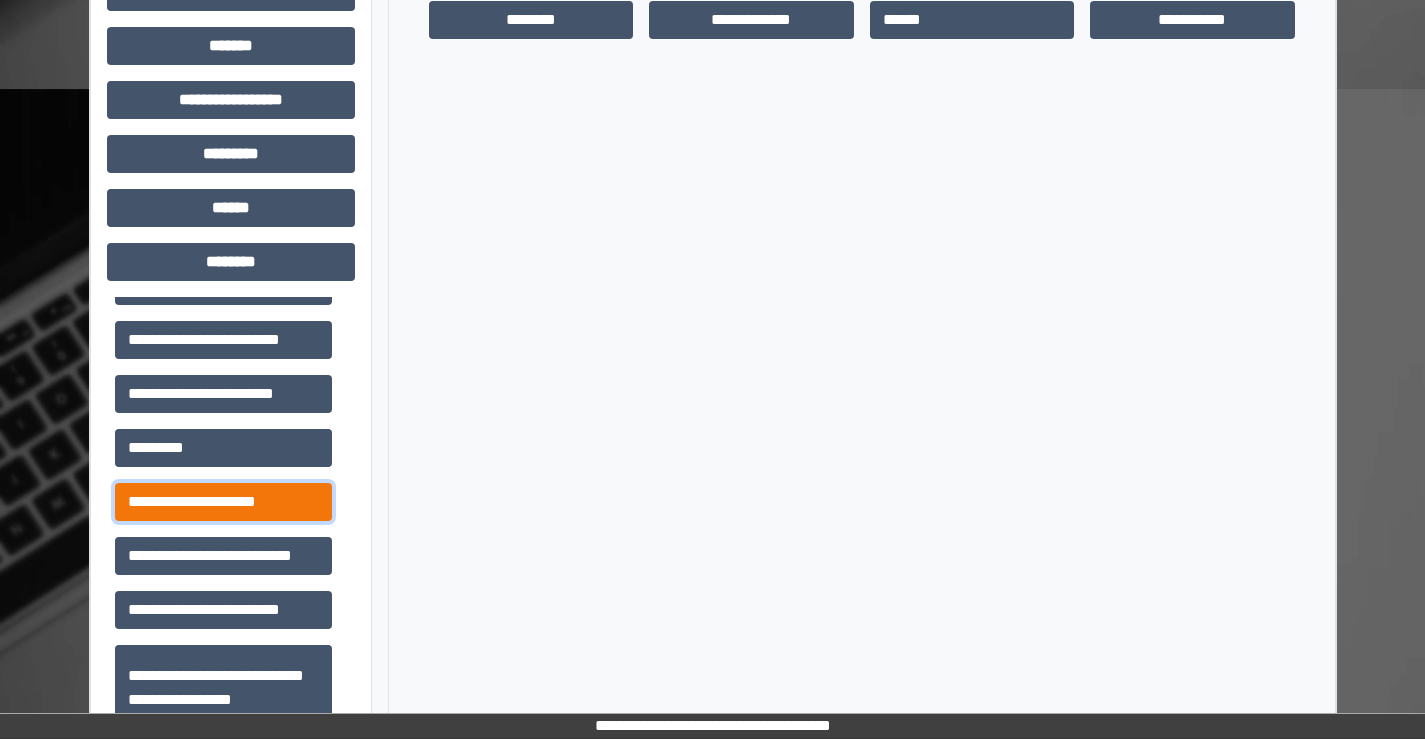 click on "**********" at bounding box center [223, 502] 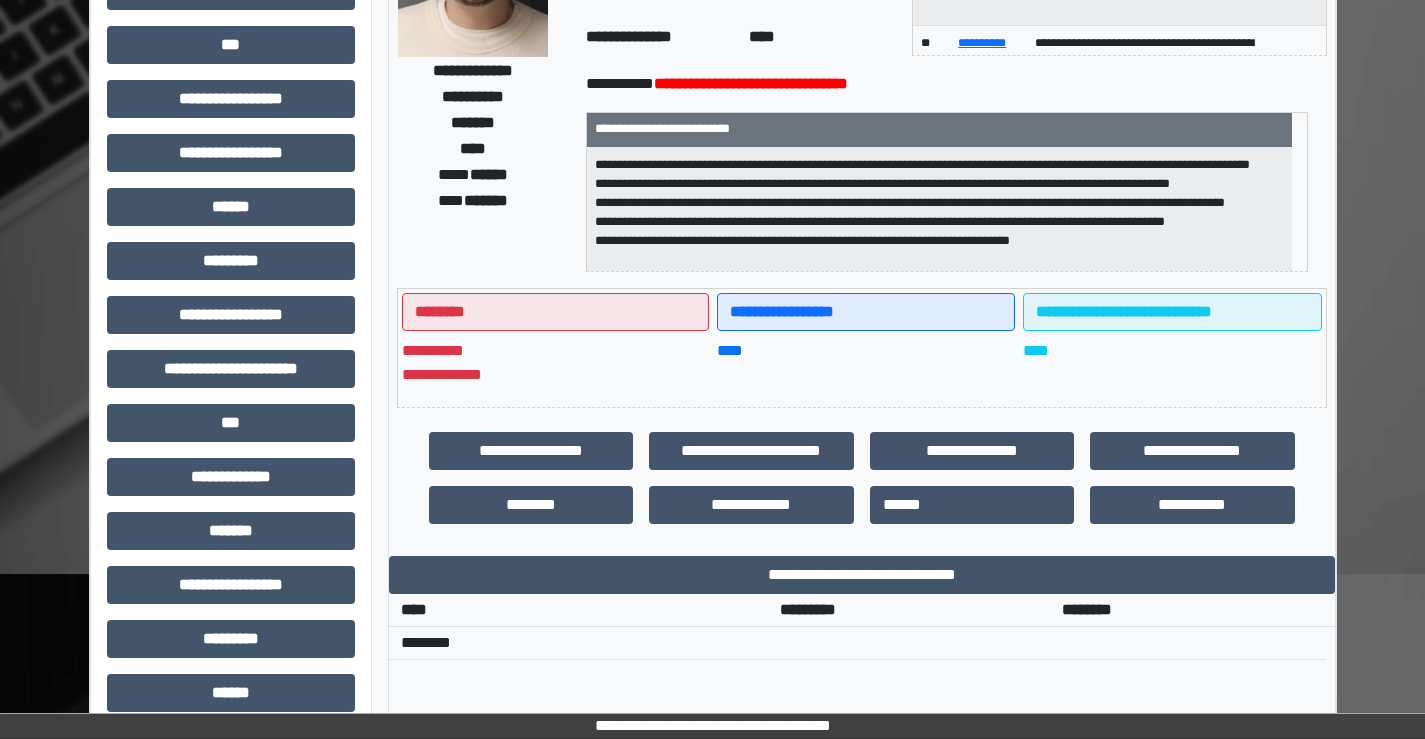 scroll, scrollTop: 235, scrollLeft: 0, axis: vertical 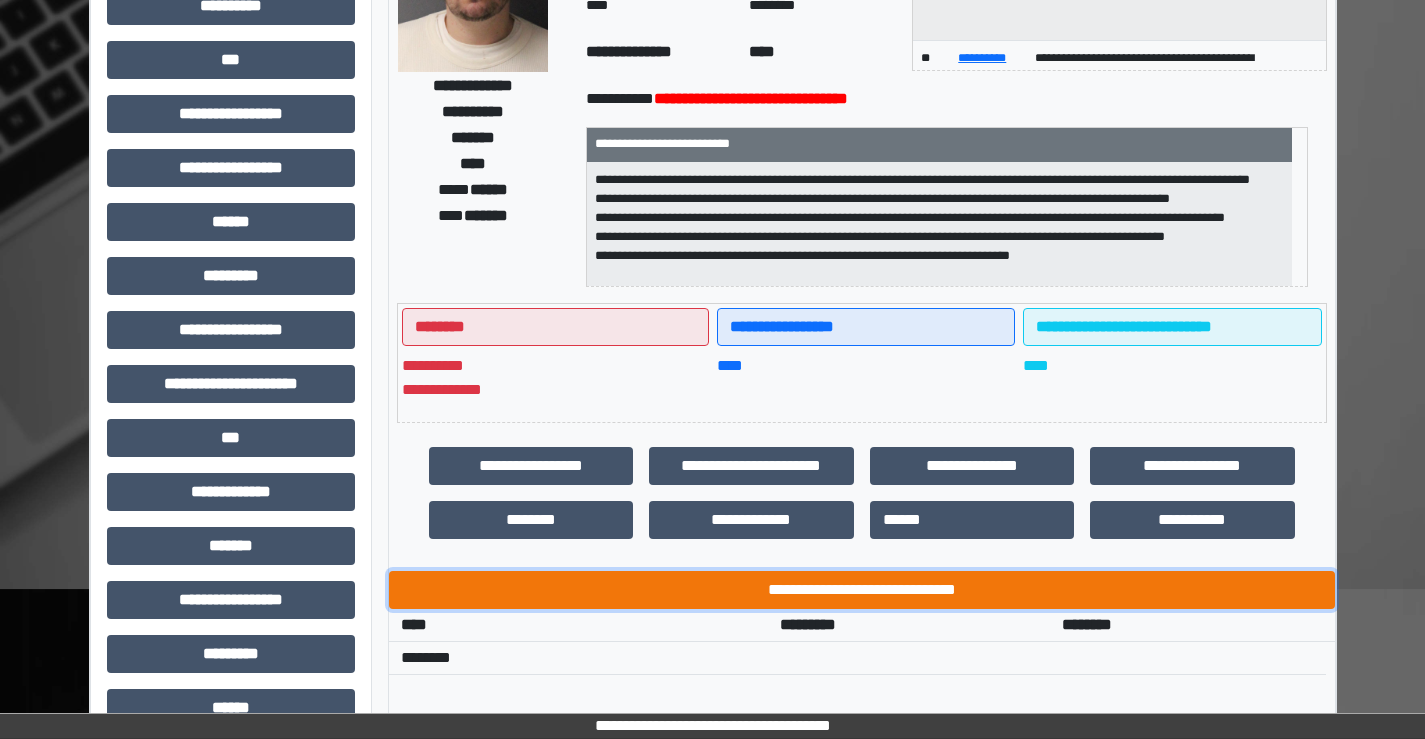 click on "**********" at bounding box center (862, 590) 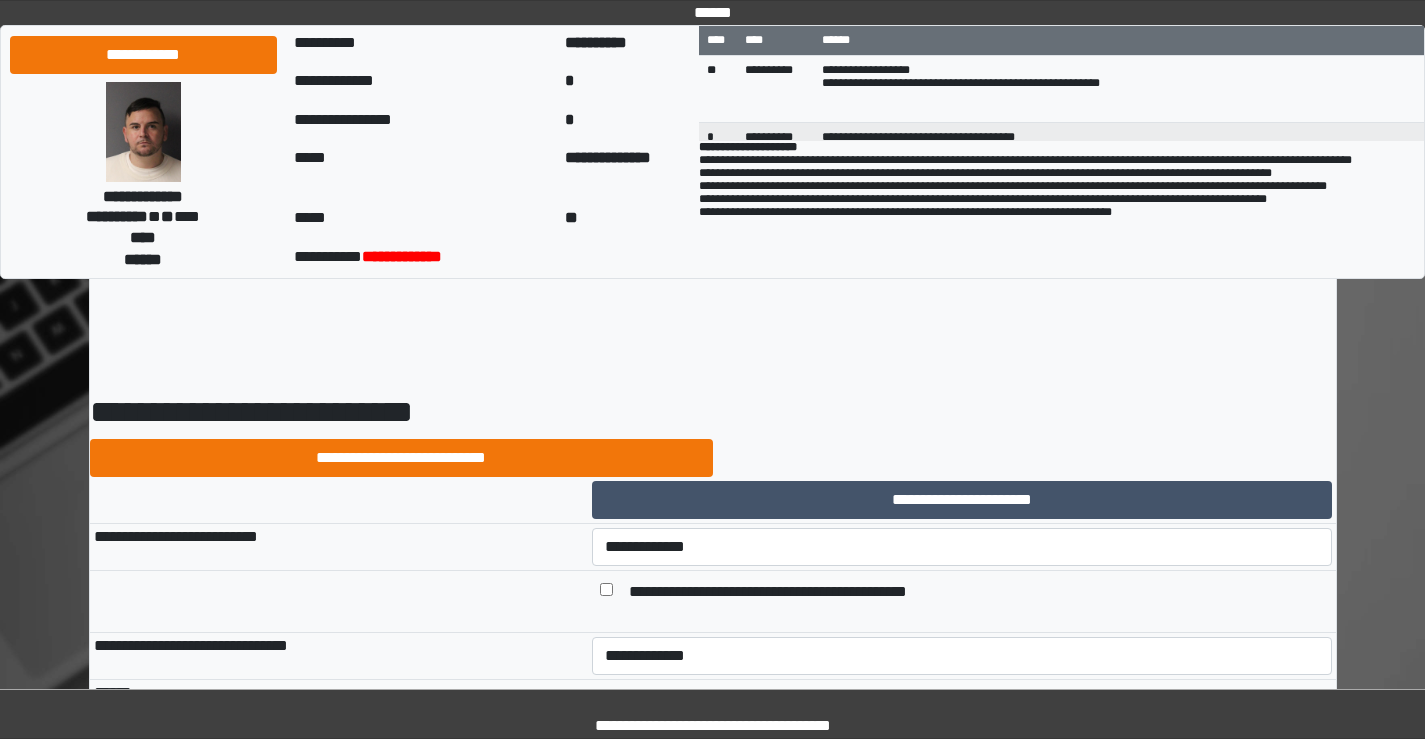 scroll, scrollTop: 0, scrollLeft: 0, axis: both 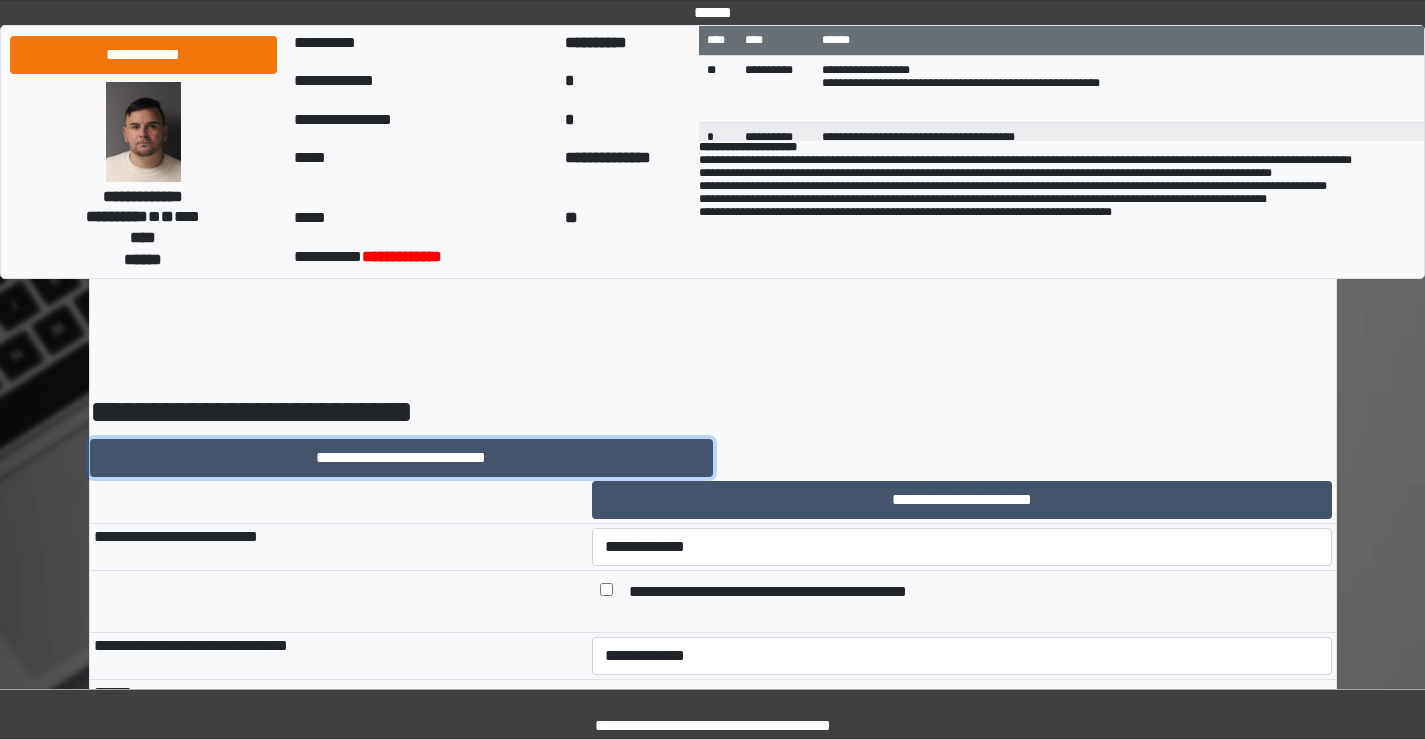 click on "**********" at bounding box center (401, 458) 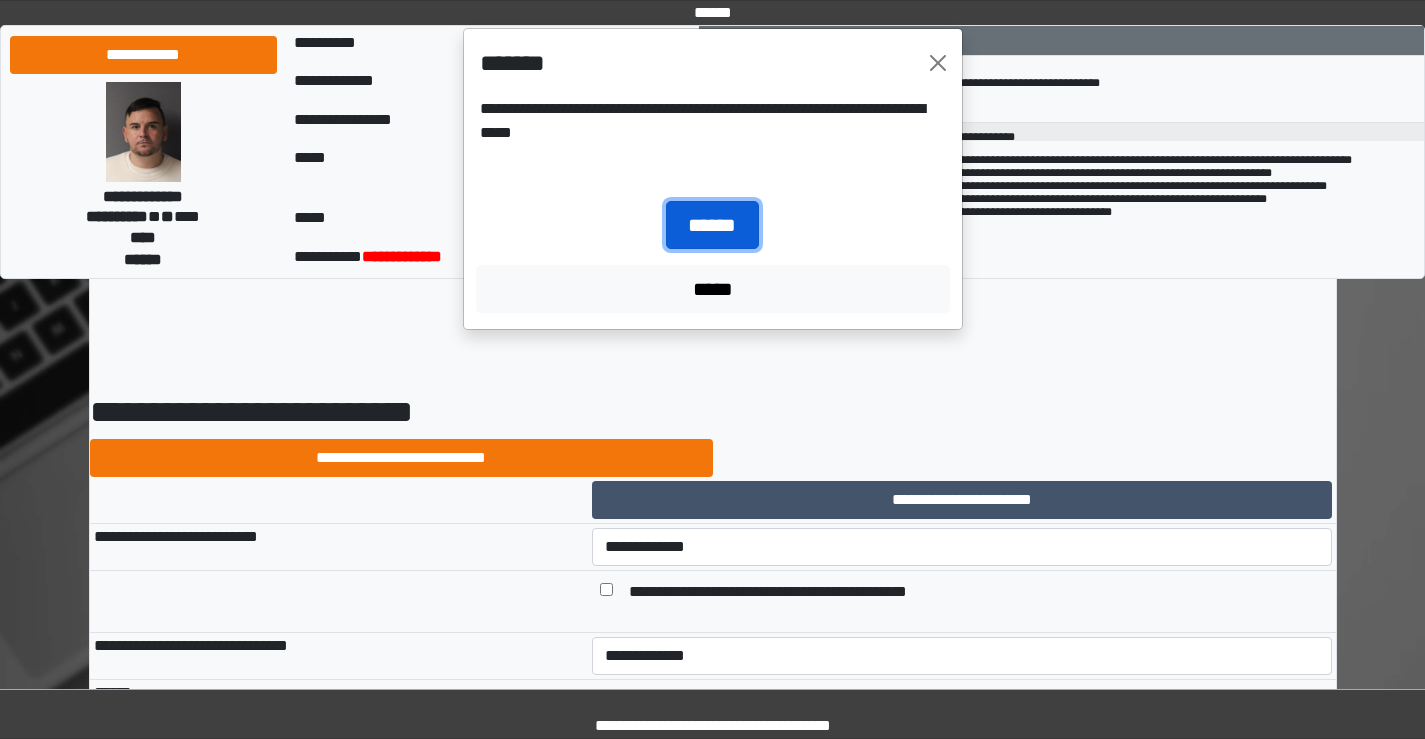 click on "******" at bounding box center (712, 225) 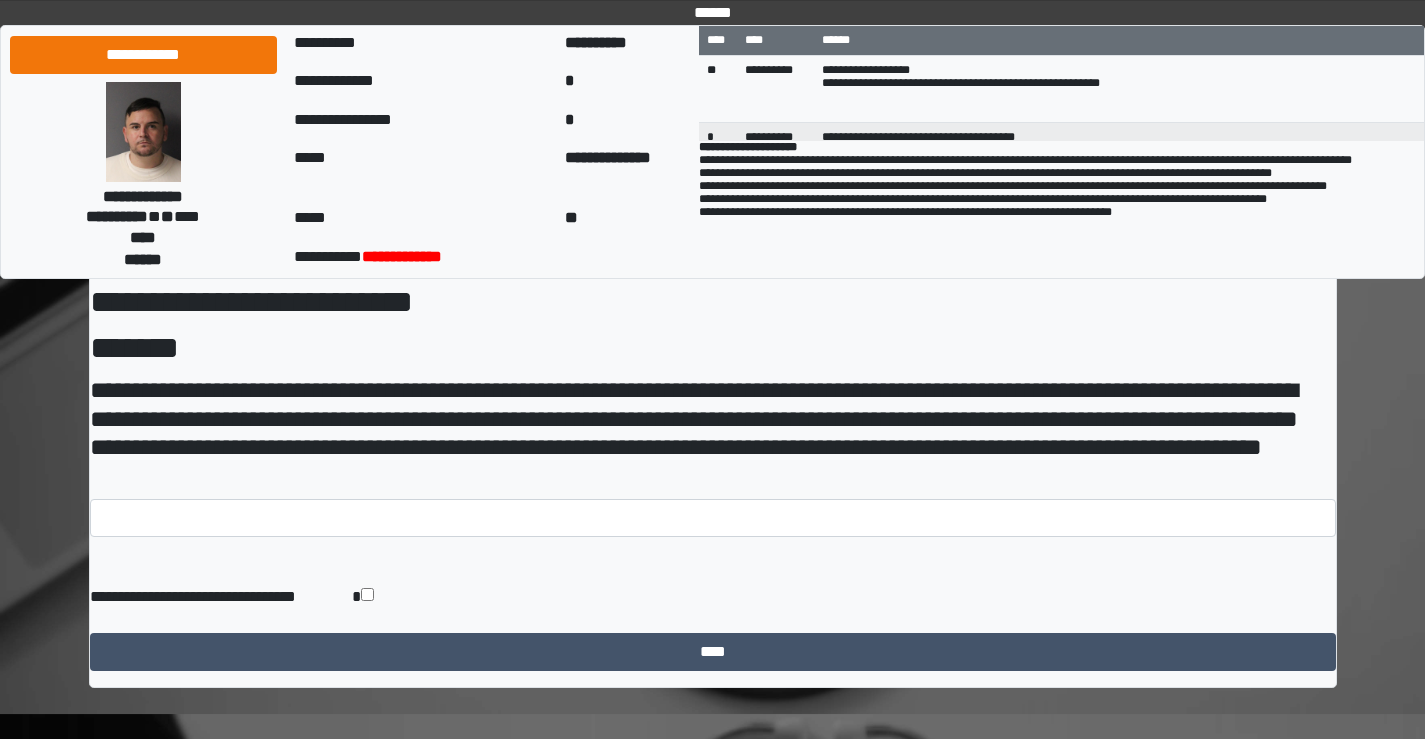 scroll, scrollTop: 113, scrollLeft: 0, axis: vertical 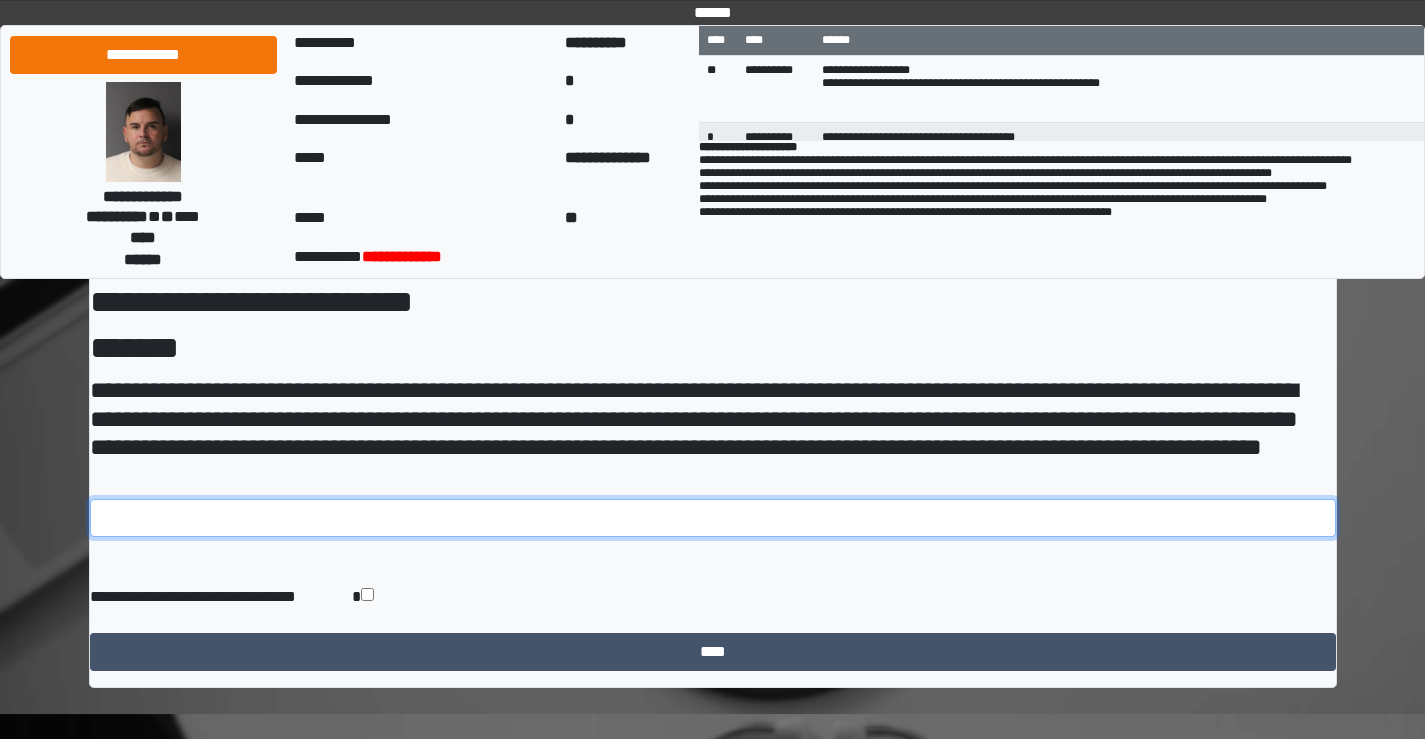 click at bounding box center (713, 518) 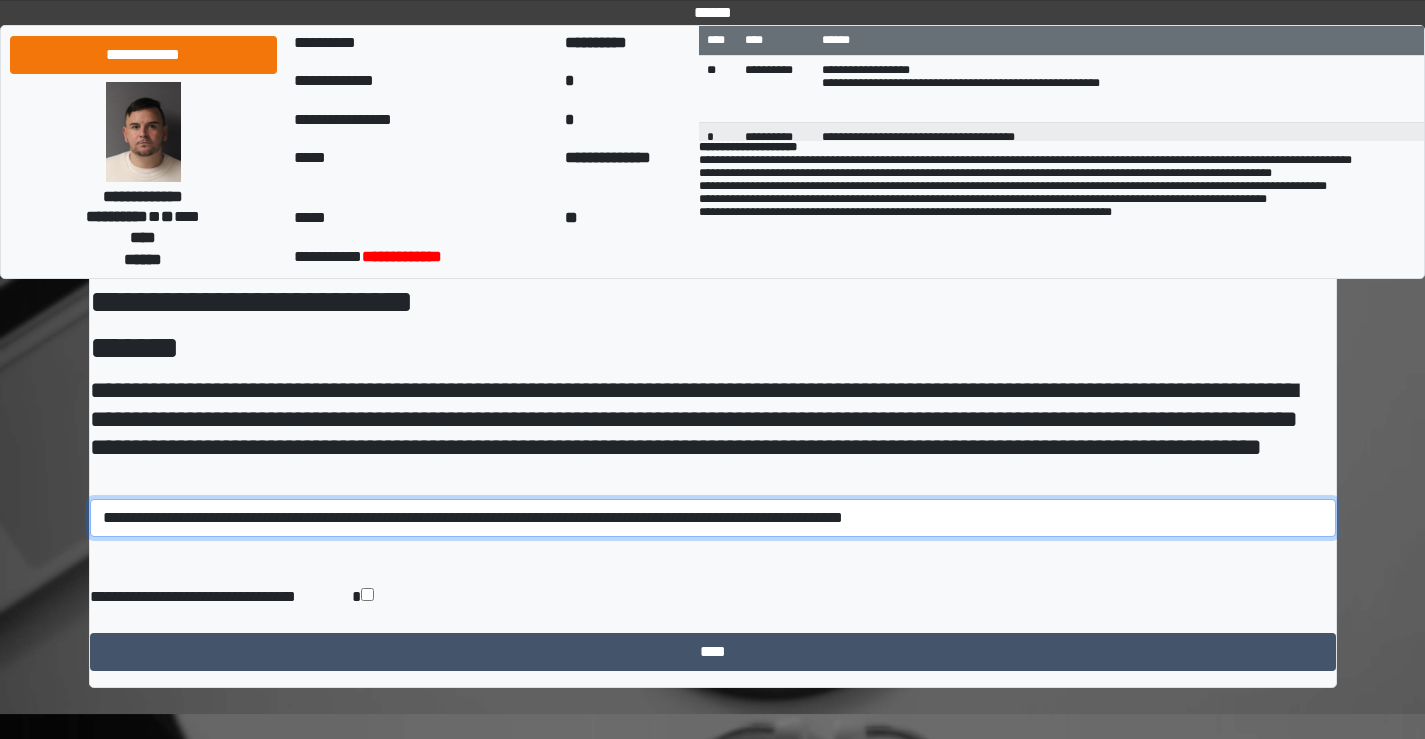 click on "**********" at bounding box center (713, 518) 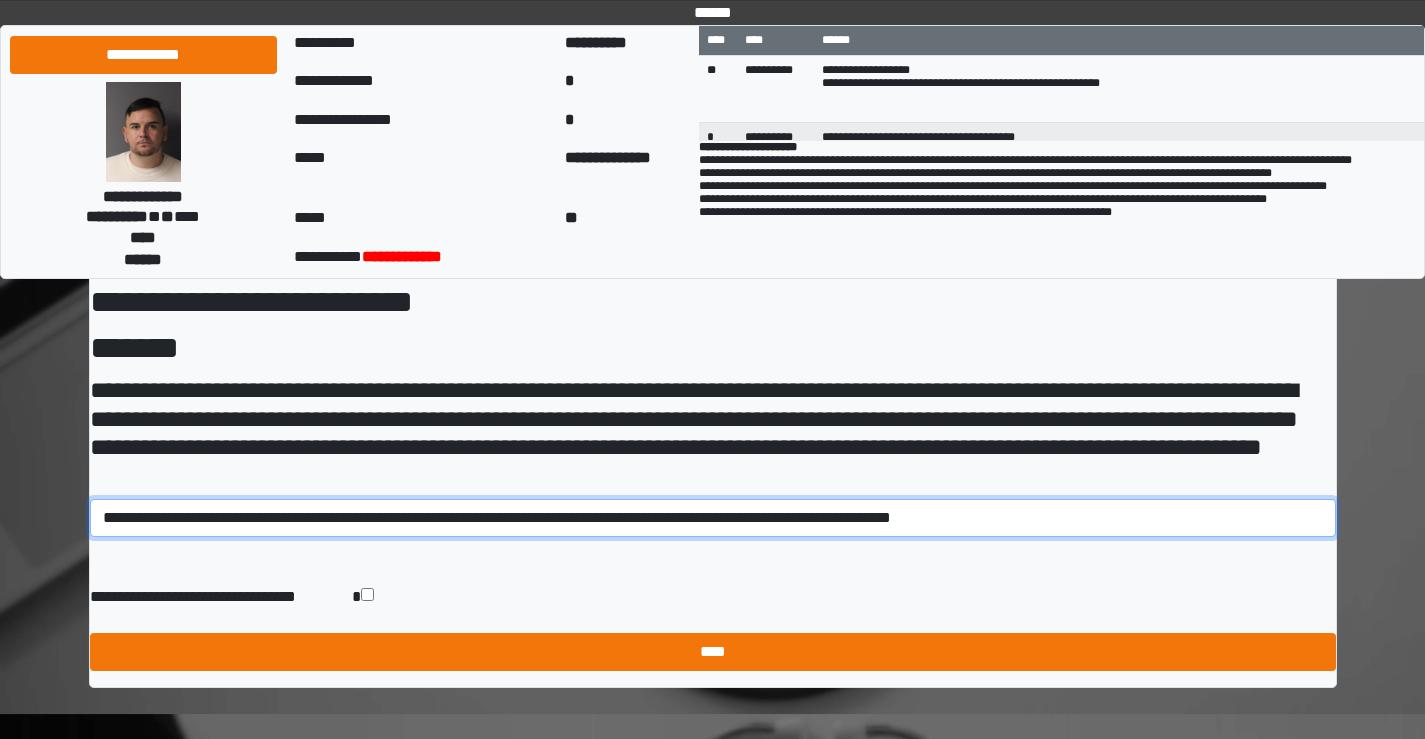 type on "**********" 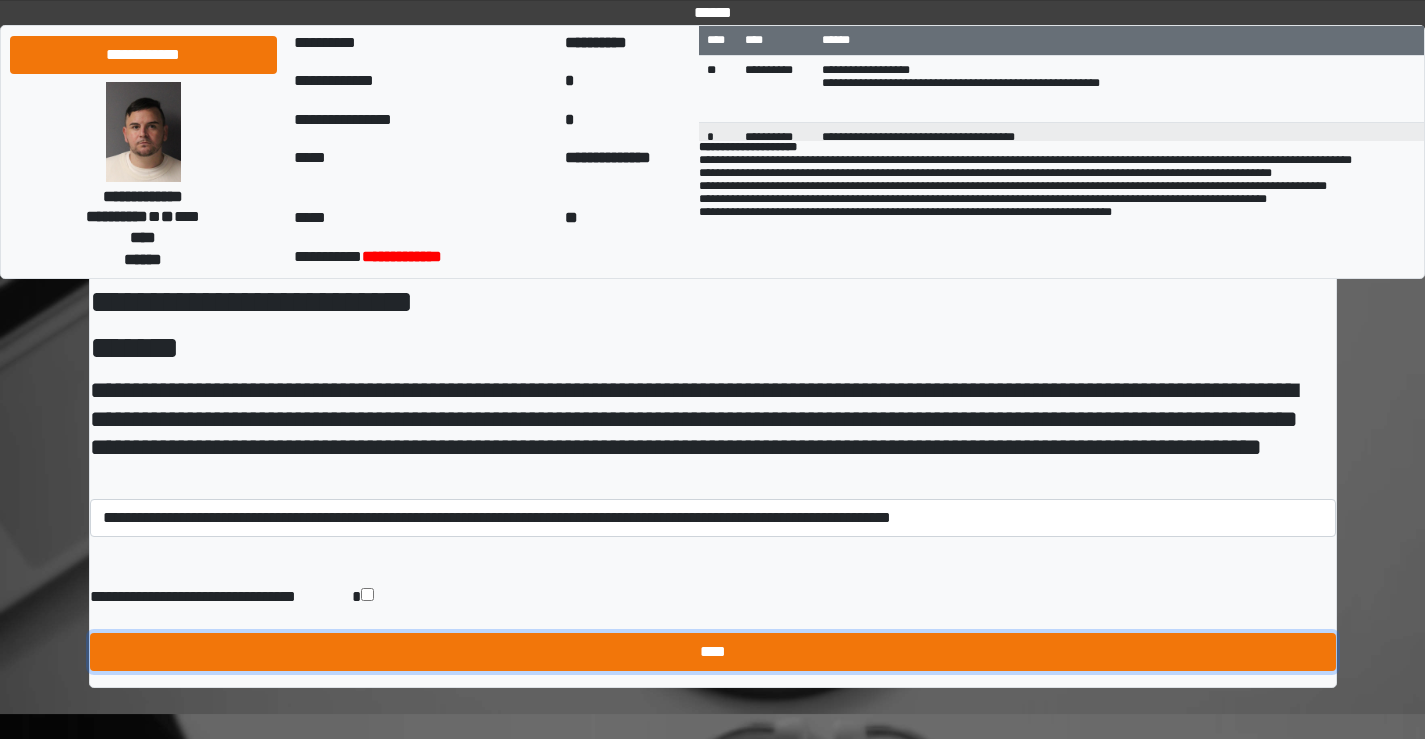 click on "****" at bounding box center (713, 652) 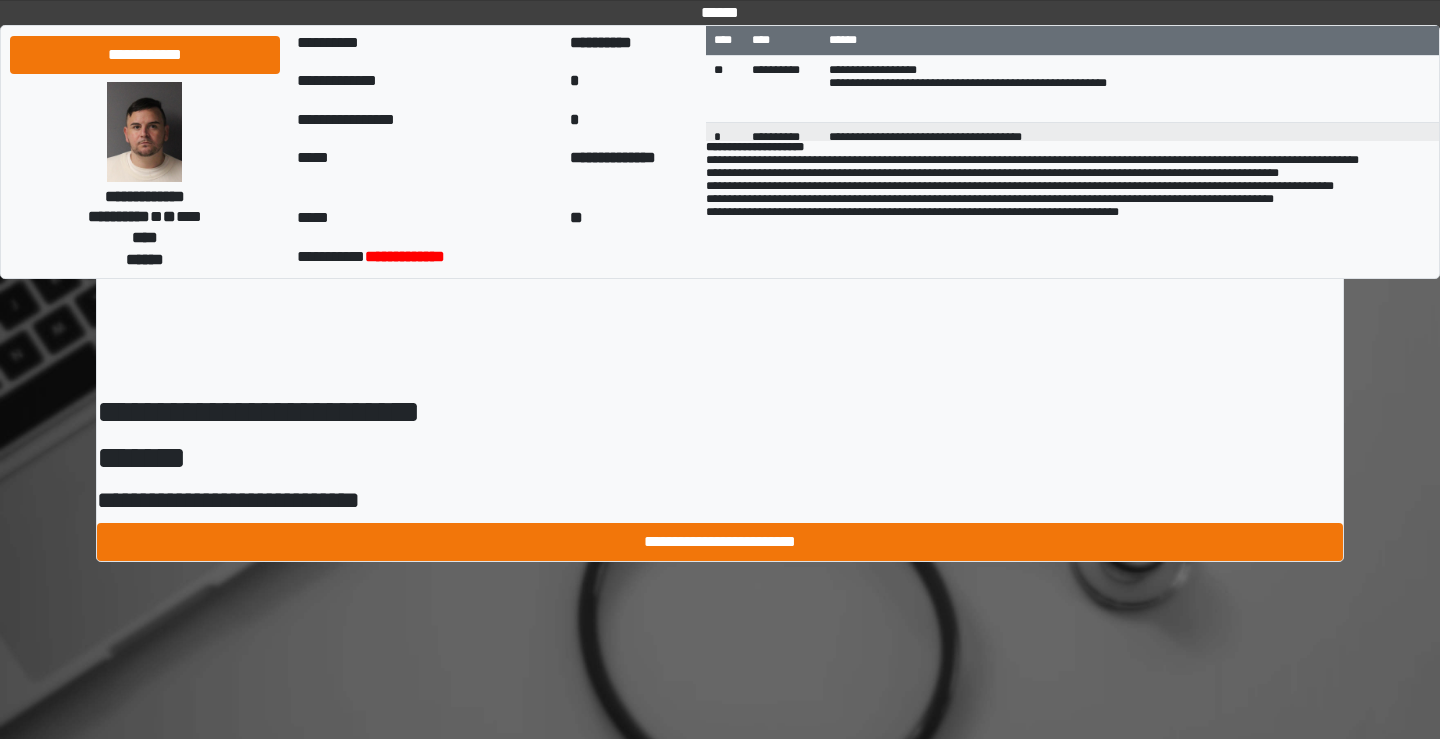 scroll, scrollTop: 0, scrollLeft: 0, axis: both 